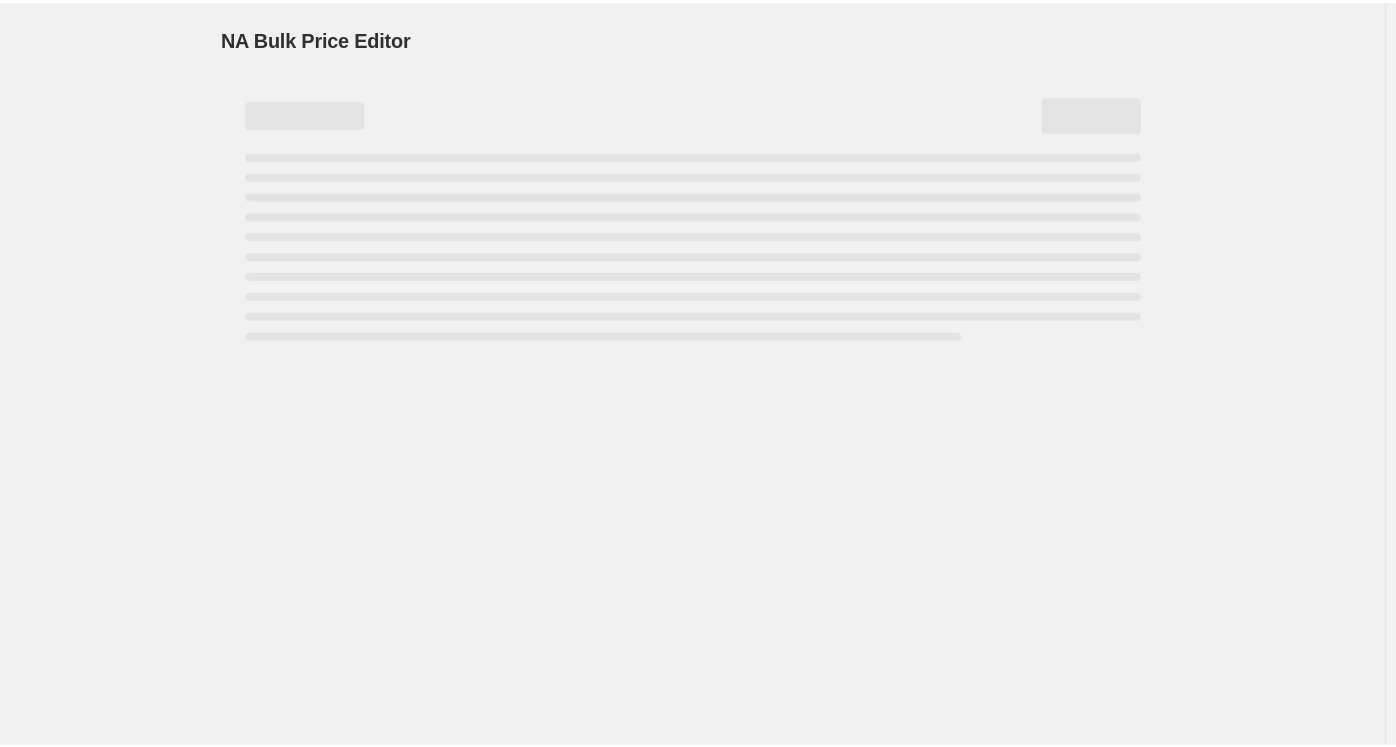scroll, scrollTop: 0, scrollLeft: 0, axis: both 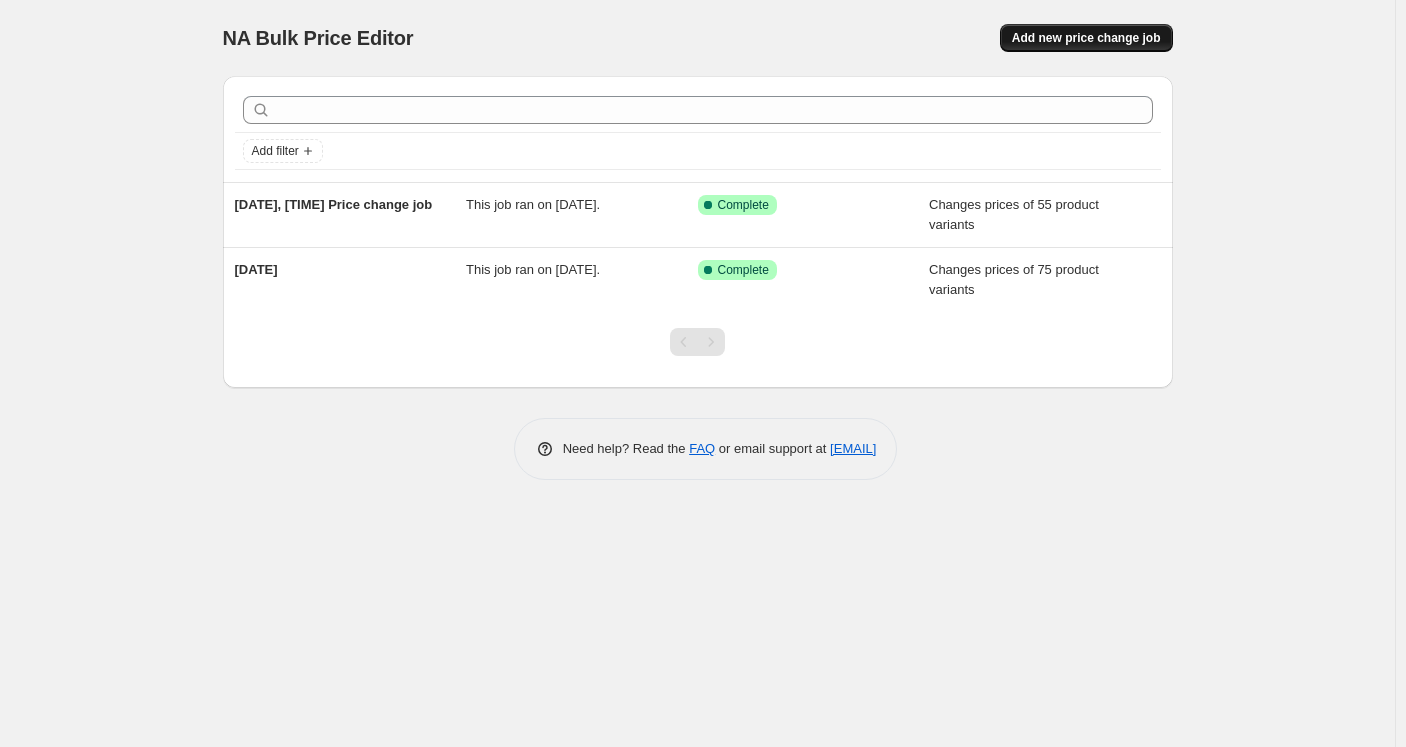 click on "Add new price change job" at bounding box center [1086, 38] 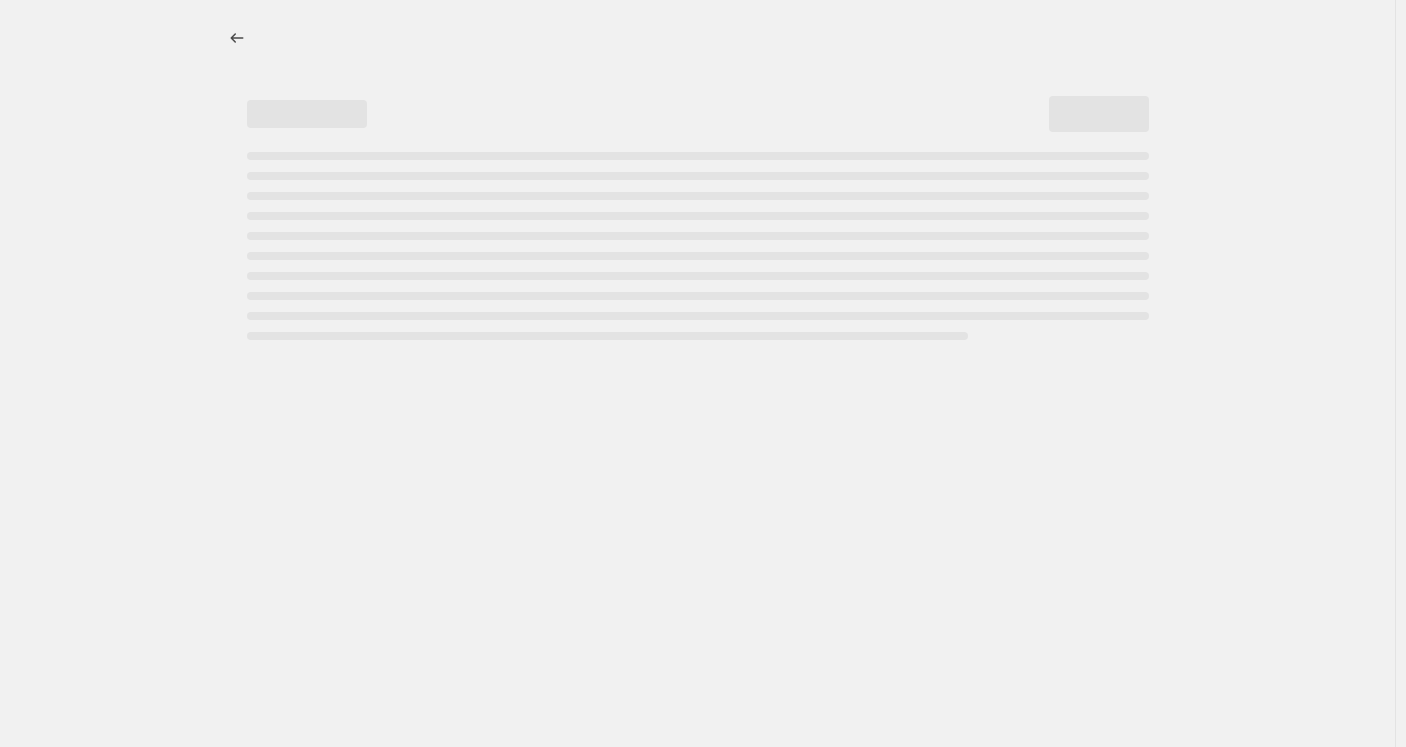 select on "percentage" 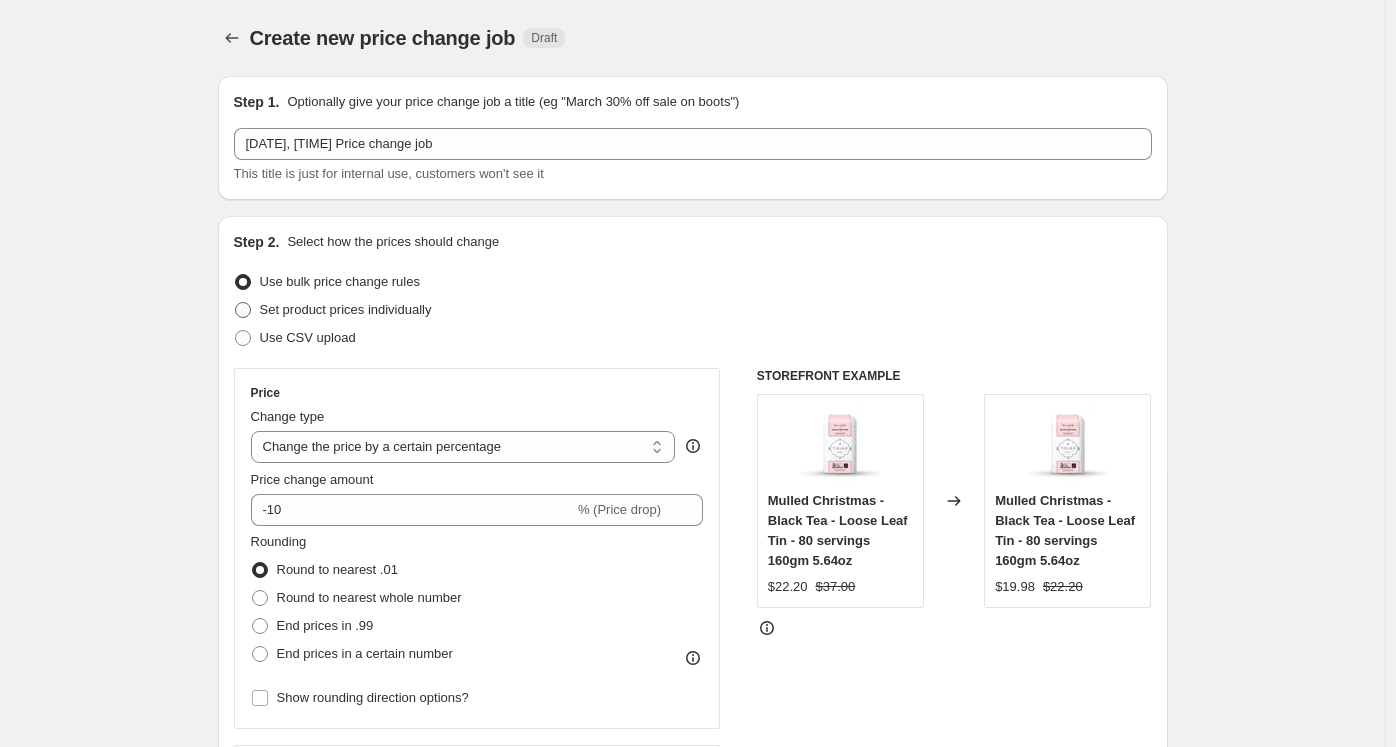 click at bounding box center (243, 310) 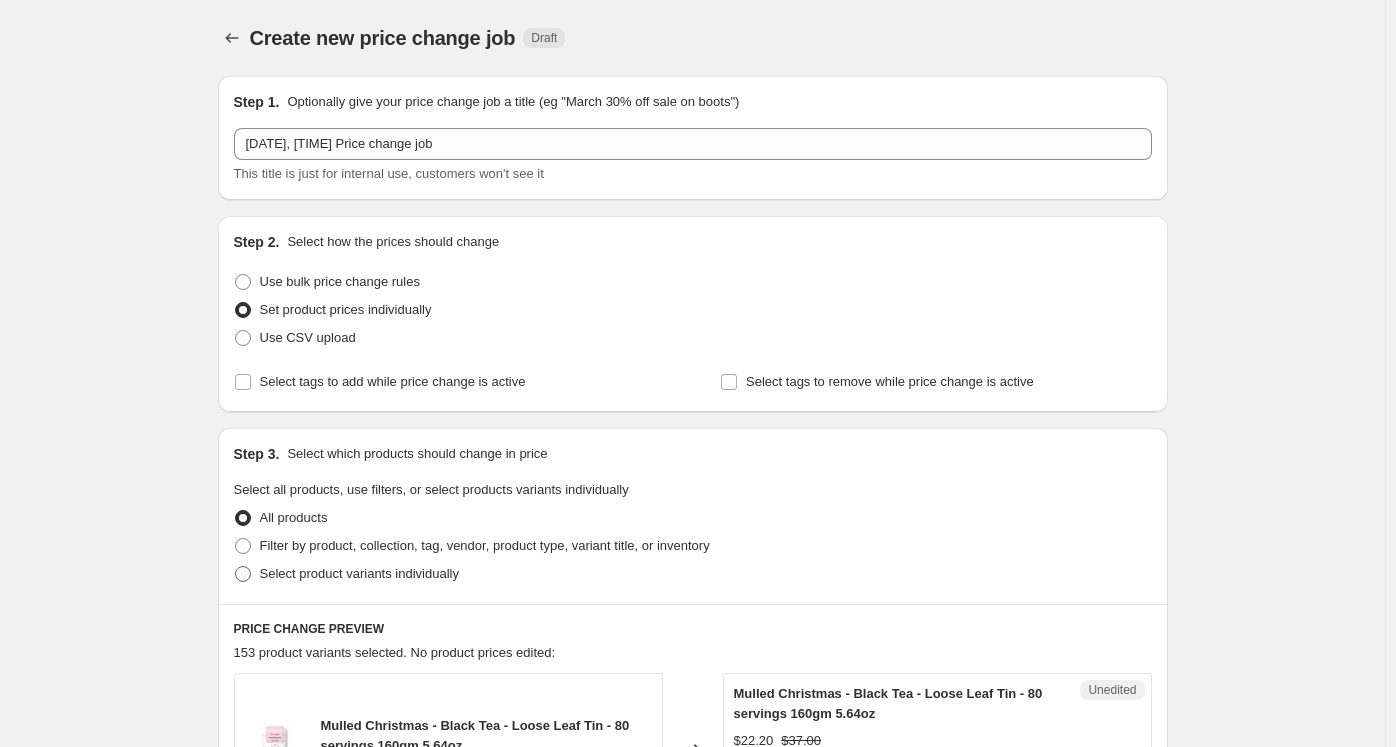 click on "Select product variants individually" at bounding box center (359, 573) 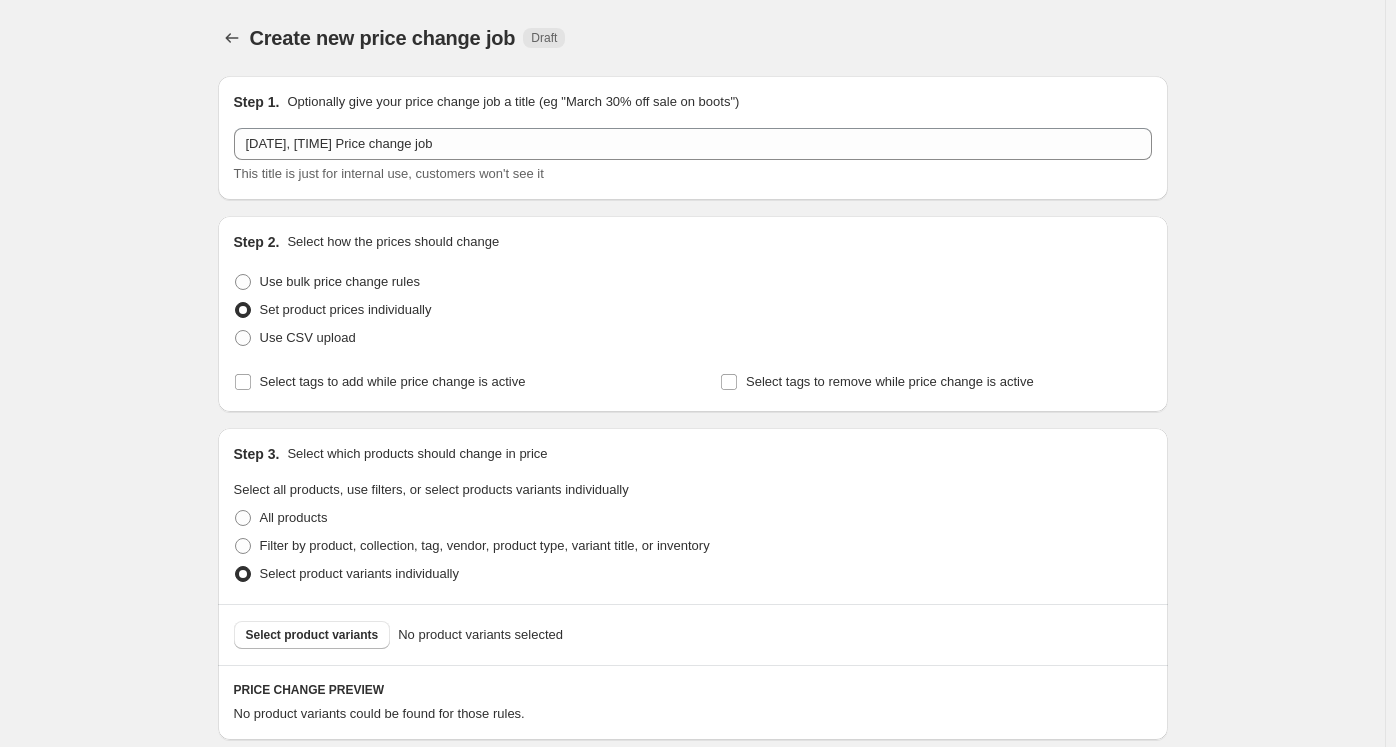 scroll, scrollTop: 200, scrollLeft: 0, axis: vertical 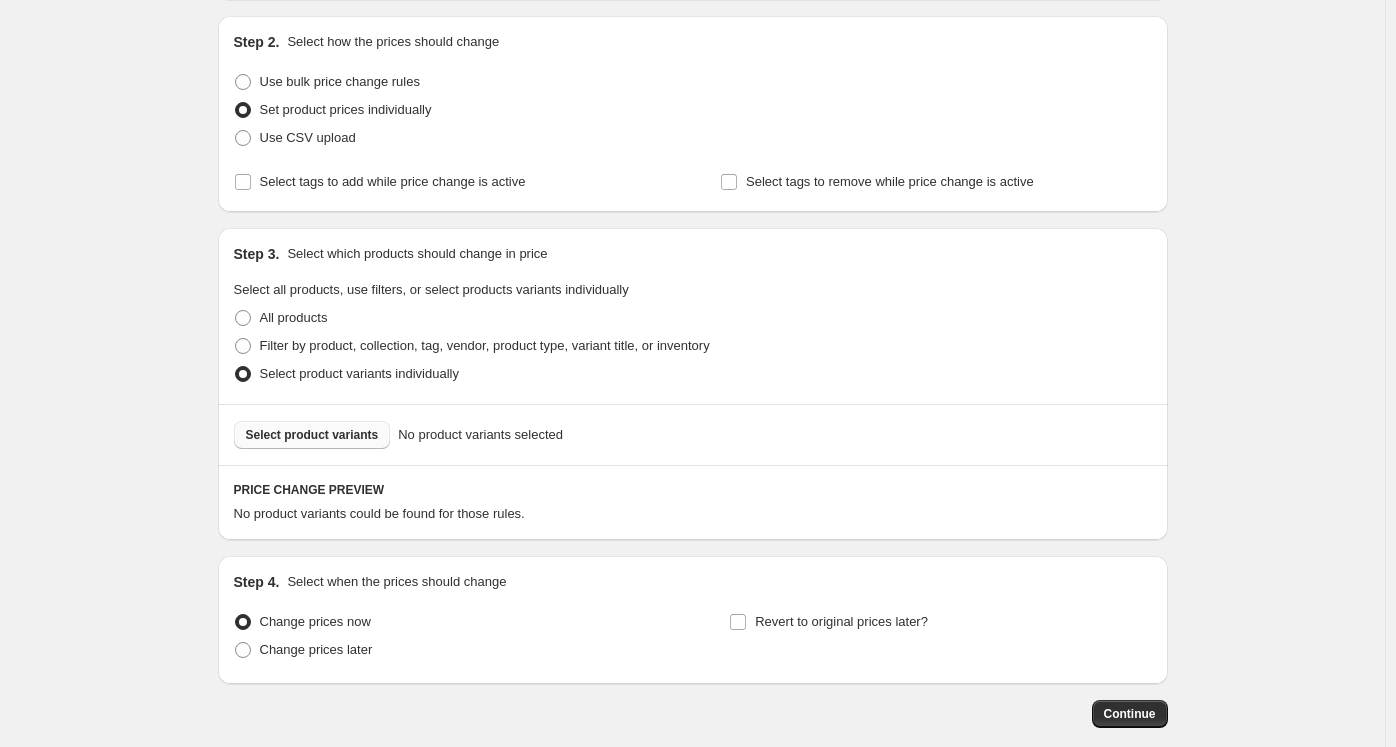 click on "Select product variants" at bounding box center (312, 435) 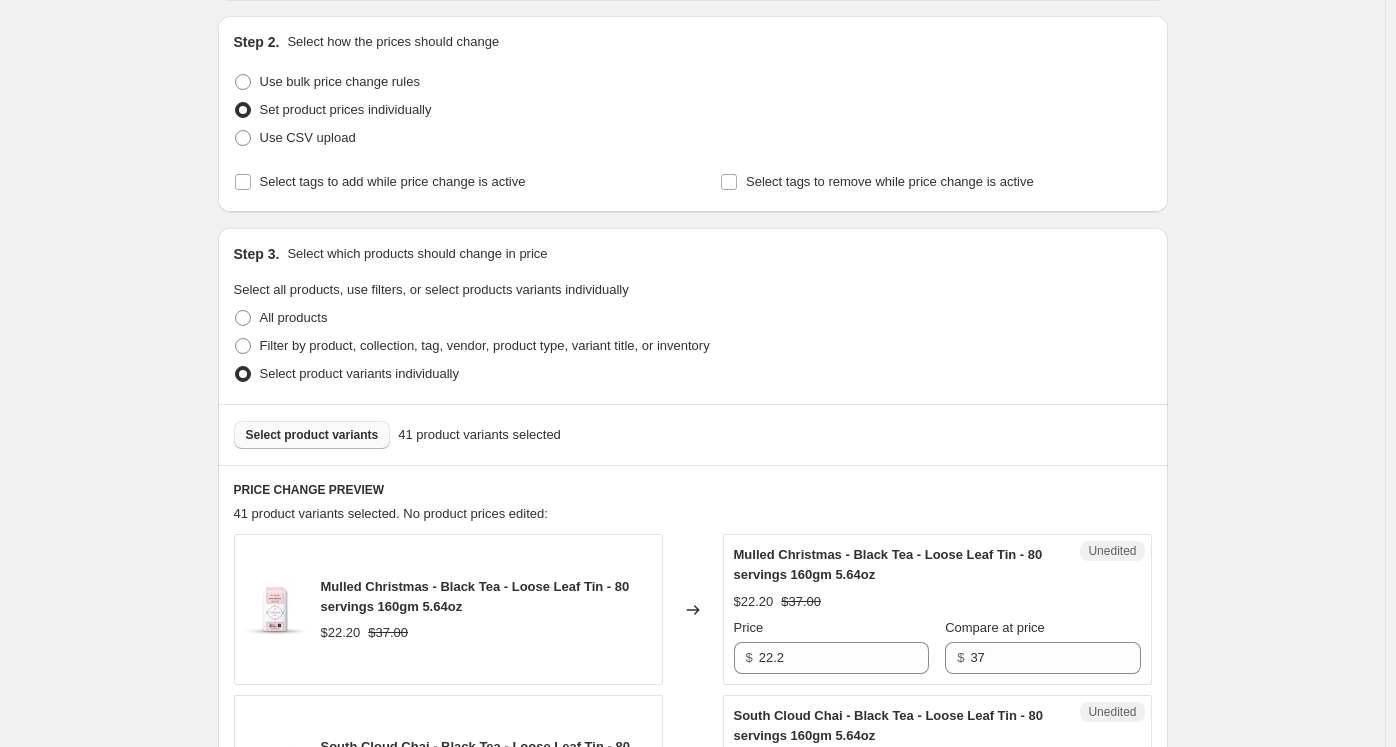 scroll, scrollTop: 500, scrollLeft: 0, axis: vertical 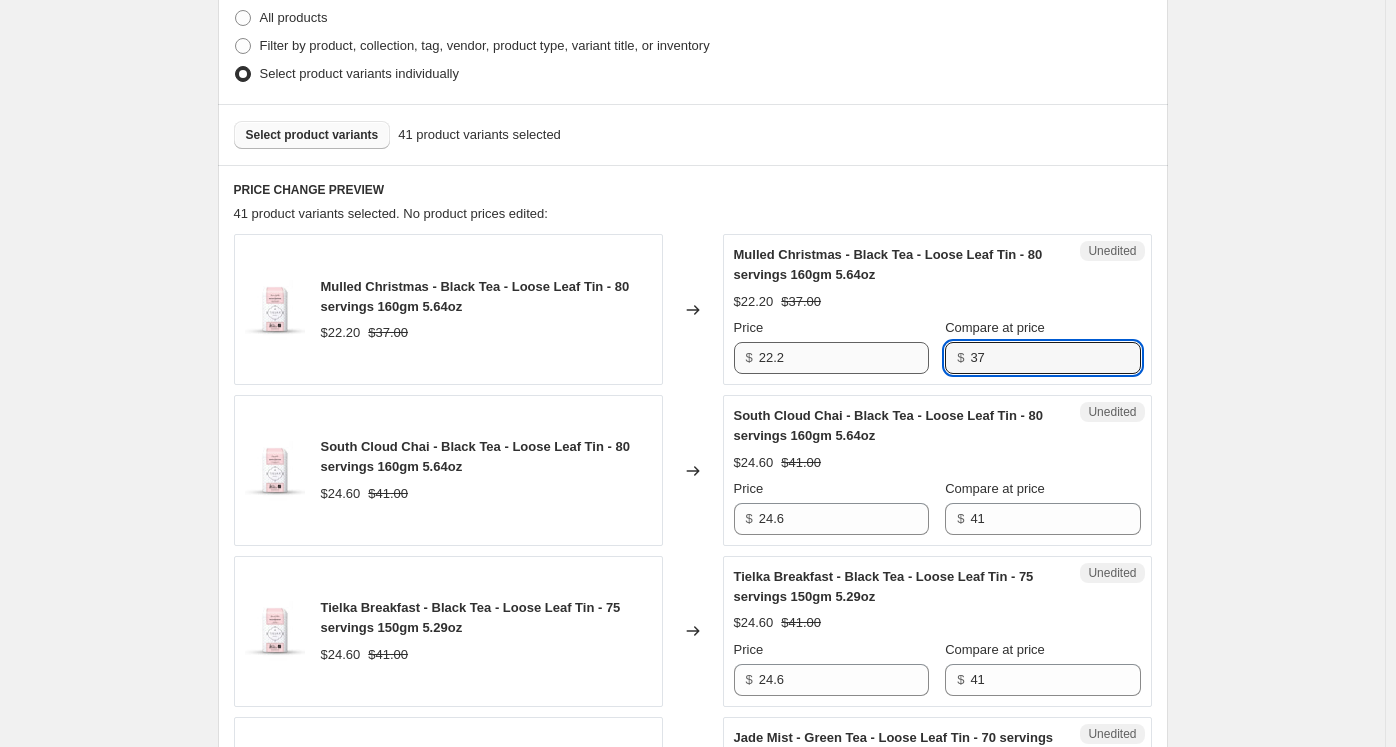 drag, startPoint x: 1021, startPoint y: 363, endPoint x: 926, endPoint y: 361, distance: 95.02105 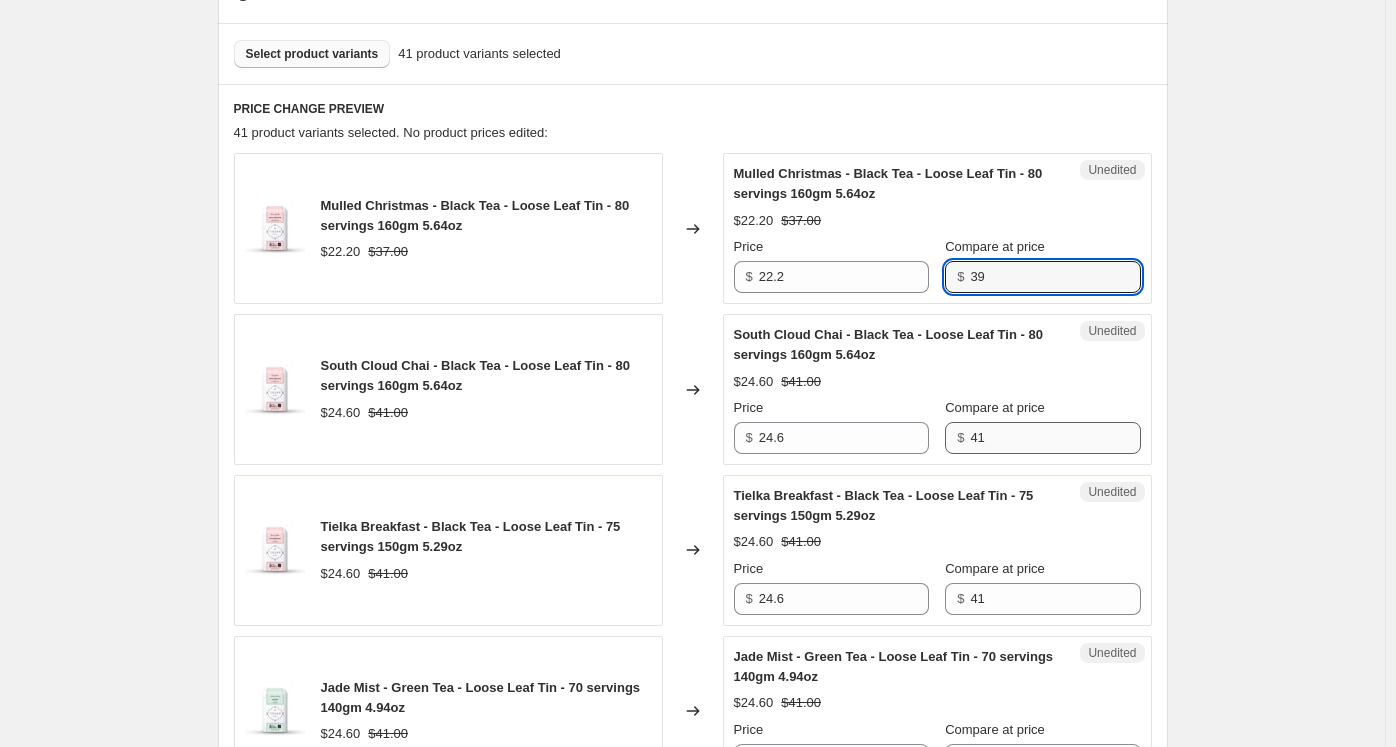 scroll, scrollTop: 600, scrollLeft: 0, axis: vertical 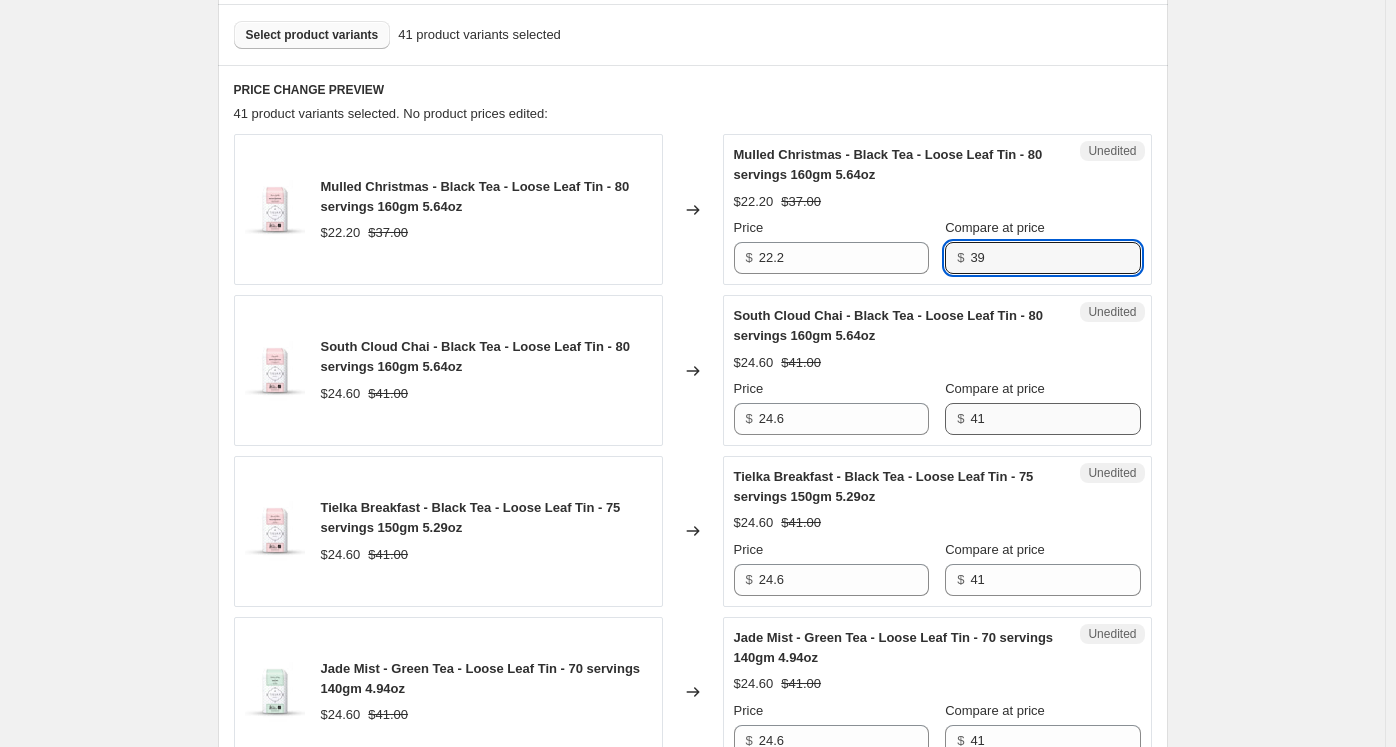 type on "39" 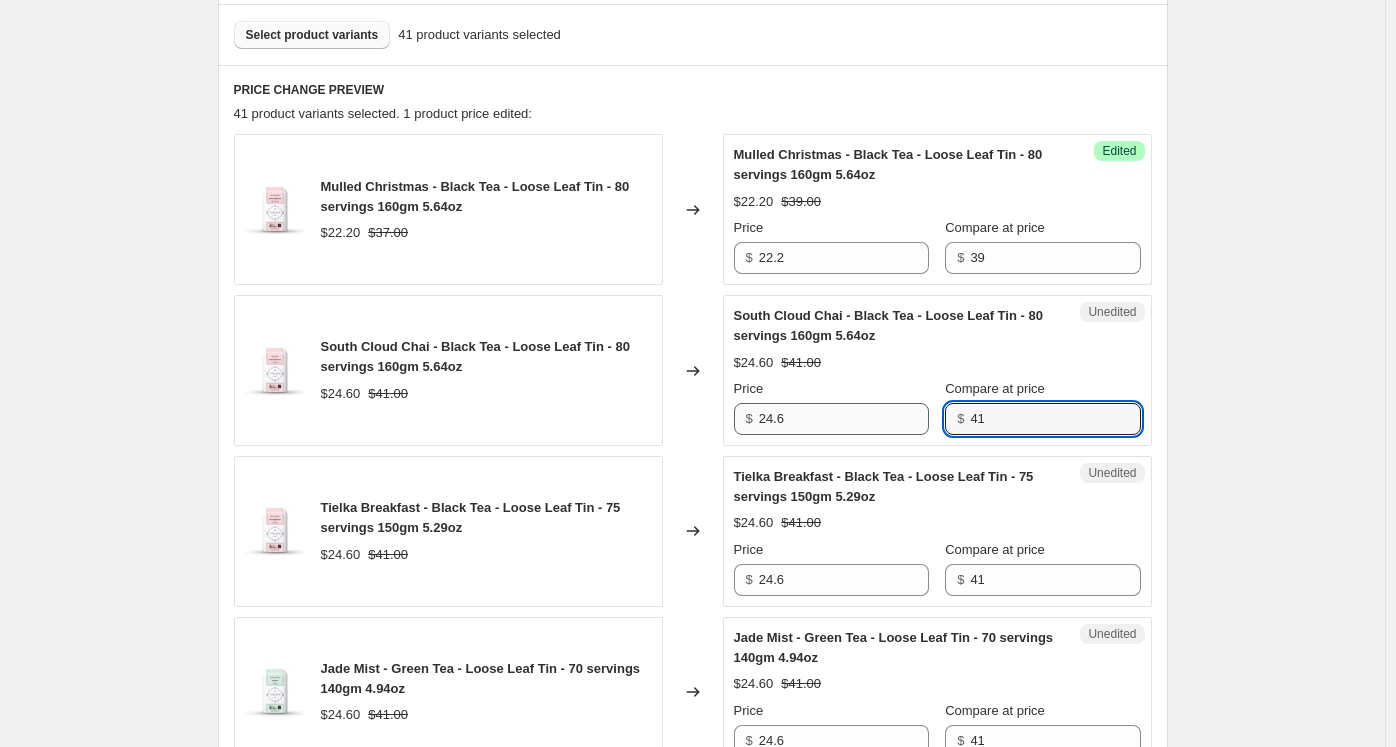 drag, startPoint x: 995, startPoint y: 412, endPoint x: 924, endPoint y: 419, distance: 71.34424 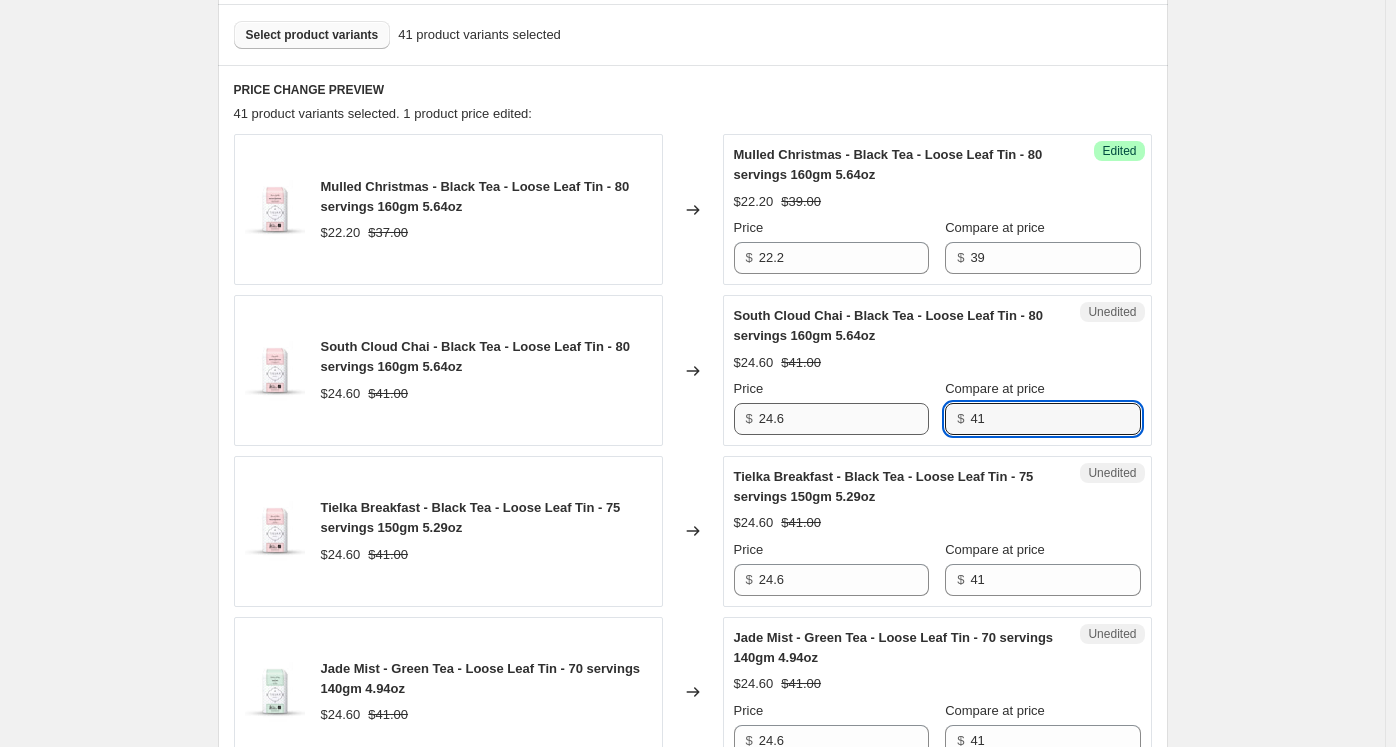 click on "Price $ 24.6 Compare at price $ 41" at bounding box center [937, 407] 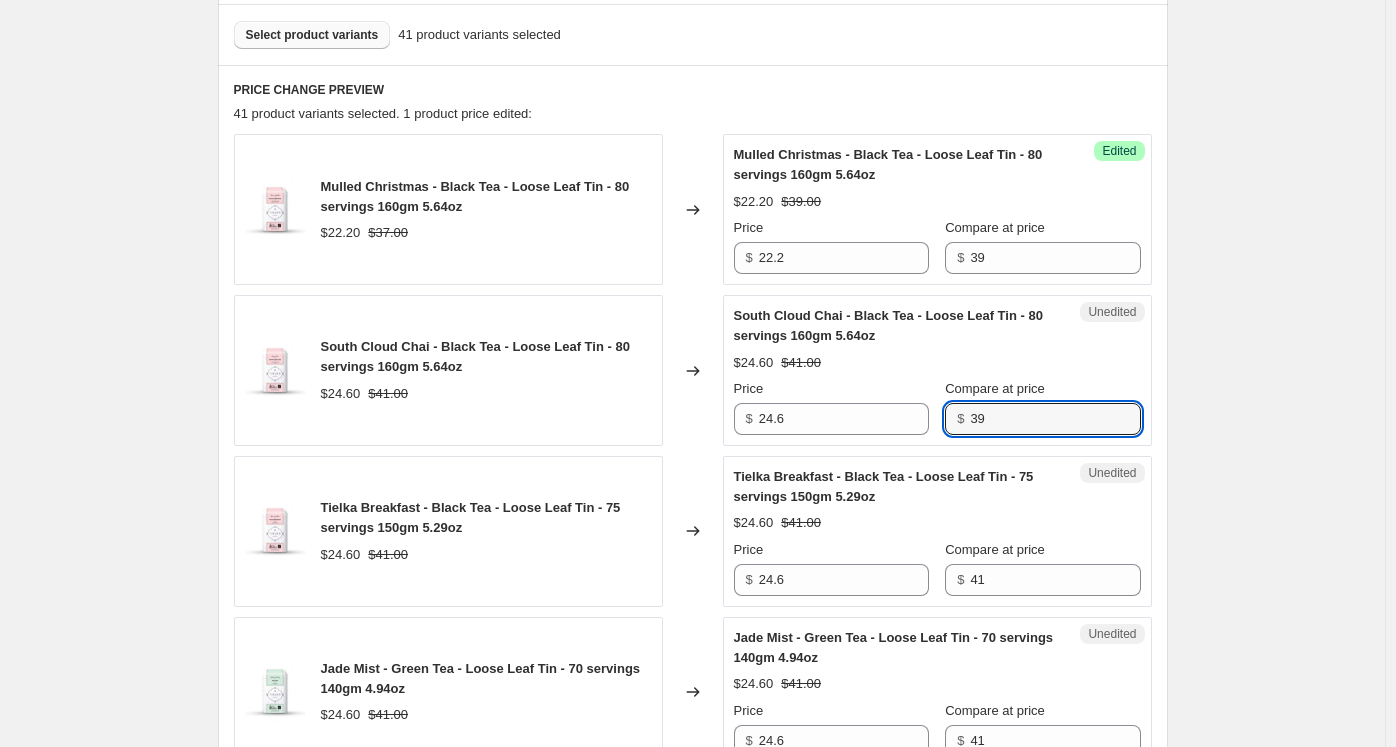 type on "39" 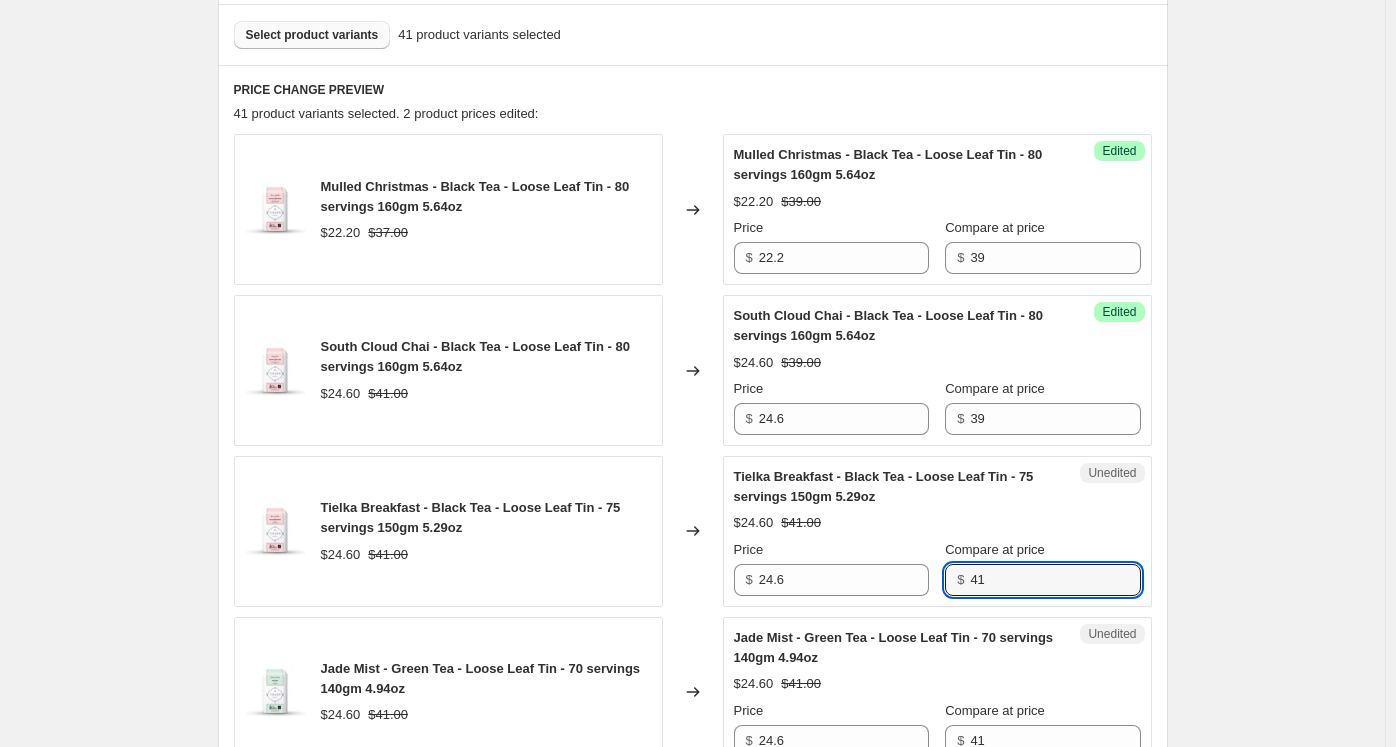 drag, startPoint x: 956, startPoint y: 567, endPoint x: 940, endPoint y: 566, distance: 16.03122 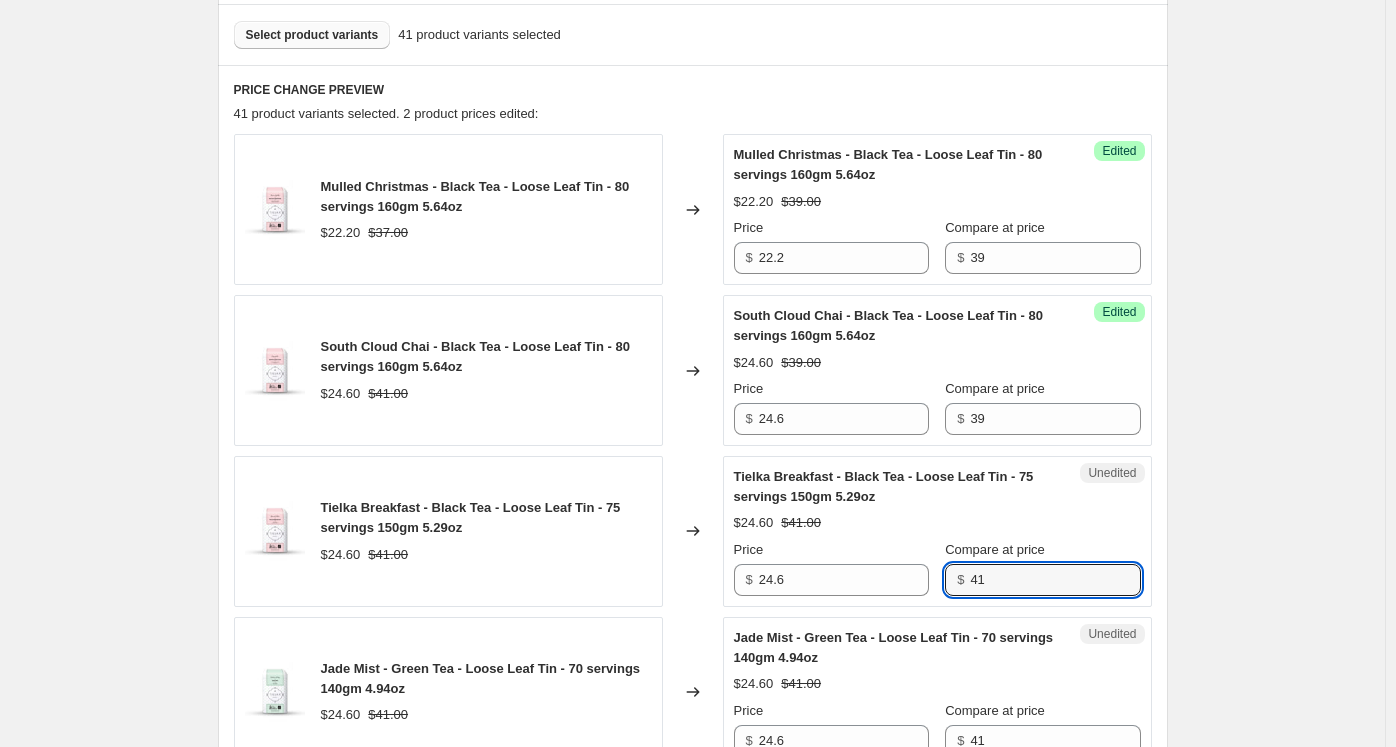 click on "Price $ 24.6 Compare at price $ 41" at bounding box center (937, 568) 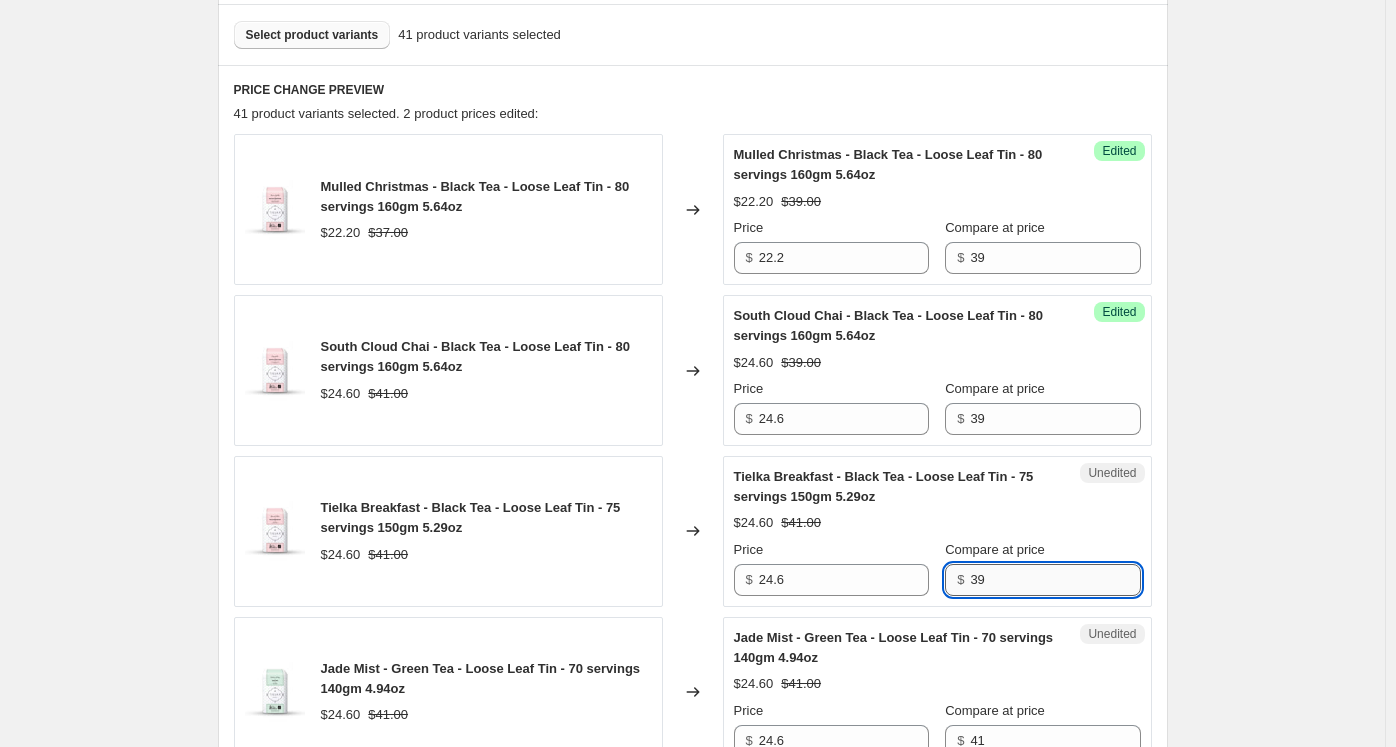 scroll, scrollTop: 700, scrollLeft: 0, axis: vertical 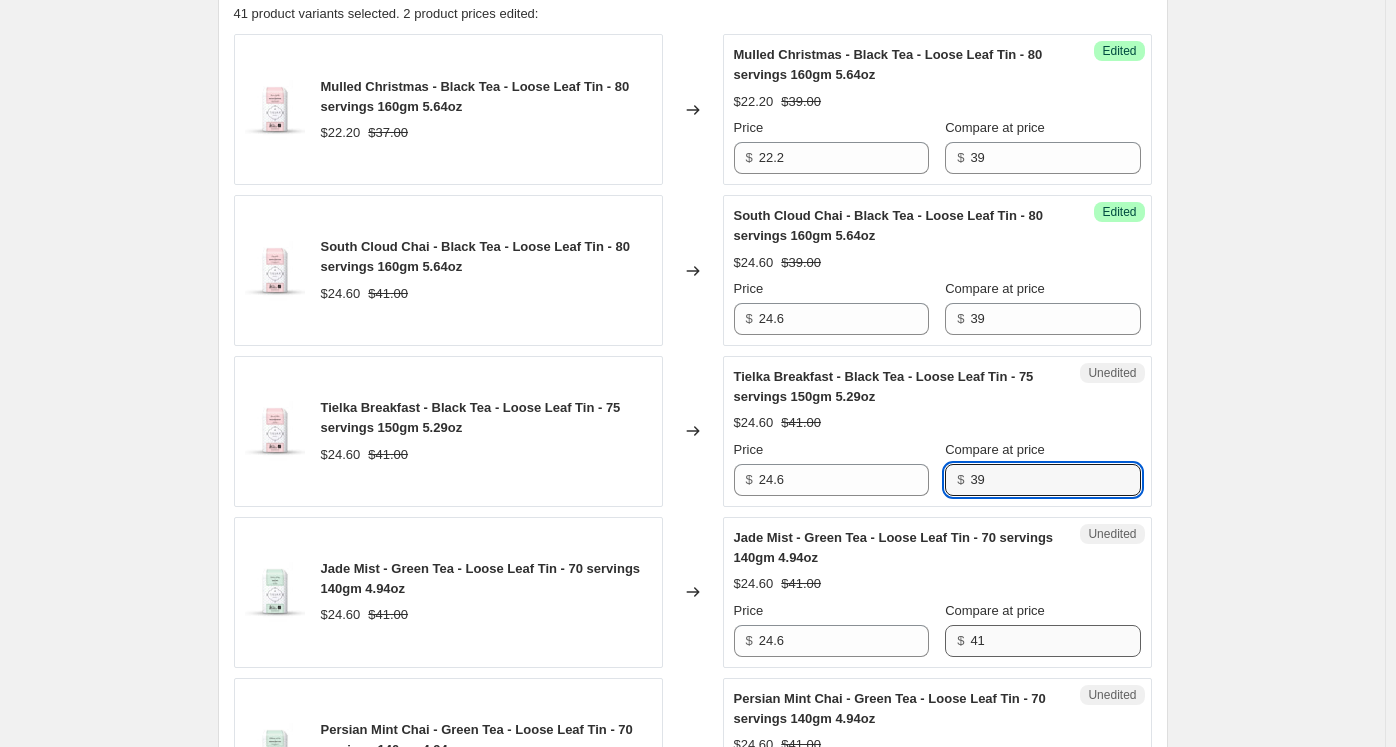 type on "39" 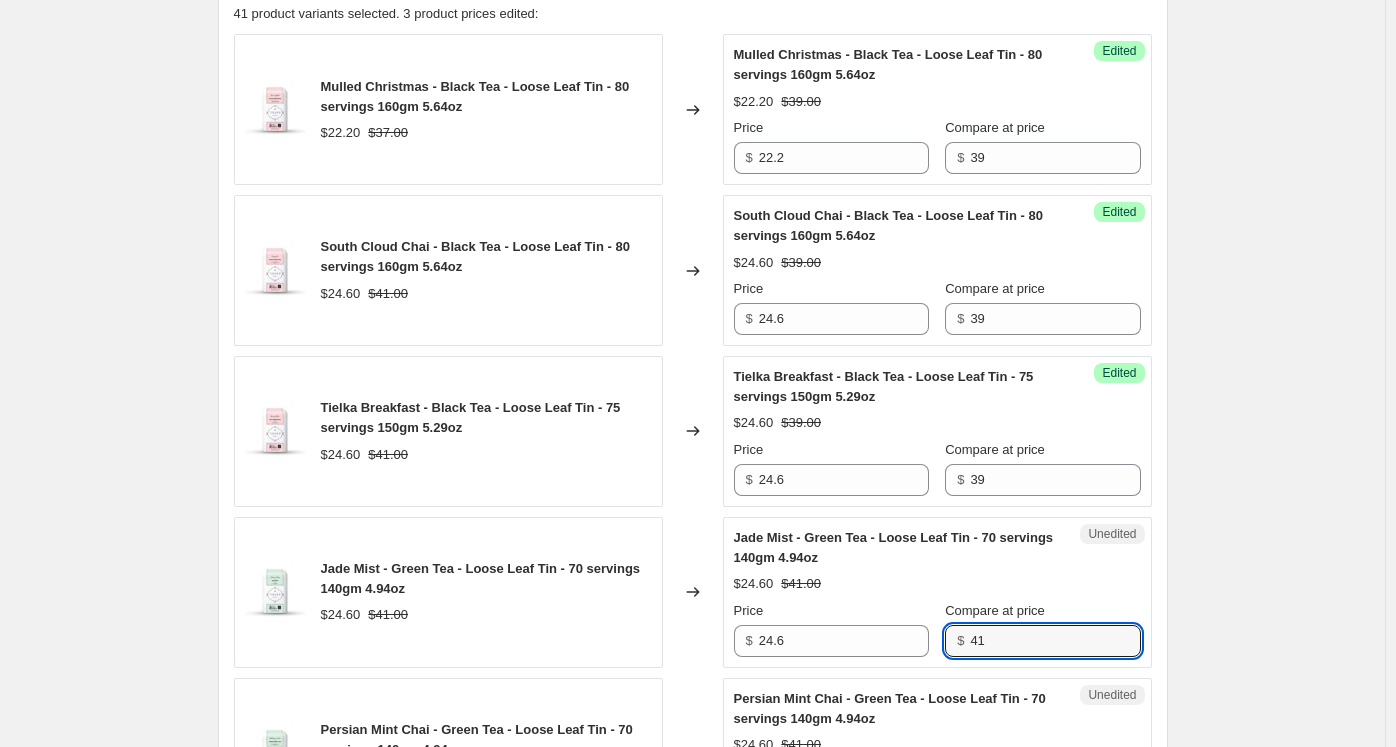 drag, startPoint x: 978, startPoint y: 625, endPoint x: 964, endPoint y: 624, distance: 14.035668 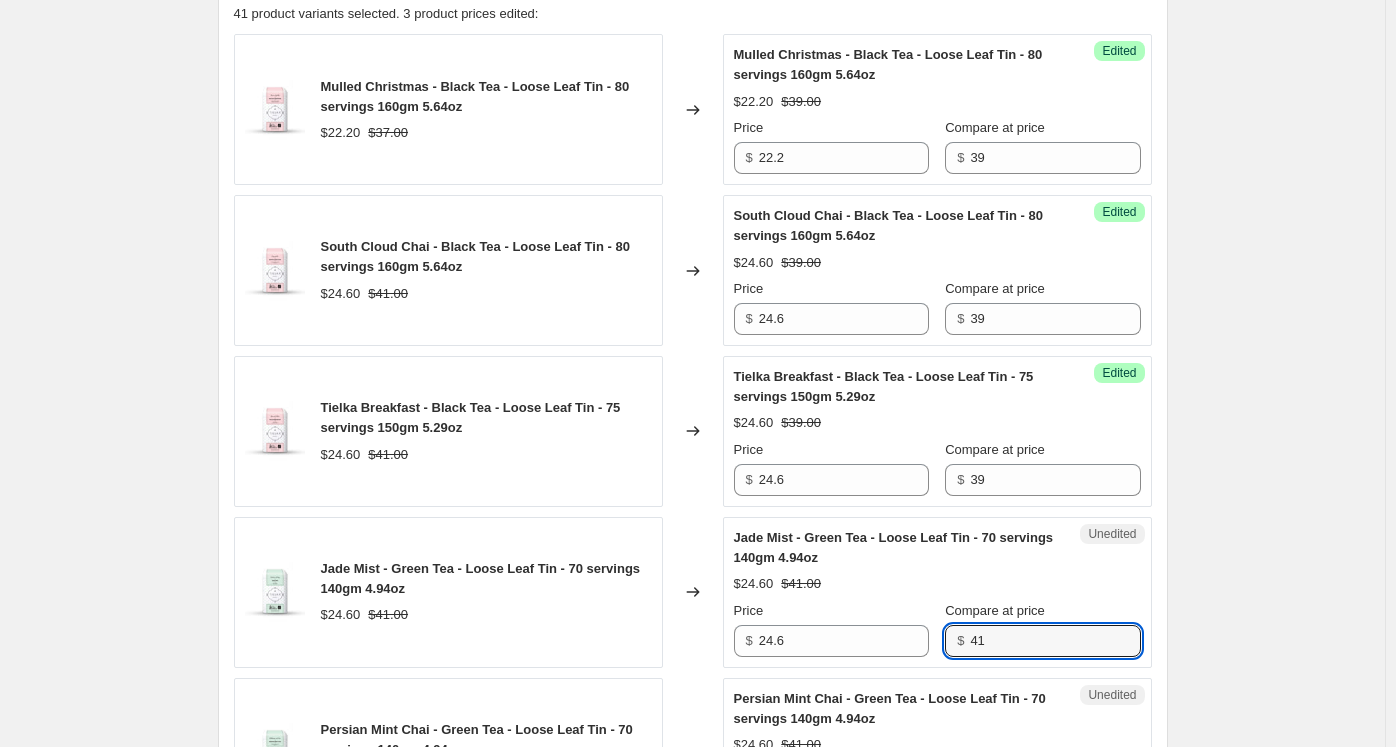 click on "$ 41" at bounding box center [1042, 641] 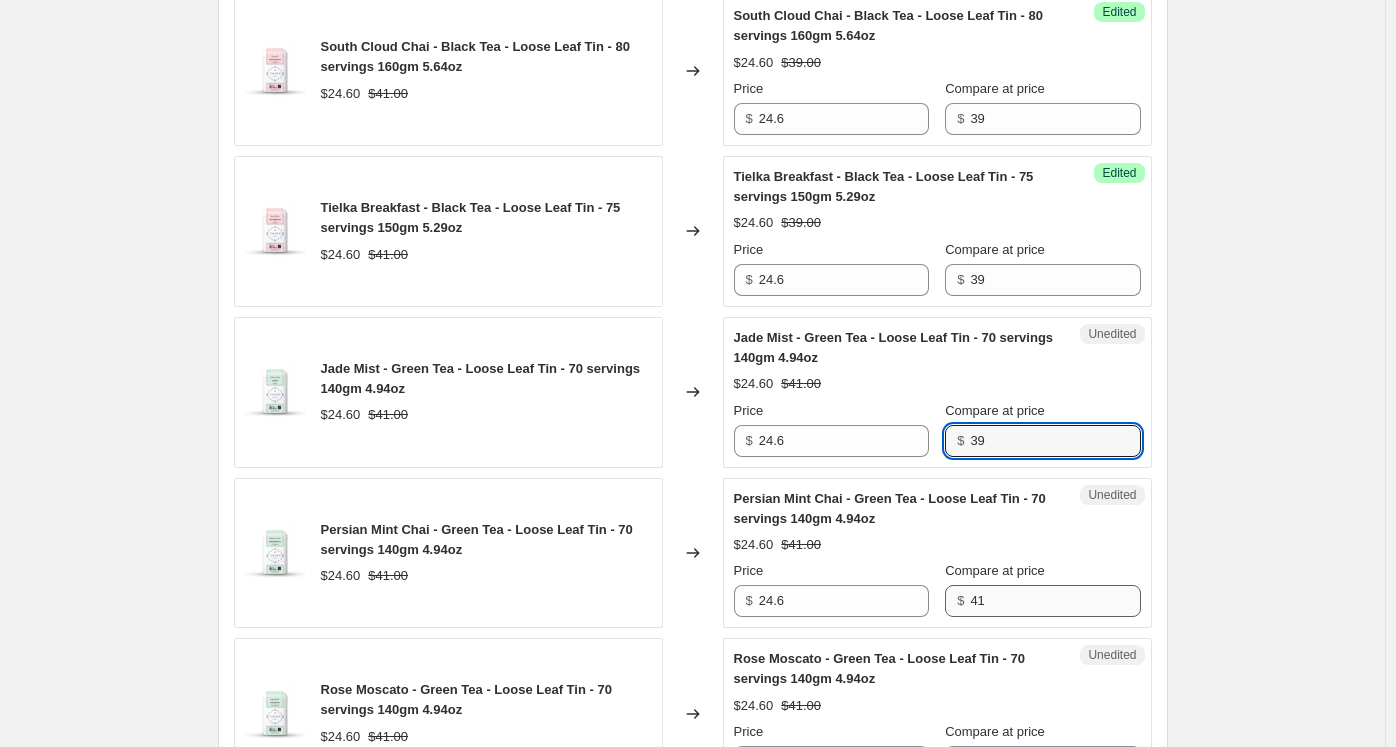 type on "39" 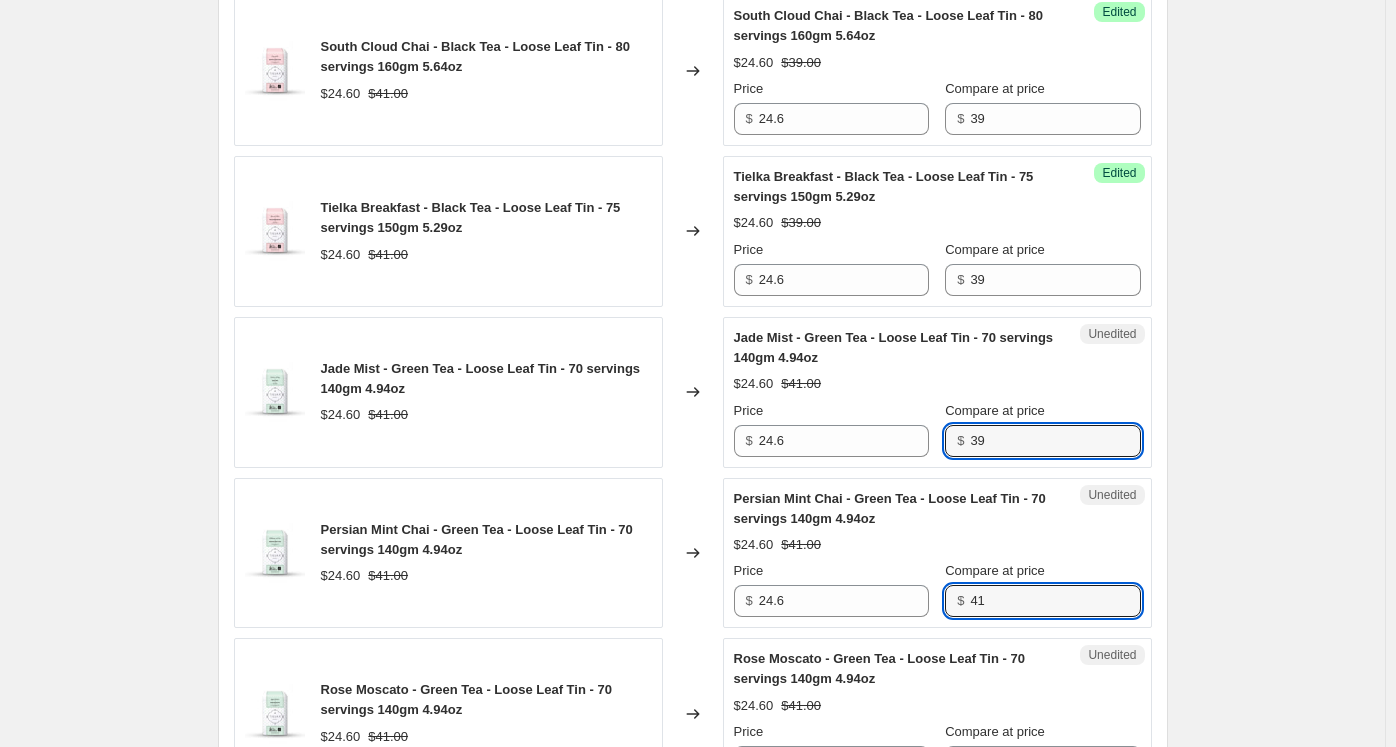 drag, startPoint x: 1012, startPoint y: 593, endPoint x: 944, endPoint y: 592, distance: 68.007355 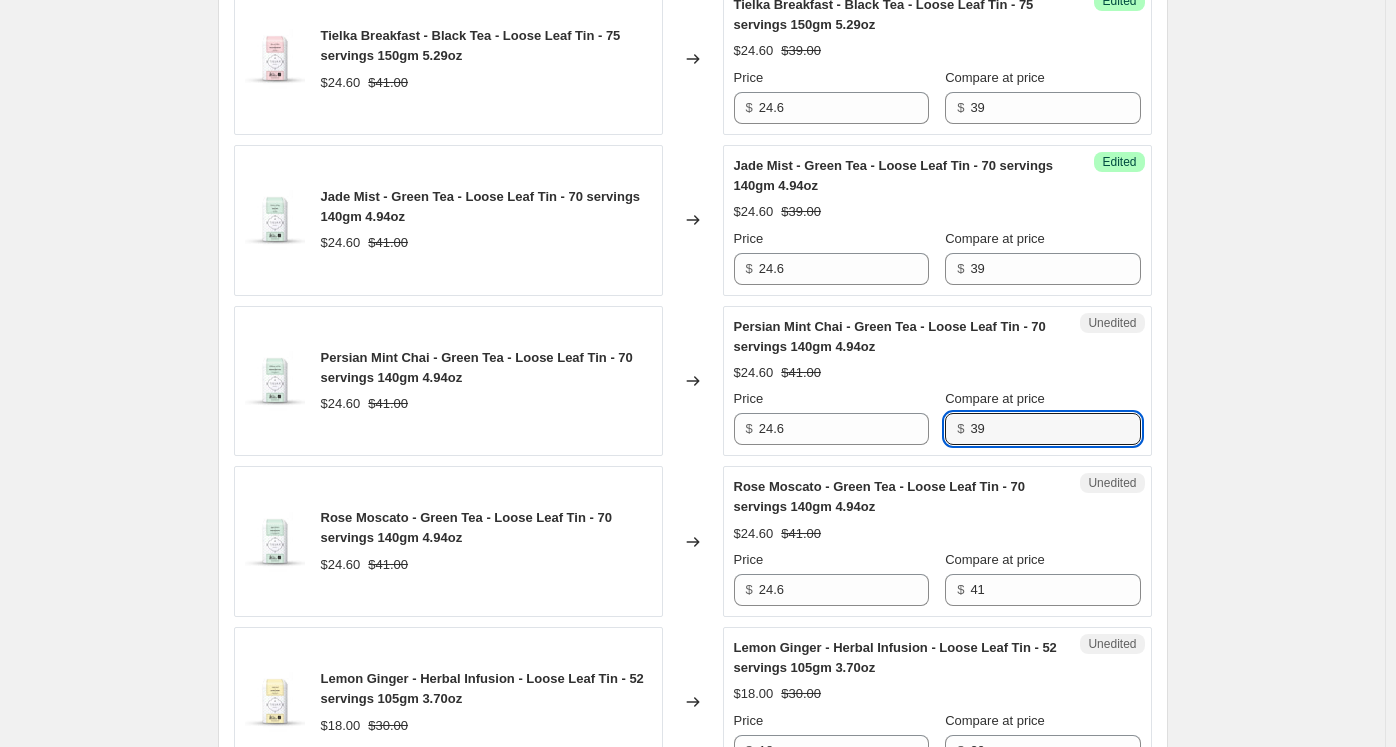 scroll, scrollTop: 1100, scrollLeft: 0, axis: vertical 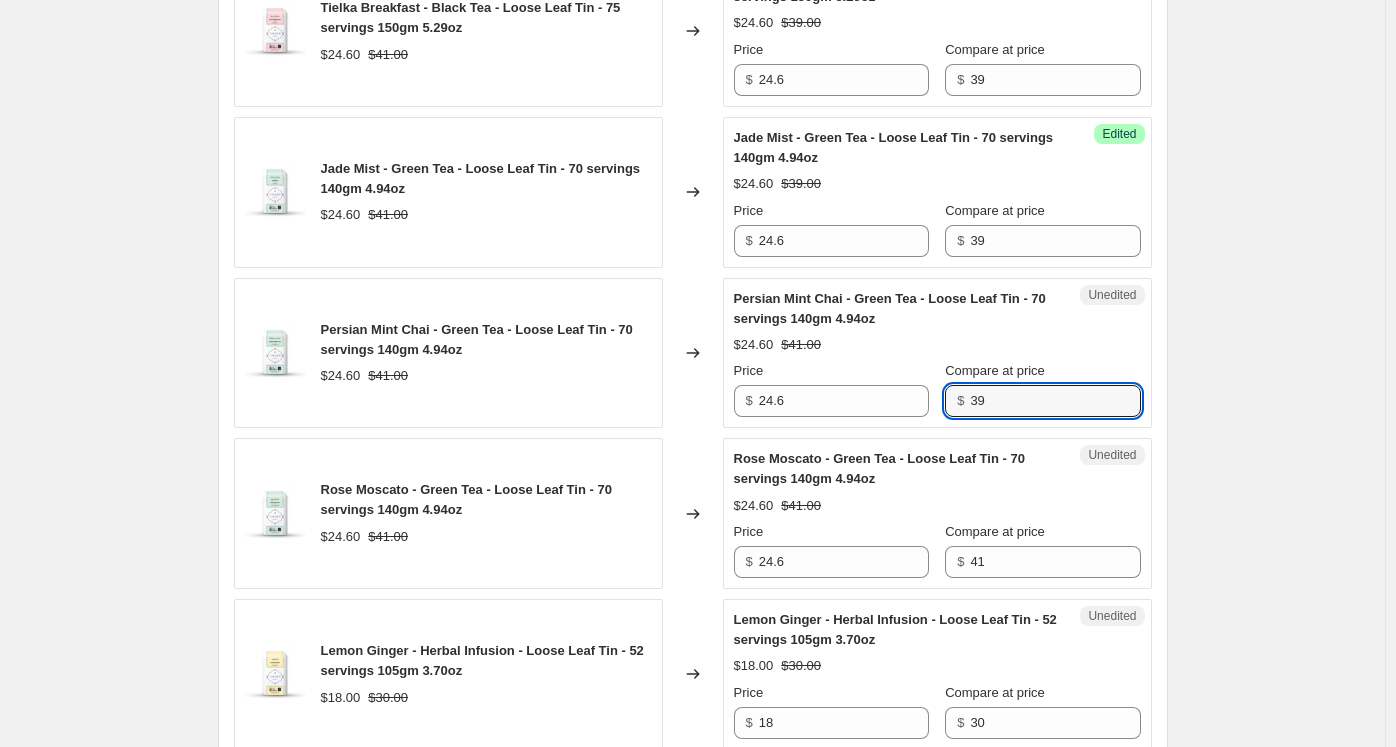type on "39" 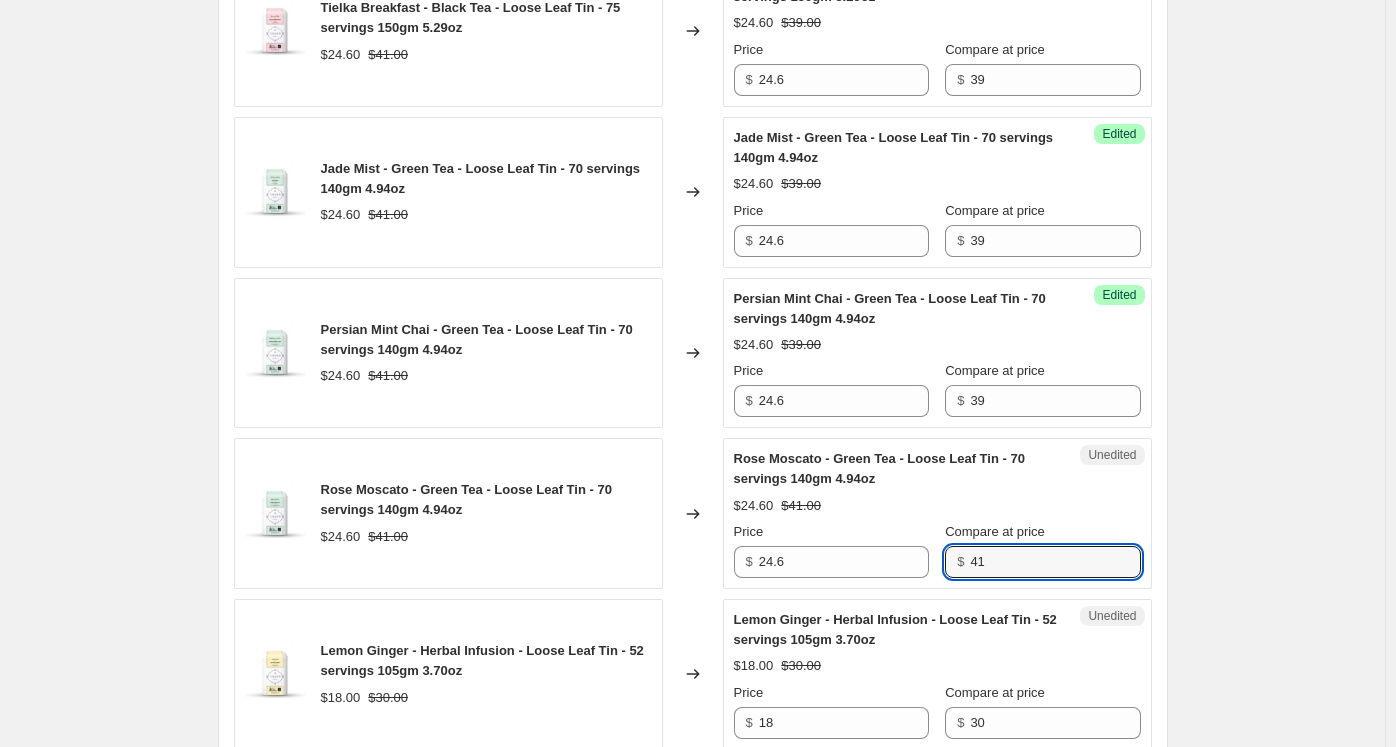 drag, startPoint x: 968, startPoint y: 547, endPoint x: 939, endPoint y: 547, distance: 29 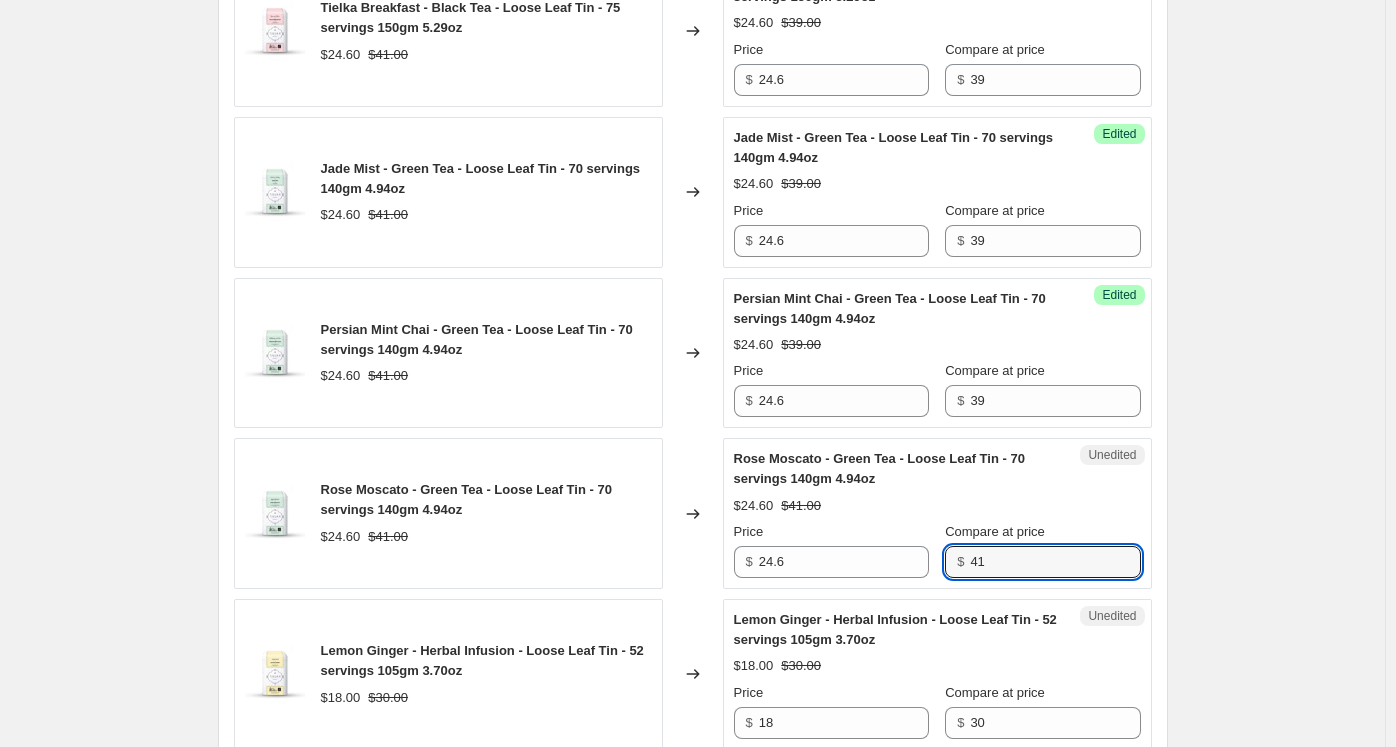 click on "Price $ 24.6 Compare at price $ 41" at bounding box center (937, 550) 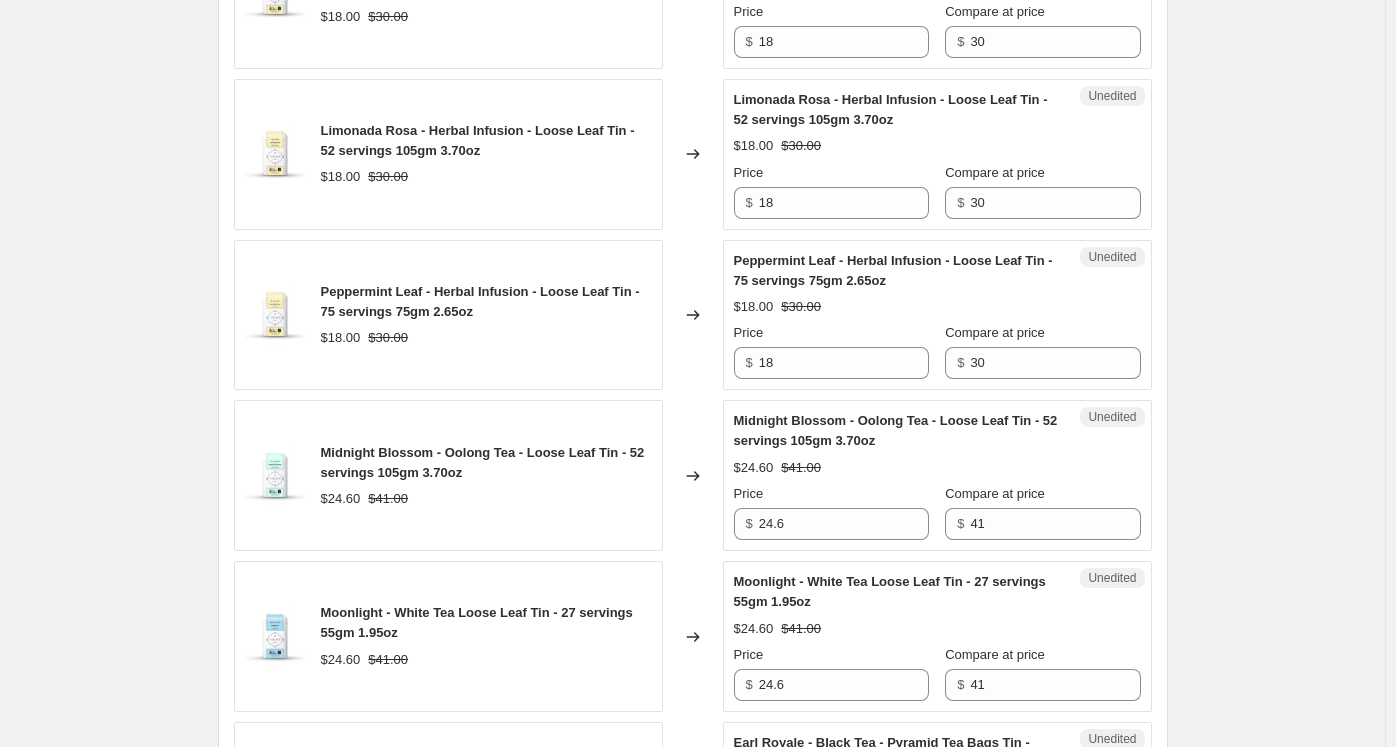 scroll, scrollTop: 1800, scrollLeft: 0, axis: vertical 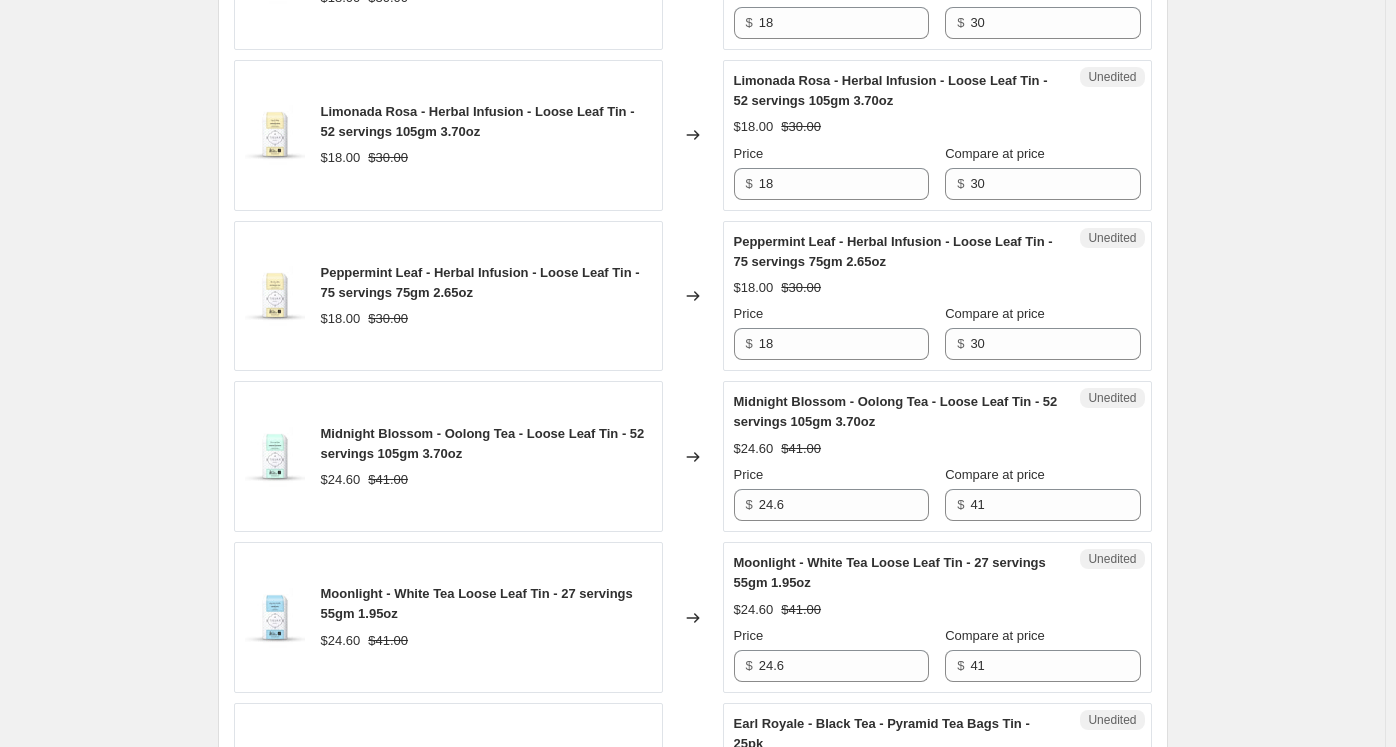 type on "39" 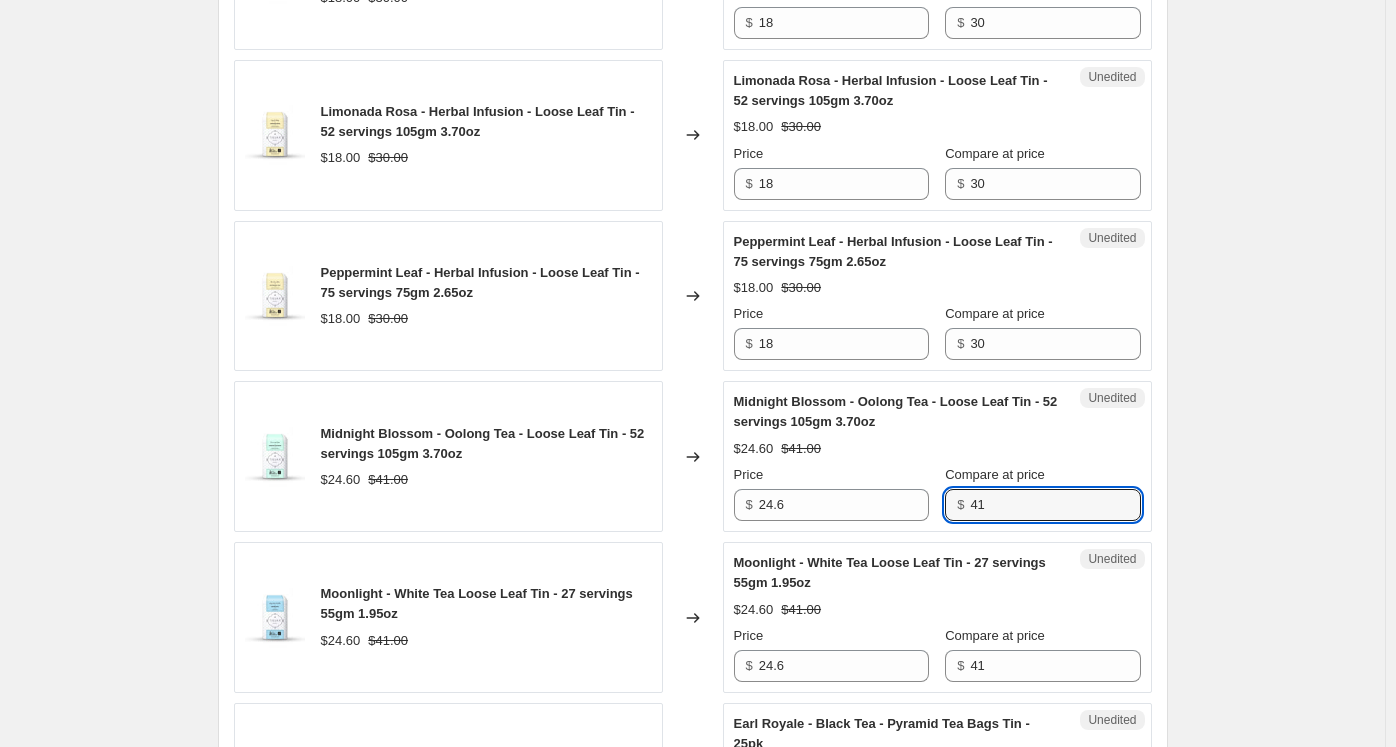 drag, startPoint x: 965, startPoint y: 495, endPoint x: 940, endPoint y: 499, distance: 25.317978 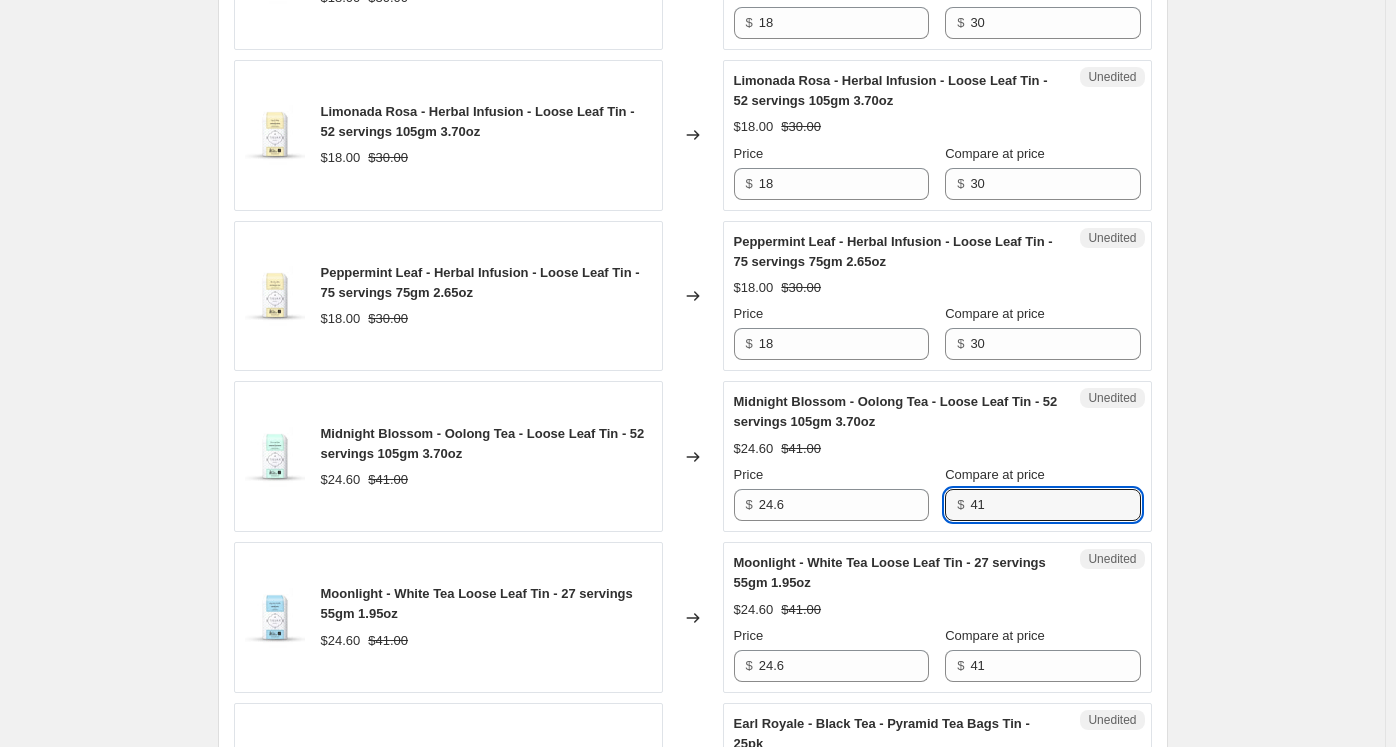 click on "Price $ 24.6 Compare at price $ 41" at bounding box center [937, 493] 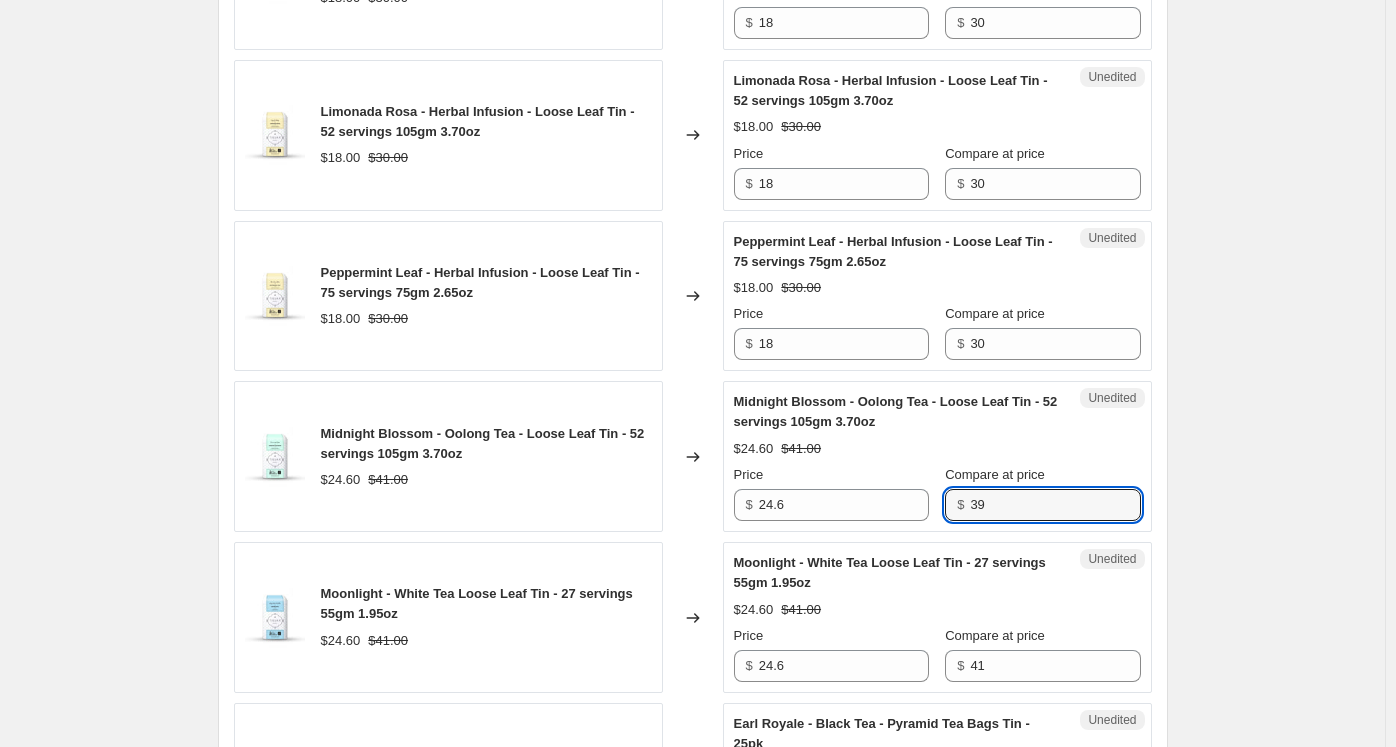 drag, startPoint x: 1024, startPoint y: 497, endPoint x: 937, endPoint y: 490, distance: 87.28116 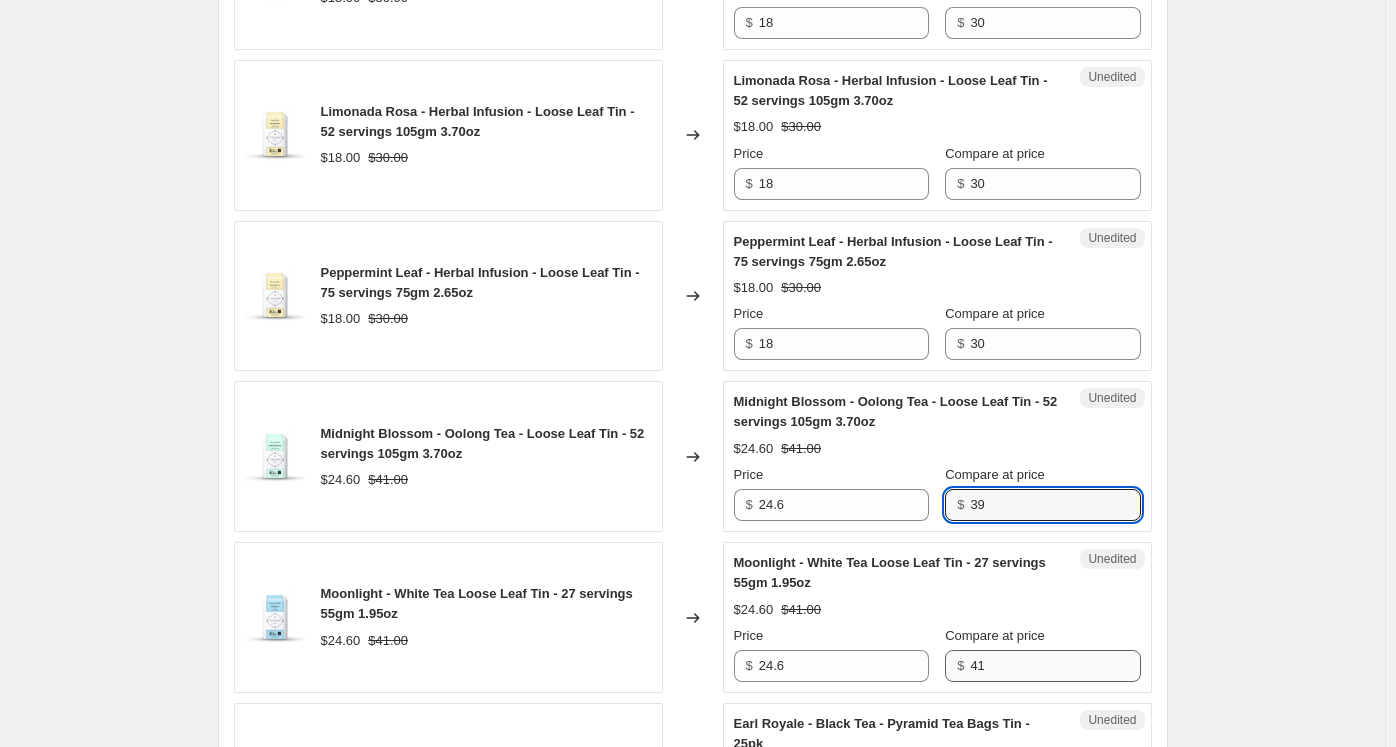 type on "39" 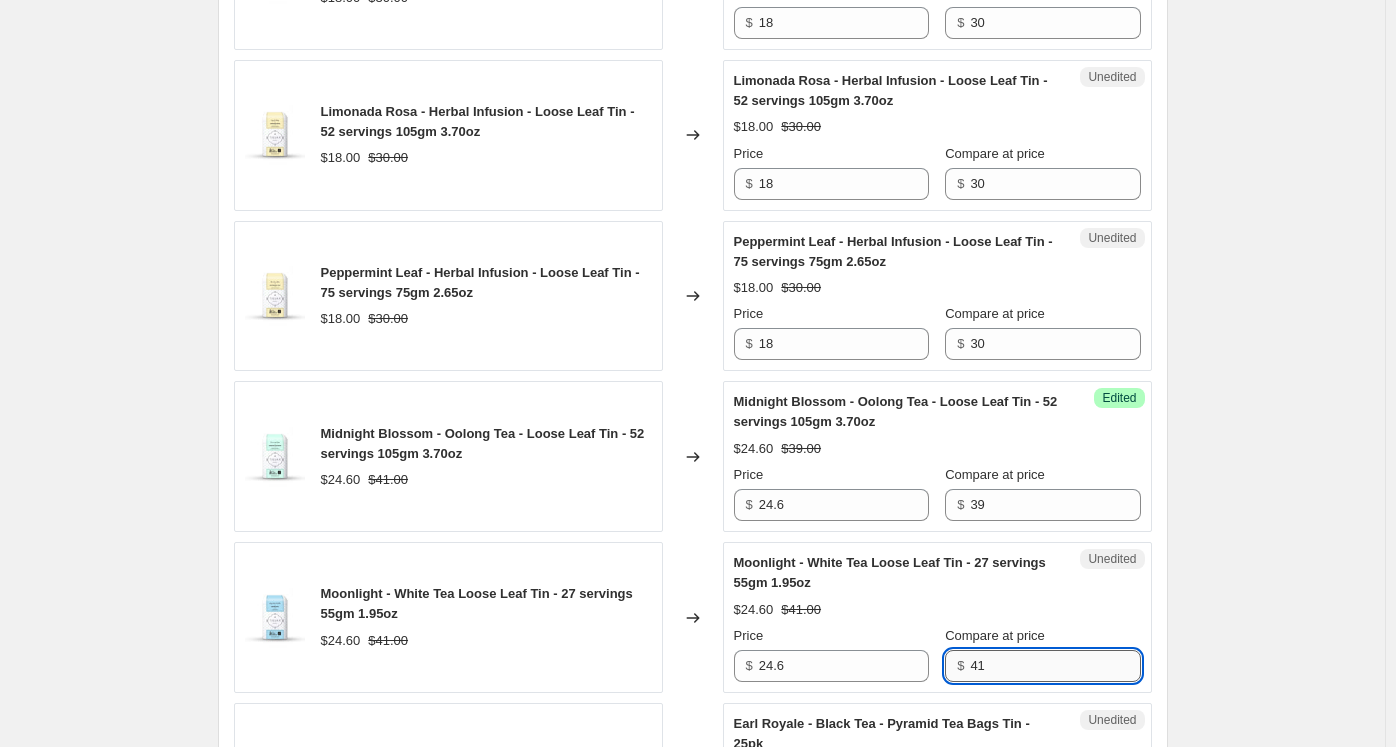 click on "41" at bounding box center [1055, 666] 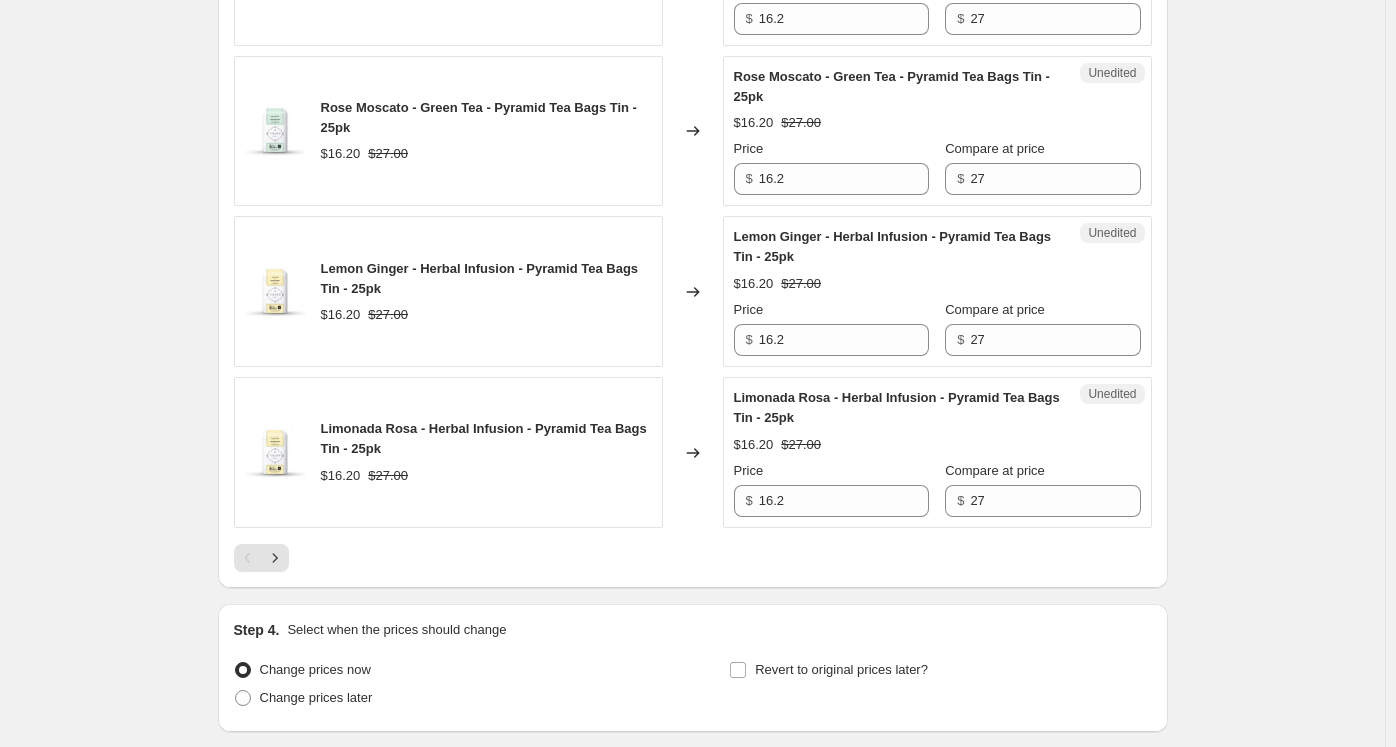 scroll, scrollTop: 3400, scrollLeft: 0, axis: vertical 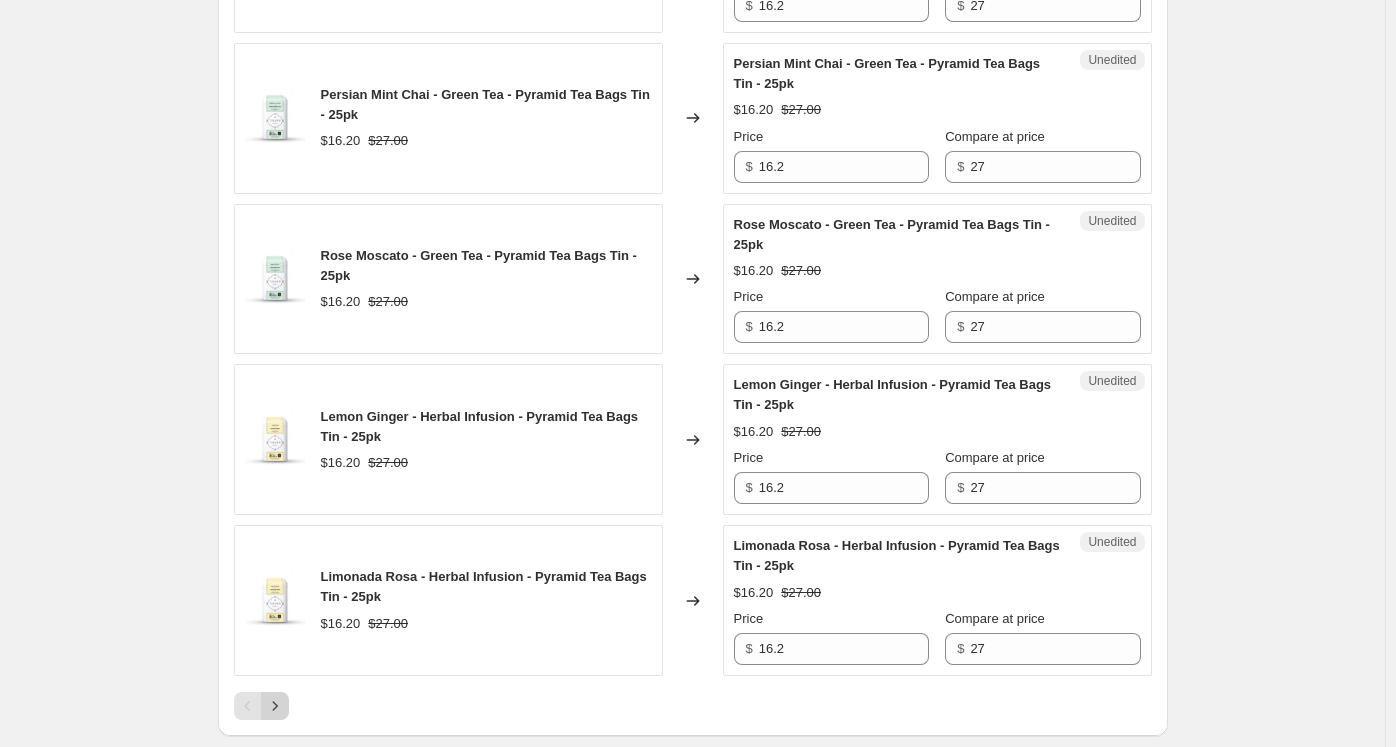 click 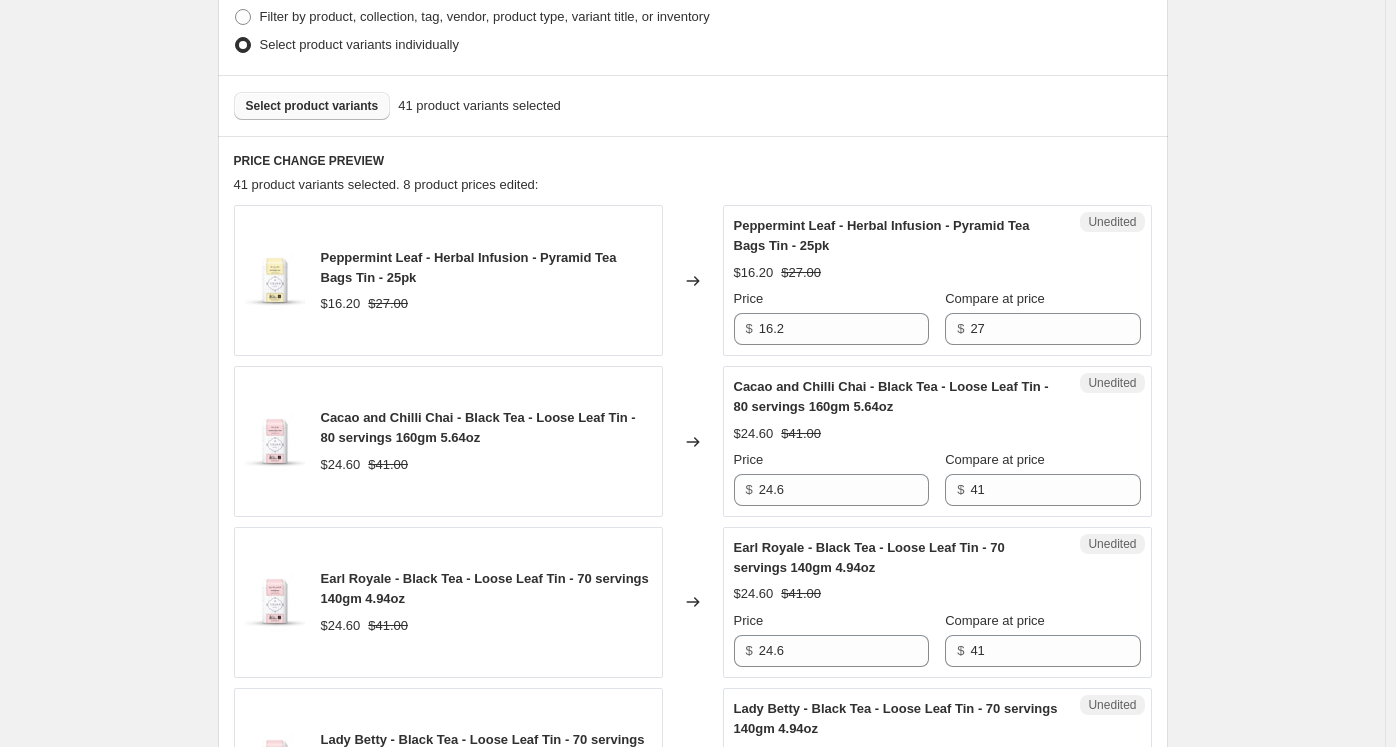 scroll, scrollTop: 644, scrollLeft: 0, axis: vertical 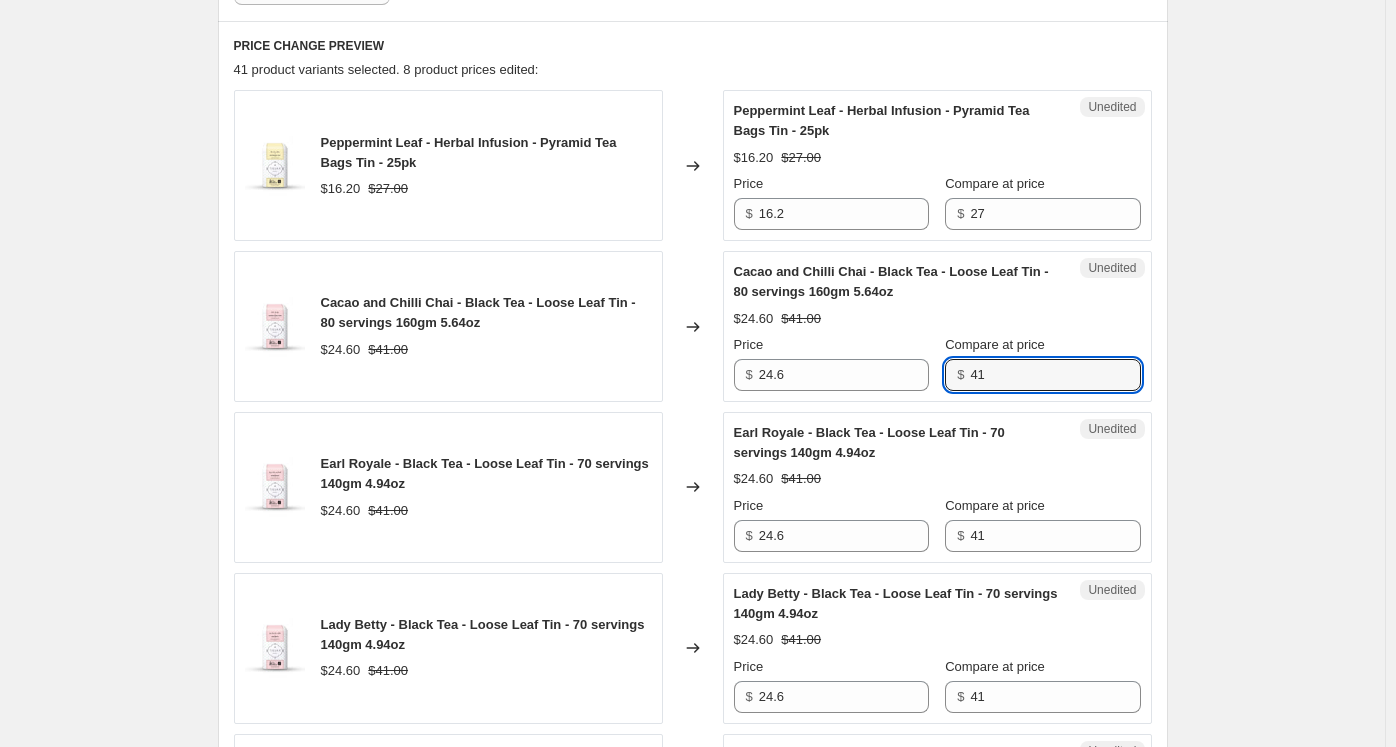 drag, startPoint x: 1012, startPoint y: 376, endPoint x: 973, endPoint y: 376, distance: 39 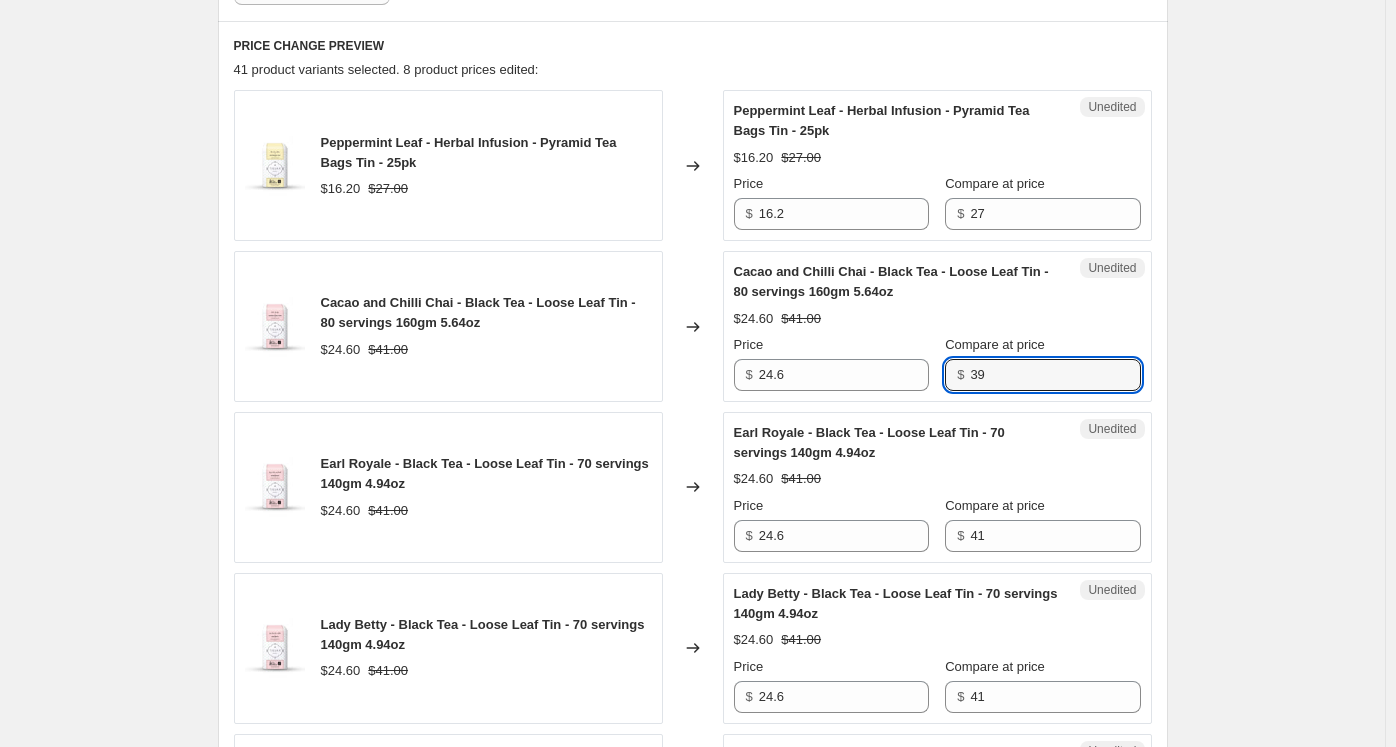 type on "39" 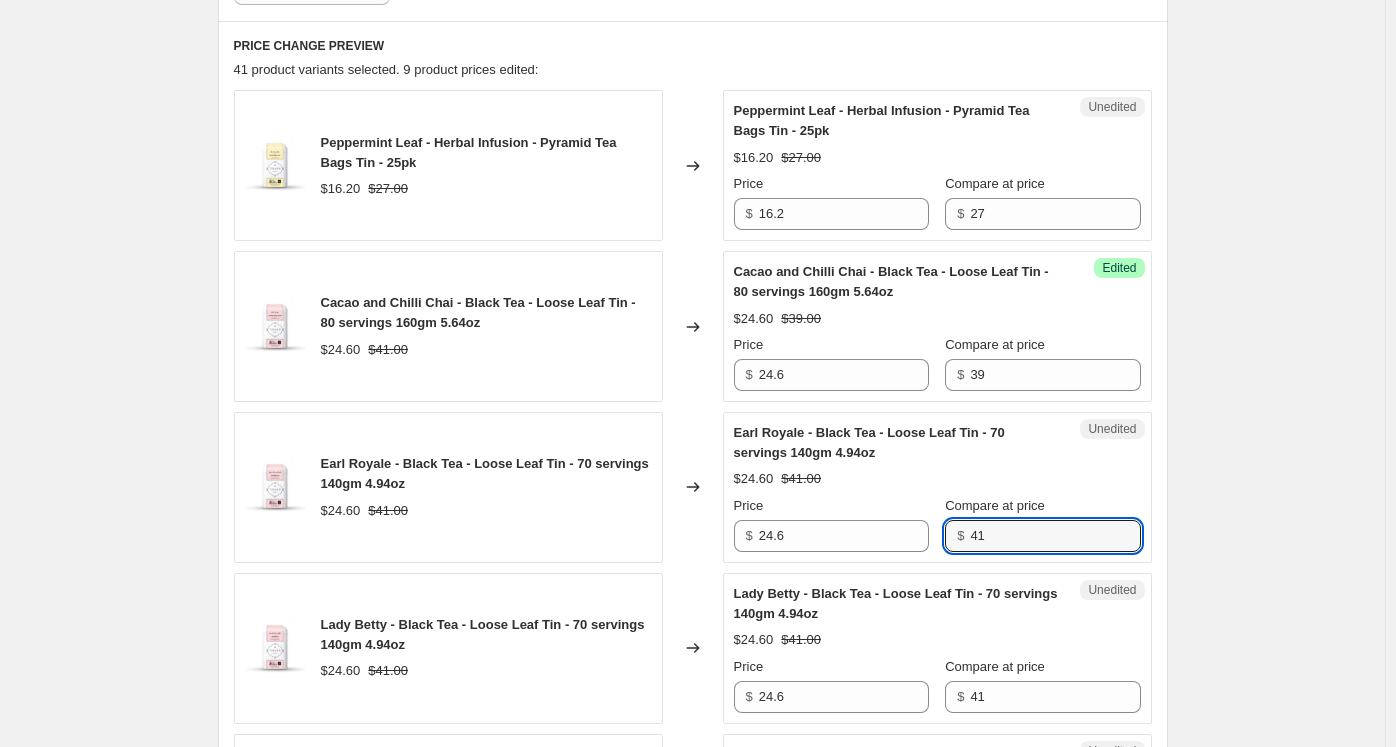 click on "$ 41" at bounding box center [1042, 536] 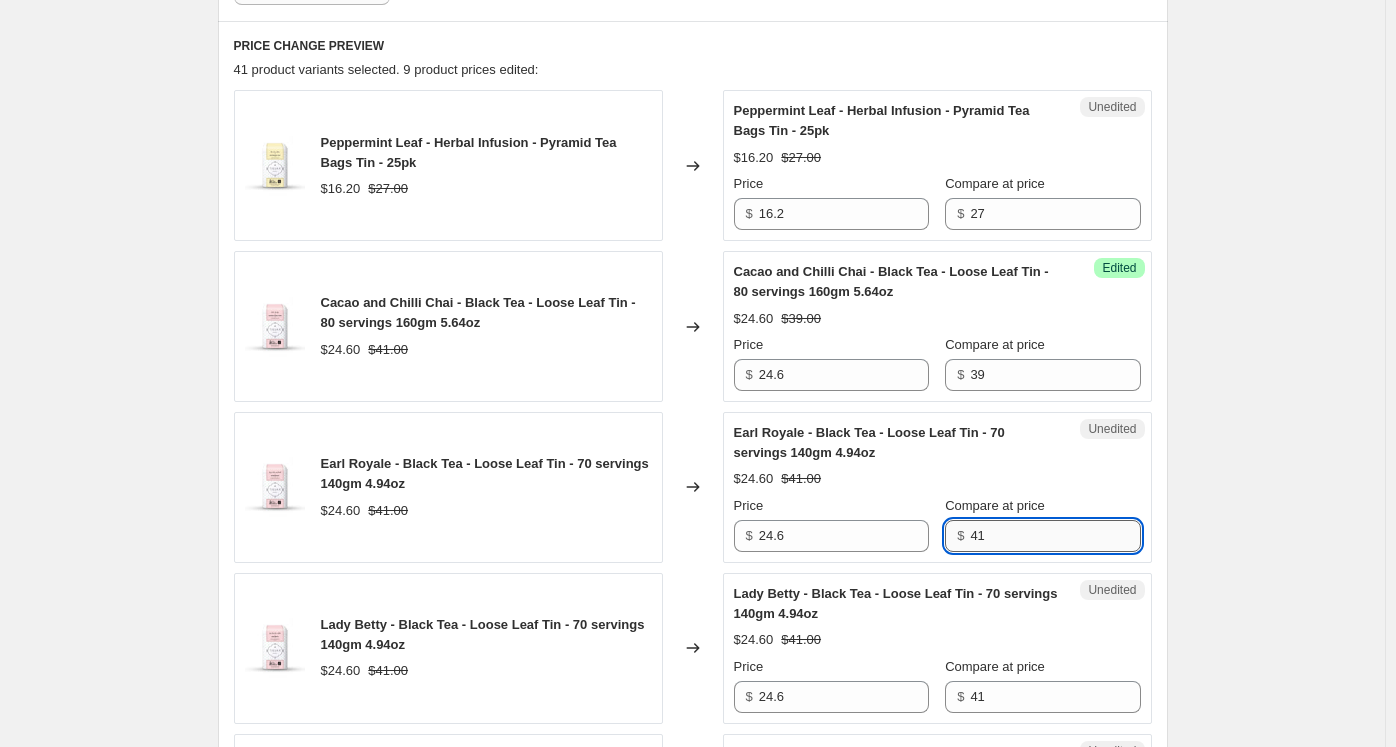 paste on "39" 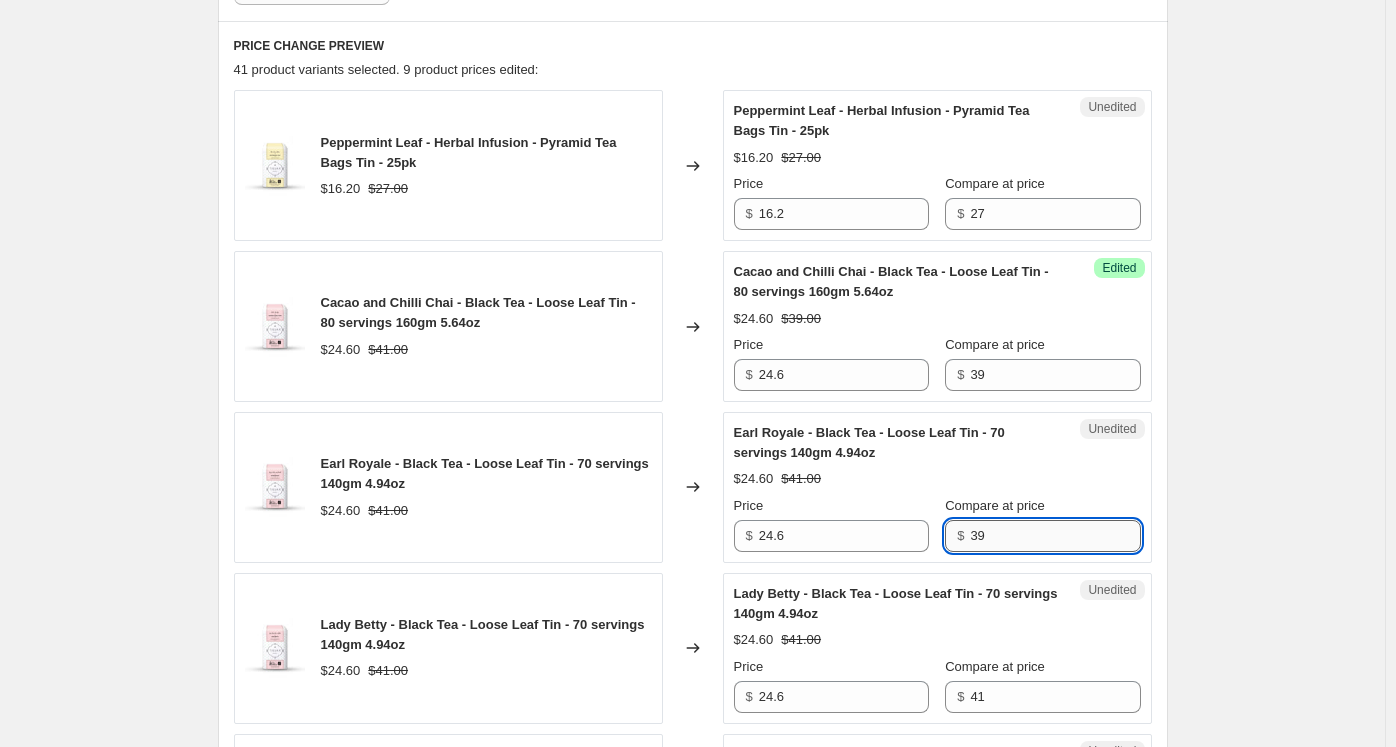 scroll, scrollTop: 844, scrollLeft: 0, axis: vertical 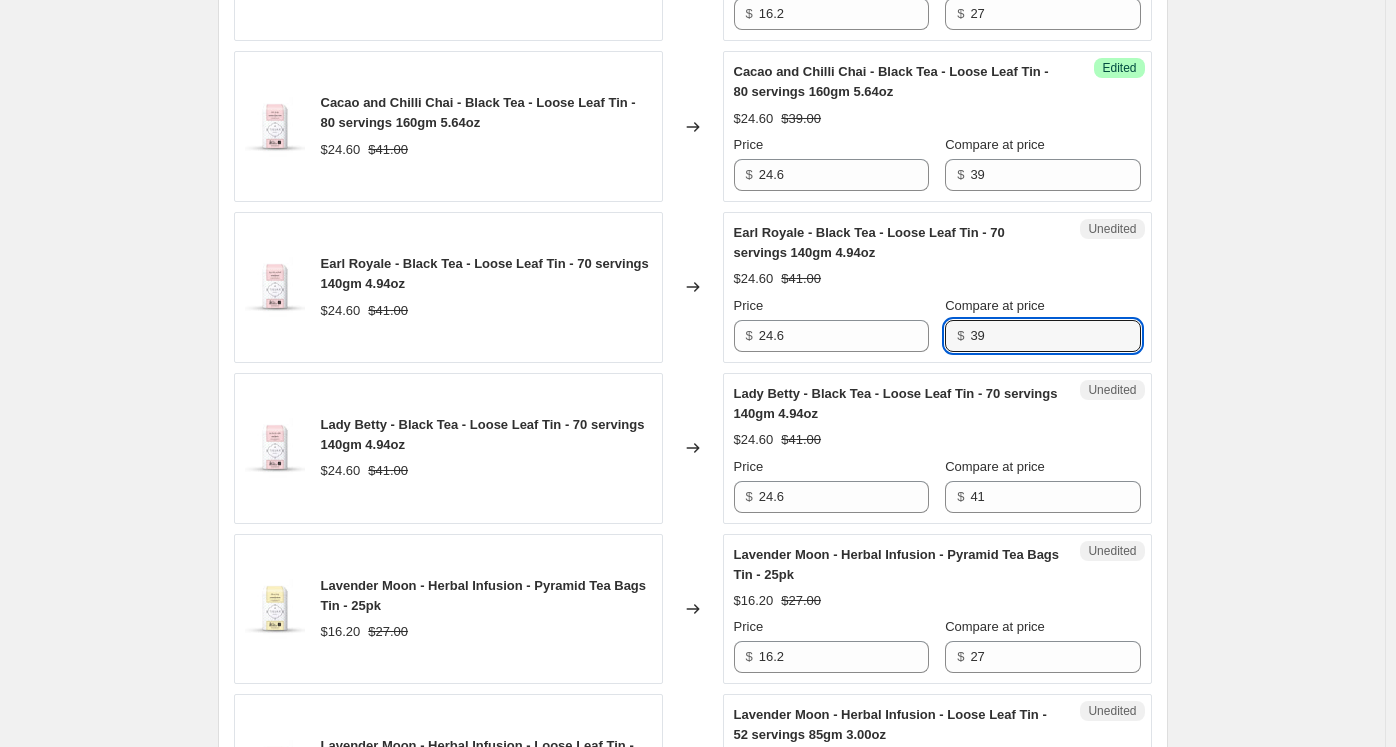 type on "39" 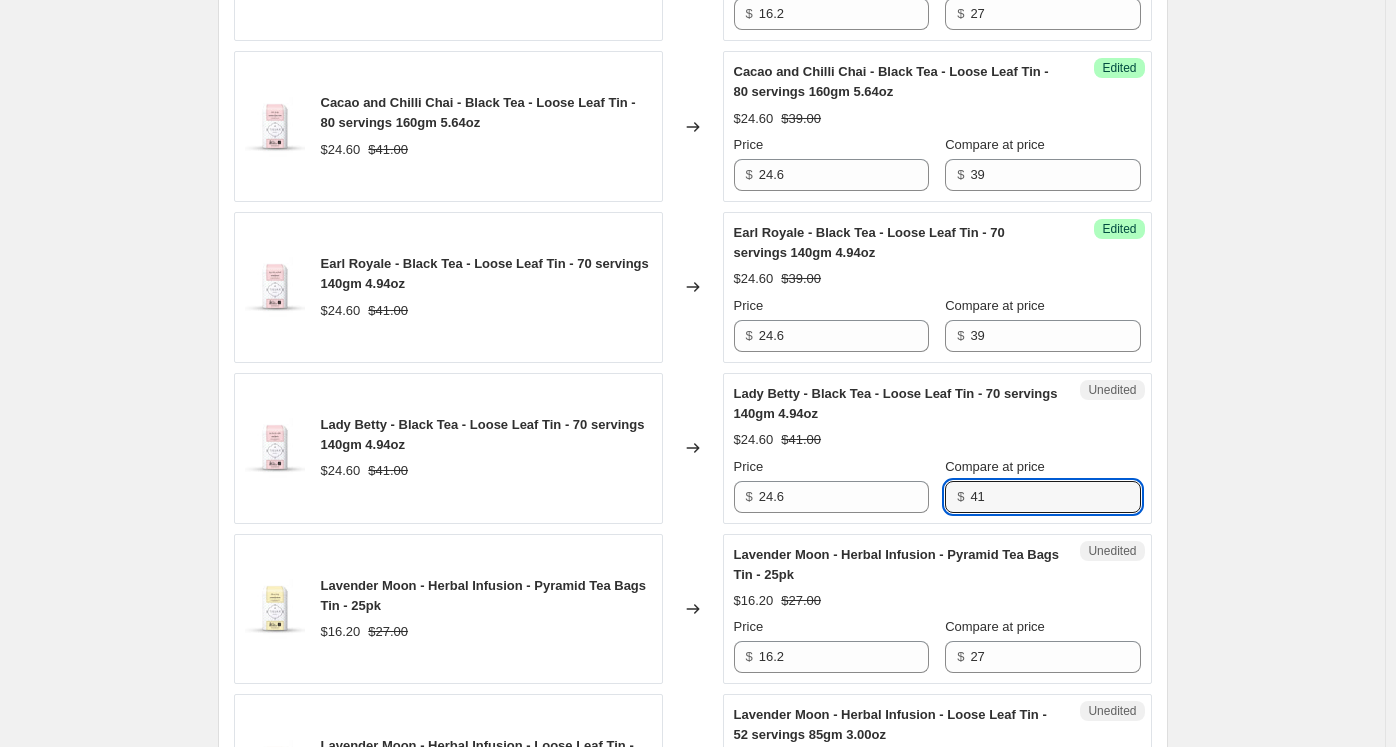 drag, startPoint x: 948, startPoint y: 485, endPoint x: 971, endPoint y: 491, distance: 23.769728 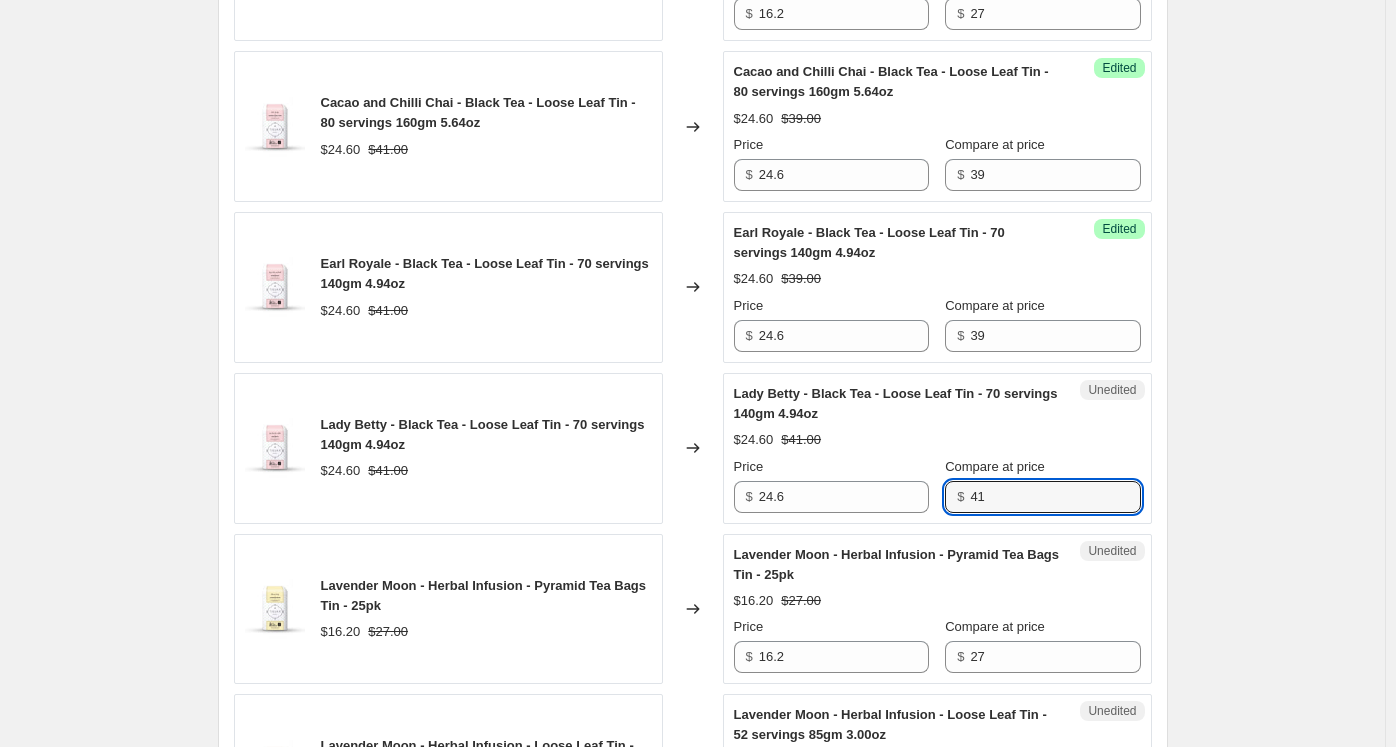 click on "Price $ 24.6 Compare at price $ 41" at bounding box center [937, 485] 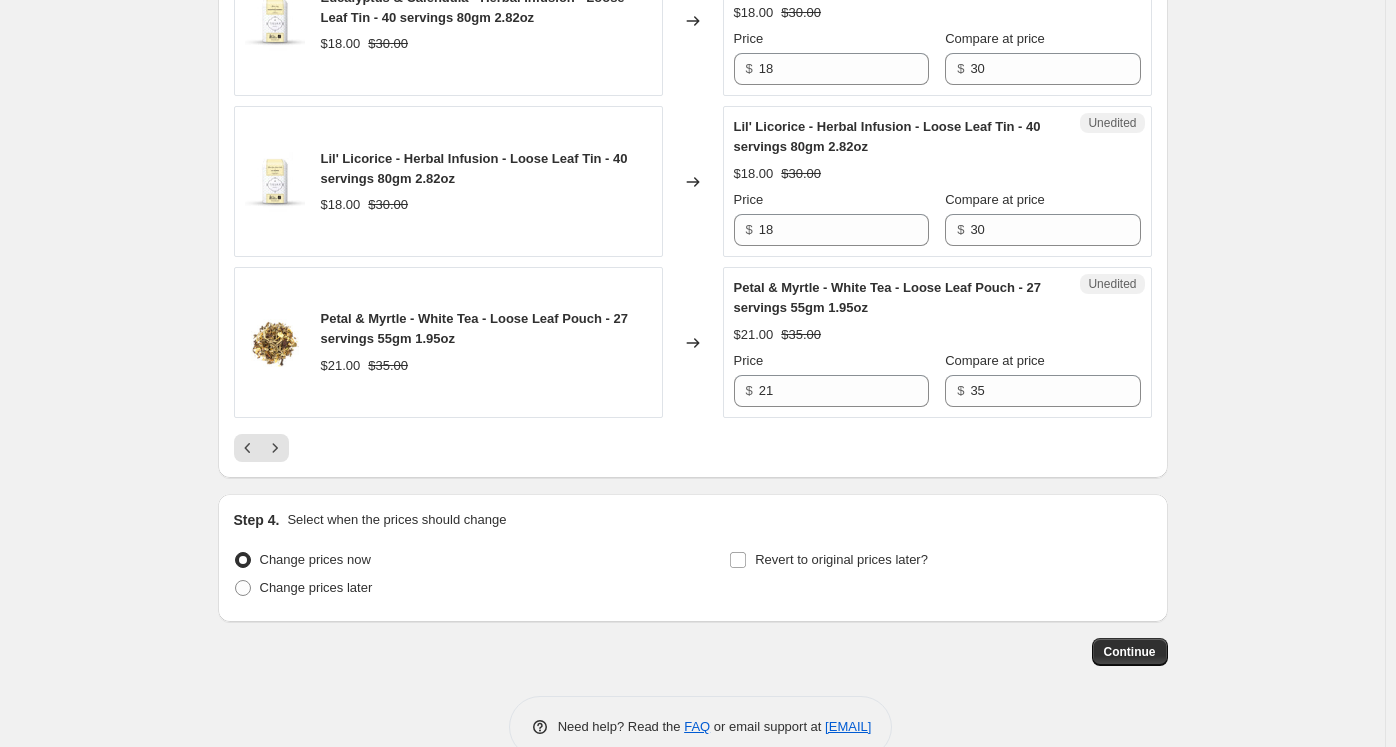 scroll, scrollTop: 3544, scrollLeft: 0, axis: vertical 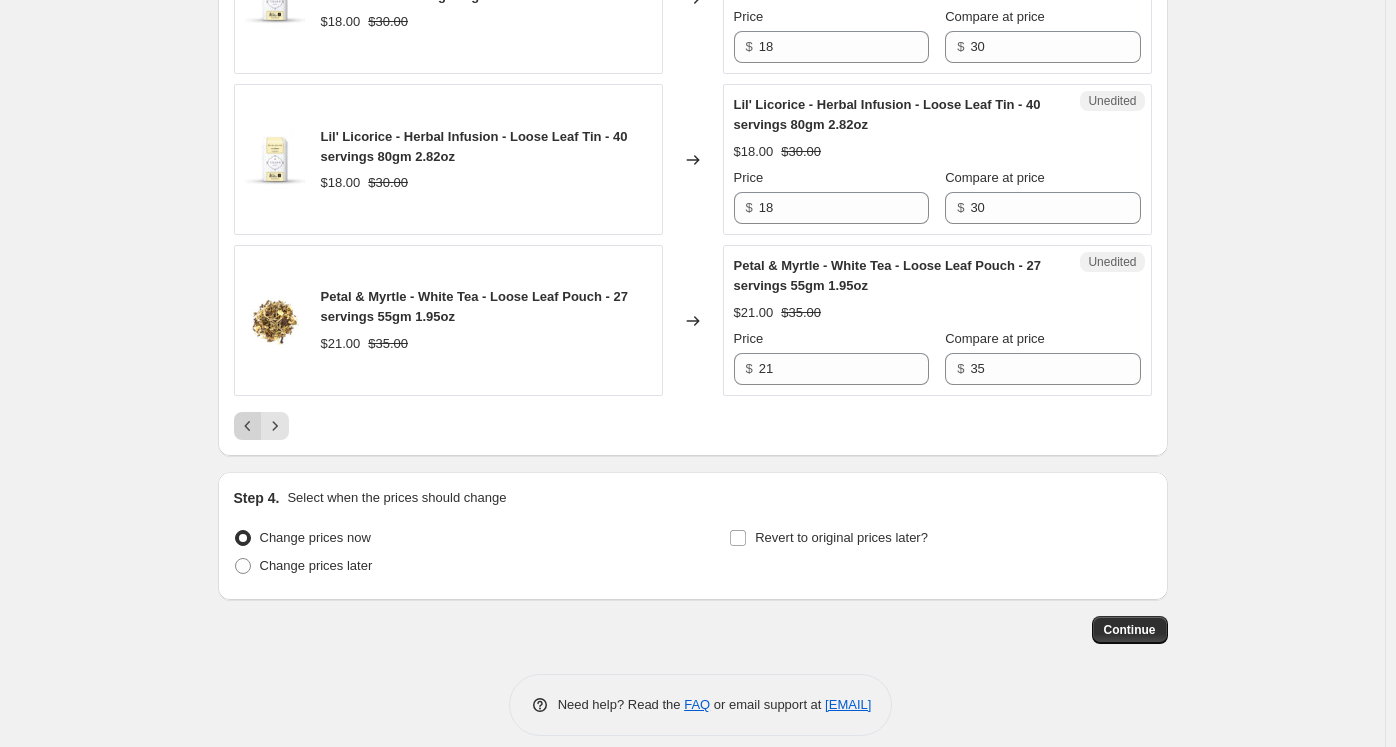 click 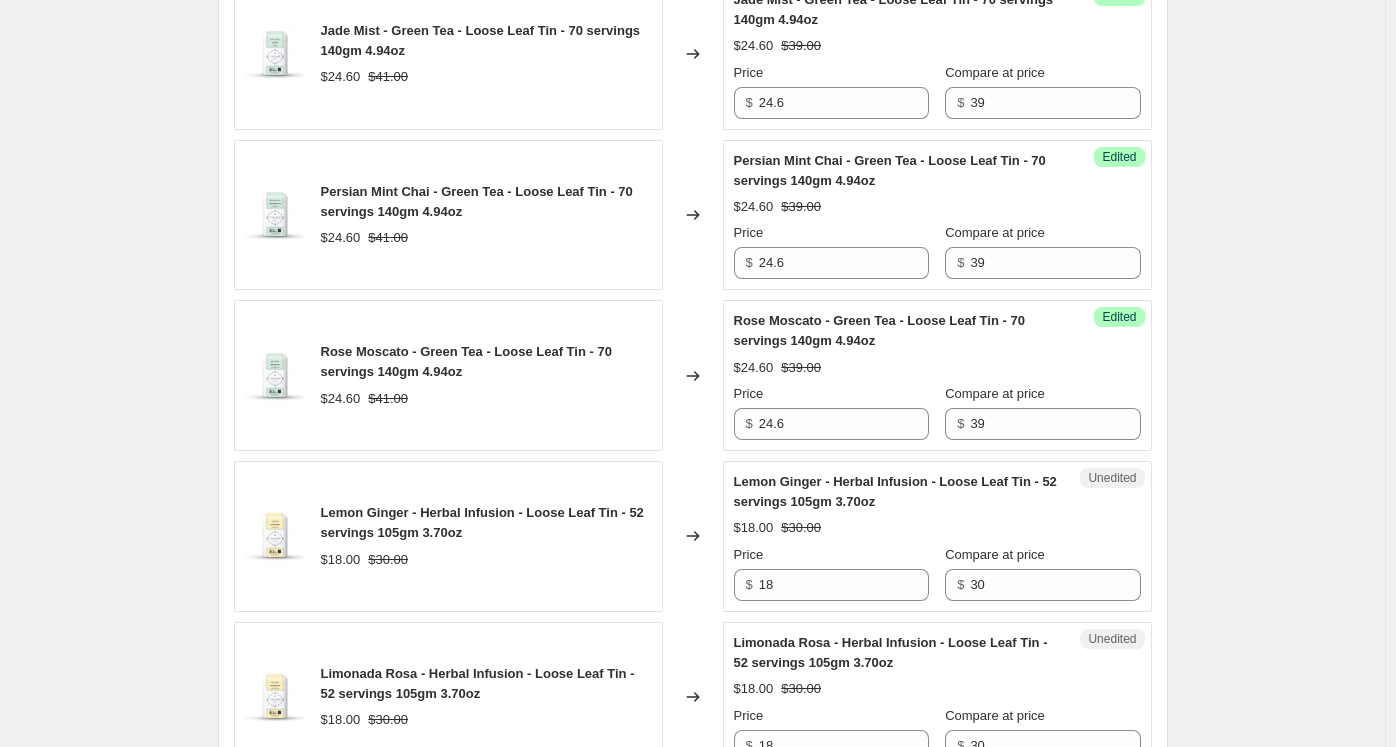 scroll, scrollTop: 1144, scrollLeft: 0, axis: vertical 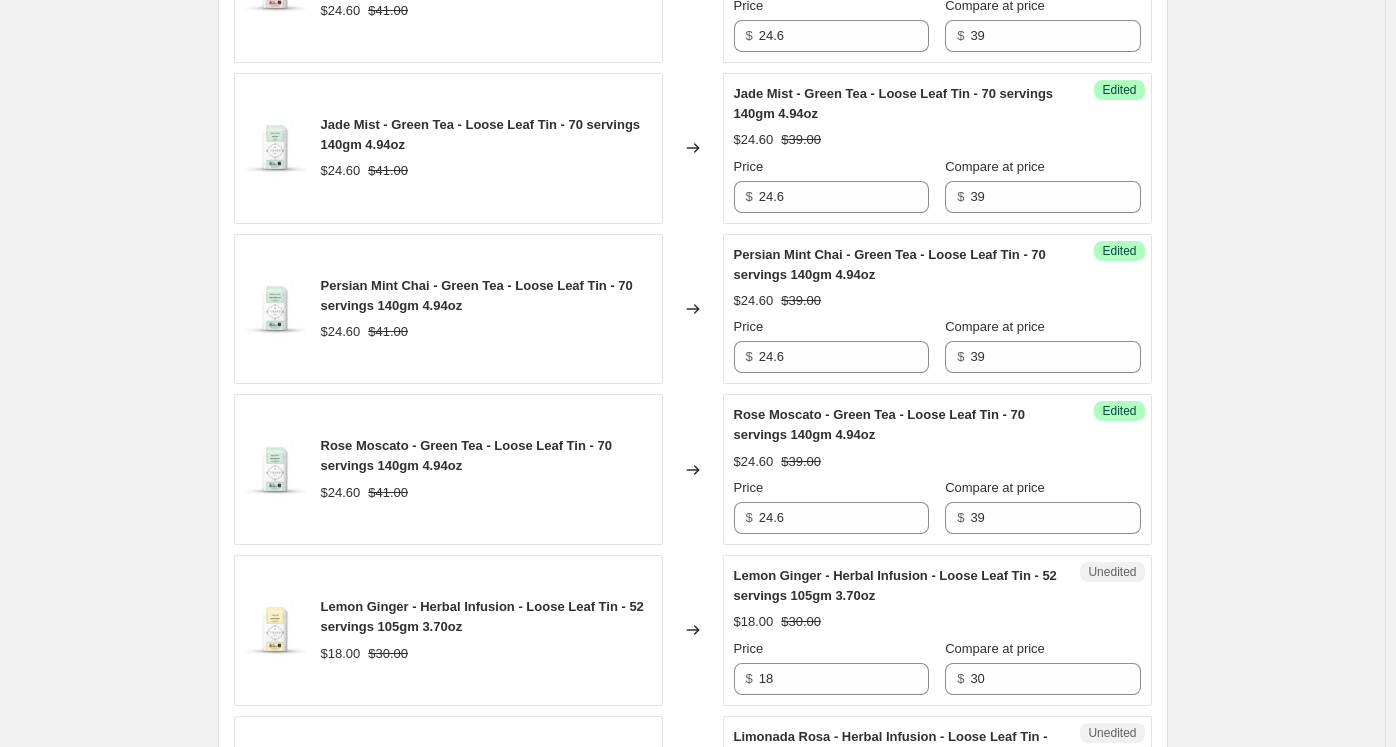 click on "Create new price change job. This page is ready Create new price change job Draft Step 1. Optionally give your price change job a title (eg "March 30% off sale on boots") [DATE], [TIME] Price change job This title is just for internal use, customers won't see it Step 2. Select how the prices should change Use bulk price change rules Set product prices individually Use CSV upload Select tags to add while price change is active Select tags to remove while price change is active Step 3. Select which products should change in price Select all products, use filters, or select products variants individually All products Filter by product, collection, tag, vendor, product type, variant title, or inventory Select product variants individually Select product variants 41   product variants selected PRICE CHANGE PREVIEW 41 product variants selected. 11 product prices edited: Mulled Christmas - Black Tea - Loose Leaf Tin - 80 servings 160gm 5.64oz $22.20 $37.00 Changed to Success Edited $22.20 $39.00 Price $ 22.2 $" at bounding box center (692, 1001) 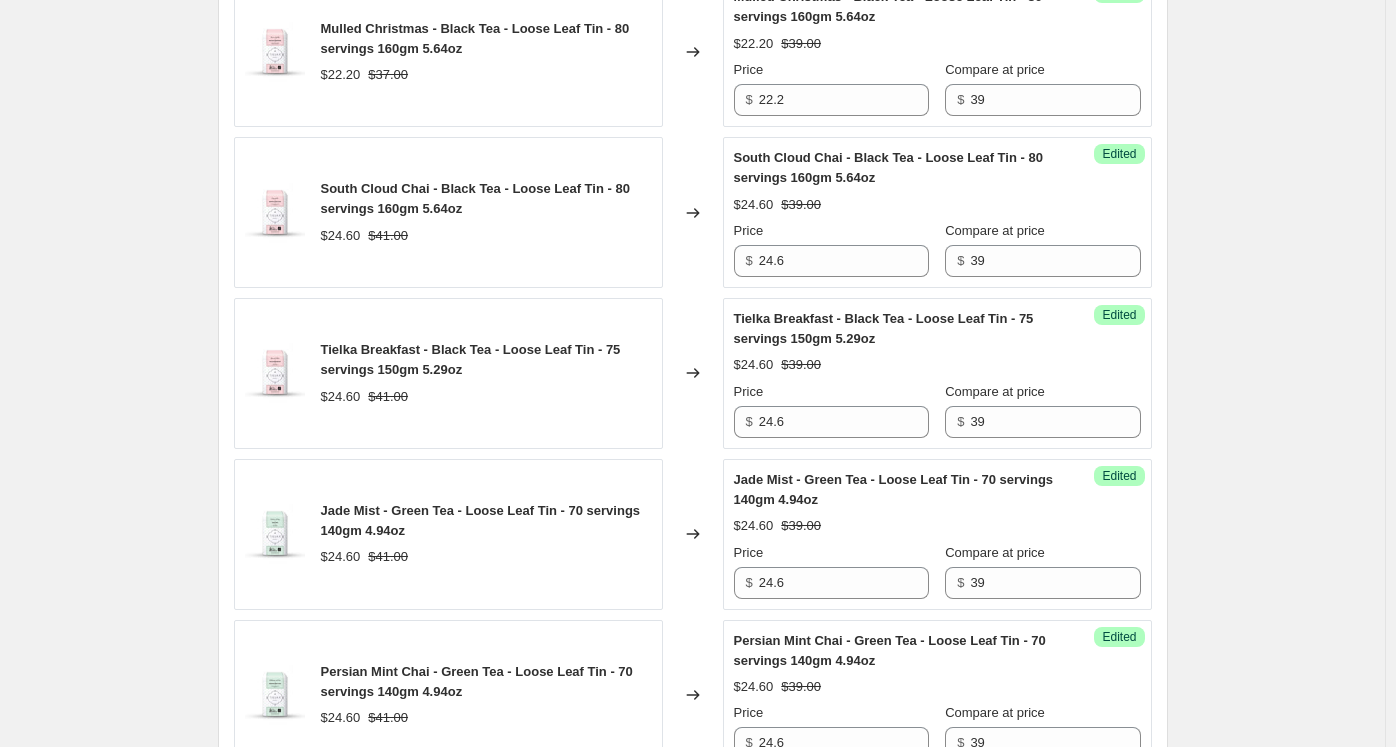 scroll, scrollTop: 644, scrollLeft: 0, axis: vertical 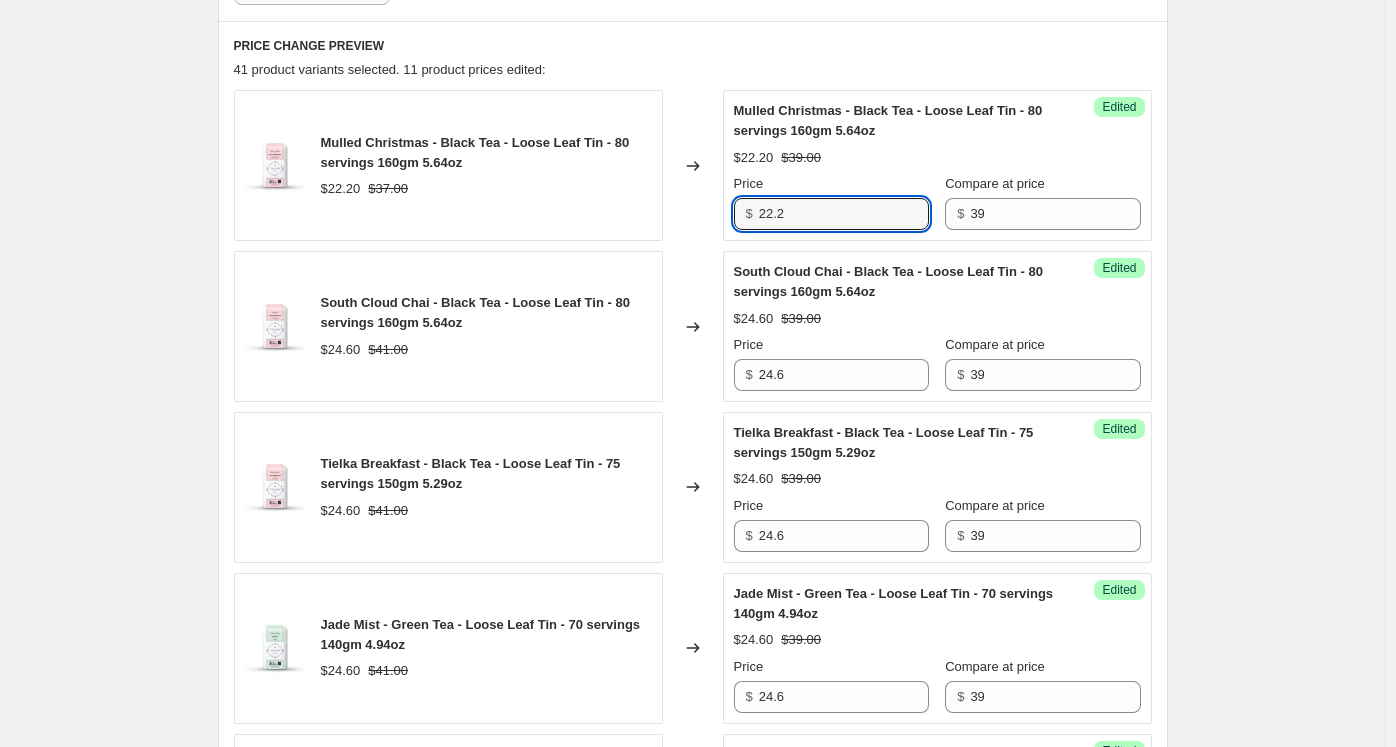drag, startPoint x: 812, startPoint y: 213, endPoint x: 701, endPoint y: 231, distance: 112.44999 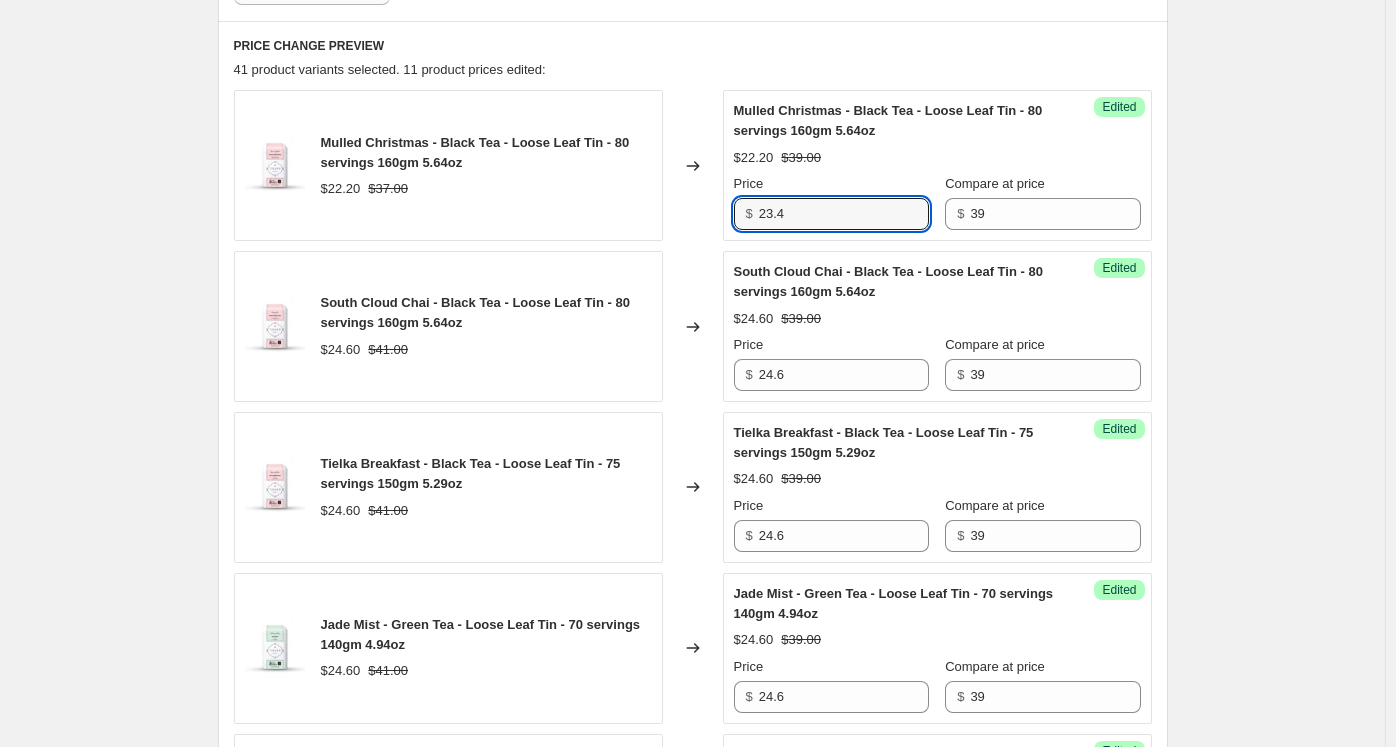 type on "23.4" 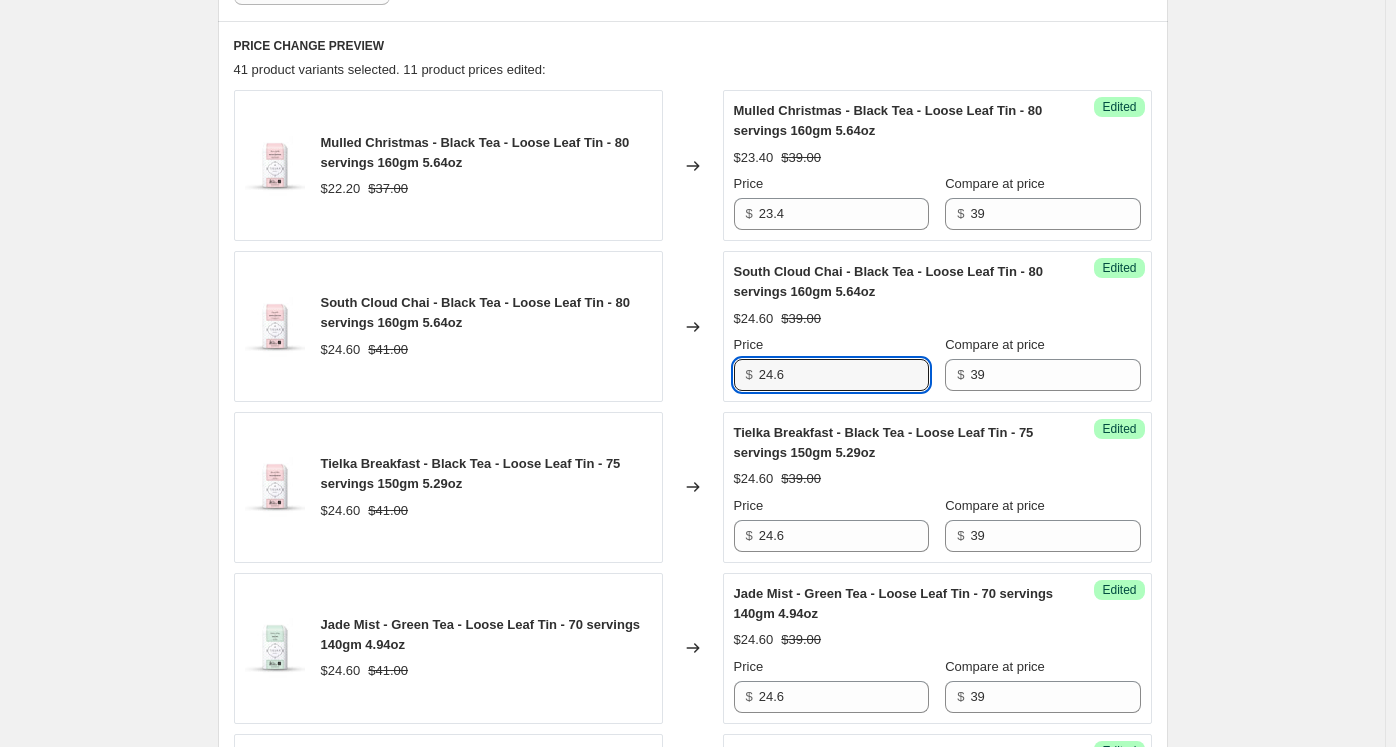 drag, startPoint x: 755, startPoint y: 373, endPoint x: 701, endPoint y: 373, distance: 54 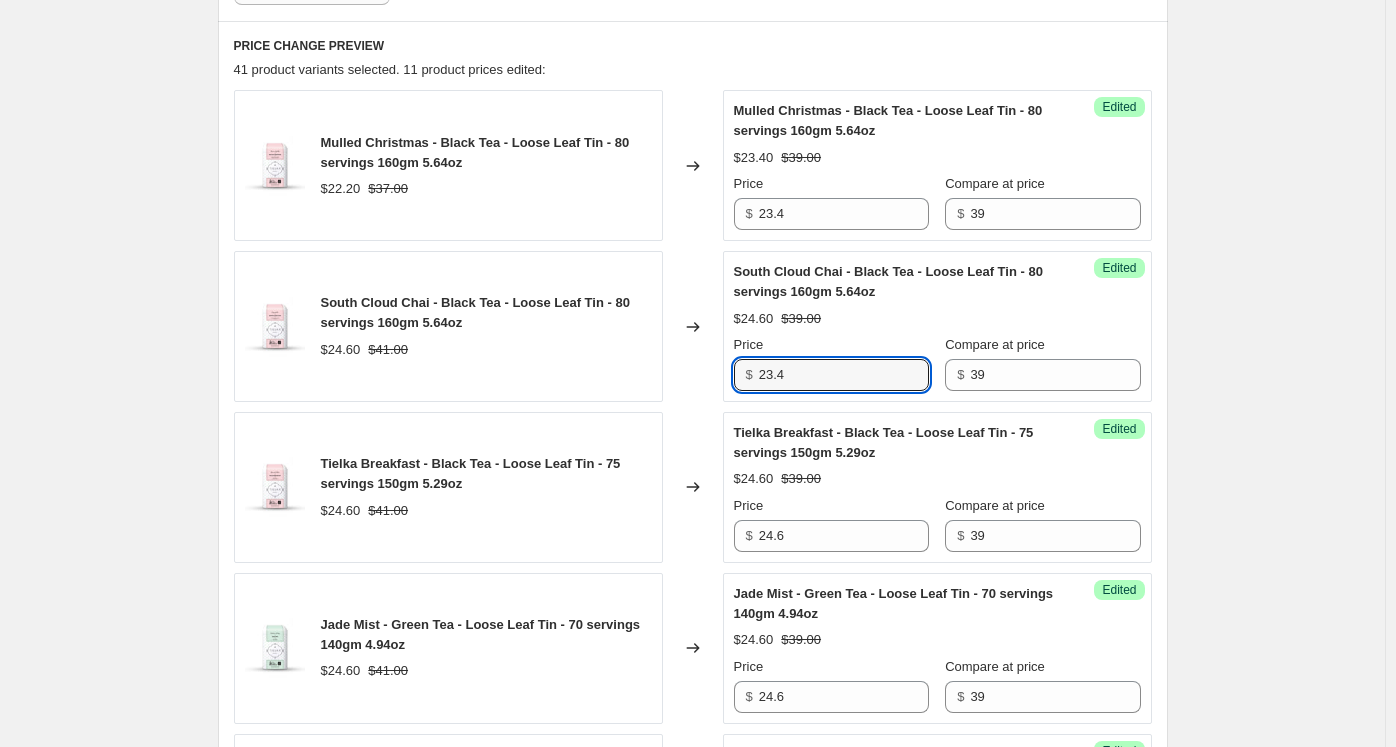 type on "23.4" 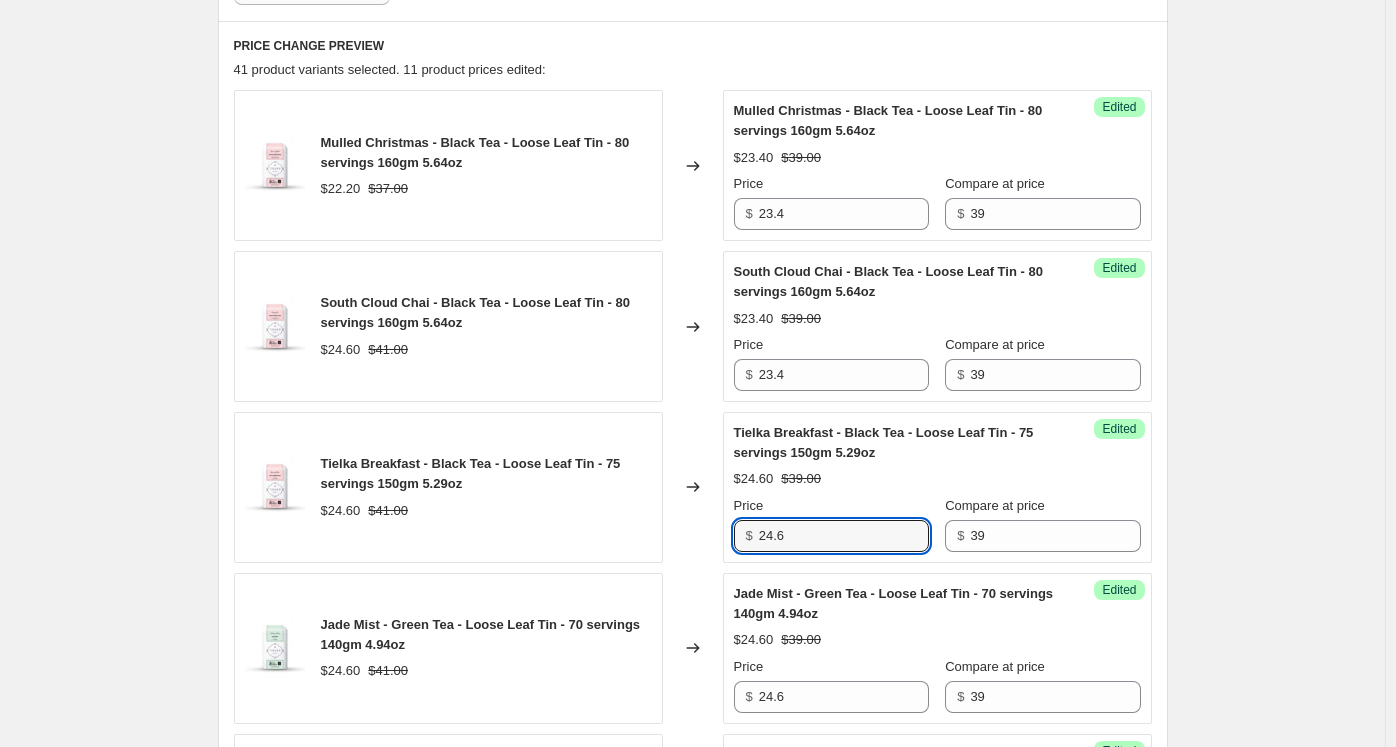 drag, startPoint x: 708, startPoint y: 517, endPoint x: 698, endPoint y: 515, distance: 10.198039 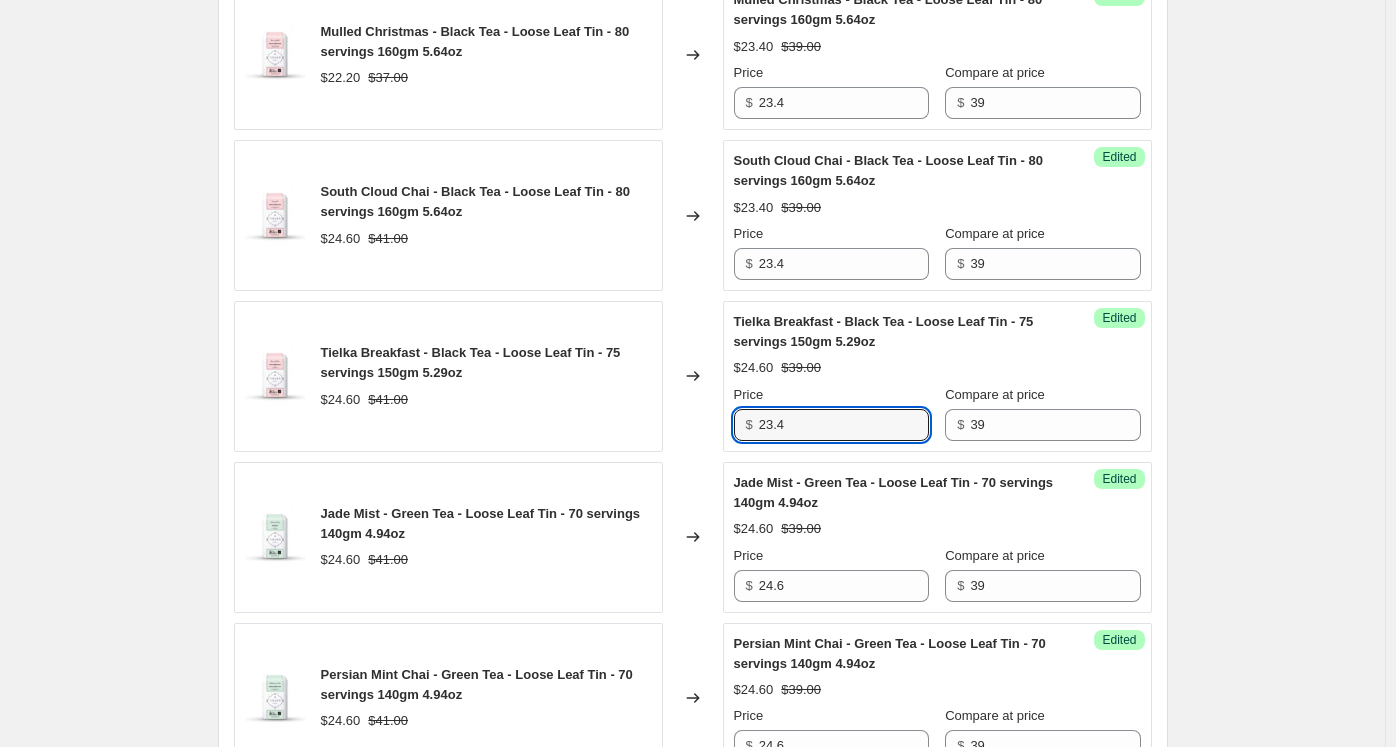 scroll, scrollTop: 844, scrollLeft: 0, axis: vertical 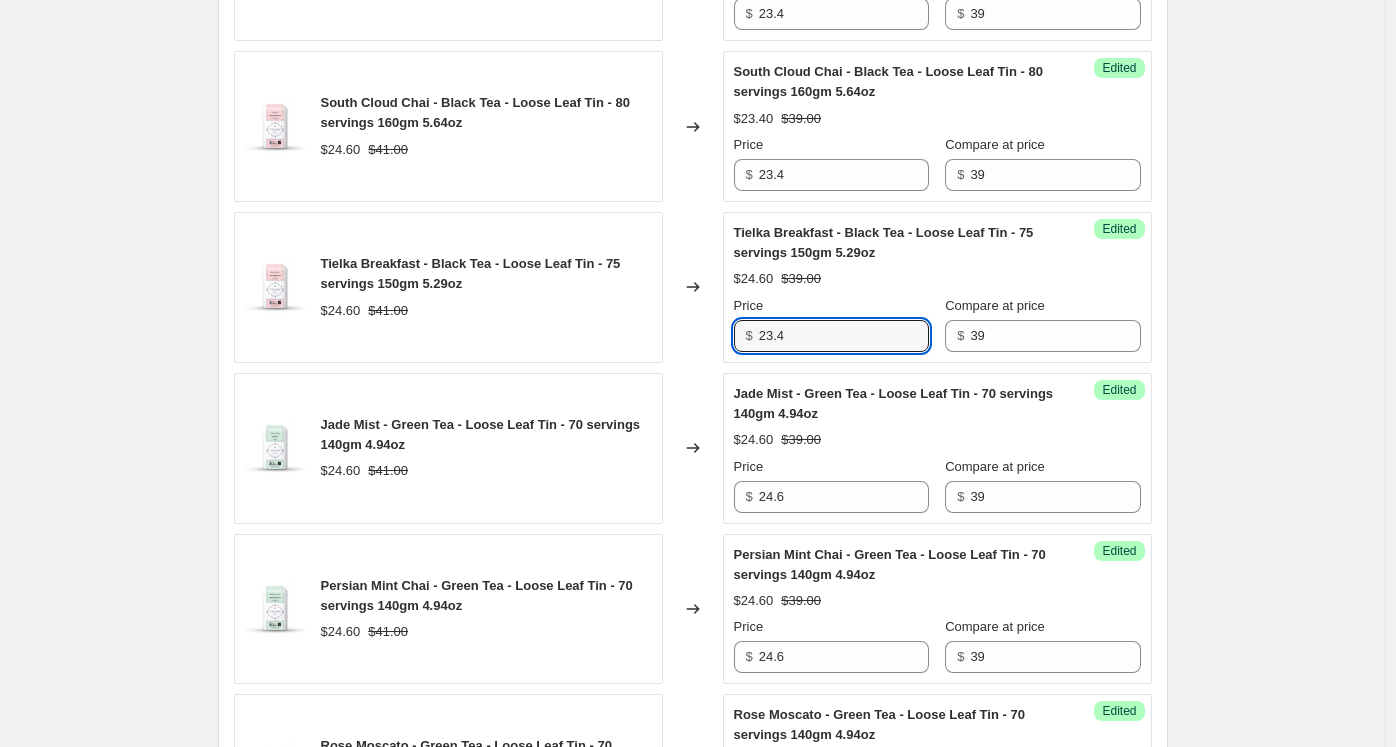 type on "23.4" 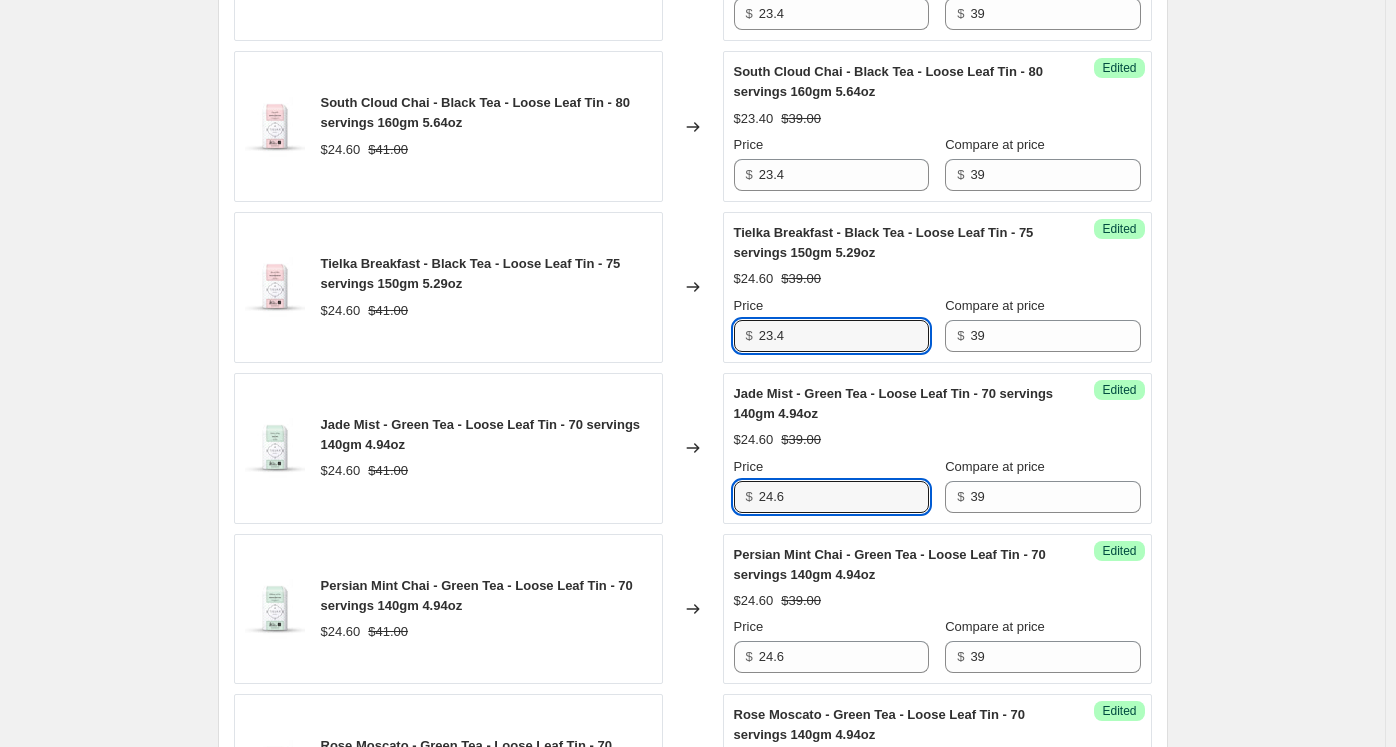 drag, startPoint x: 749, startPoint y: 486, endPoint x: 685, endPoint y: 486, distance: 64 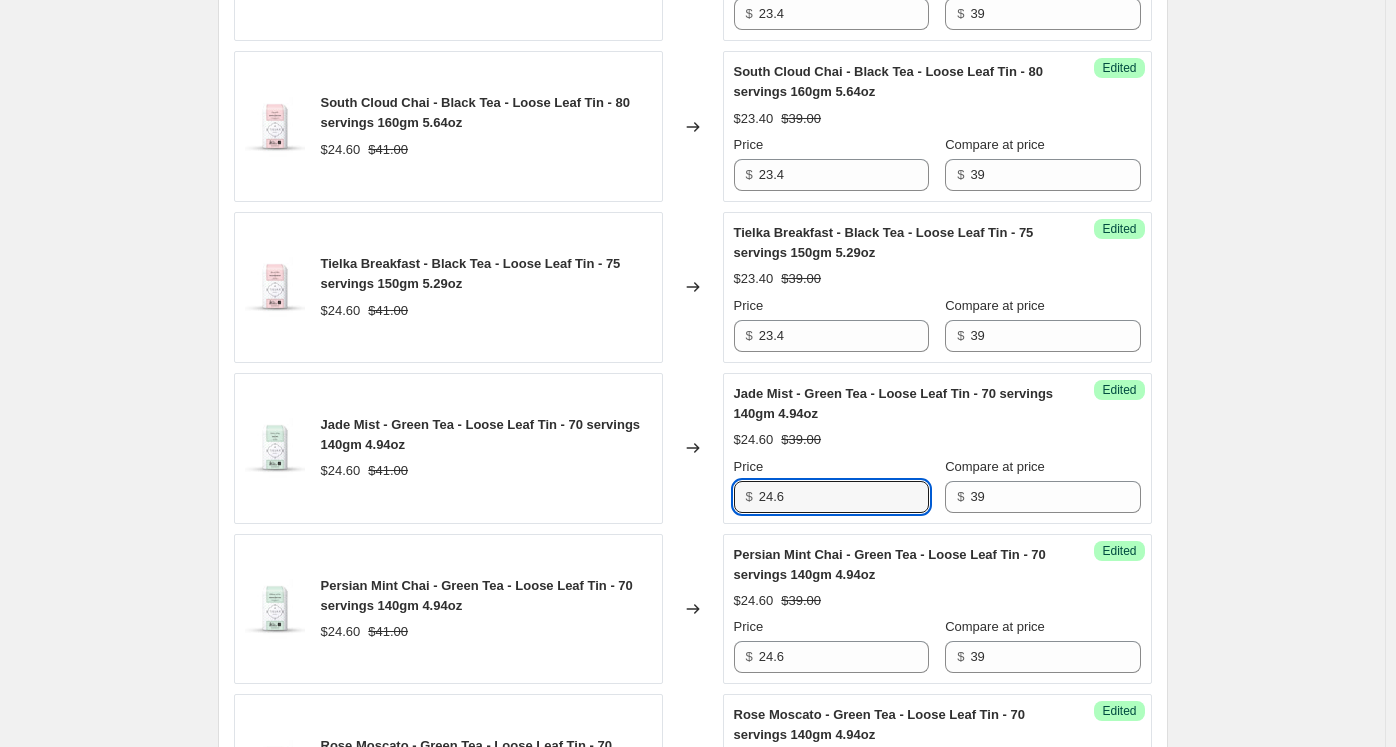 paste on "3.4" 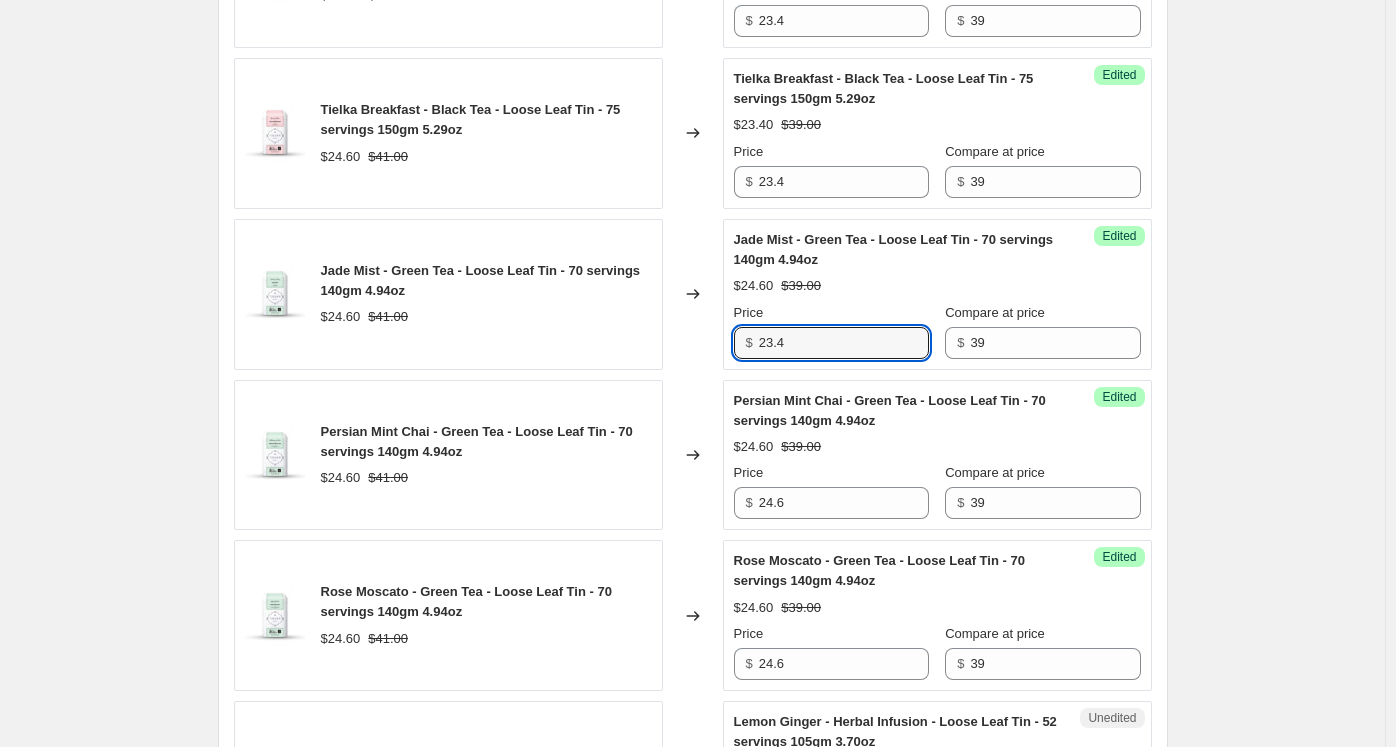 scroll, scrollTop: 1044, scrollLeft: 0, axis: vertical 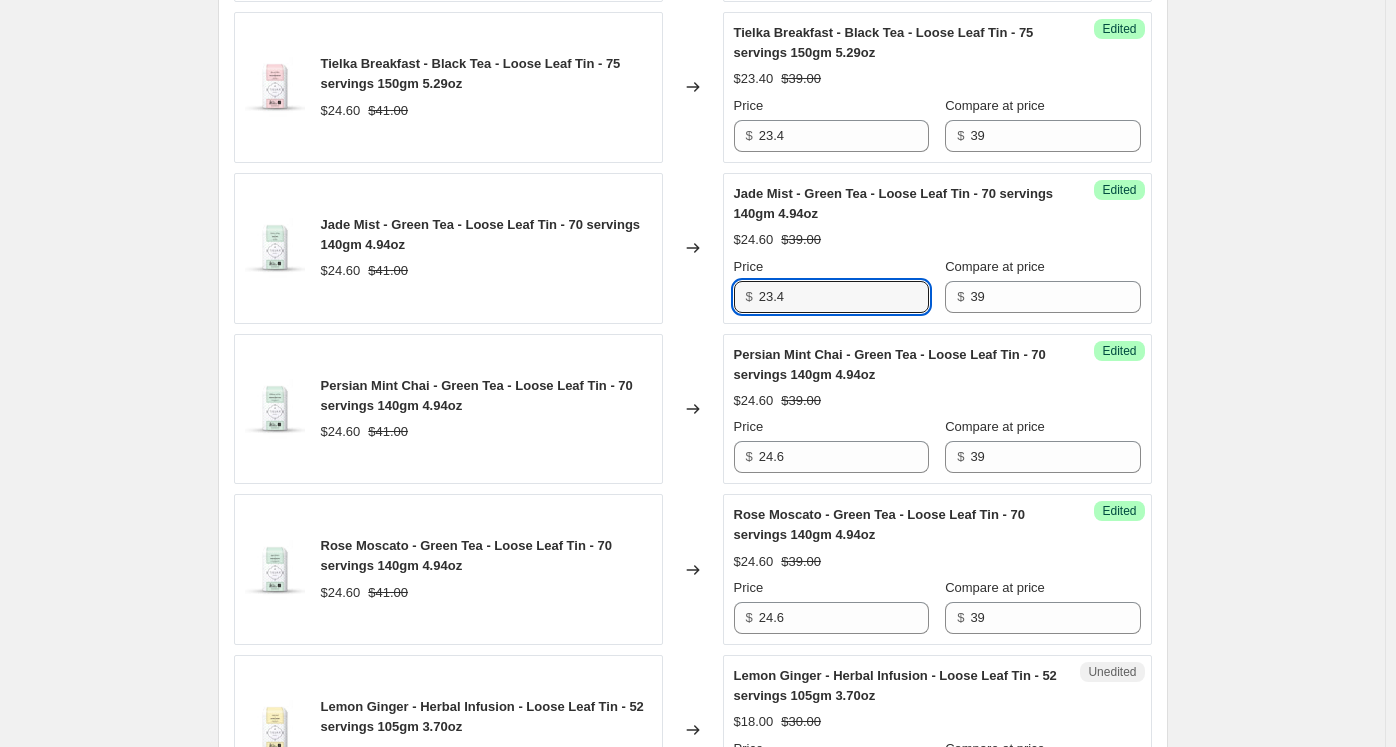 type on "23.4" 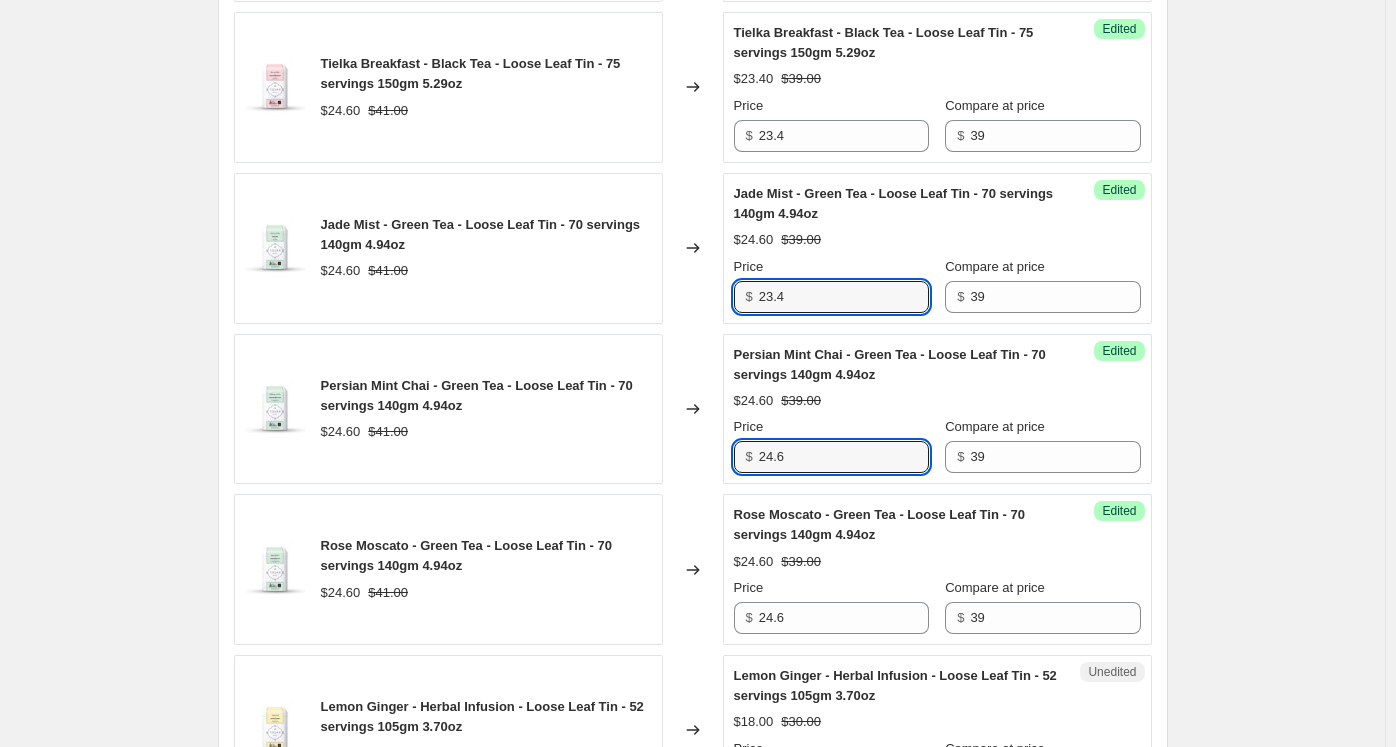 click on "Persian Mint Chai - Green Tea - Loose Leaf Tin - 70 servings 140gm 4.94oz $24.60 $41.00 Changed to Success Edited Persian Mint Chai - Green Tea - Loose Leaf Tin - 70 servings 140gm 4.94oz $24.60 $39.00 Price $ 24.6 Compare at price $ 39" at bounding box center (693, 409) 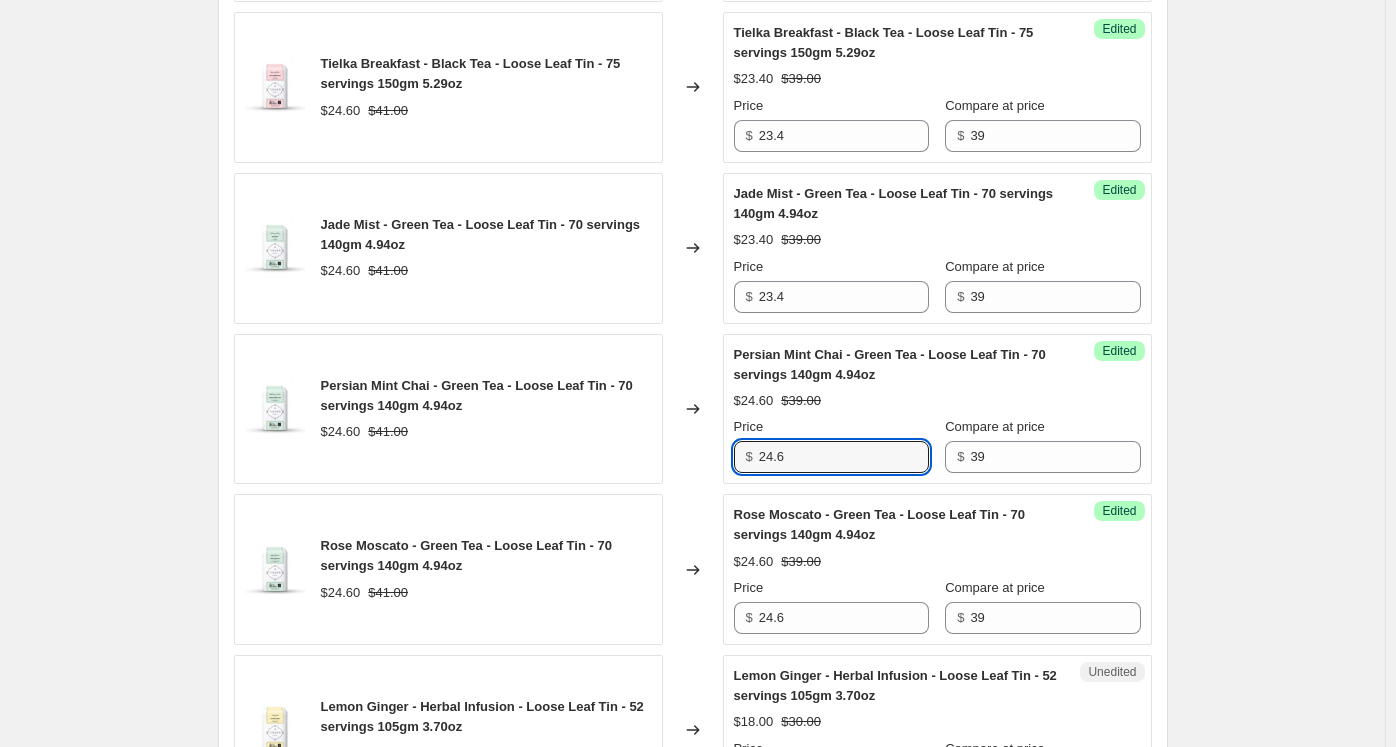 paste on "3.4" 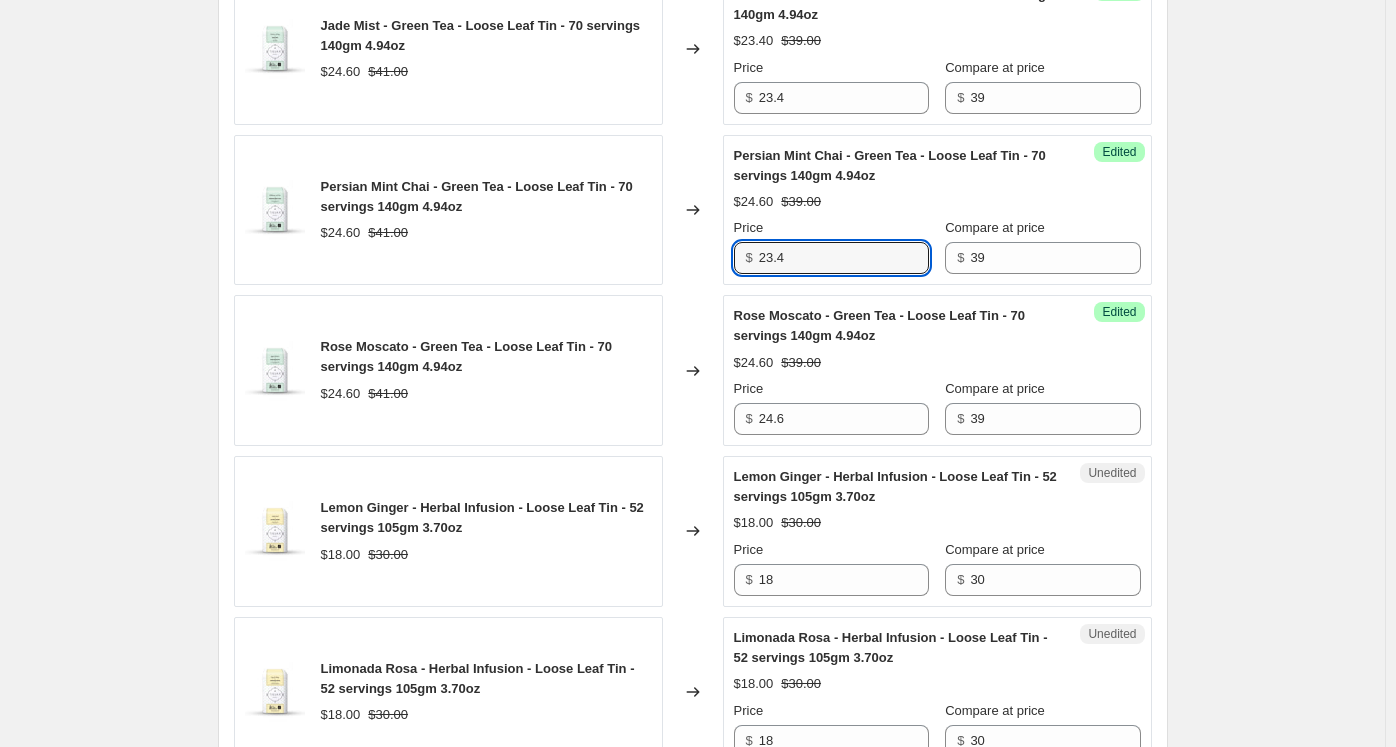 scroll, scrollTop: 1244, scrollLeft: 0, axis: vertical 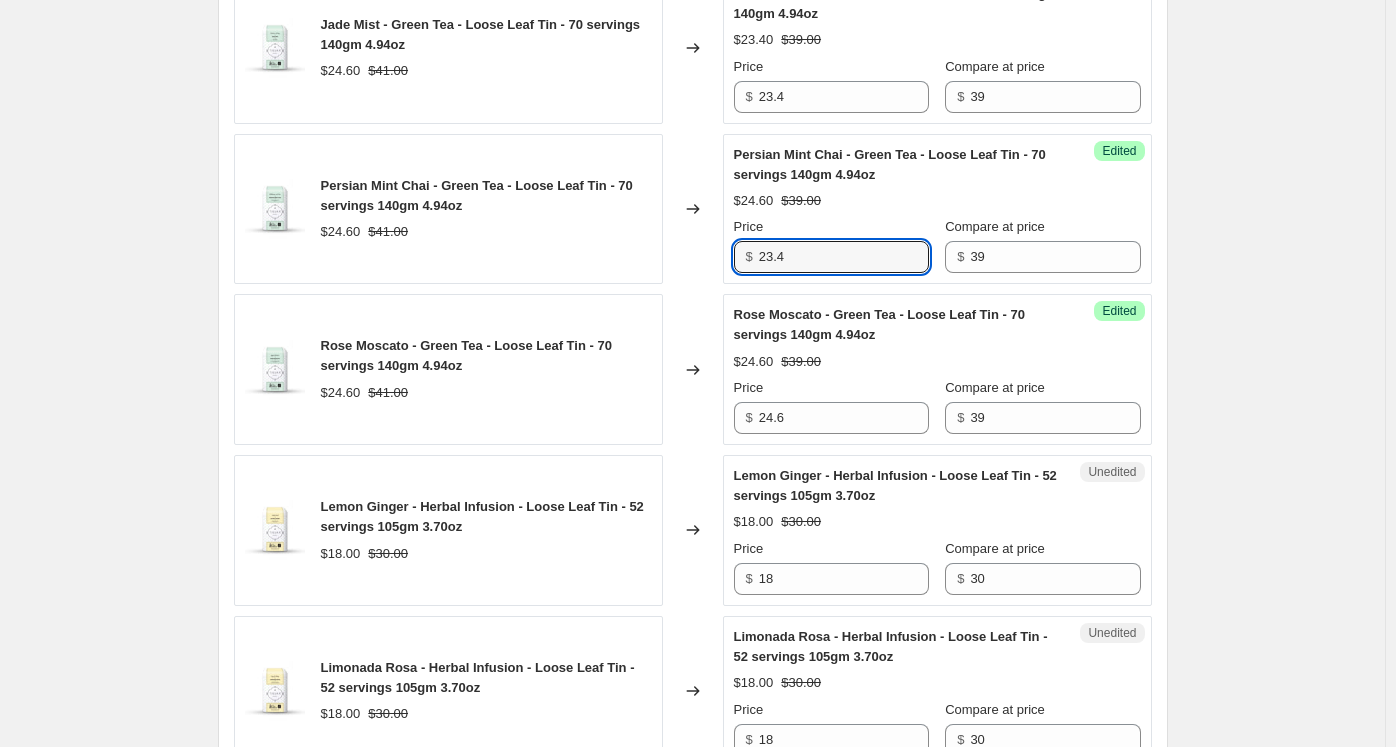 type on "23.4" 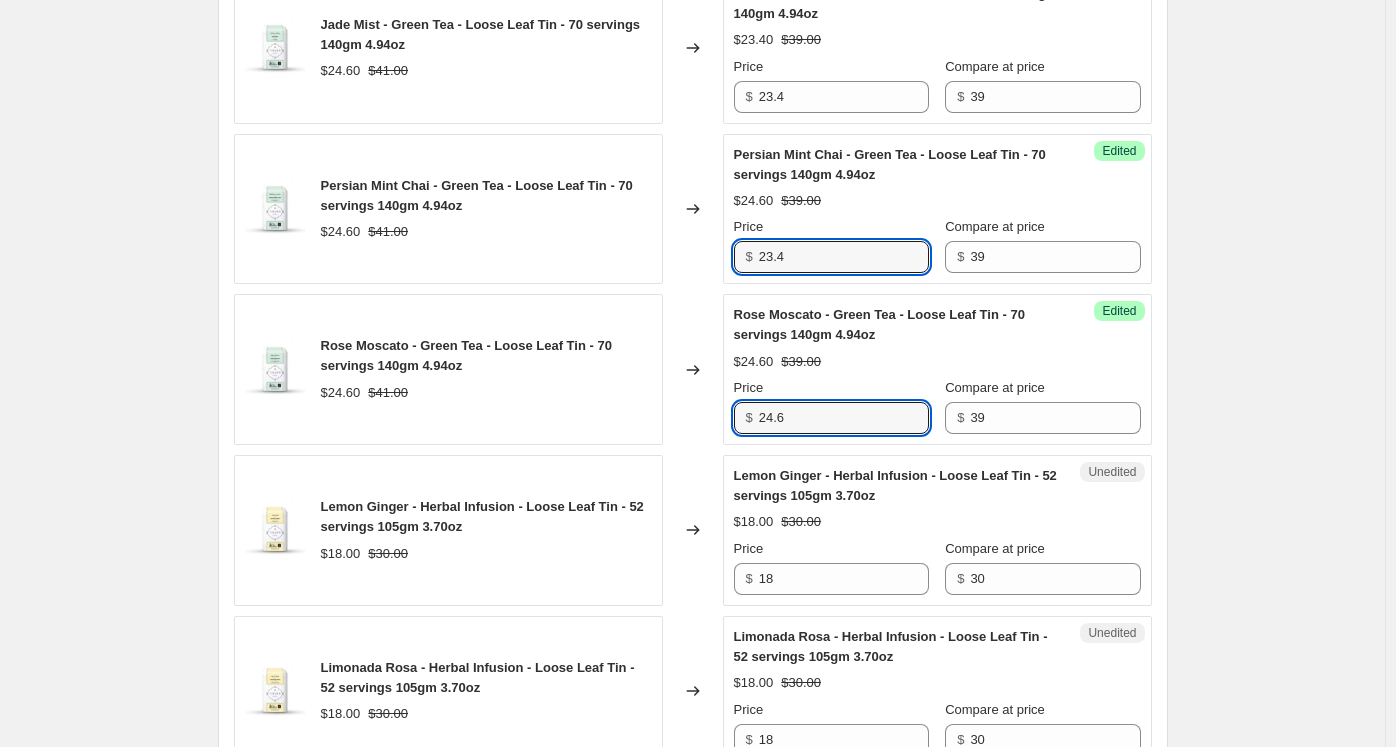 drag, startPoint x: 744, startPoint y: 409, endPoint x: 698, endPoint y: 409, distance: 46 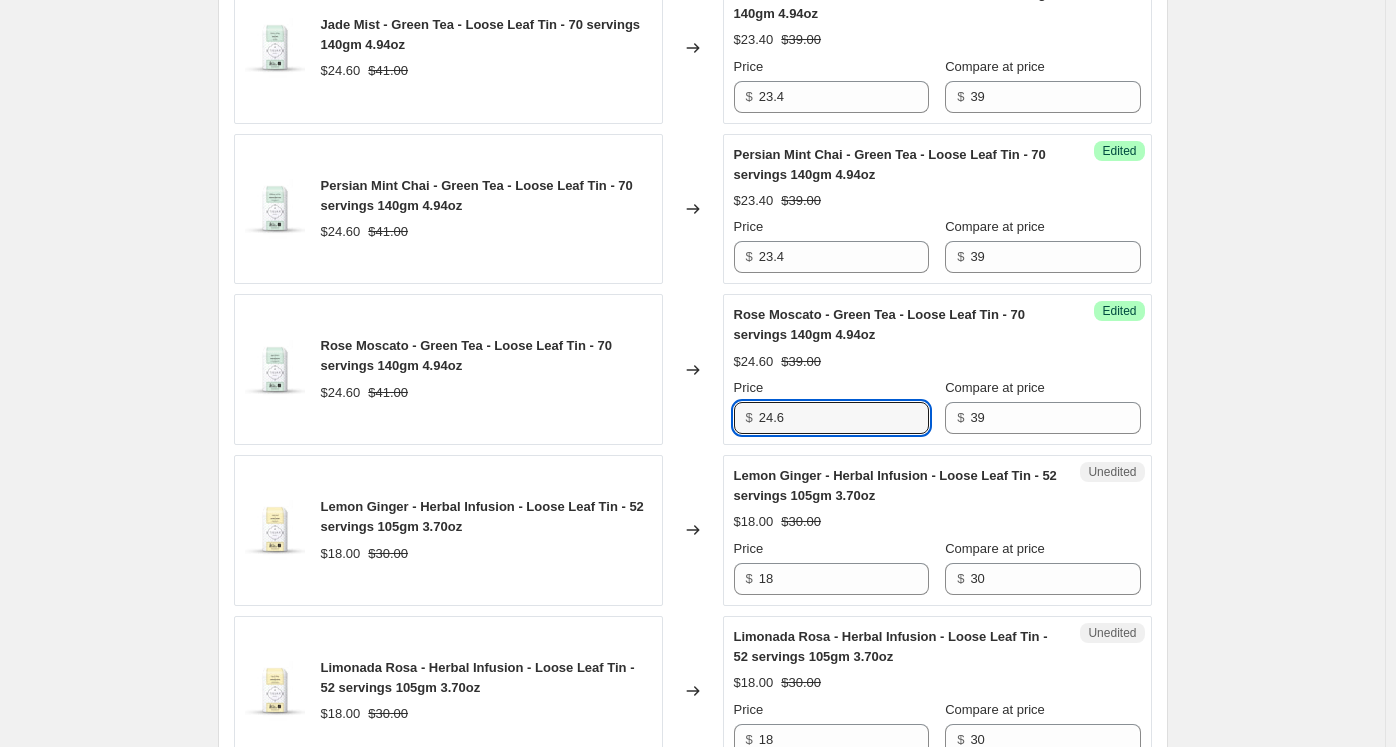 paste on "3.4" 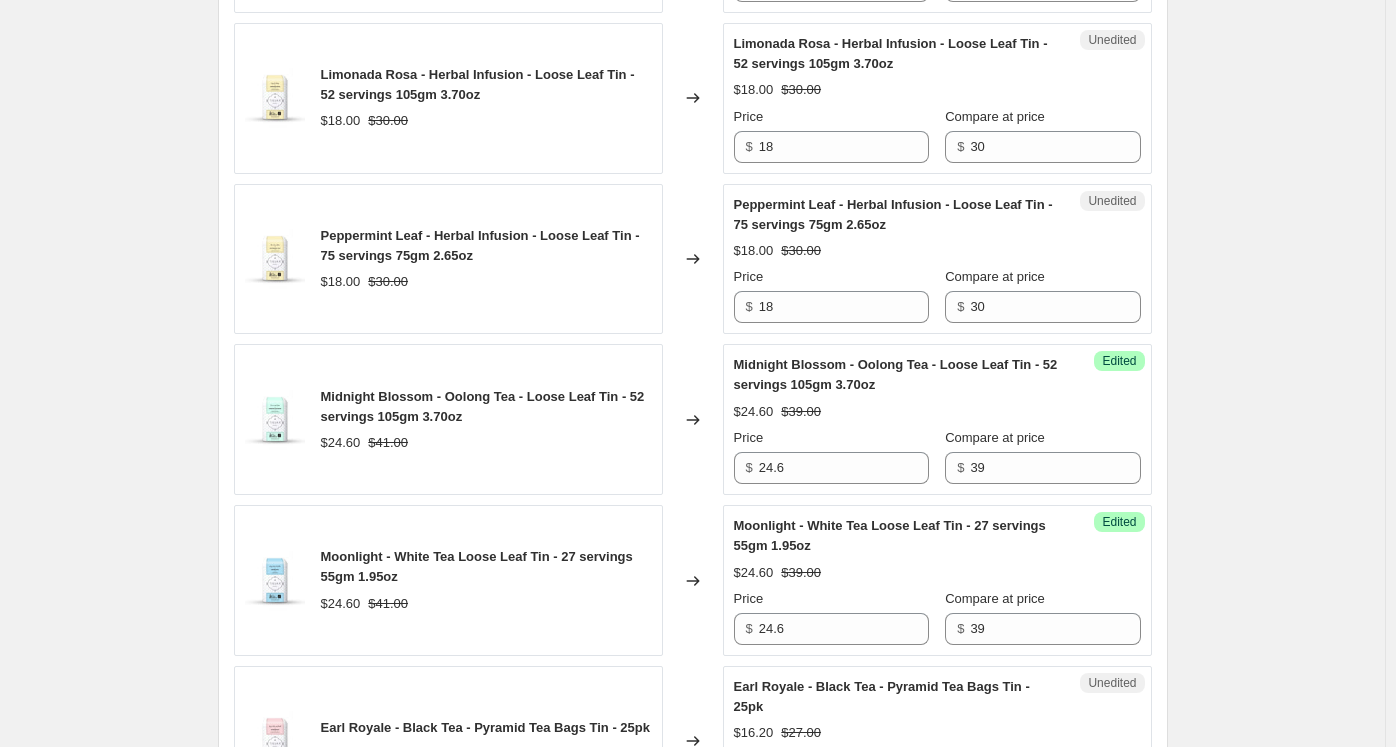 scroll, scrollTop: 1844, scrollLeft: 0, axis: vertical 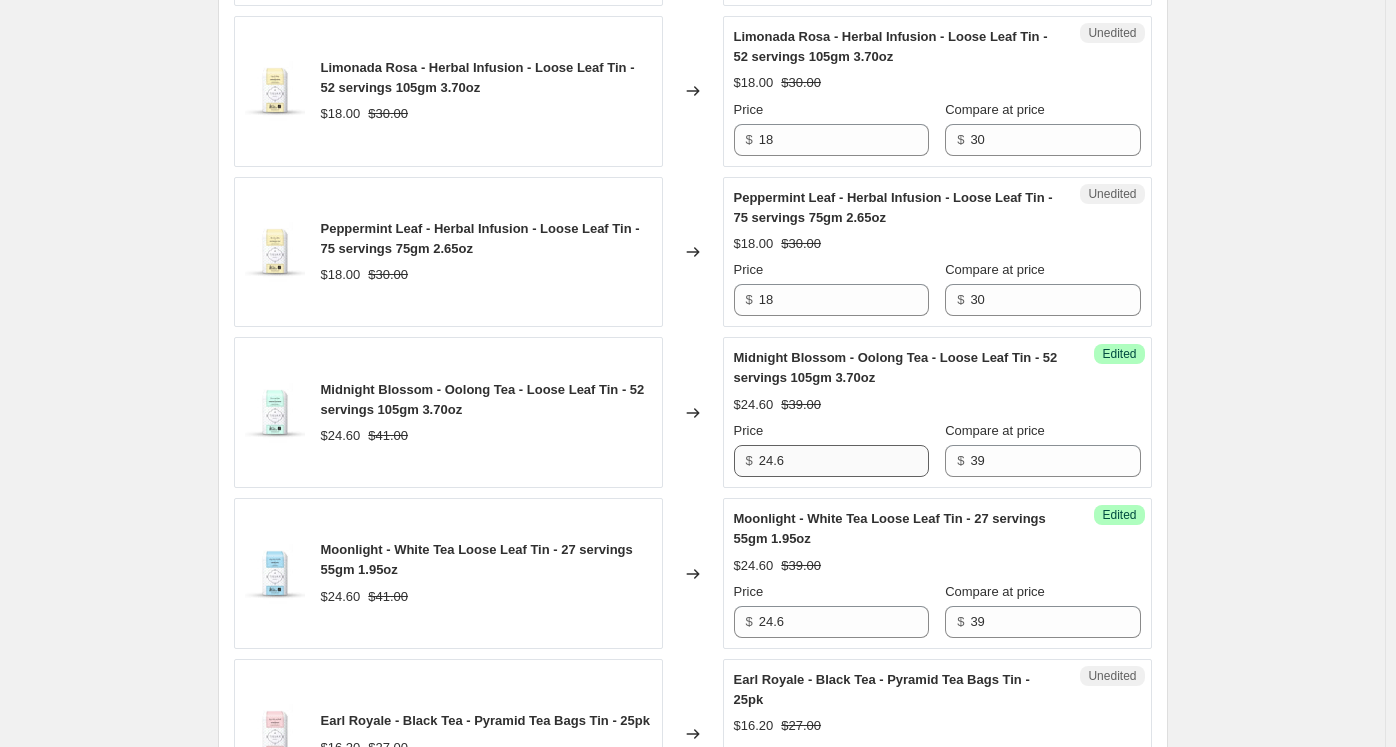 type on "23.4" 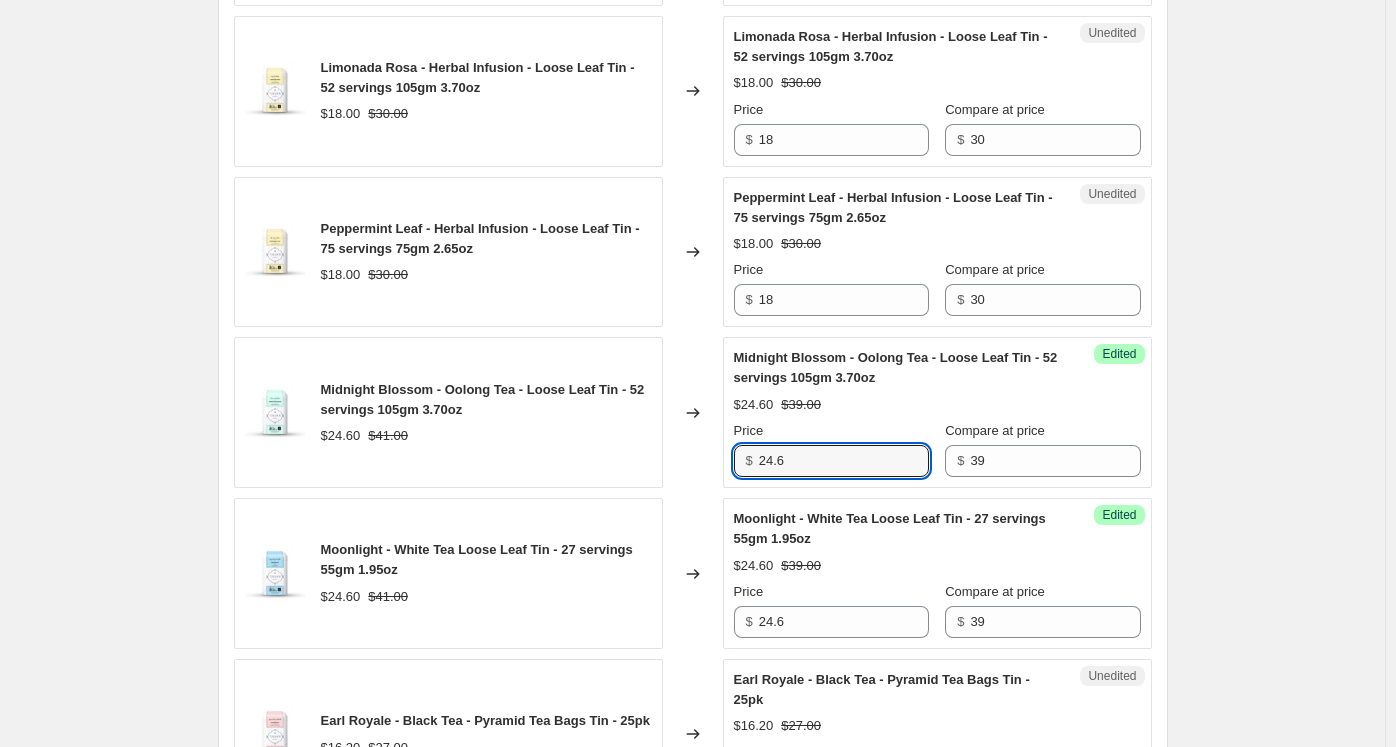 drag, startPoint x: 812, startPoint y: 451, endPoint x: 687, endPoint y: 449, distance: 125.016 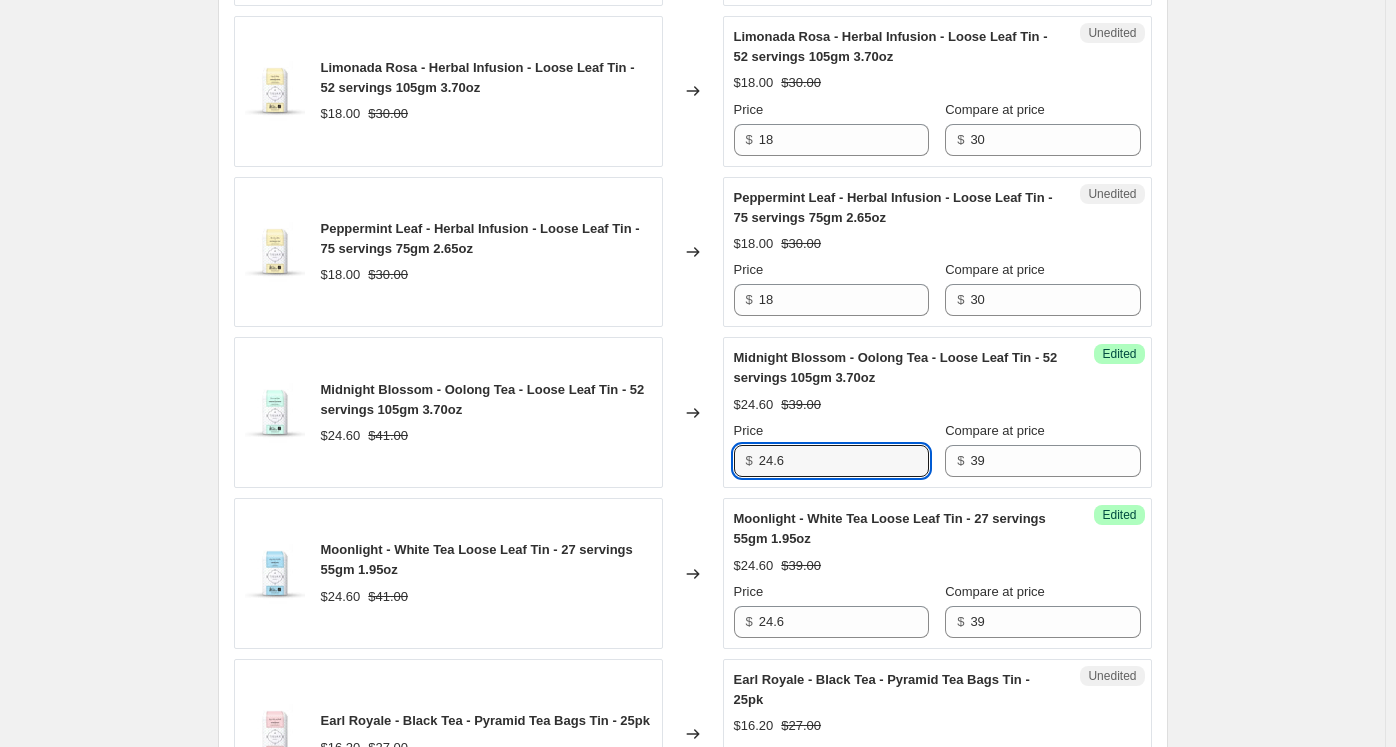 click on "Midnight Blossom - Oolong Tea - Loose Leaf Tin - 52 servings 105gm 3.70oz $24.60 $41.00 Changed to Success Edited Midnight Blossom - Oolong Tea - Loose Leaf Tin - 52 servings 105gm 3.70oz $24.60 $39.00 Price $ 24.6 Compare at price $ 39" at bounding box center (693, 412) 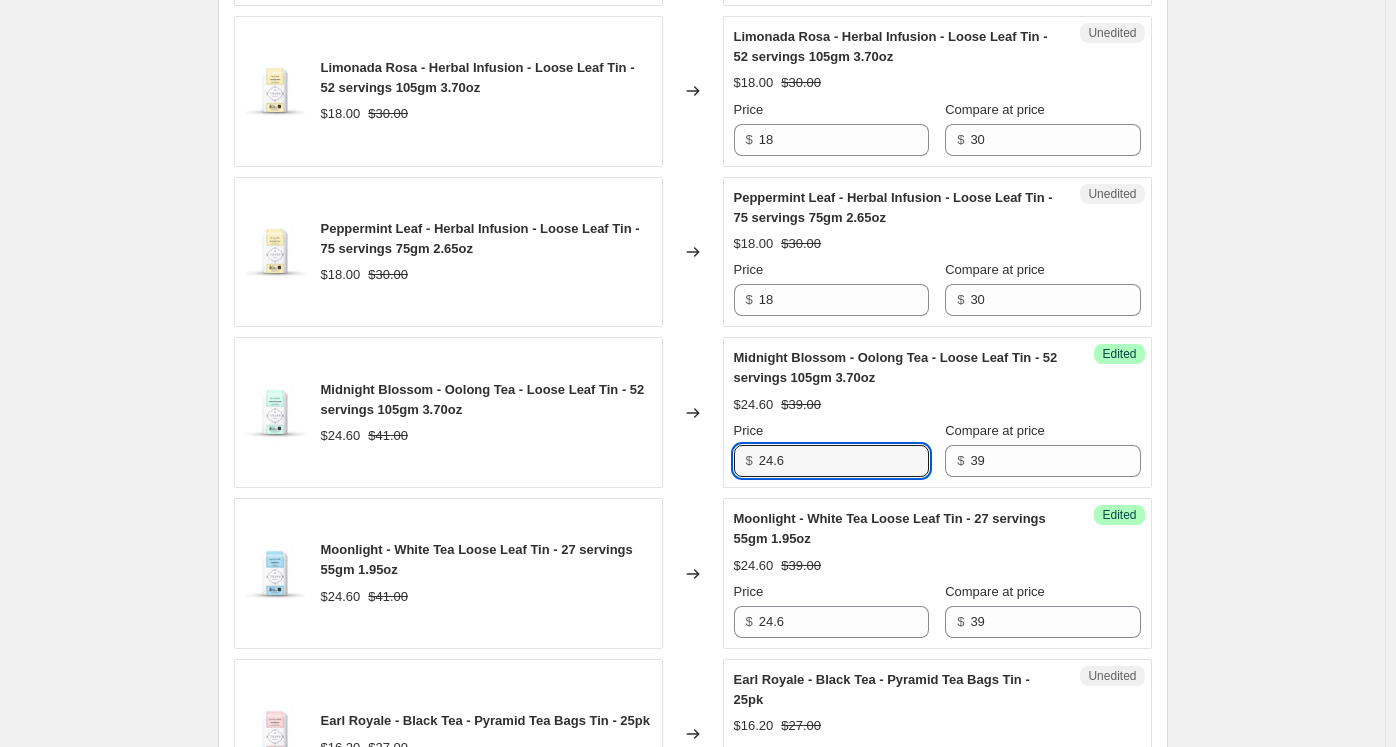 paste on "3.4" 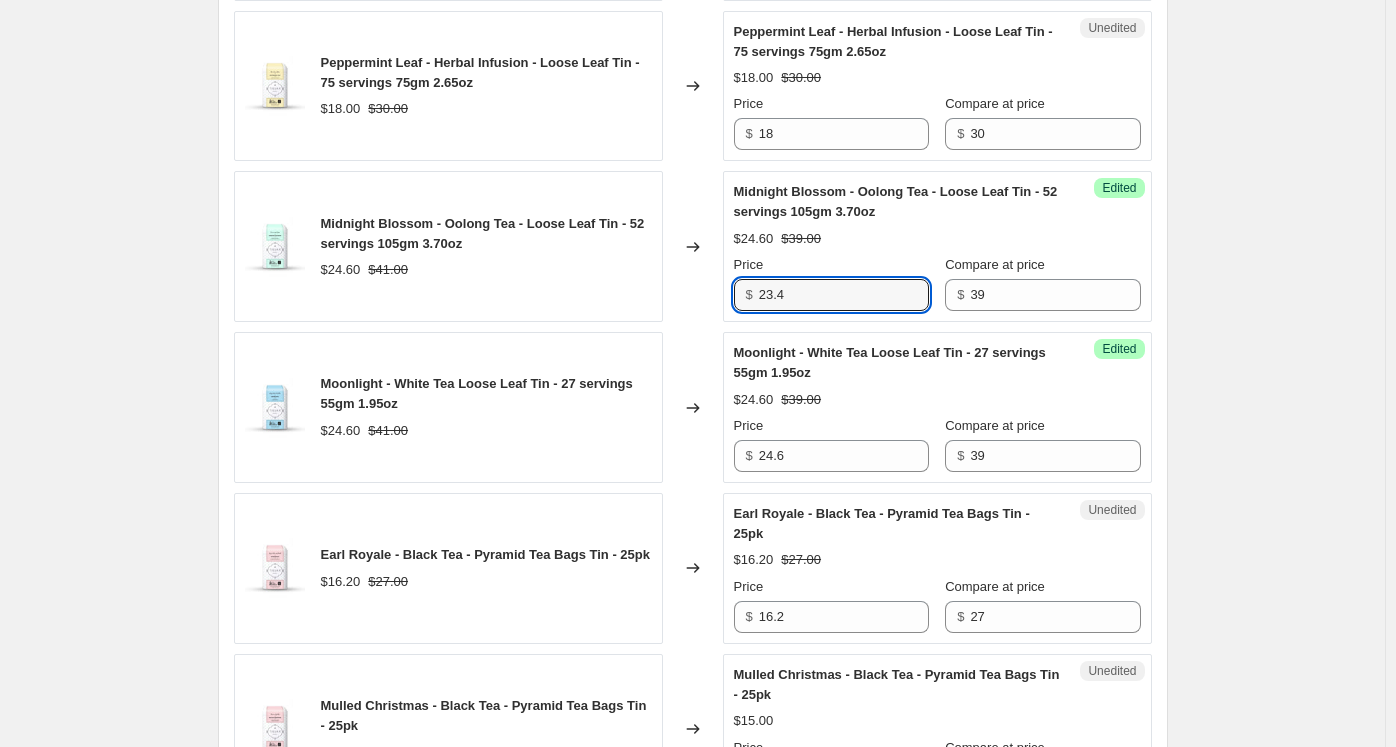 scroll, scrollTop: 2044, scrollLeft: 0, axis: vertical 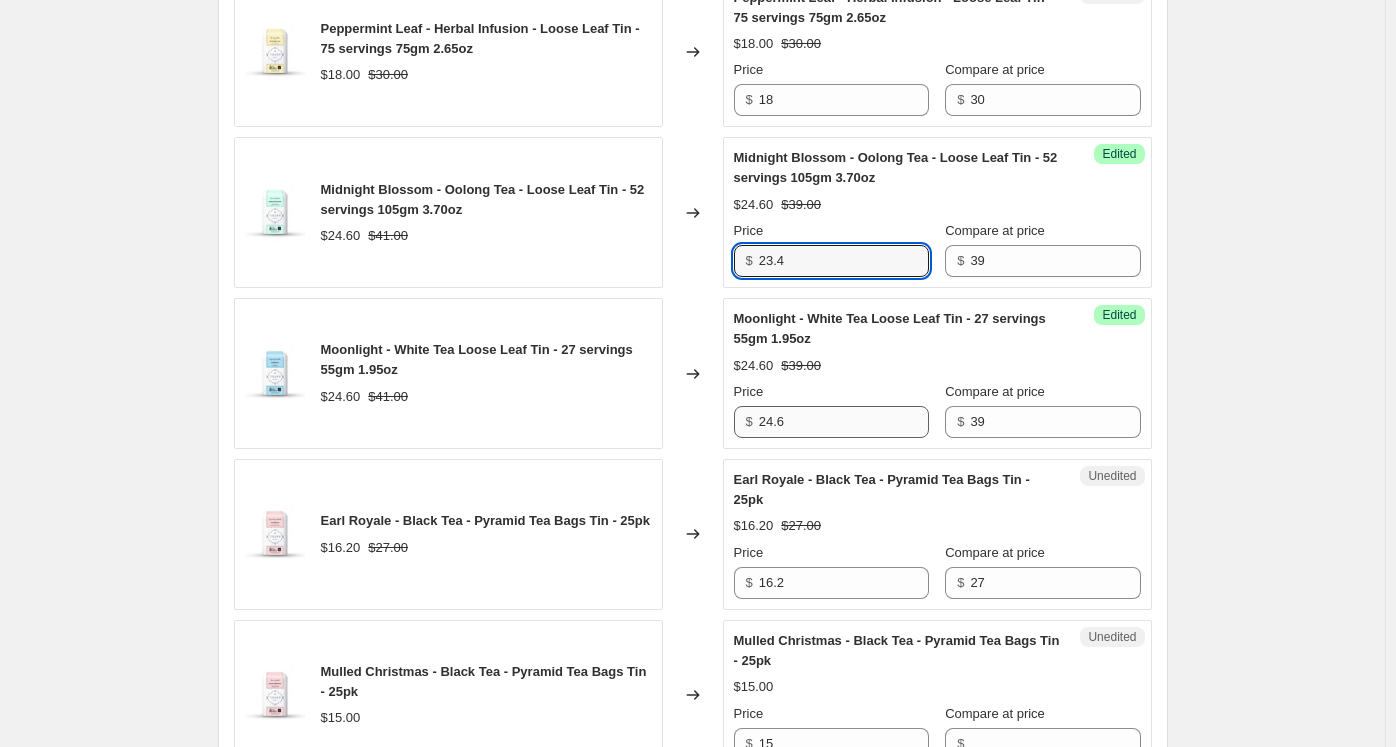 type on "23.4" 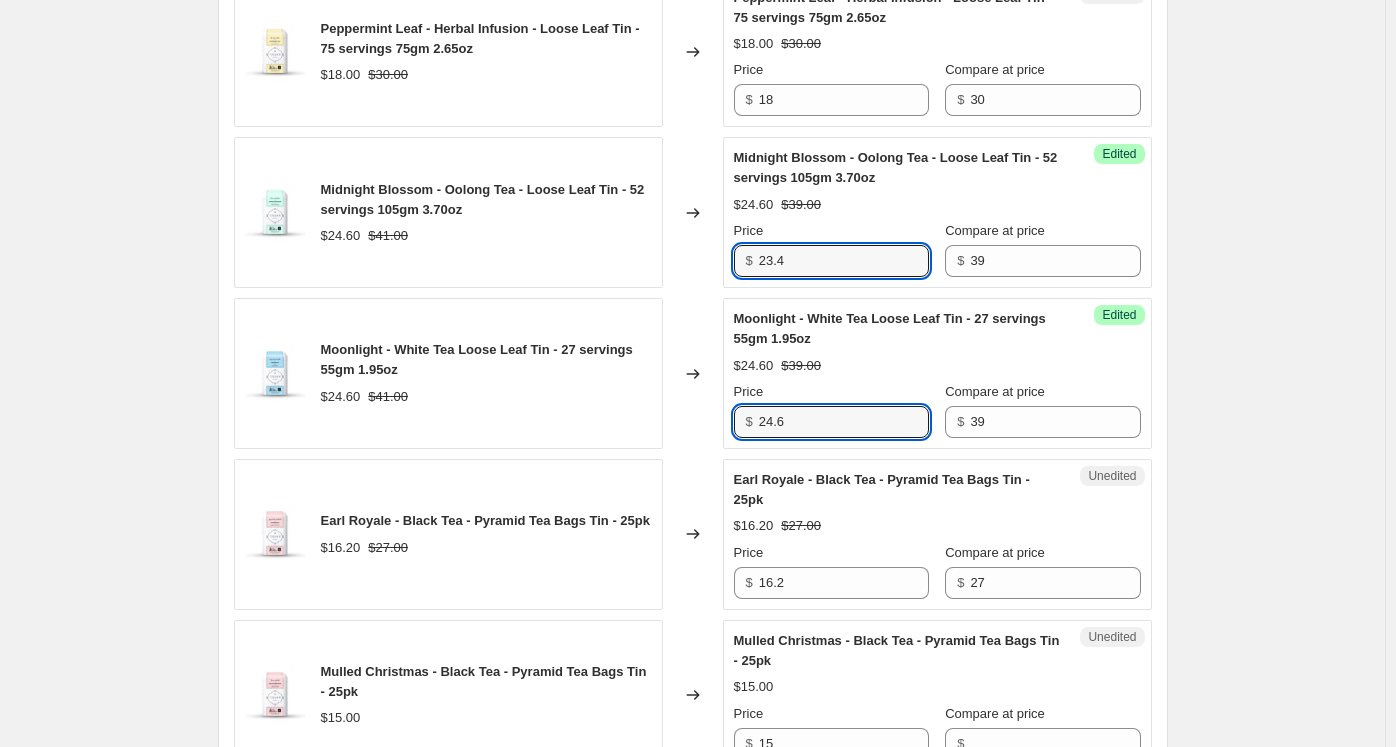 drag, startPoint x: 810, startPoint y: 408, endPoint x: 699, endPoint y: 407, distance: 111.0045 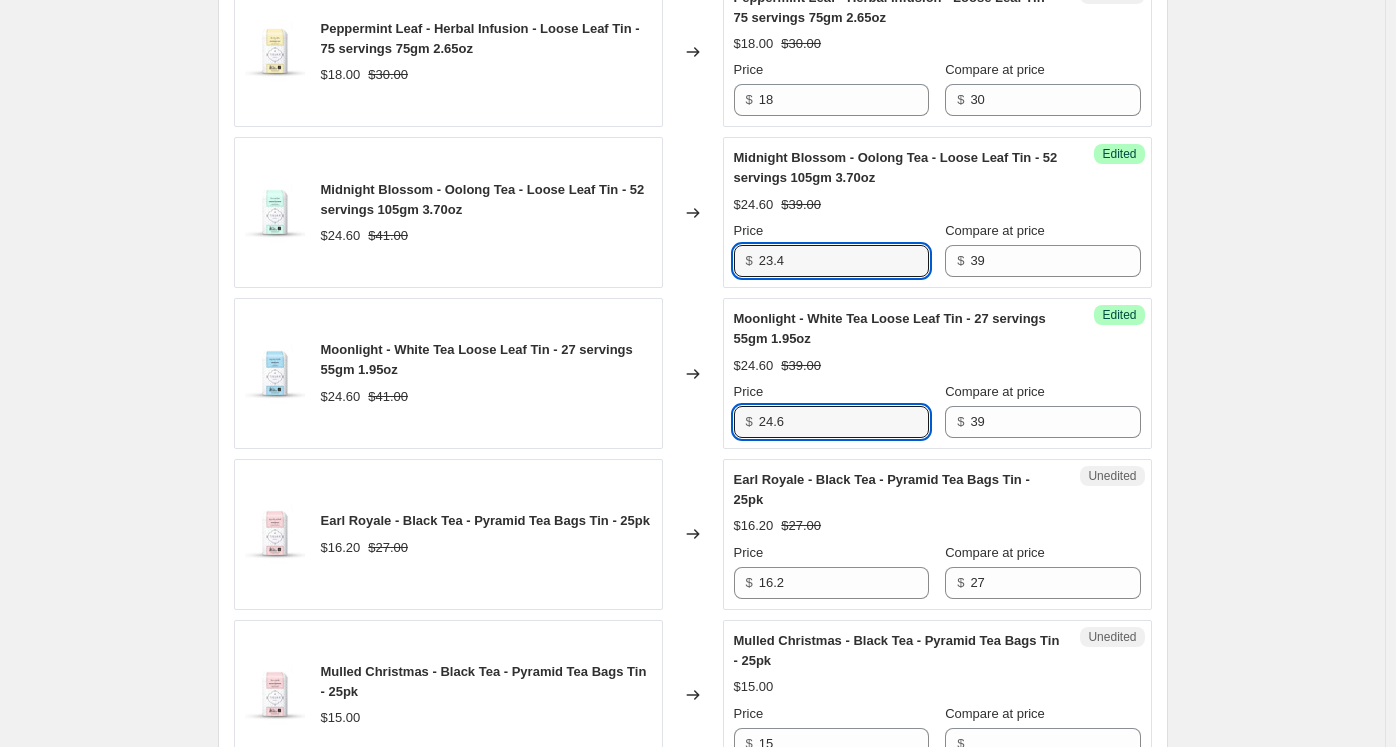 click on "Moonlight - White Tea Loose Leaf Tin - 27 servings 55gm 1.95oz $24.60 $41.00 Changed to Success Edited Moonlight - White Tea Loose Leaf Tin - 27 servings 55gm 1.95oz $24.60 $39.00 Price $ 24.6 Compare at price $ 39" at bounding box center [693, 373] 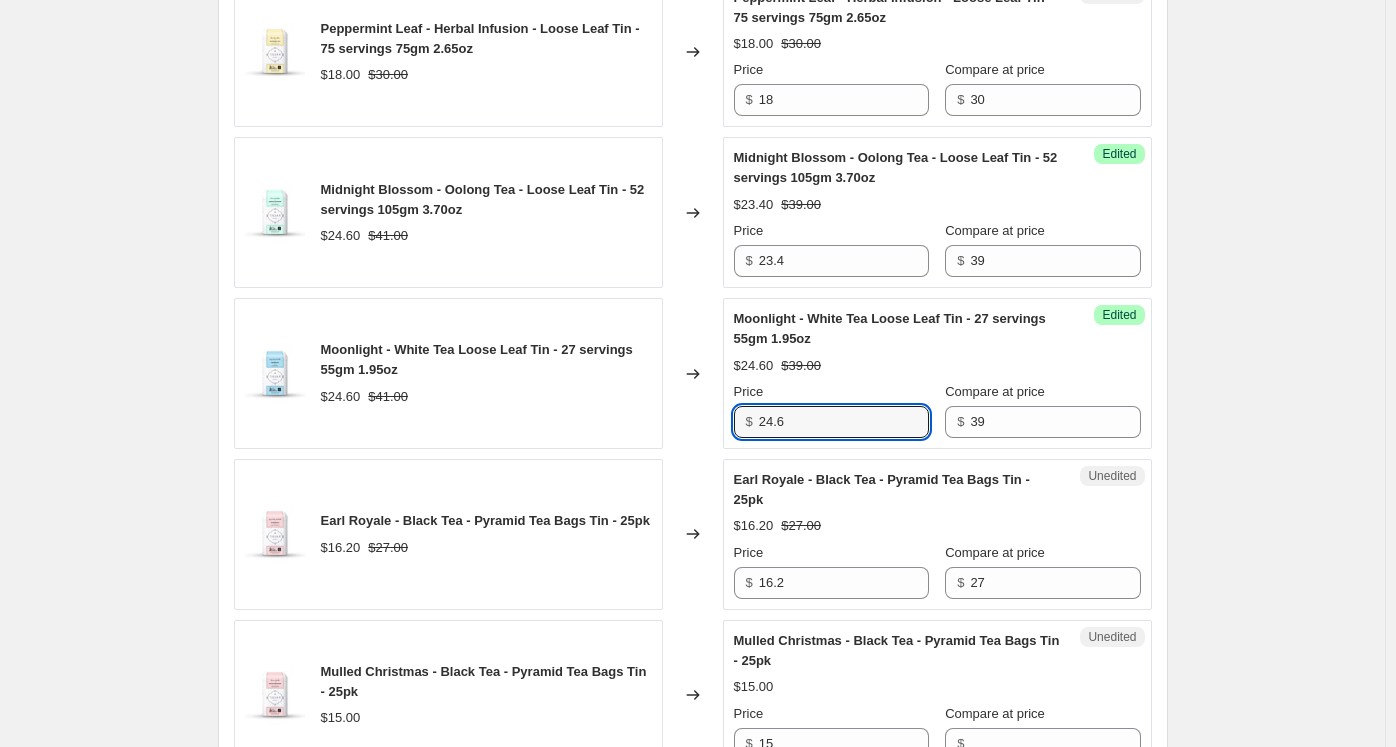 paste on "3.4" 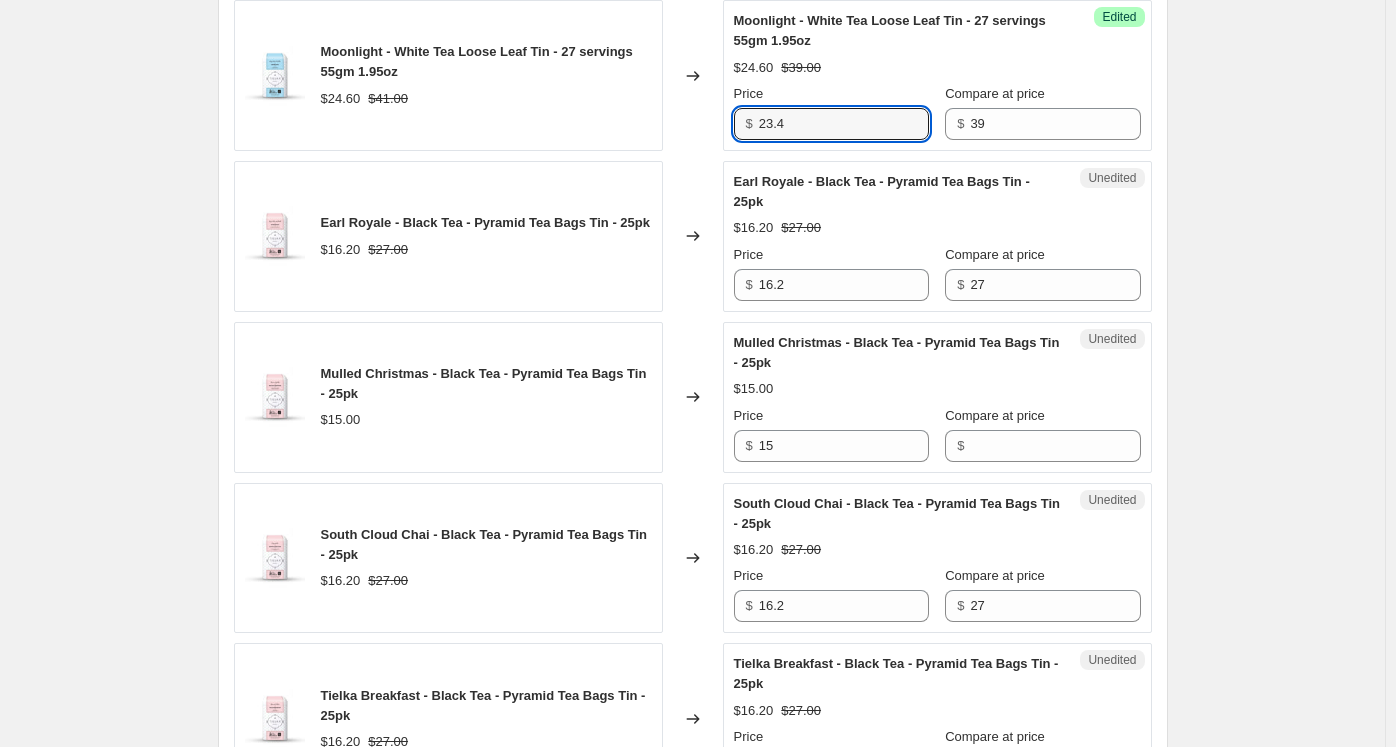 scroll, scrollTop: 2344, scrollLeft: 0, axis: vertical 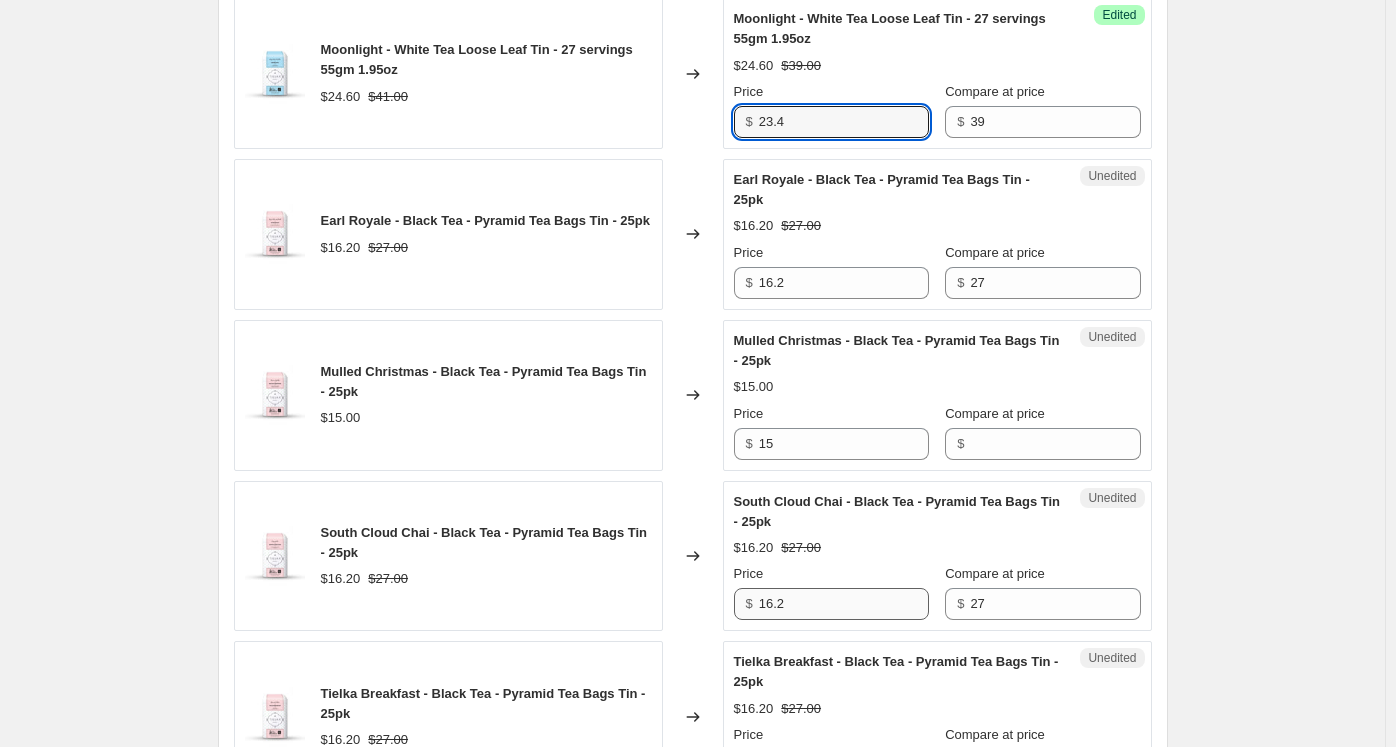 type on "23.4" 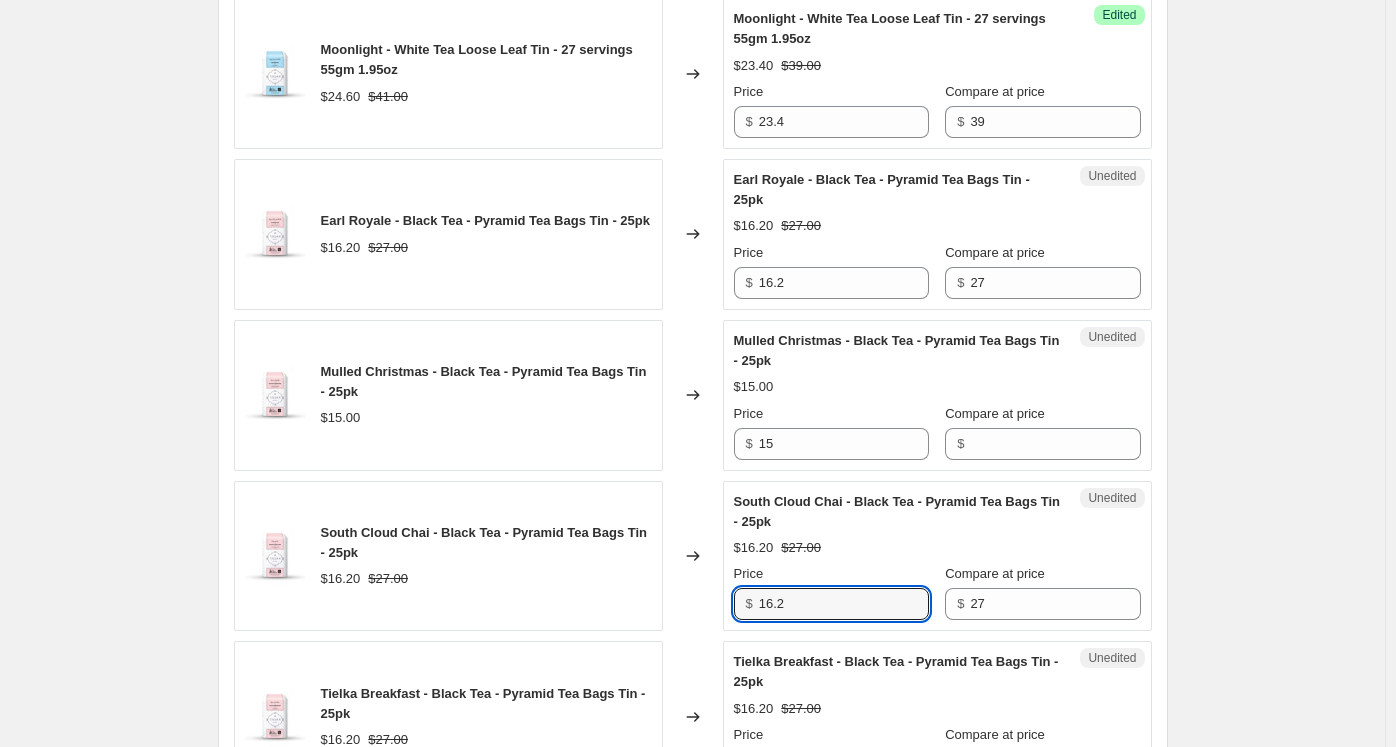 drag, startPoint x: 775, startPoint y: 587, endPoint x: 686, endPoint y: 576, distance: 89.6772 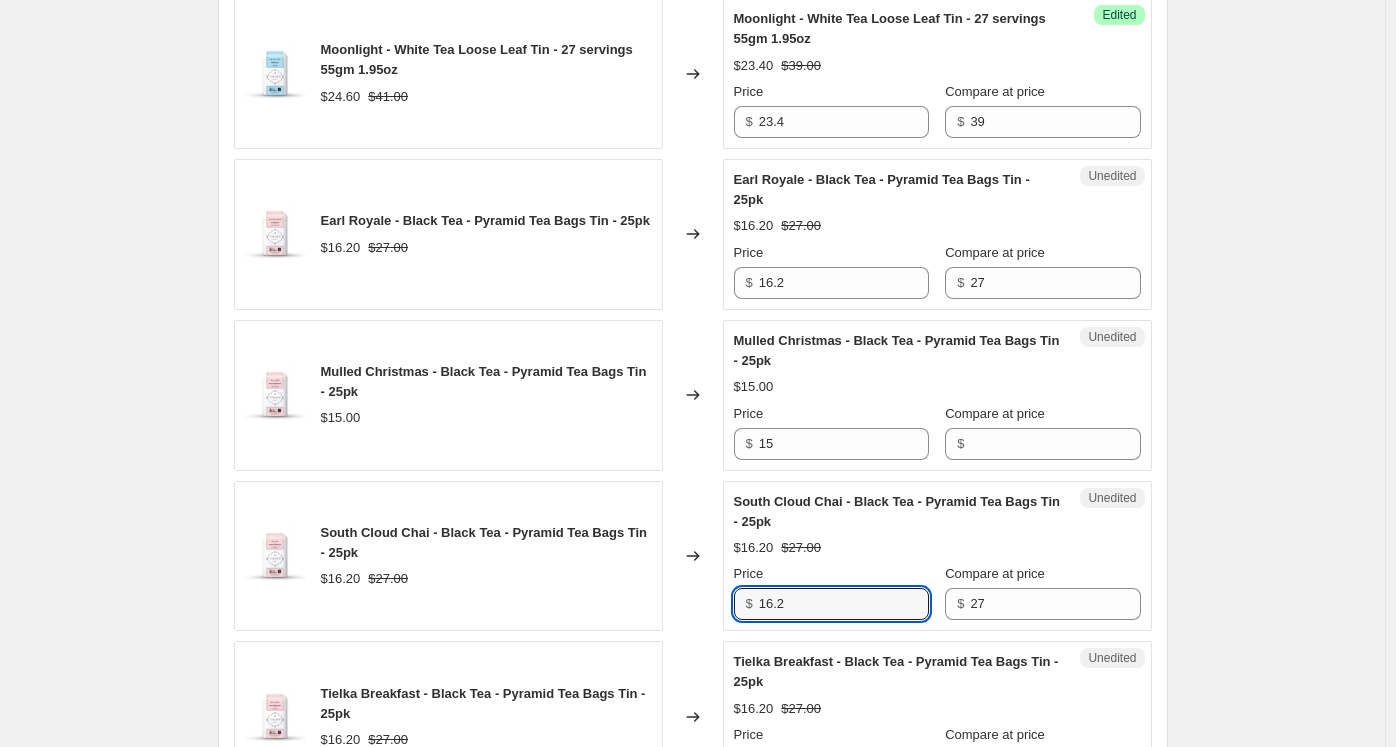 click on "South Cloud Chai - Black Tea - Pyramid Tea Bags Tin - 25pk $16.20 $27.00 Changed to Unedited South Cloud Chai - Black Tea - Pyramid Tea Bags Tin - 25pk $16.20 $27.00 Price $ 16.2 Compare at price $ 27" at bounding box center (693, 556) 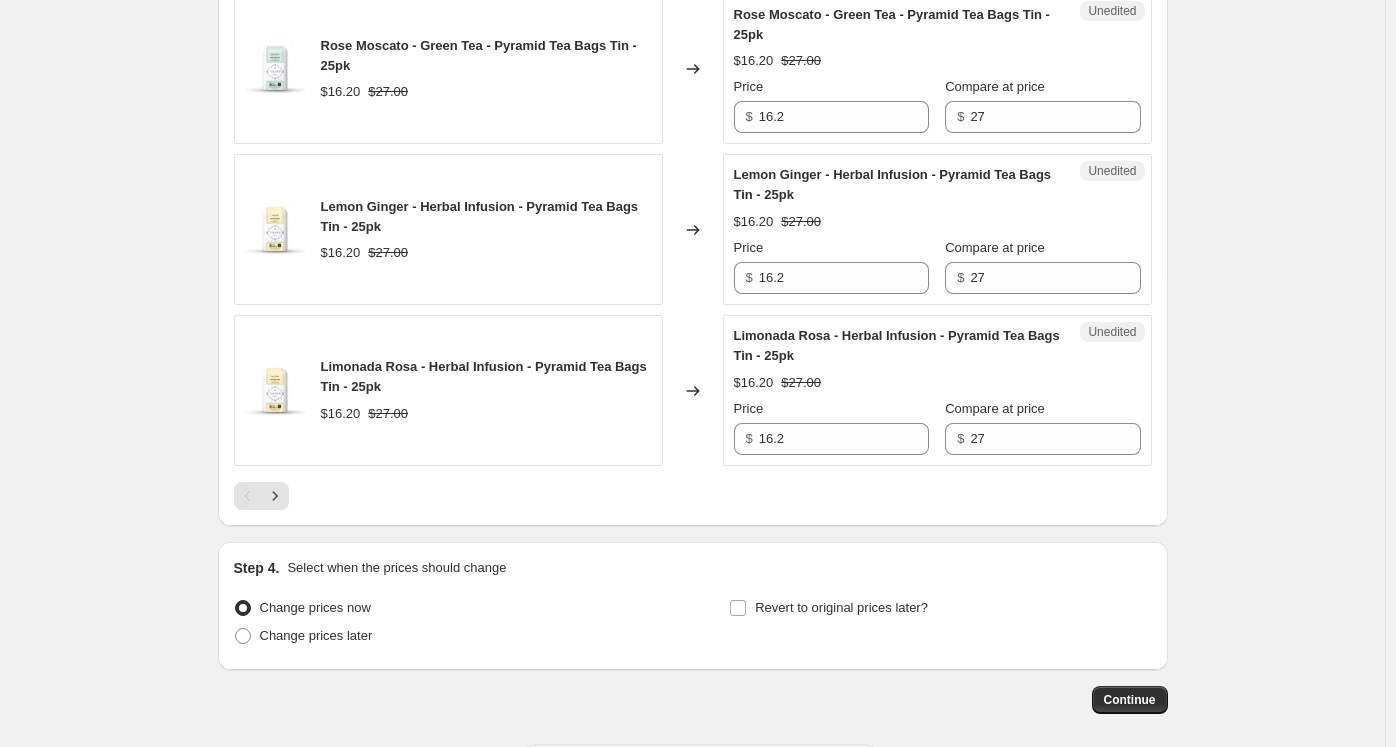 scroll, scrollTop: 3544, scrollLeft: 0, axis: vertical 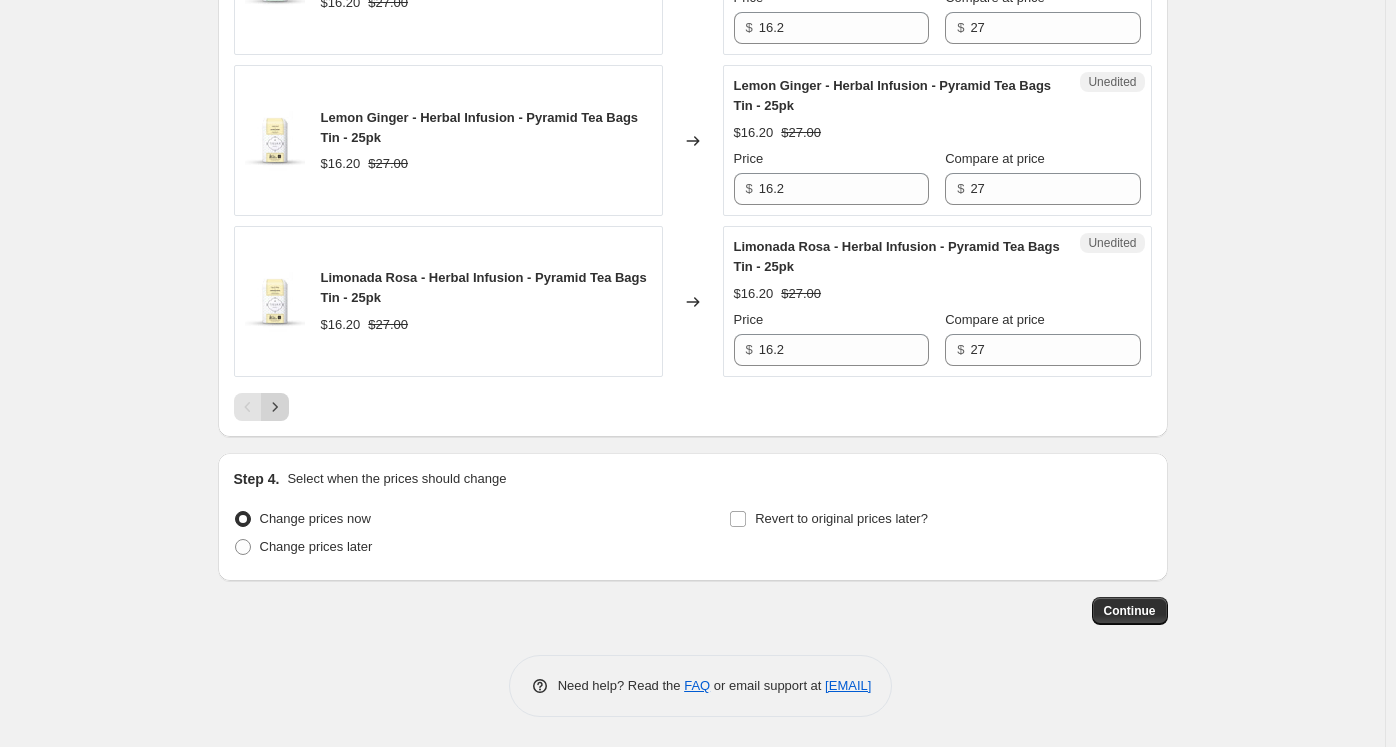 click 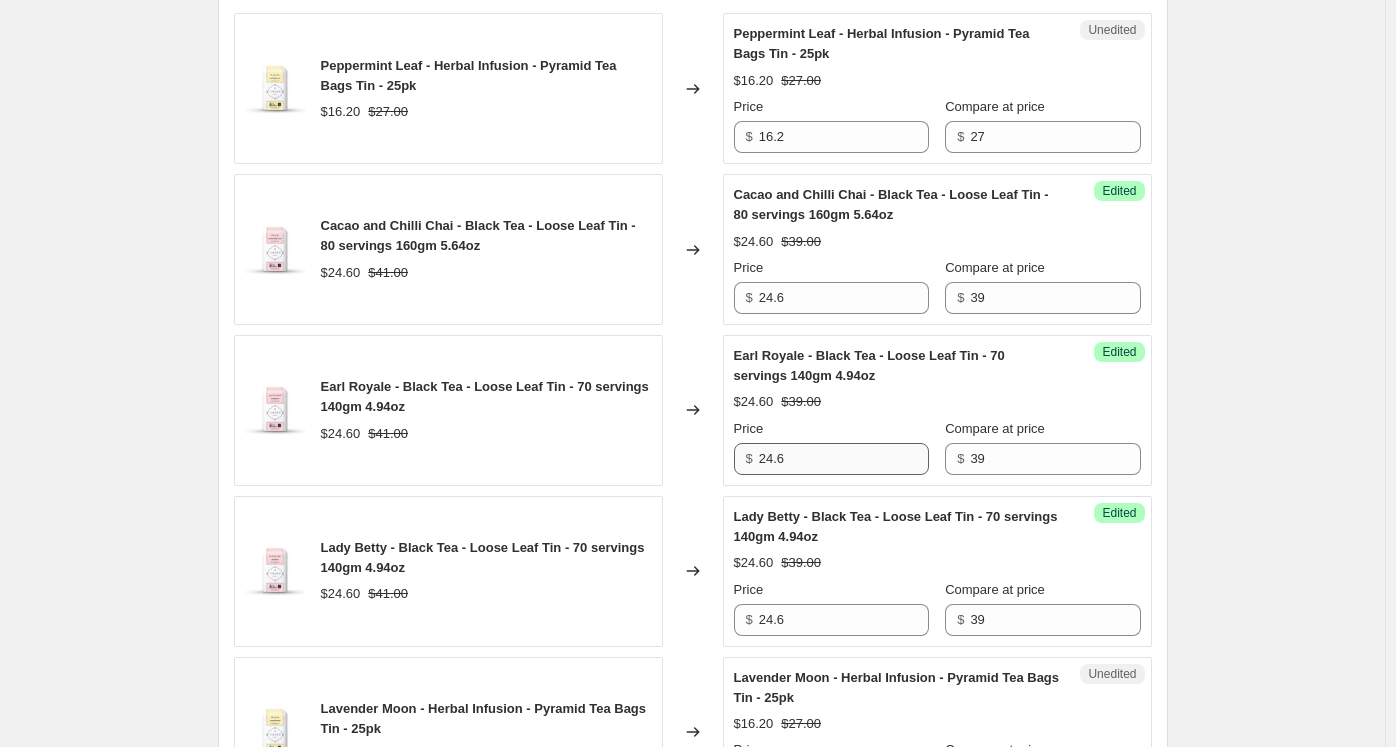 scroll, scrollTop: 744, scrollLeft: 0, axis: vertical 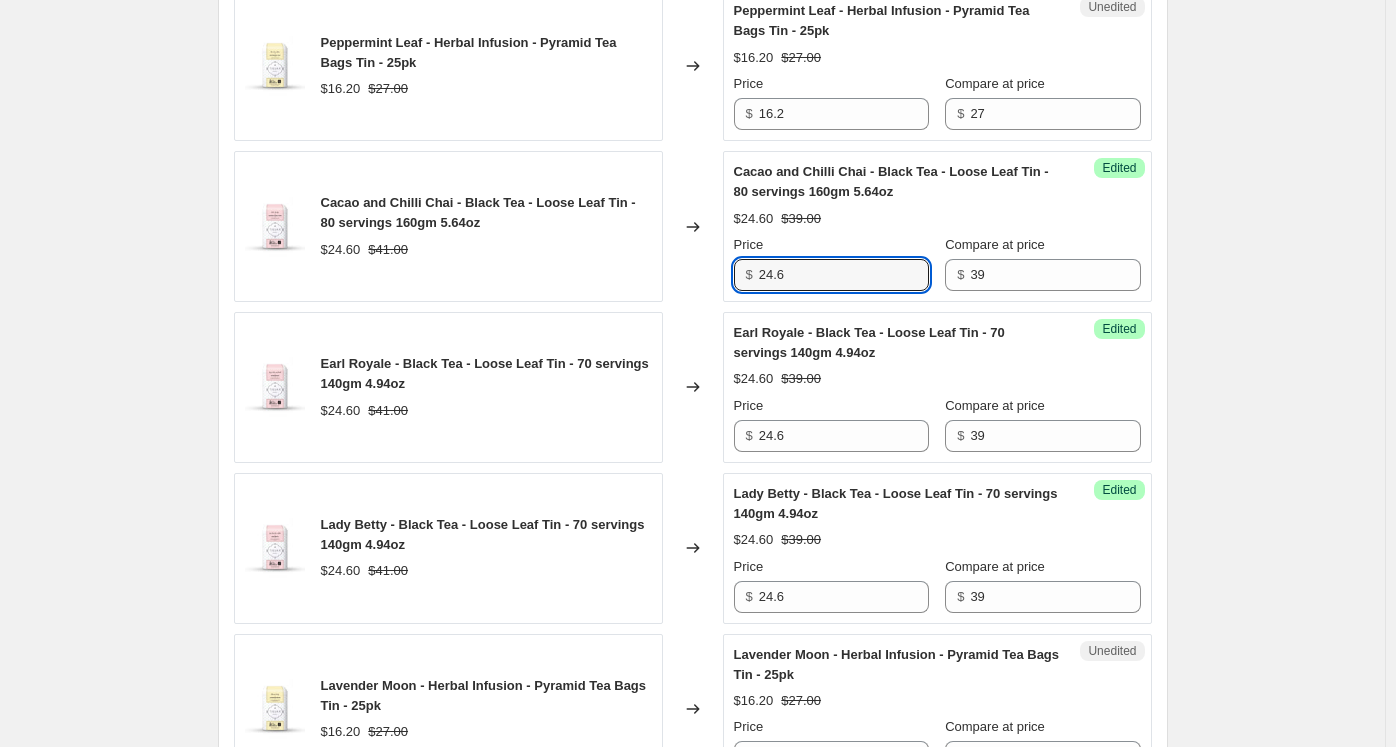 drag, startPoint x: 760, startPoint y: 275, endPoint x: 717, endPoint y: 273, distance: 43.046486 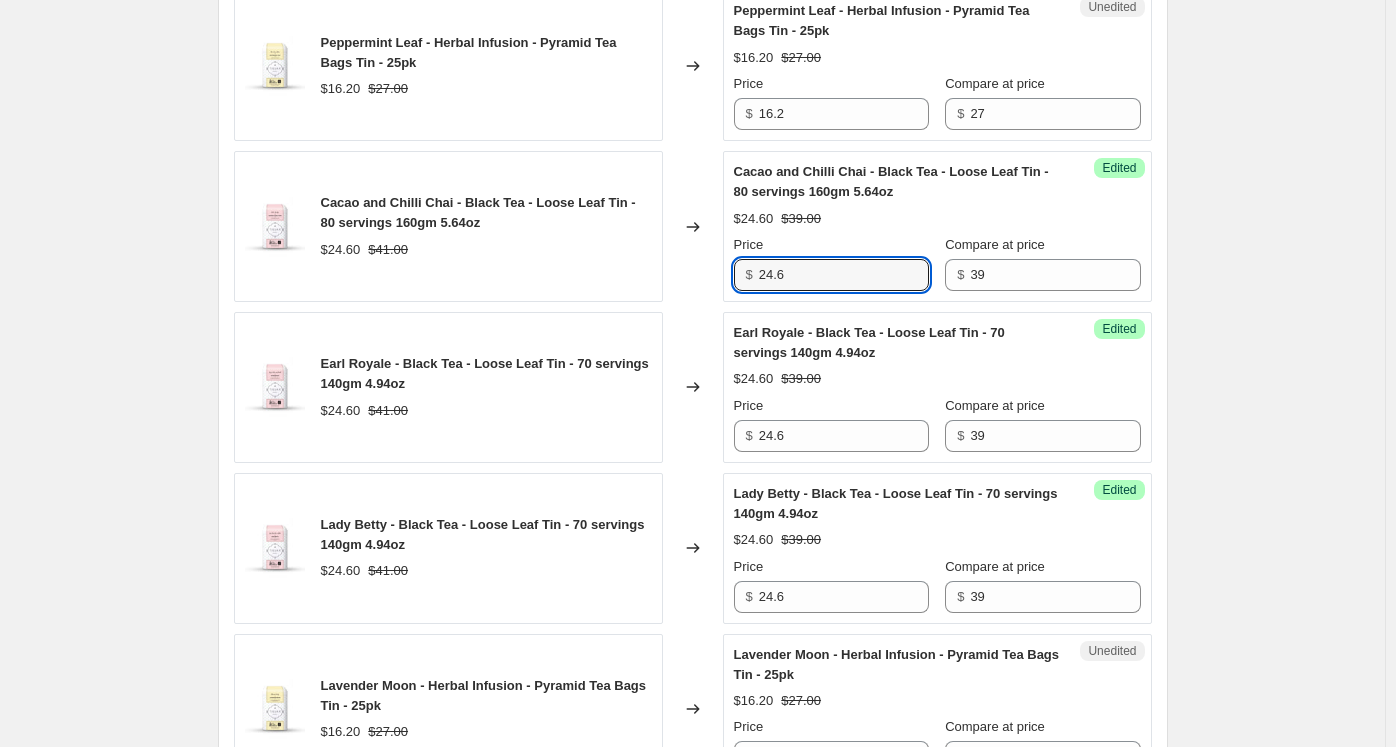 paste on "3.4" 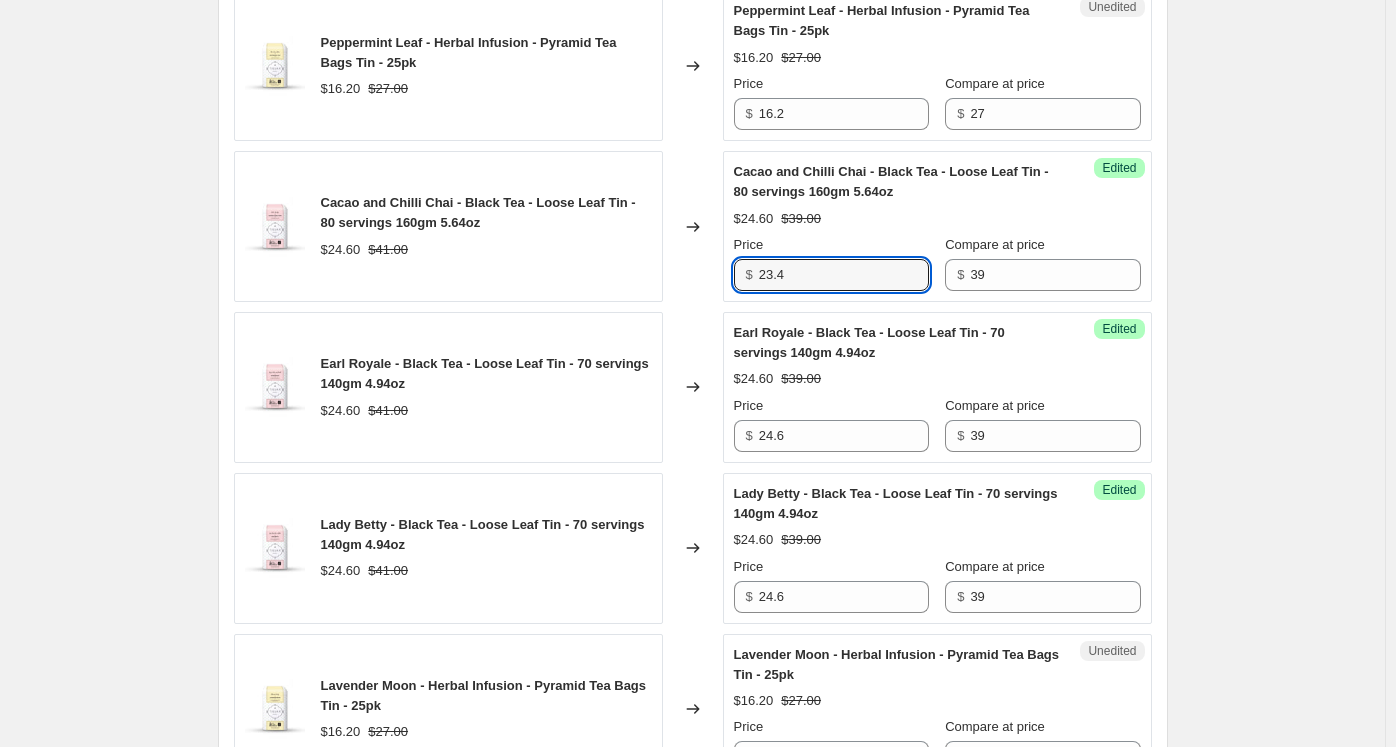 type on "23.4" 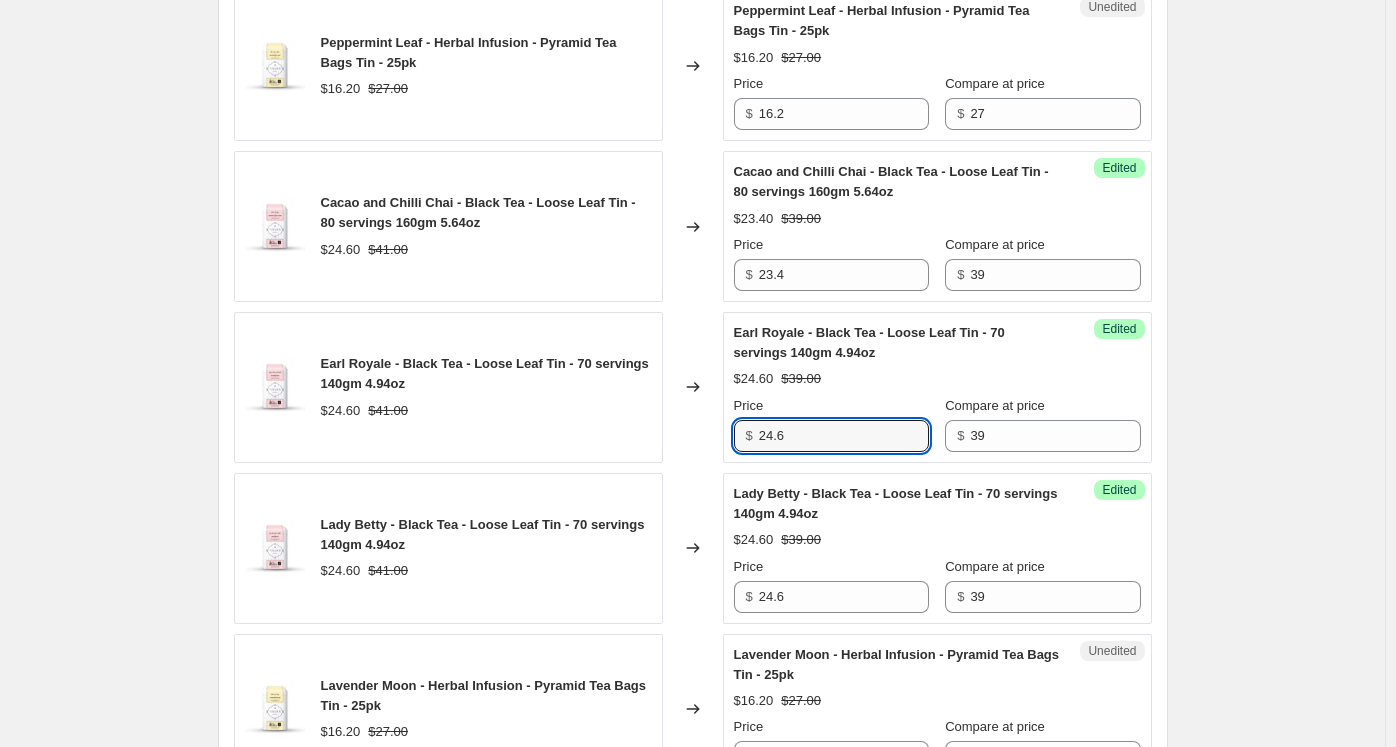 drag, startPoint x: 762, startPoint y: 427, endPoint x: 703, endPoint y: 421, distance: 59.3043 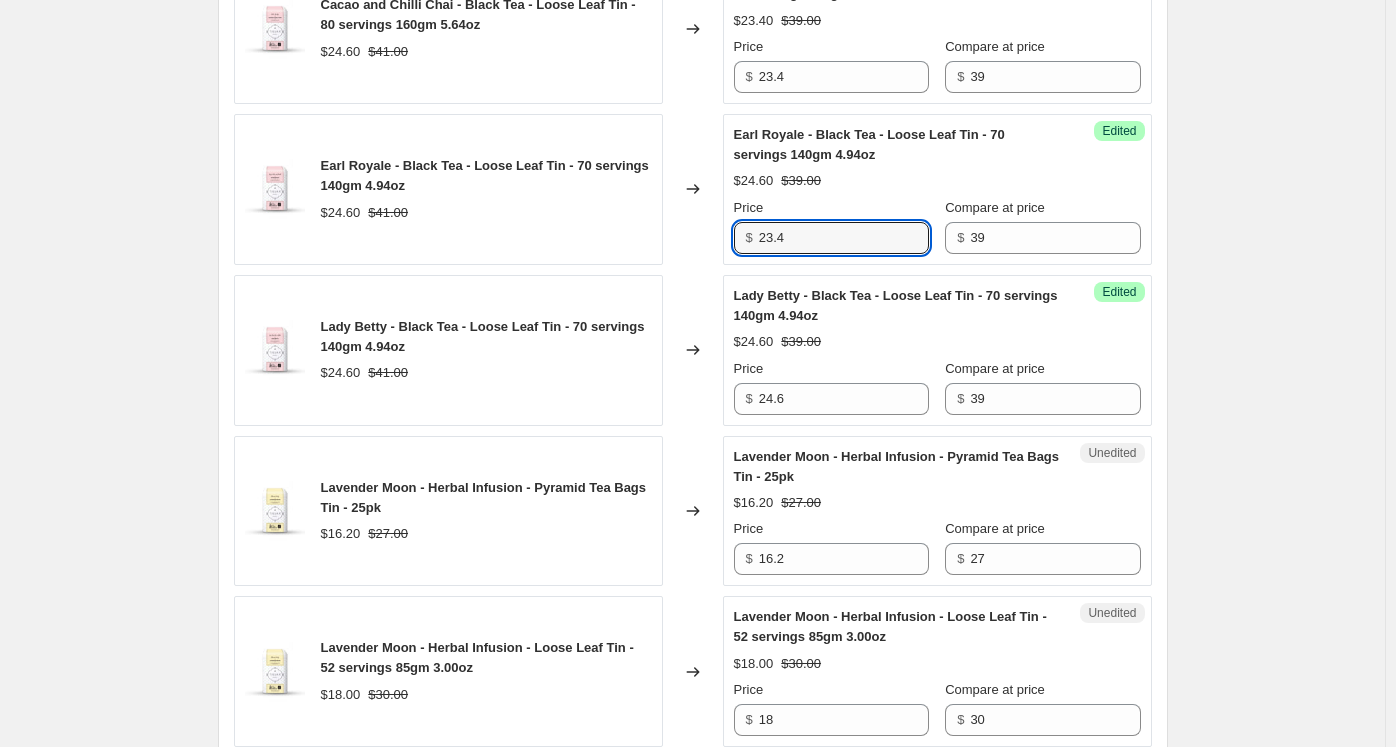 scroll, scrollTop: 944, scrollLeft: 0, axis: vertical 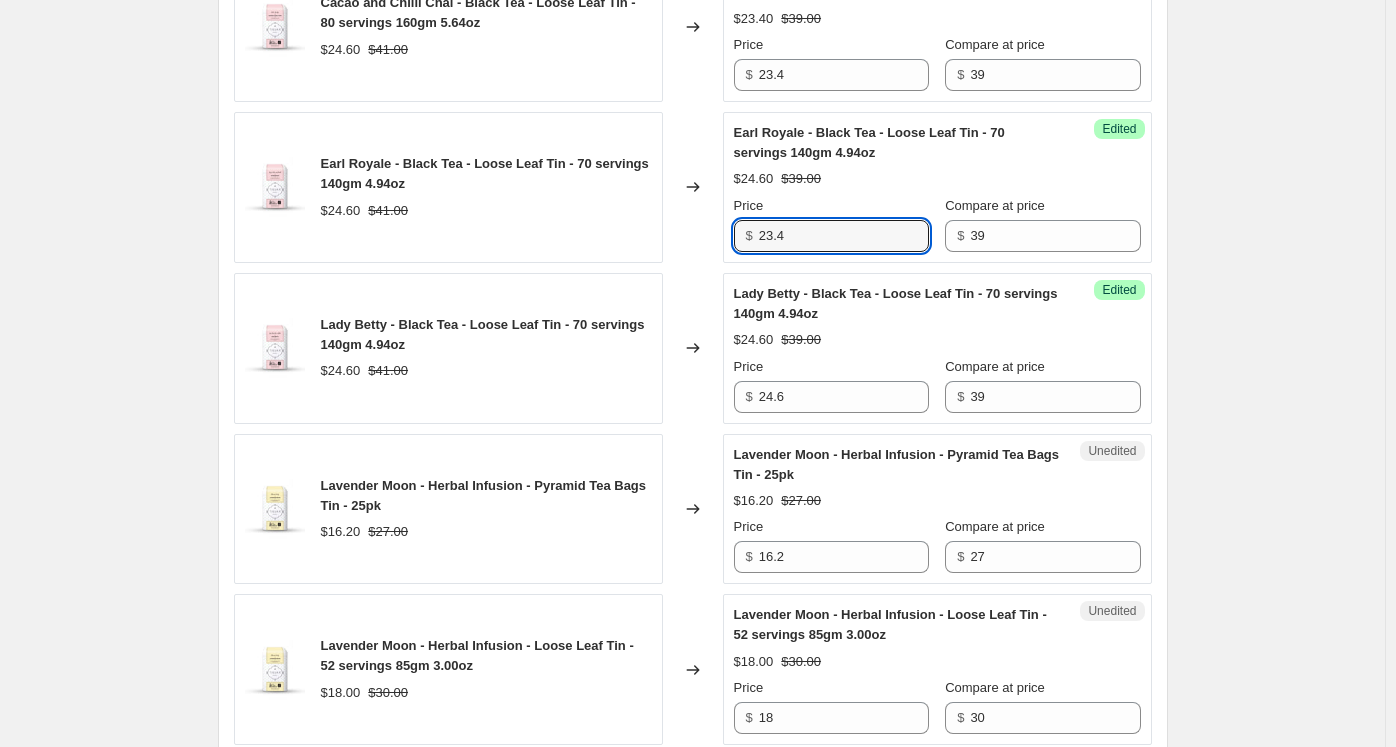 type on "23.4" 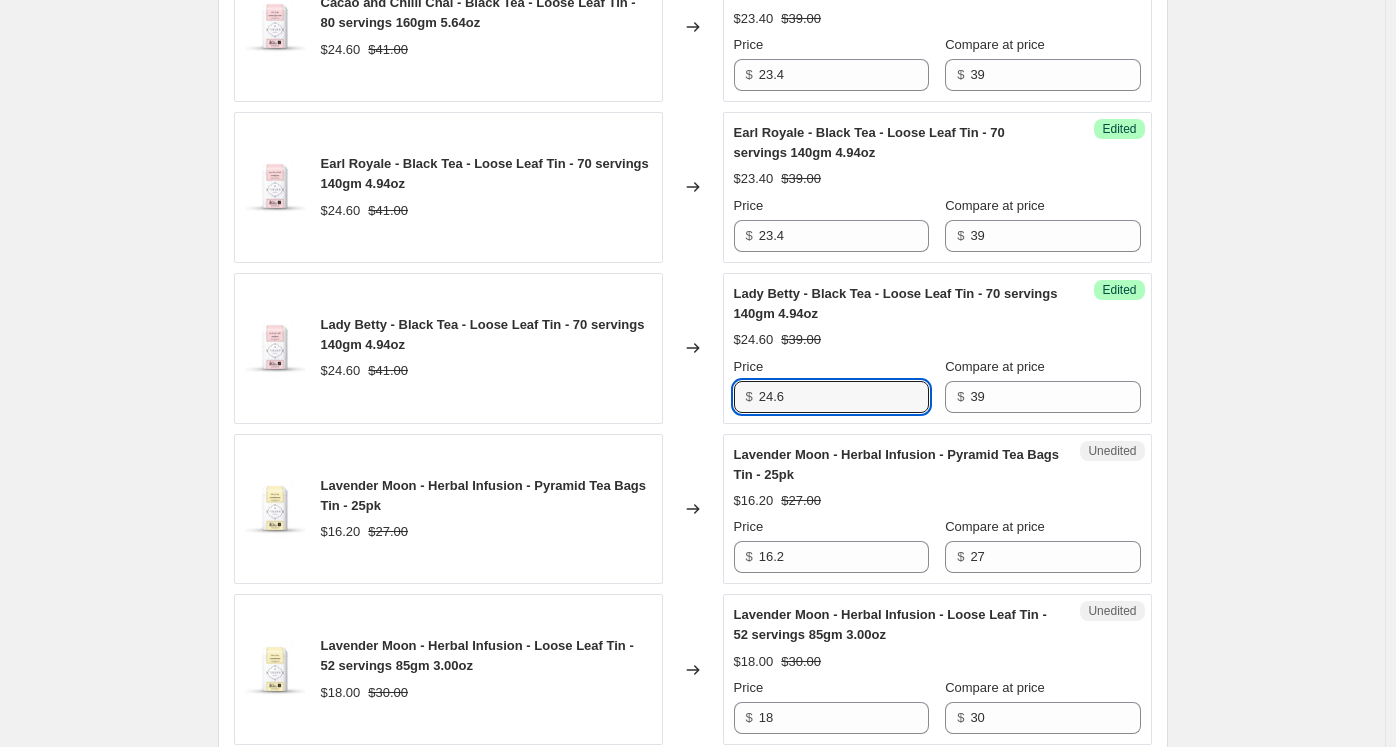 drag, startPoint x: 748, startPoint y: 385, endPoint x: 620, endPoint y: 378, distance: 128.19127 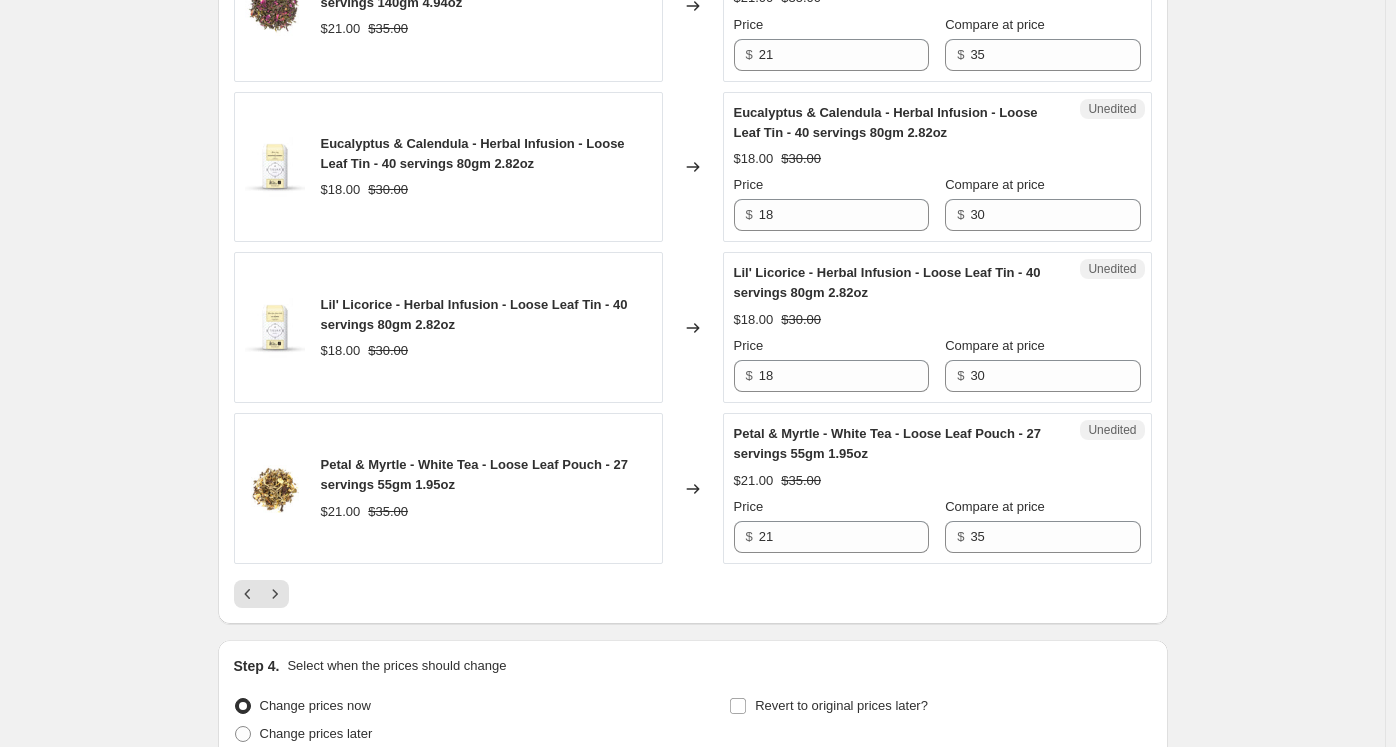 scroll, scrollTop: 3444, scrollLeft: 0, axis: vertical 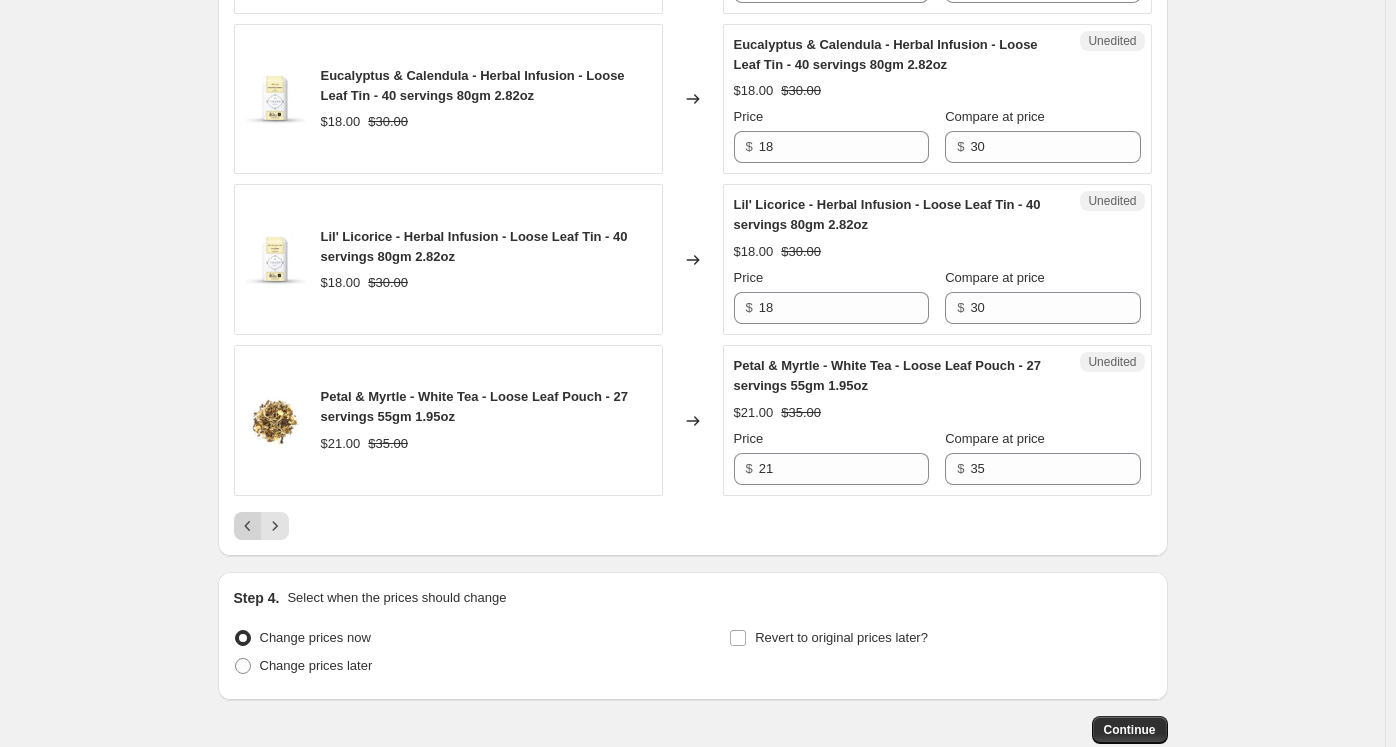 click 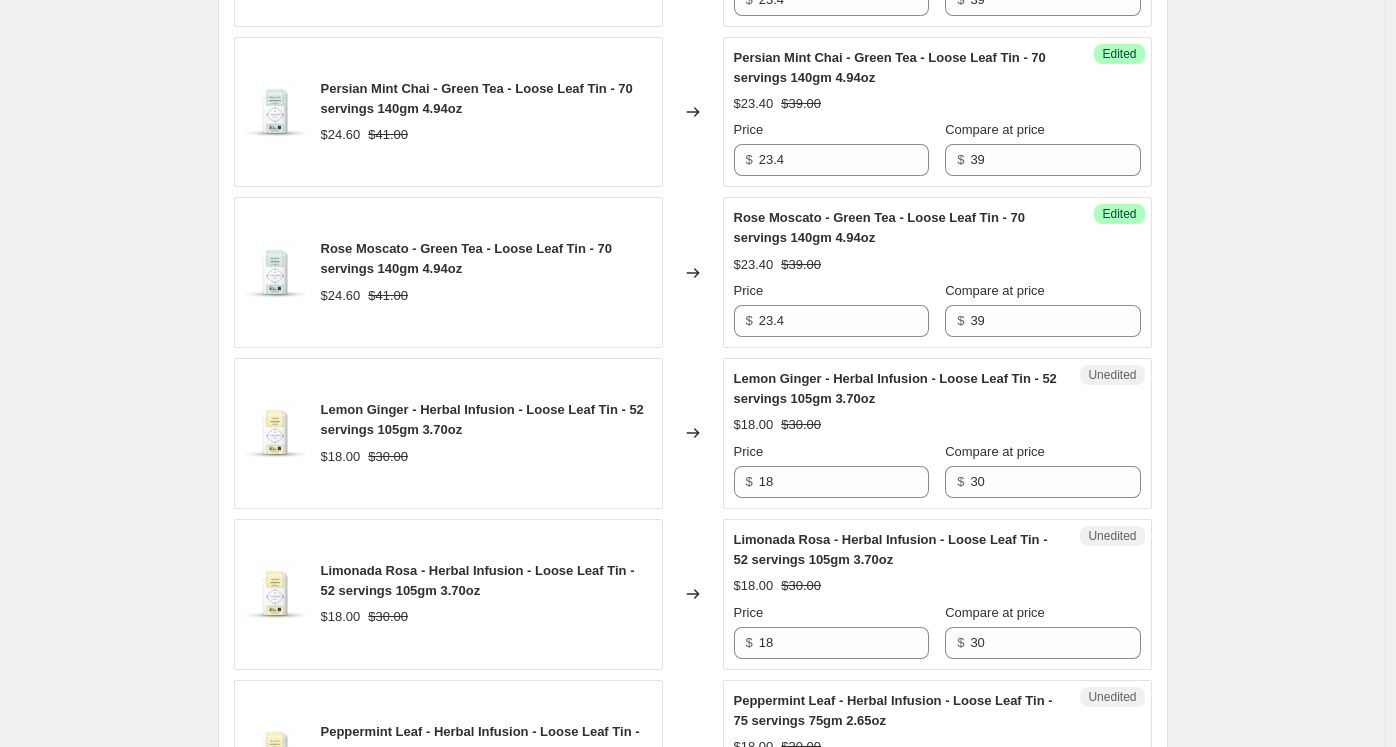 scroll, scrollTop: 1344, scrollLeft: 0, axis: vertical 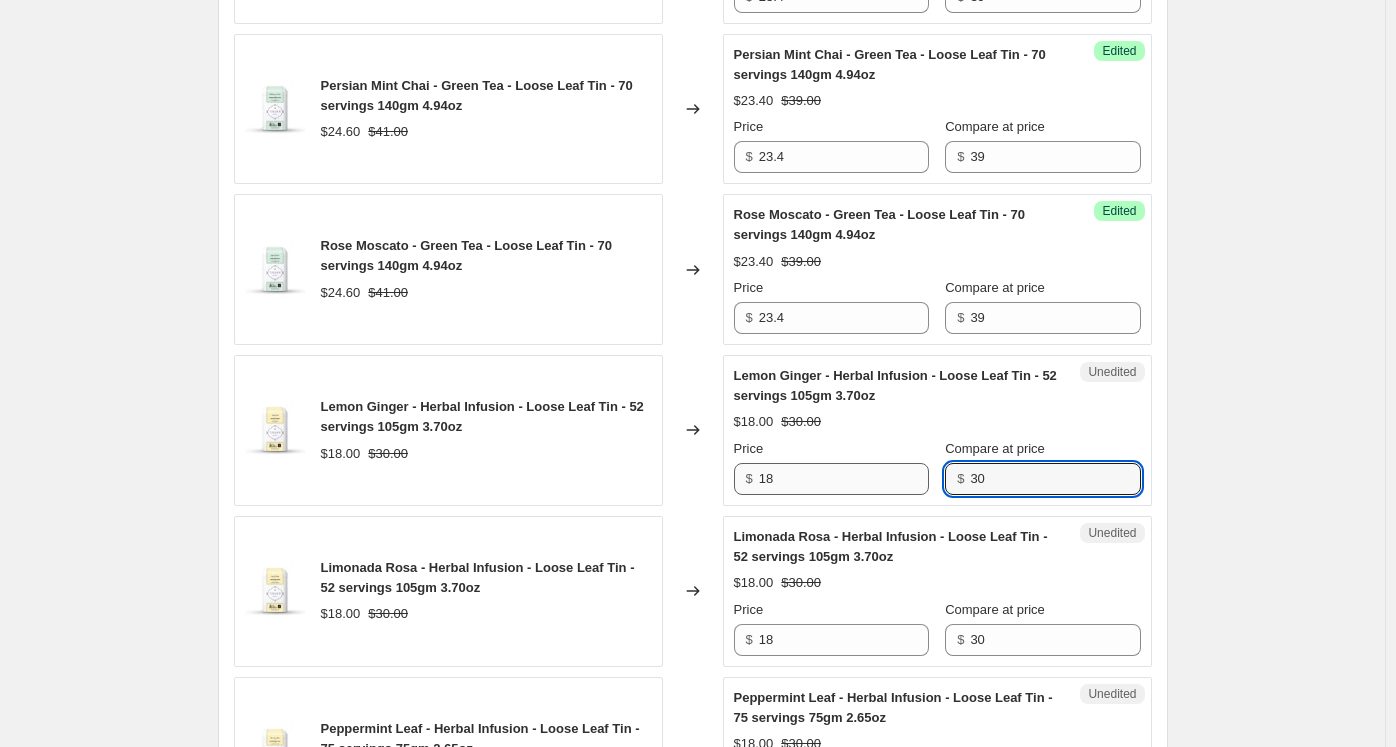 drag, startPoint x: 1030, startPoint y: 476, endPoint x: 932, endPoint y: 473, distance: 98.045906 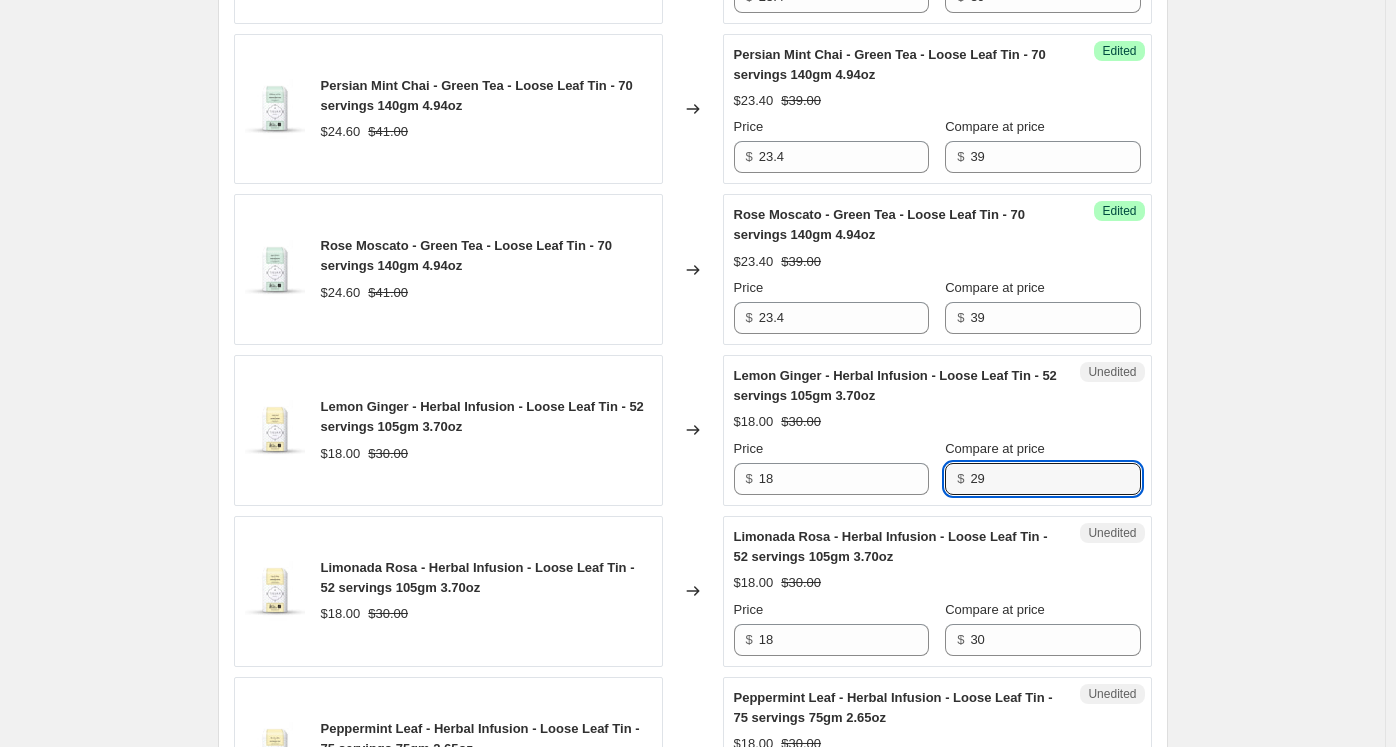 type on "29" 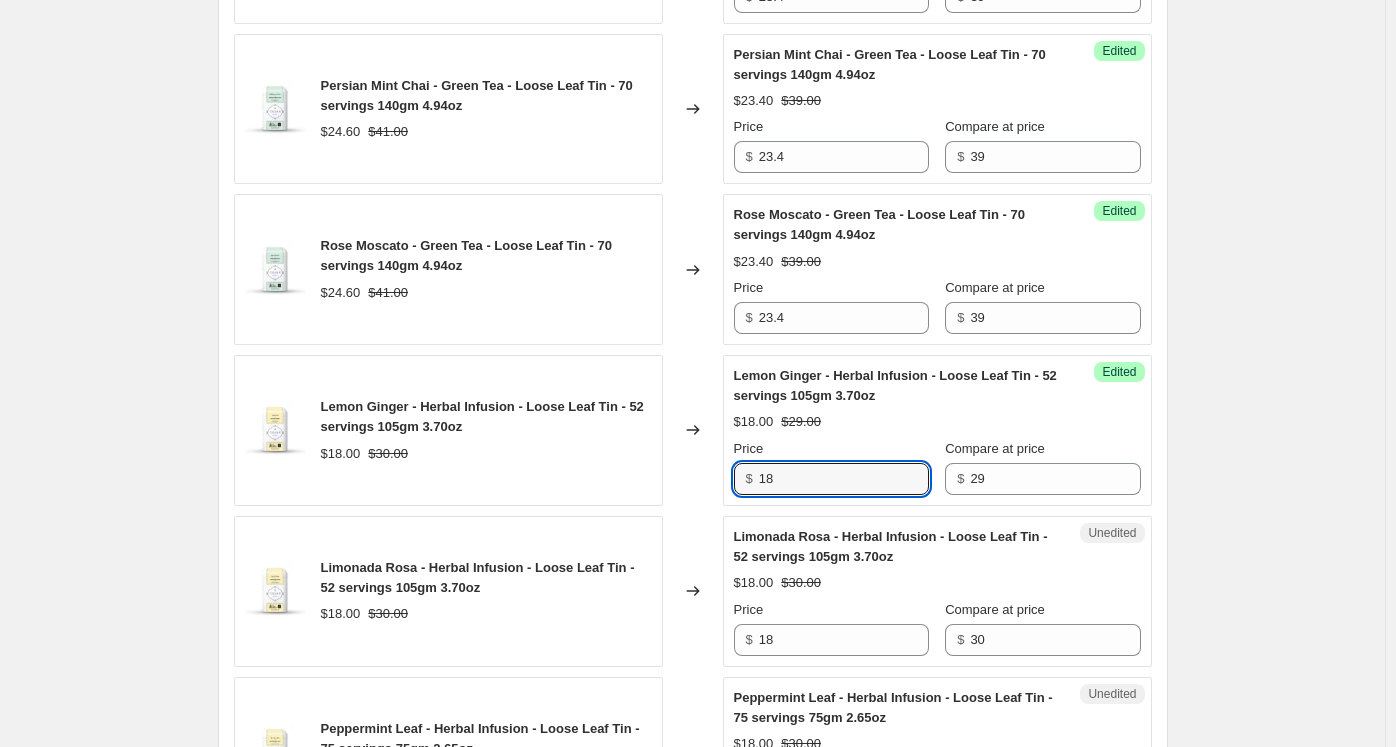 drag, startPoint x: 740, startPoint y: 462, endPoint x: 681, endPoint y: 460, distance: 59.03389 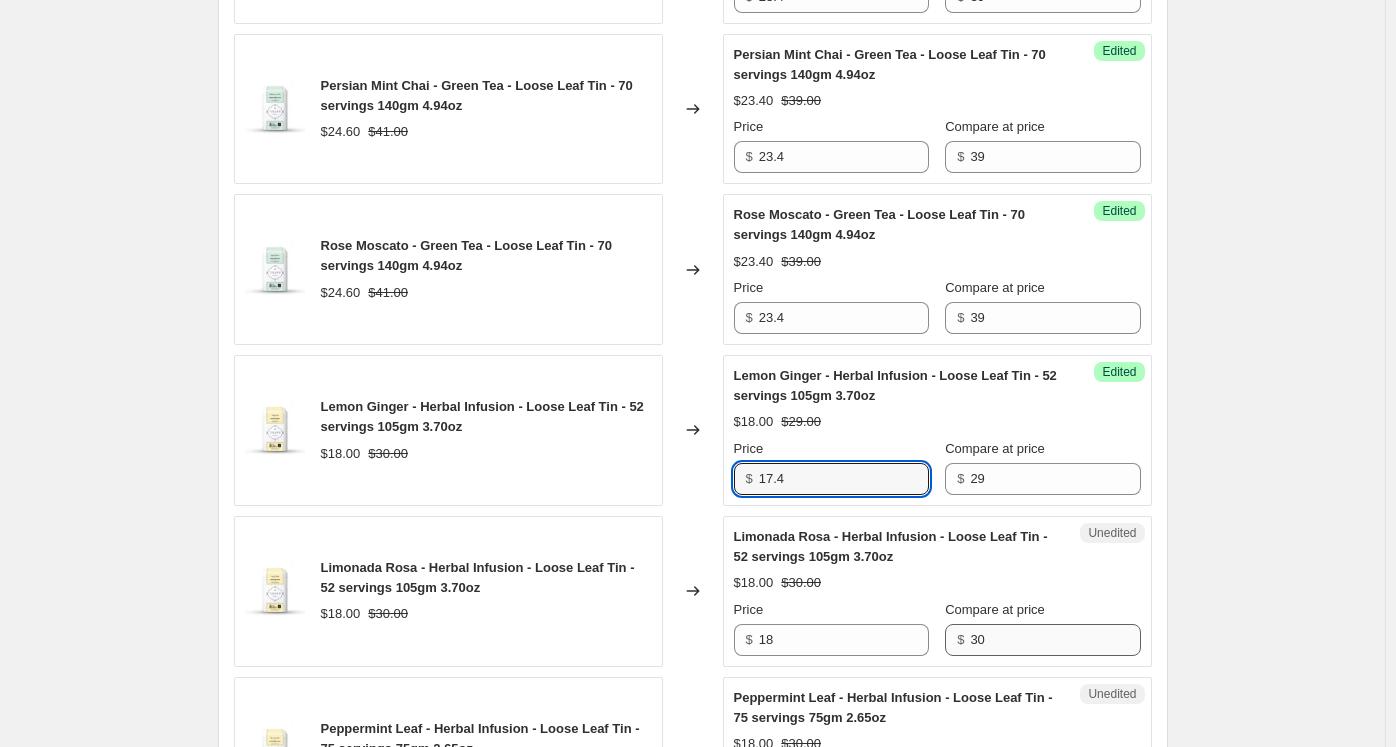type on "17.4" 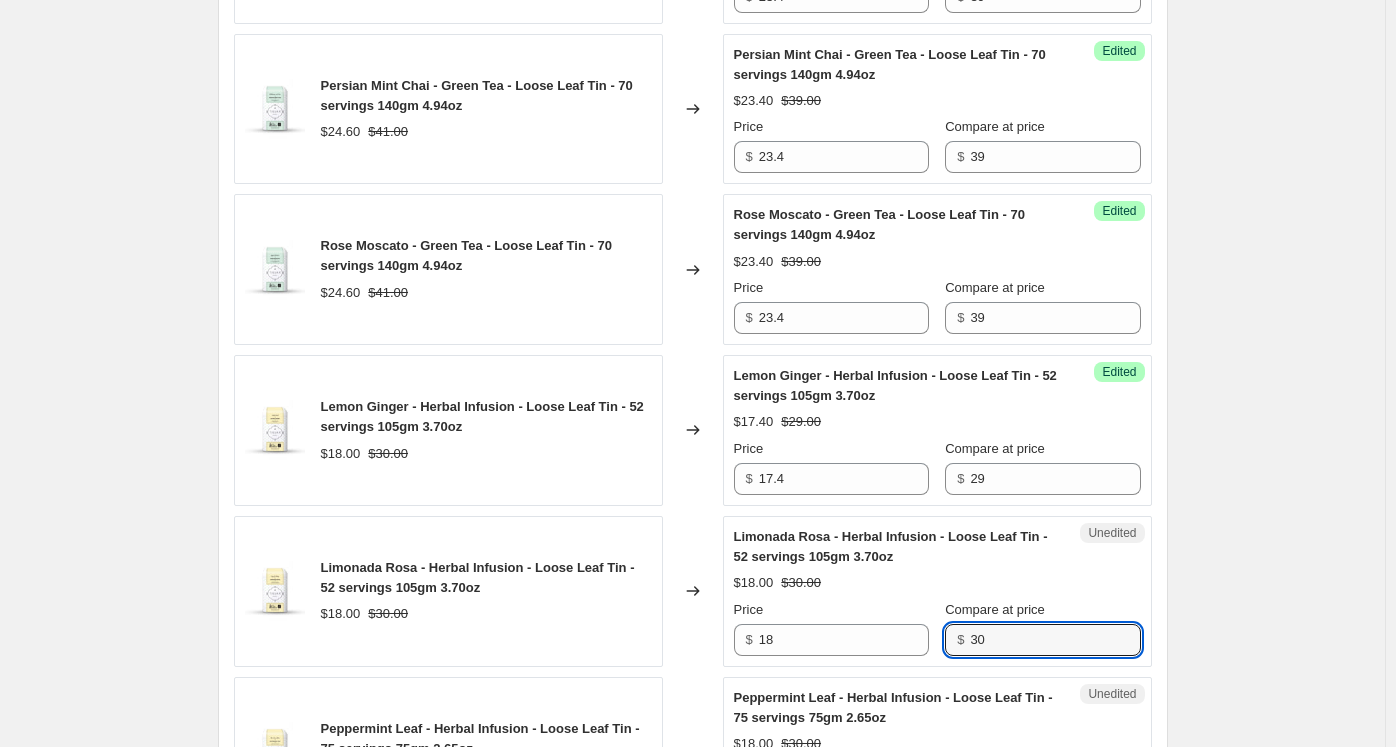 drag, startPoint x: 1012, startPoint y: 635, endPoint x: 965, endPoint y: 633, distance: 47.042534 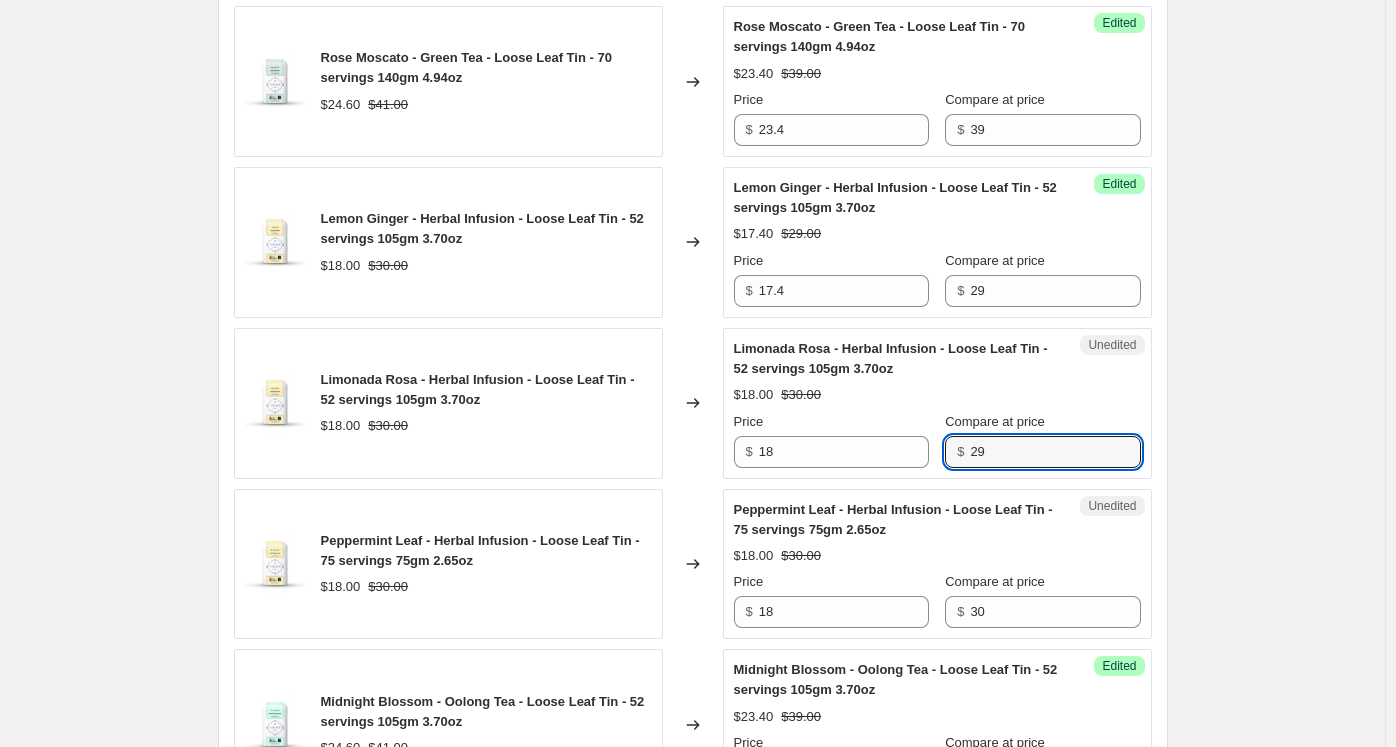 scroll, scrollTop: 1544, scrollLeft: 0, axis: vertical 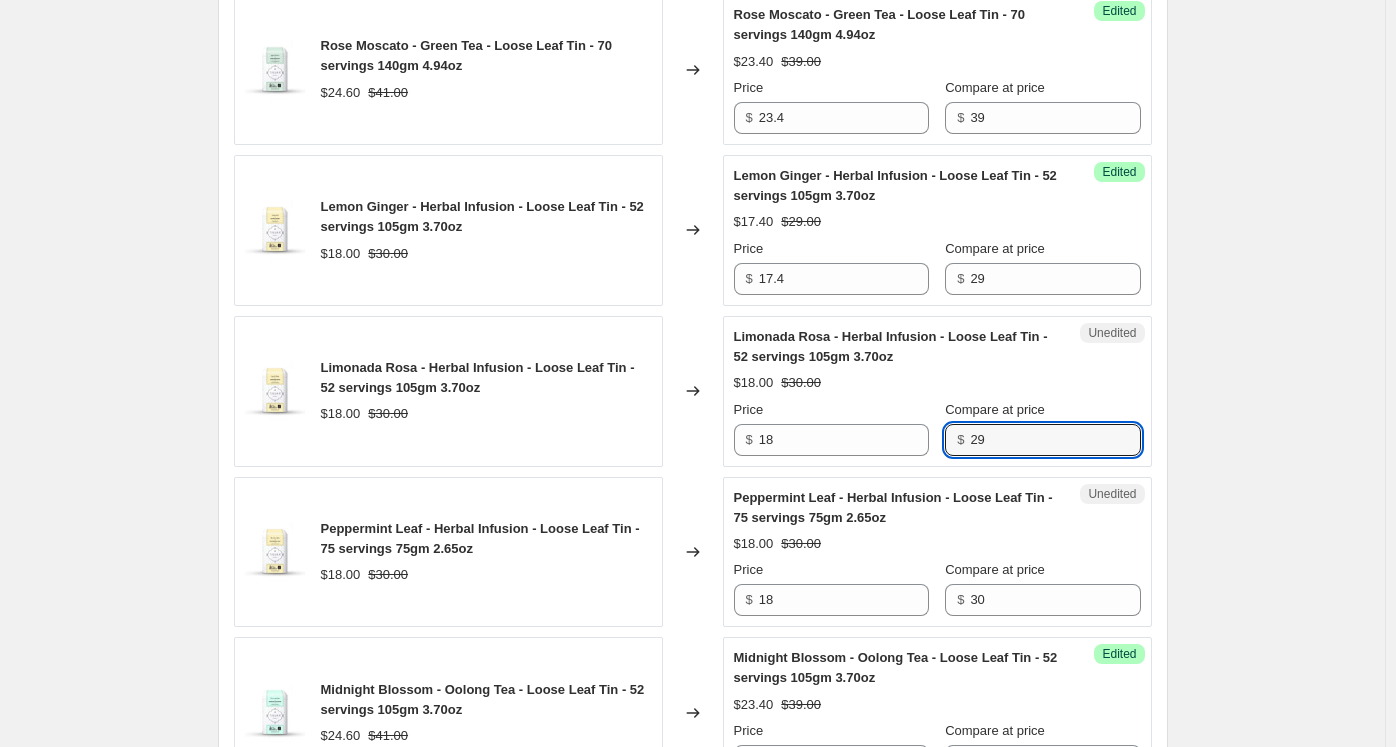 type on "29" 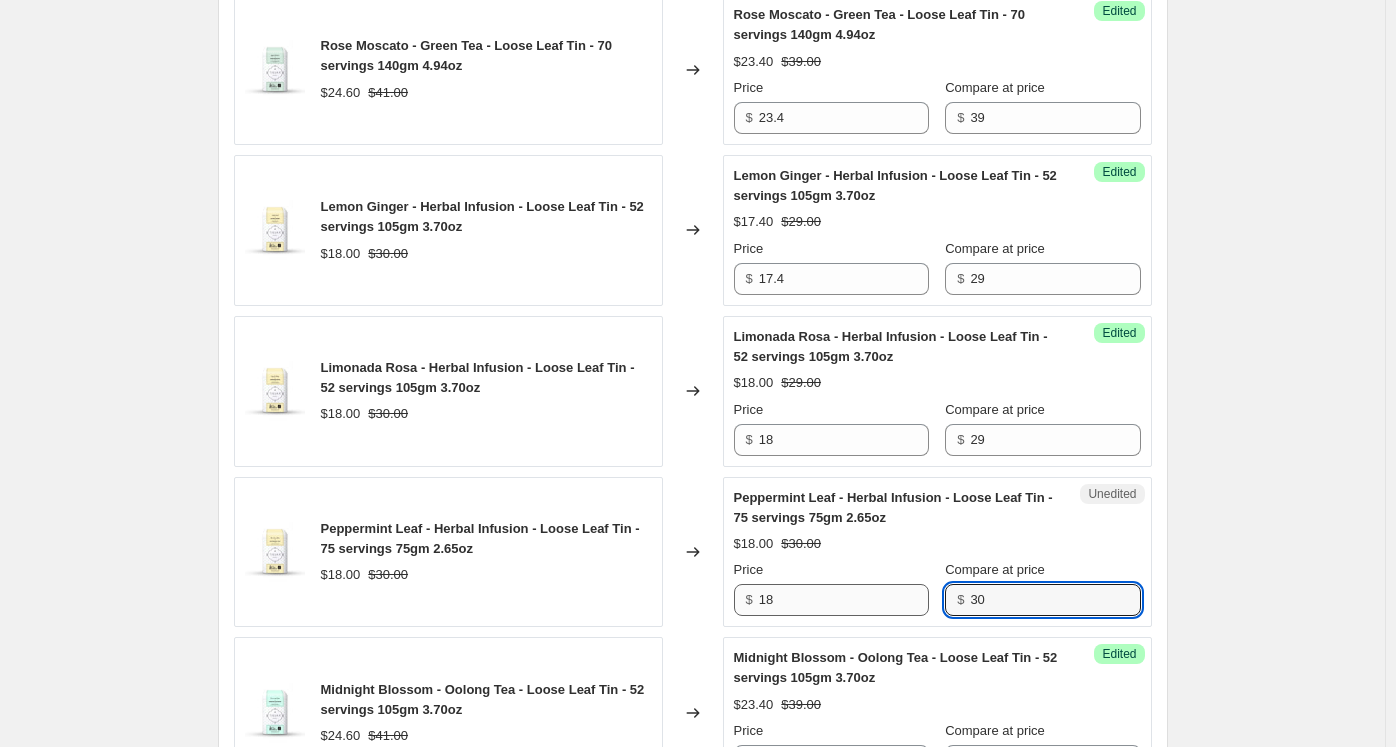 click on "Price $ 18 Compare at price $ 30" at bounding box center [937, 588] 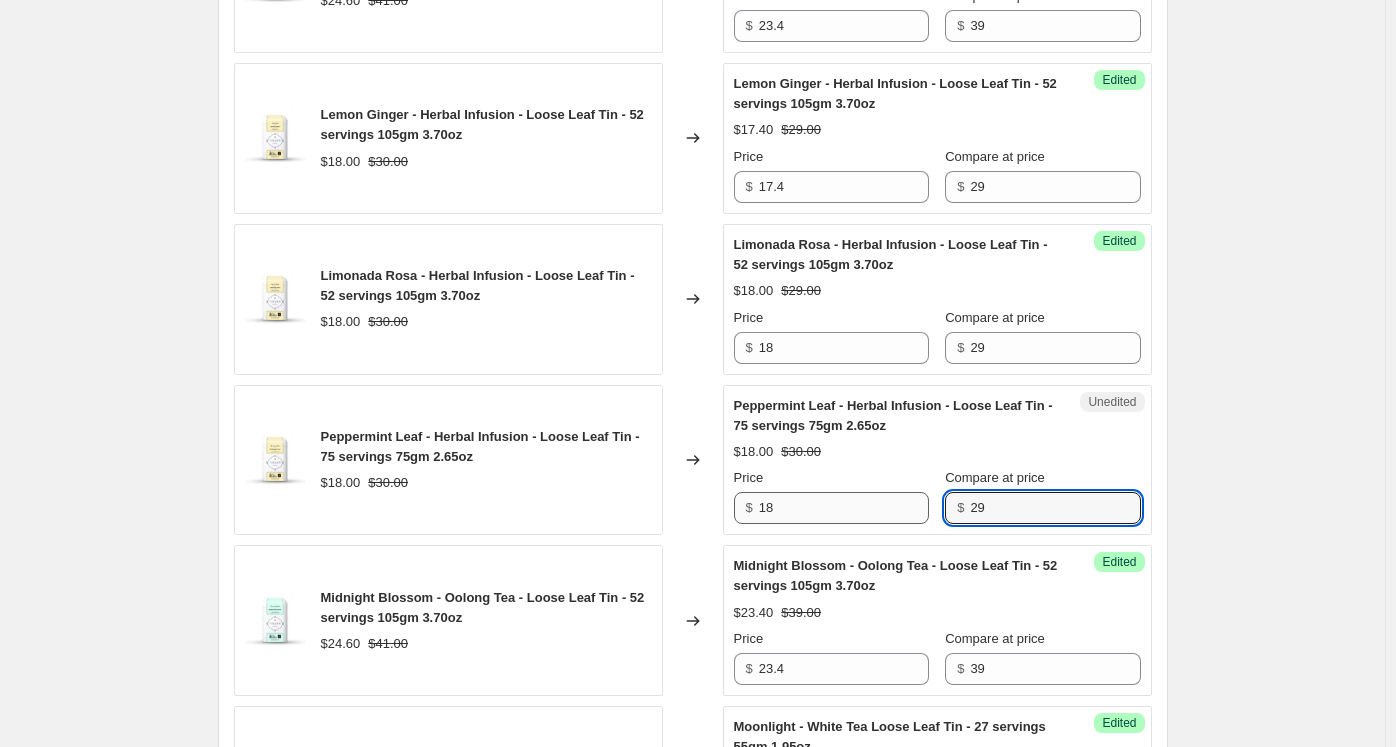 scroll, scrollTop: 1544, scrollLeft: 0, axis: vertical 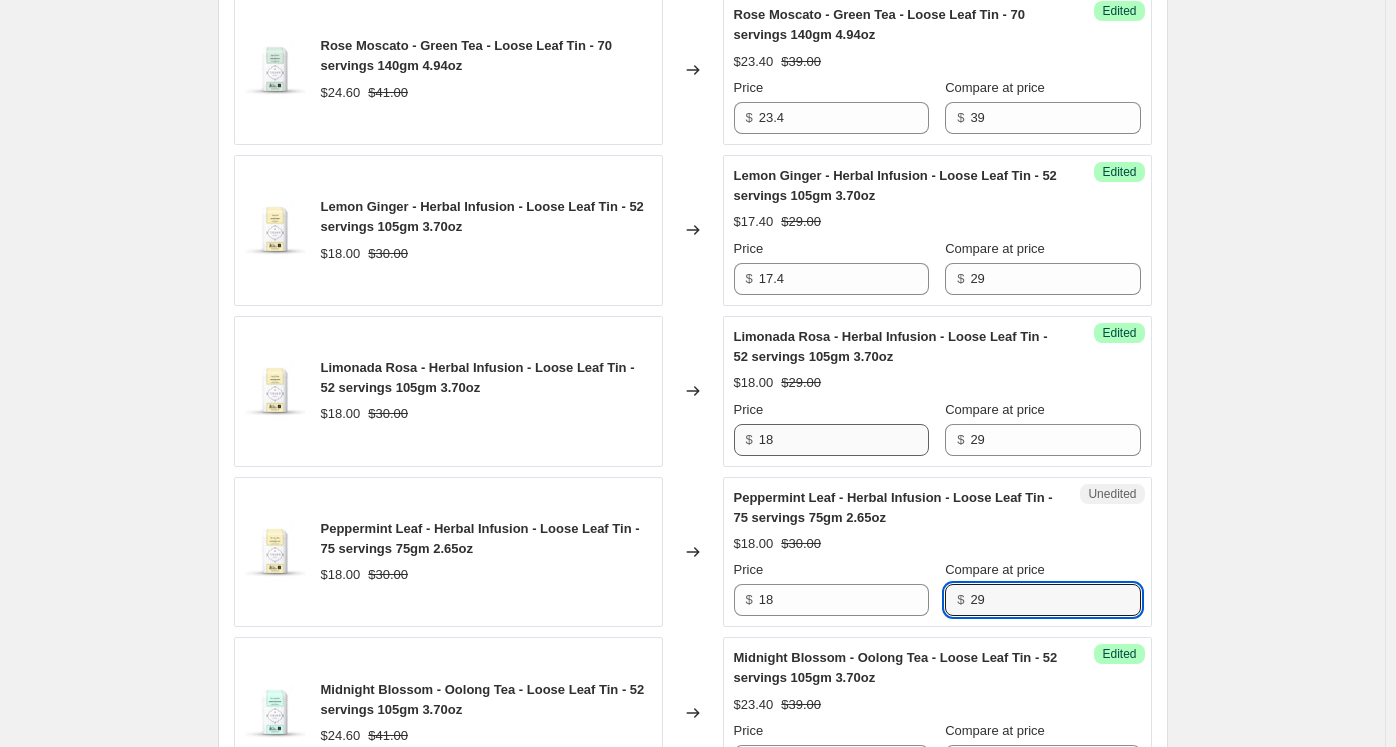 type on "29" 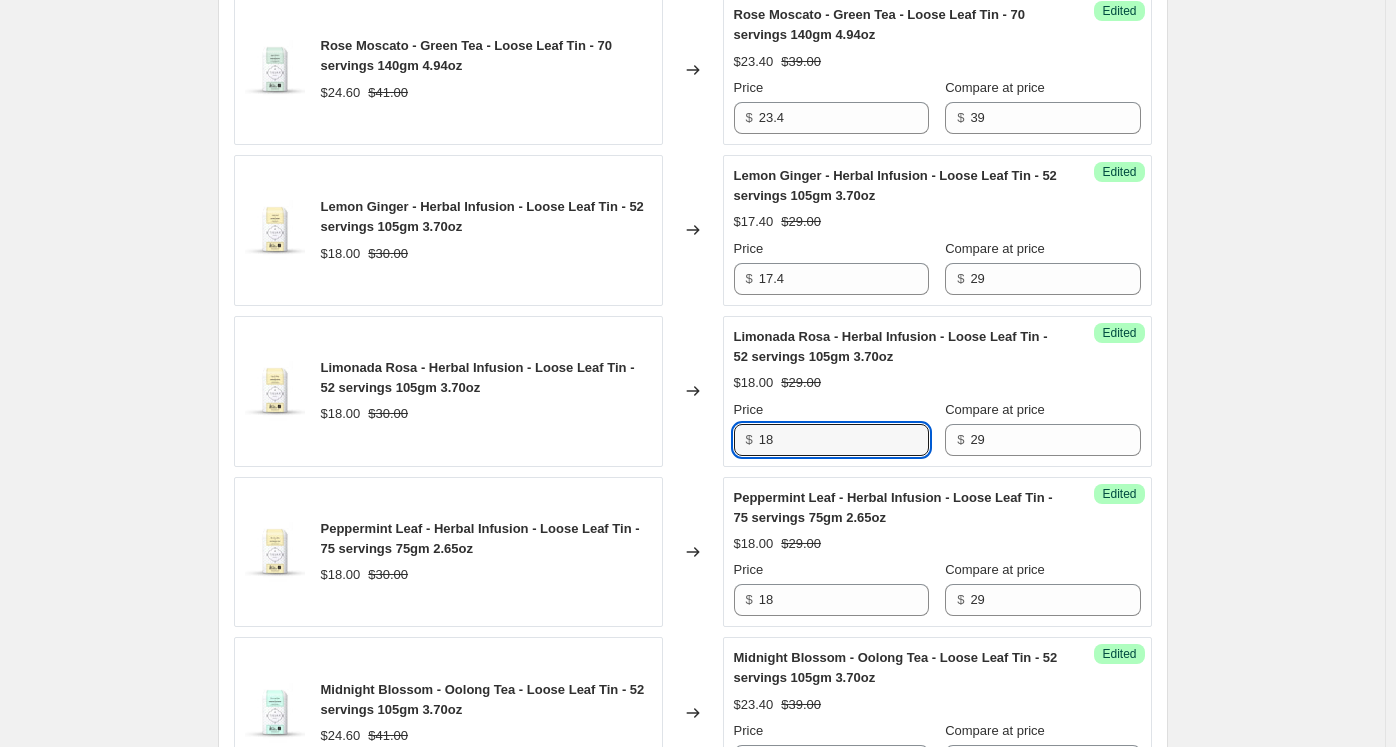 drag, startPoint x: 798, startPoint y: 429, endPoint x: 709, endPoint y: 429, distance: 89 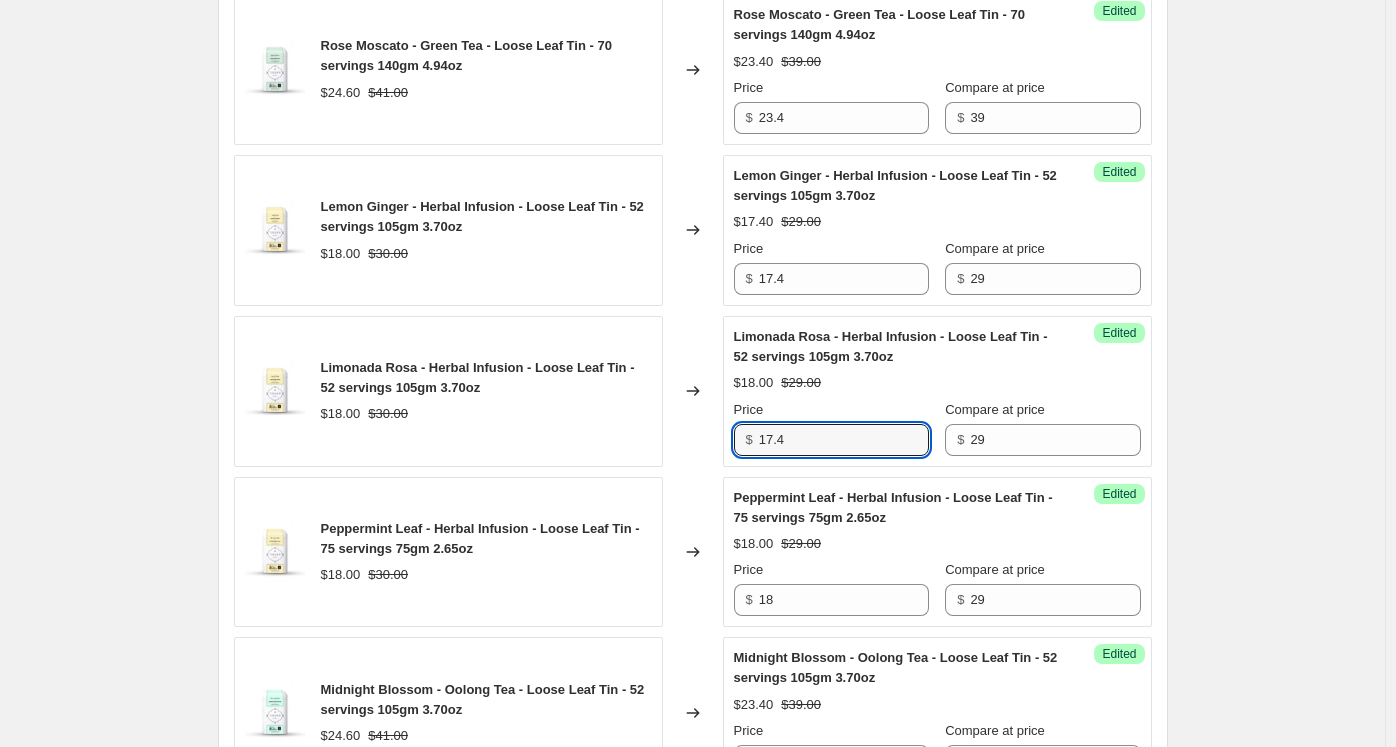 type on "17.4" 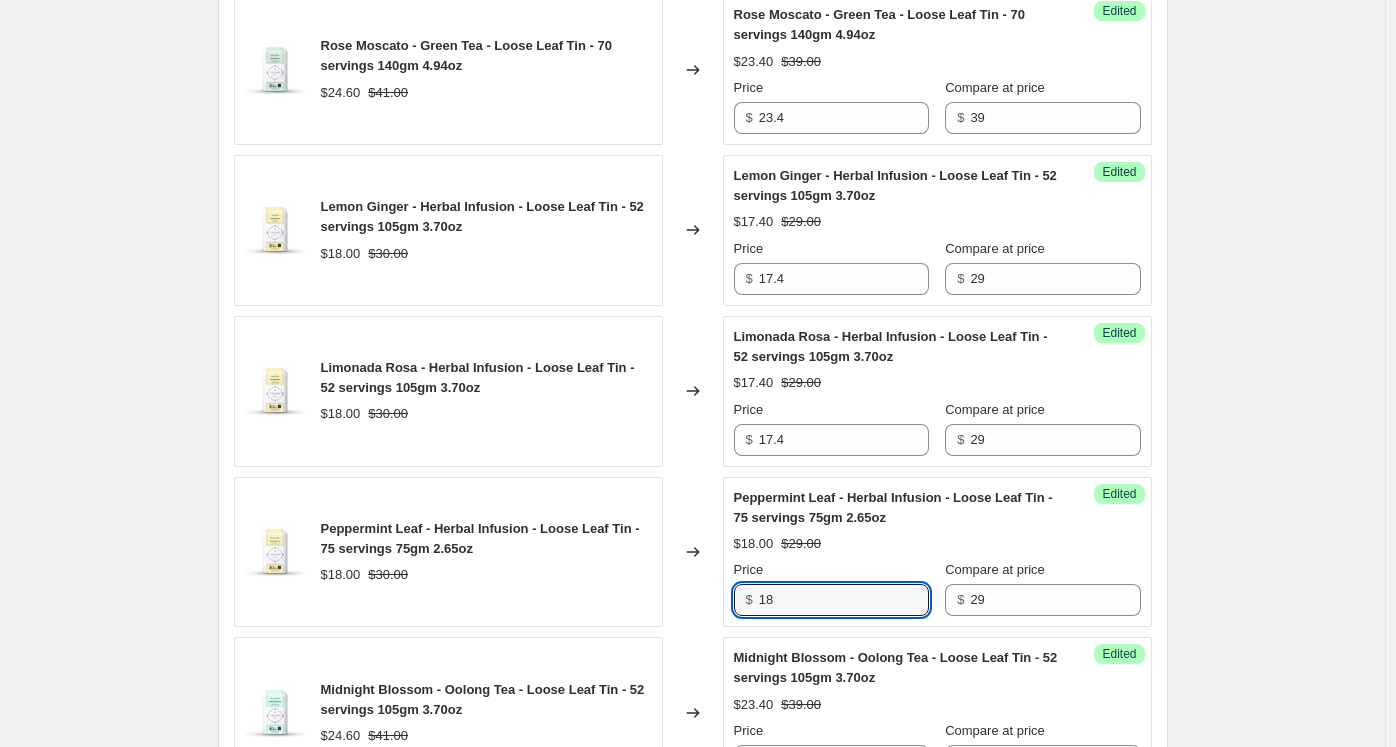 drag, startPoint x: 736, startPoint y: 580, endPoint x: 701, endPoint y: 577, distance: 35.128338 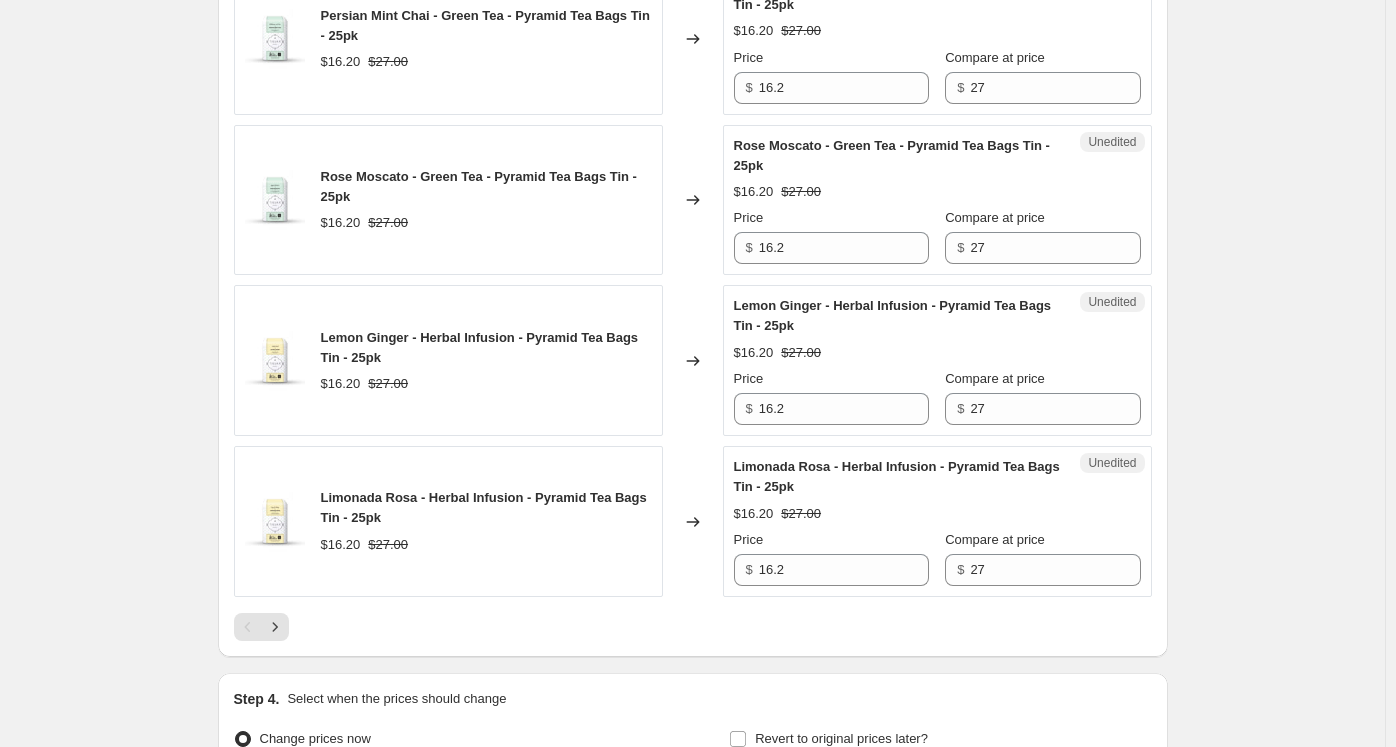 scroll, scrollTop: 3344, scrollLeft: 0, axis: vertical 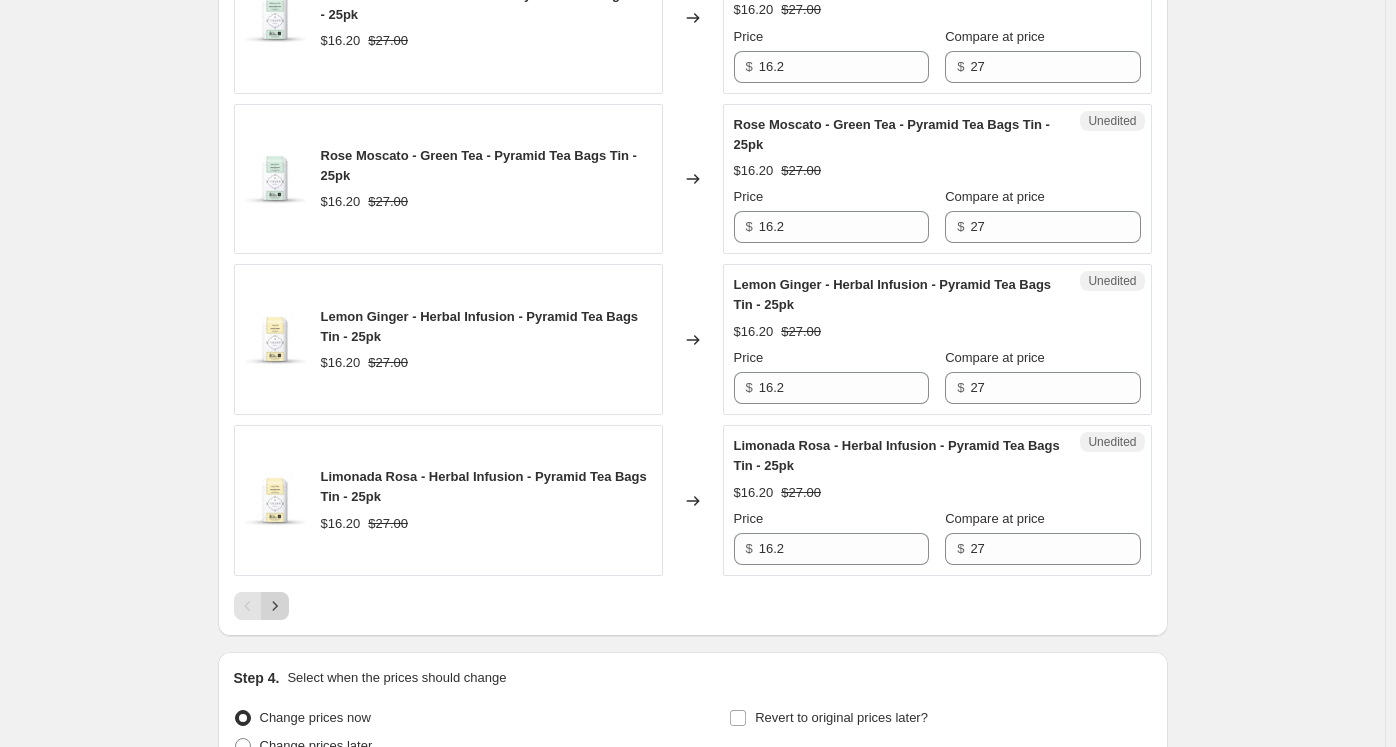 type on "17.4" 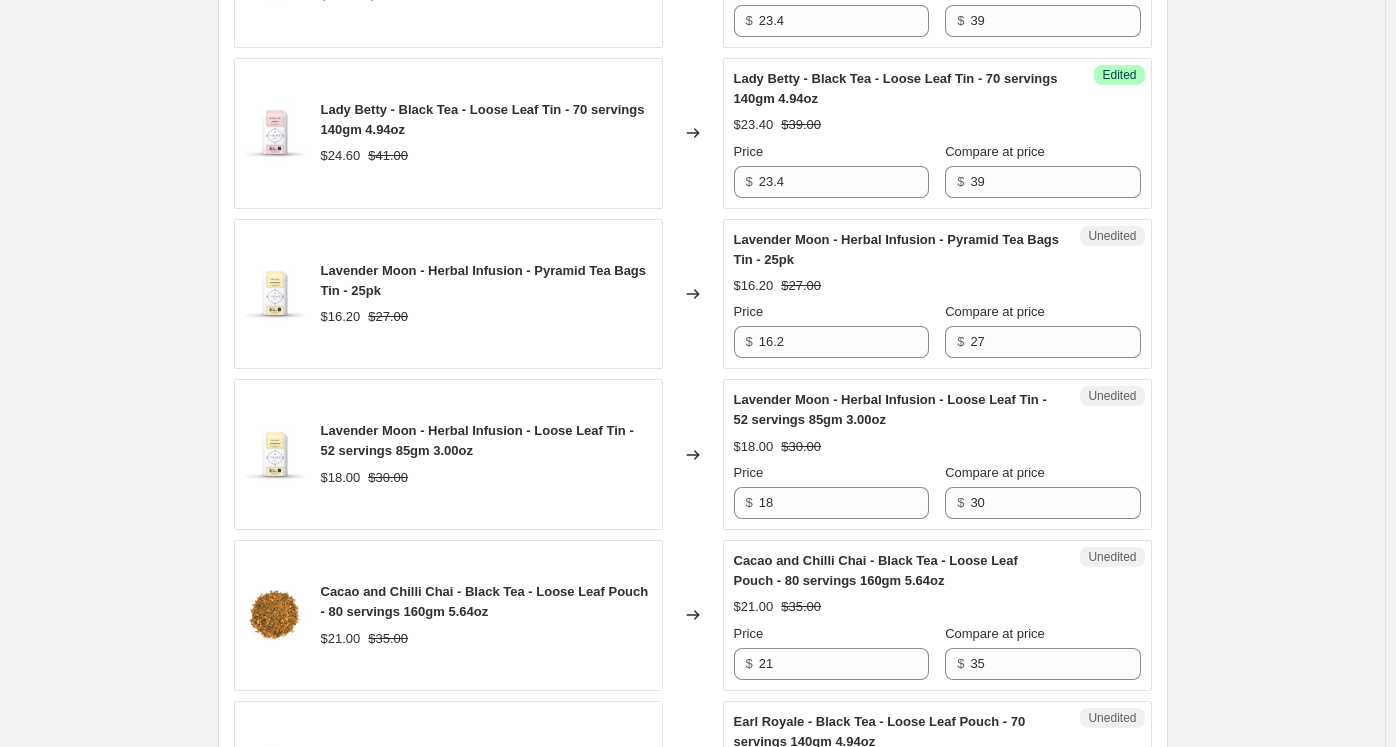 scroll, scrollTop: 1344, scrollLeft: 0, axis: vertical 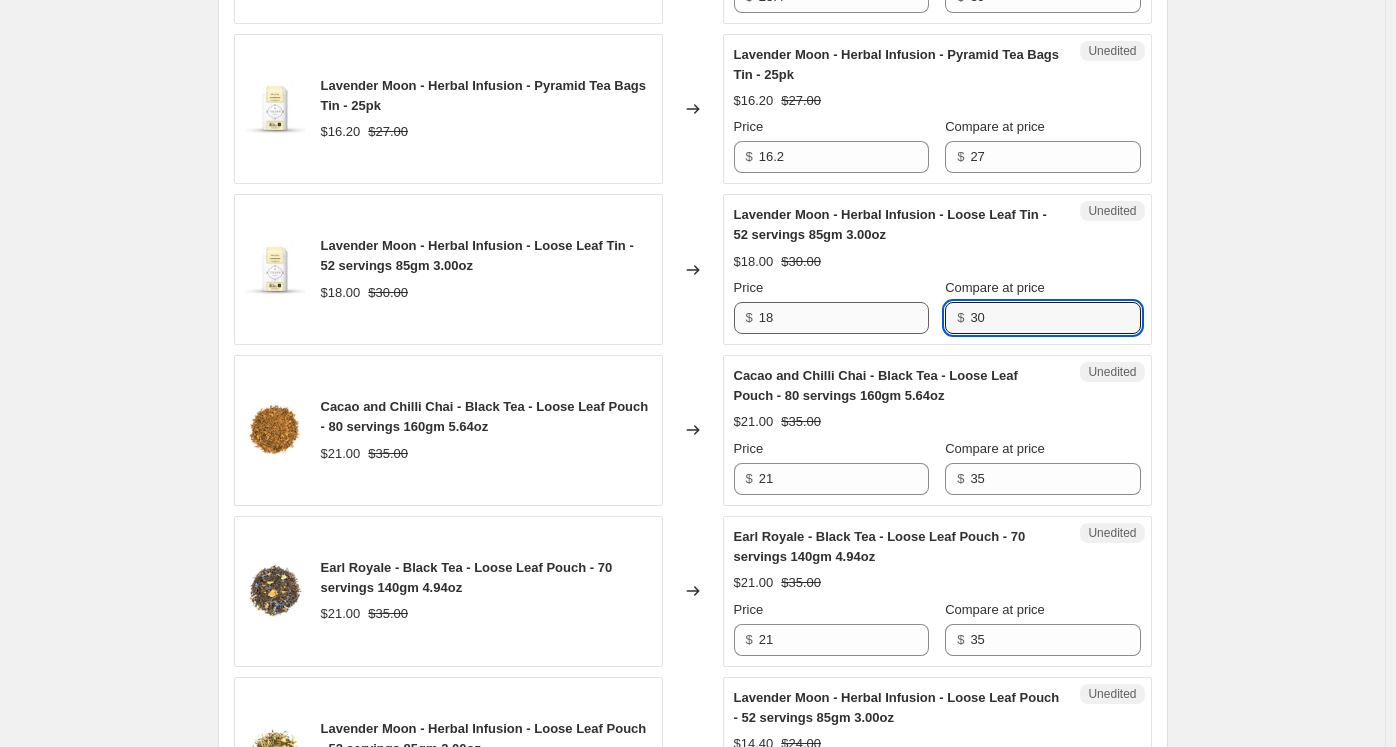 drag, startPoint x: 986, startPoint y: 312, endPoint x: 930, endPoint y: 312, distance: 56 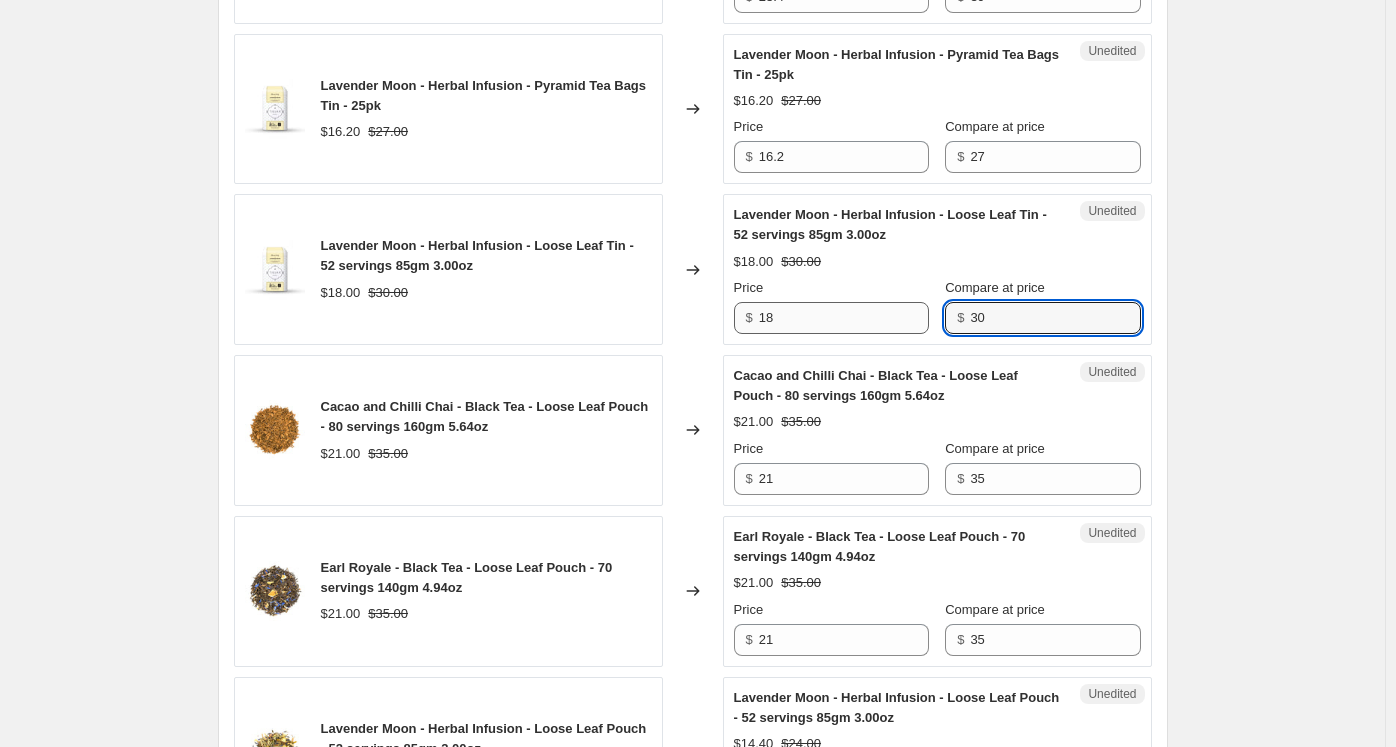 click on "Price $ 18 Compare at price $ 30" at bounding box center [937, 306] 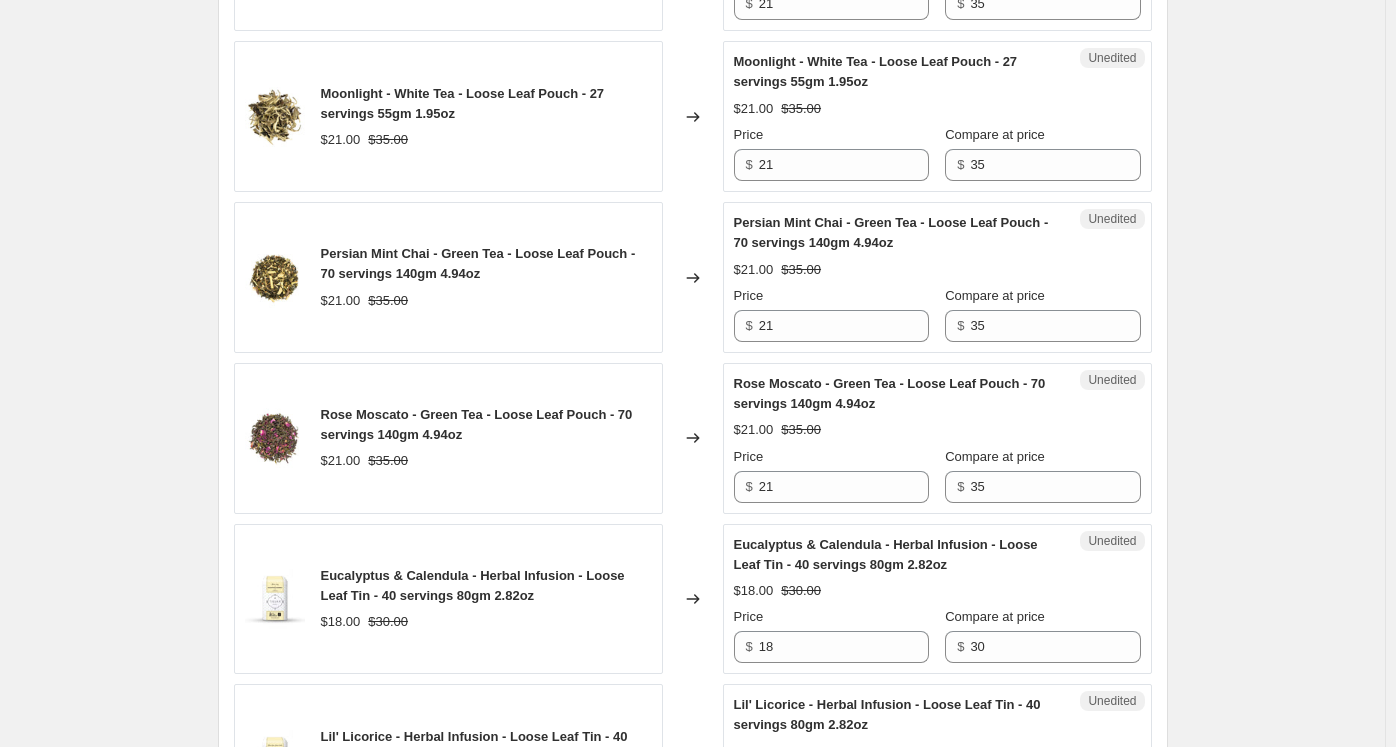 scroll, scrollTop: 3144, scrollLeft: 0, axis: vertical 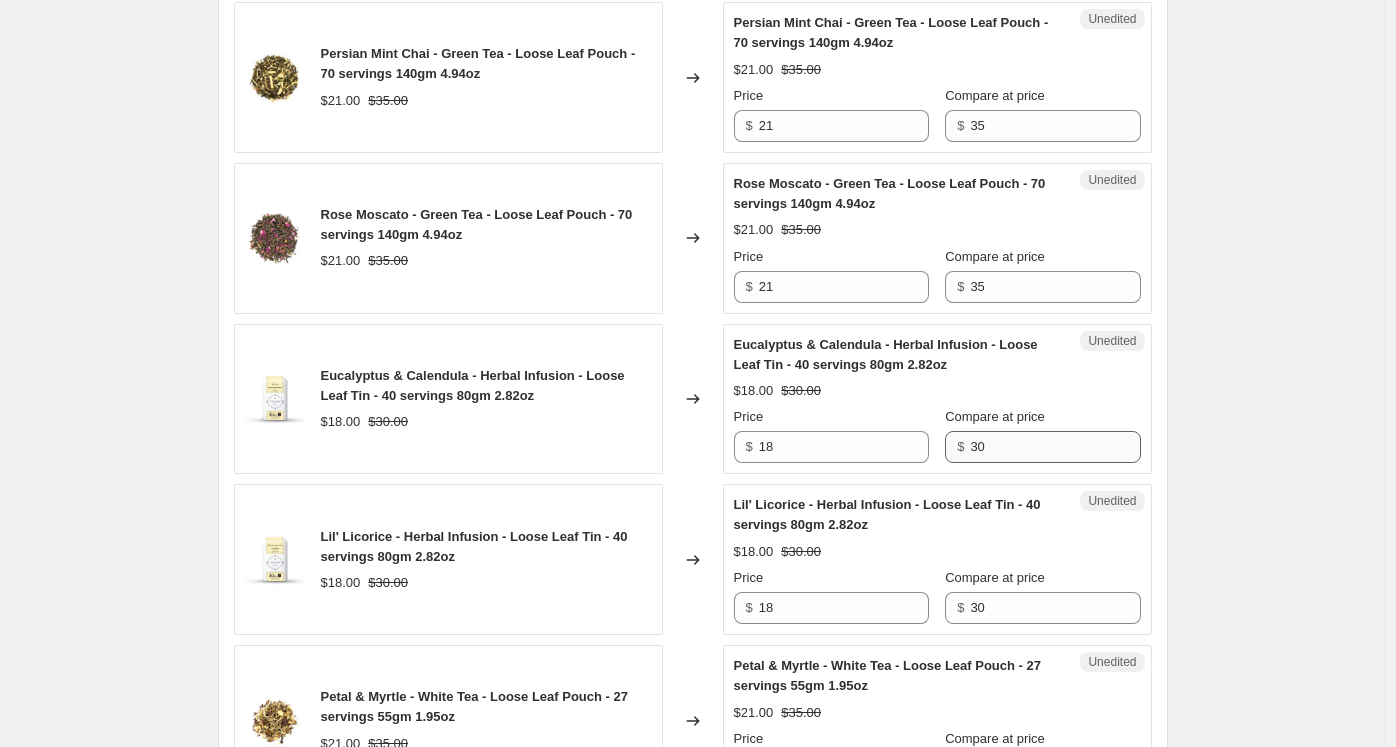 type on "29" 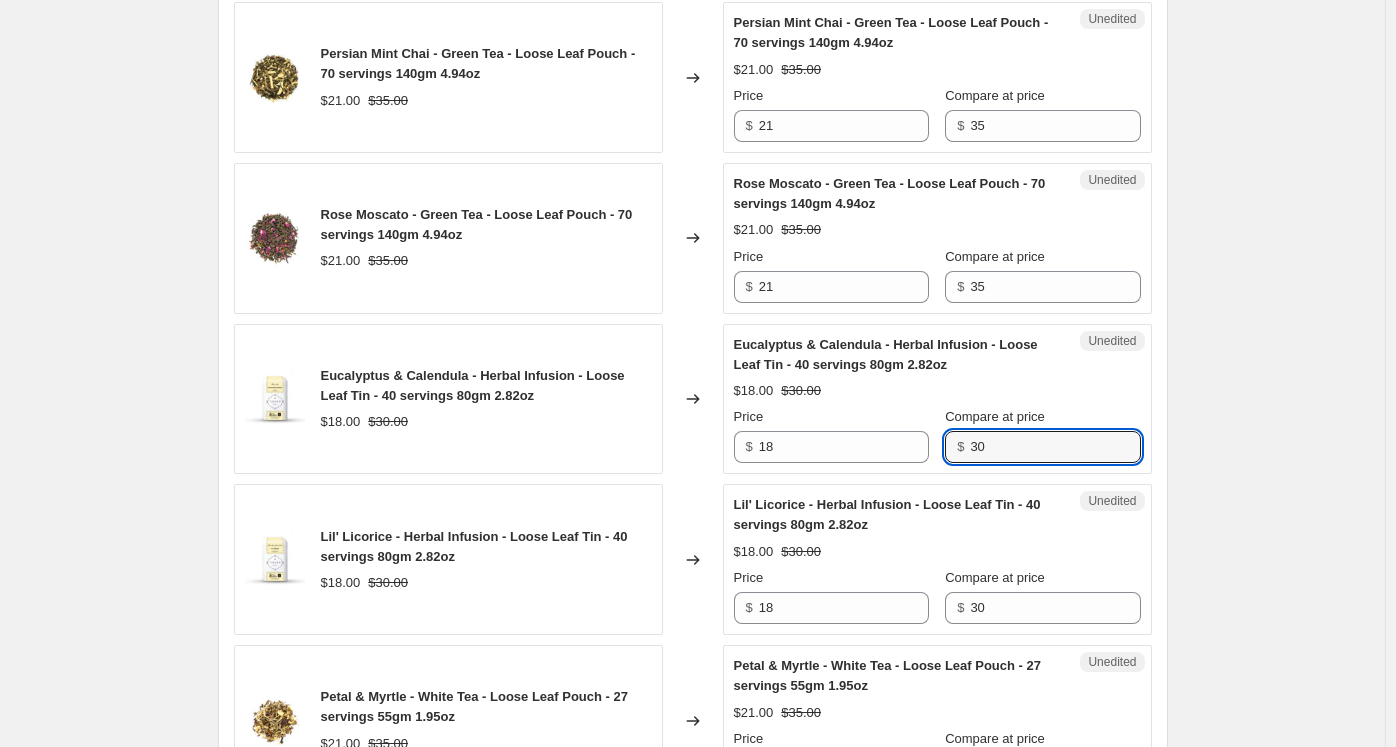 drag, startPoint x: 979, startPoint y: 436, endPoint x: 951, endPoint y: 435, distance: 28.01785 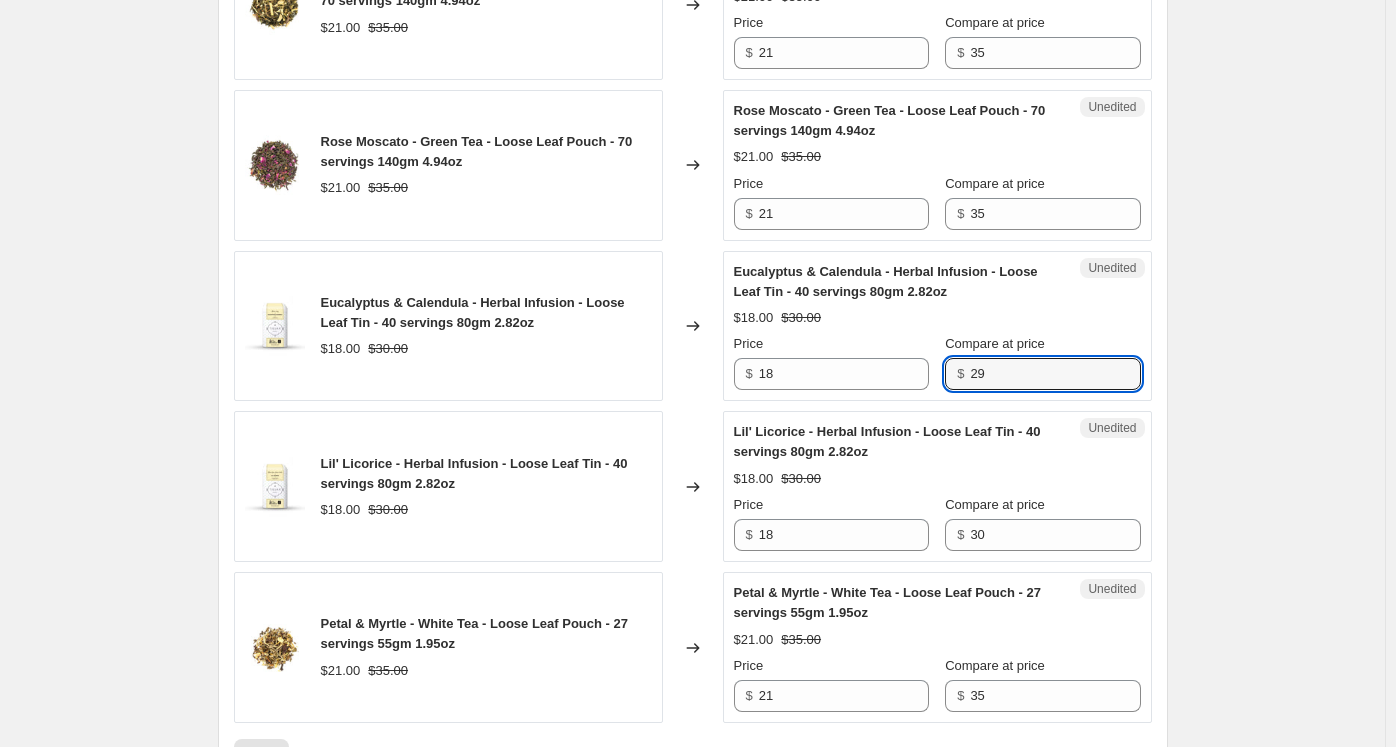 scroll, scrollTop: 3344, scrollLeft: 0, axis: vertical 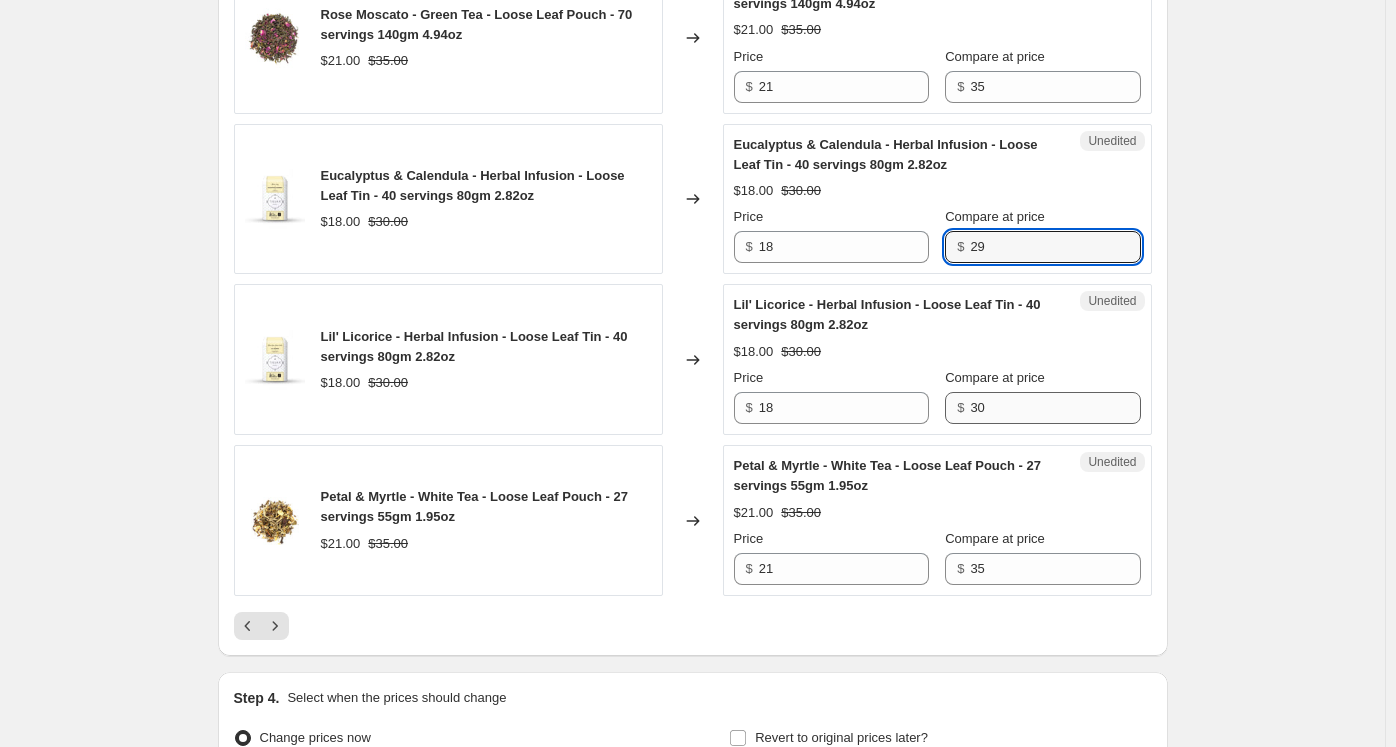 type on "29" 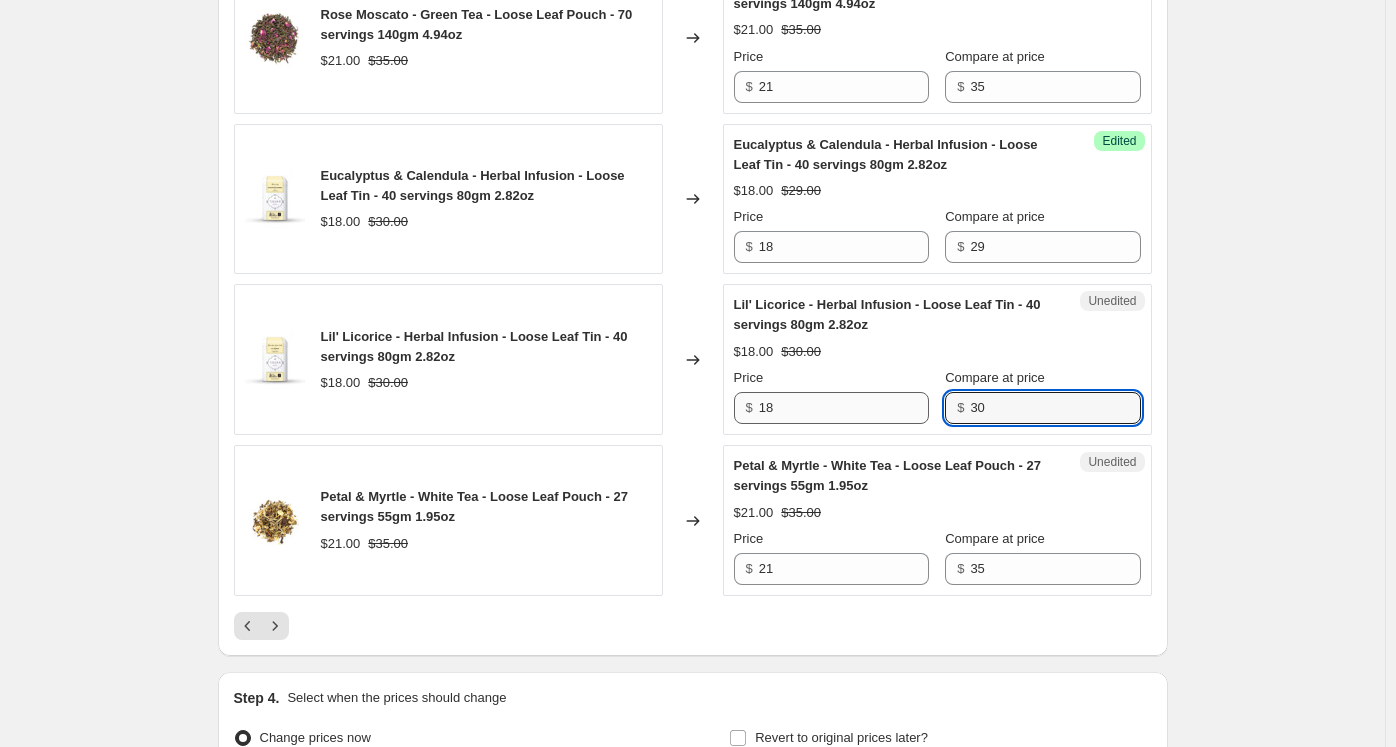 drag, startPoint x: 1012, startPoint y: 393, endPoint x: 919, endPoint y: 389, distance: 93.08598 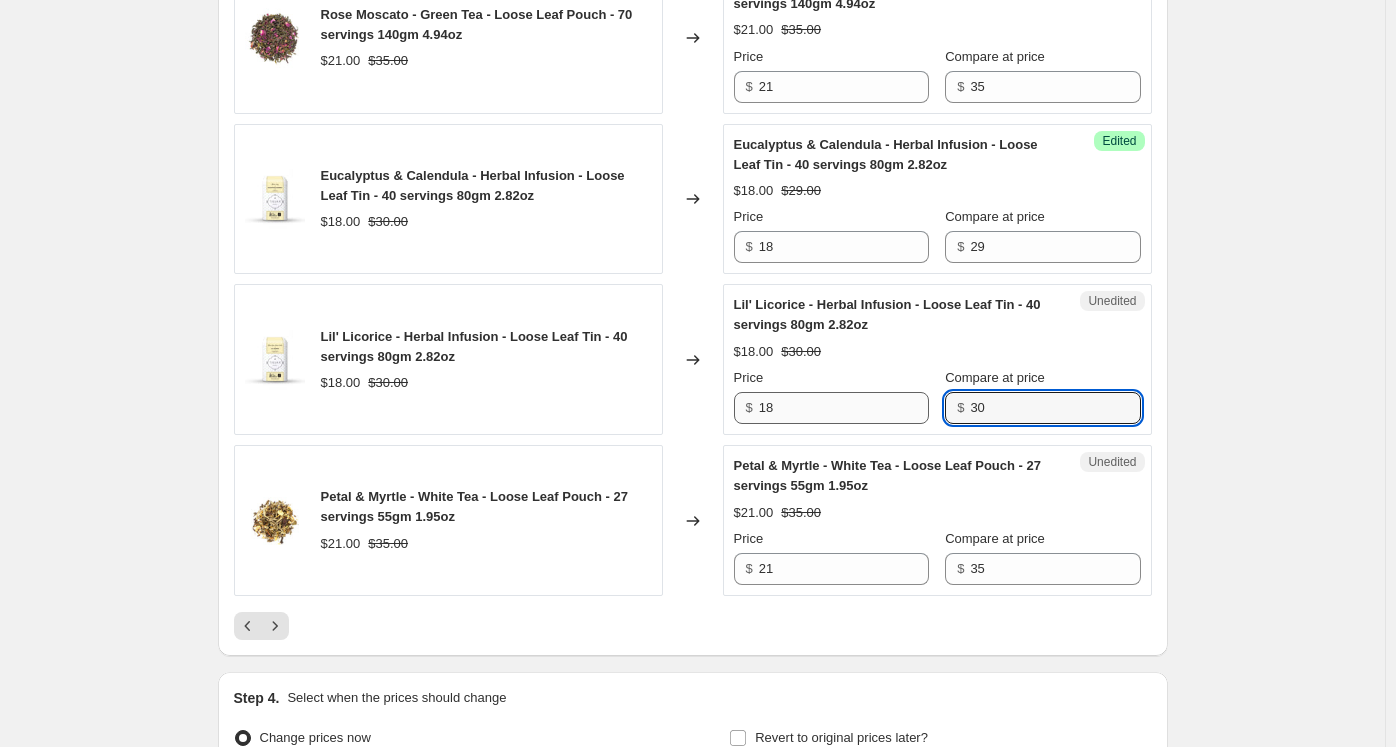 click on "Price $ 18 Compare at price $ 30" at bounding box center (937, 396) 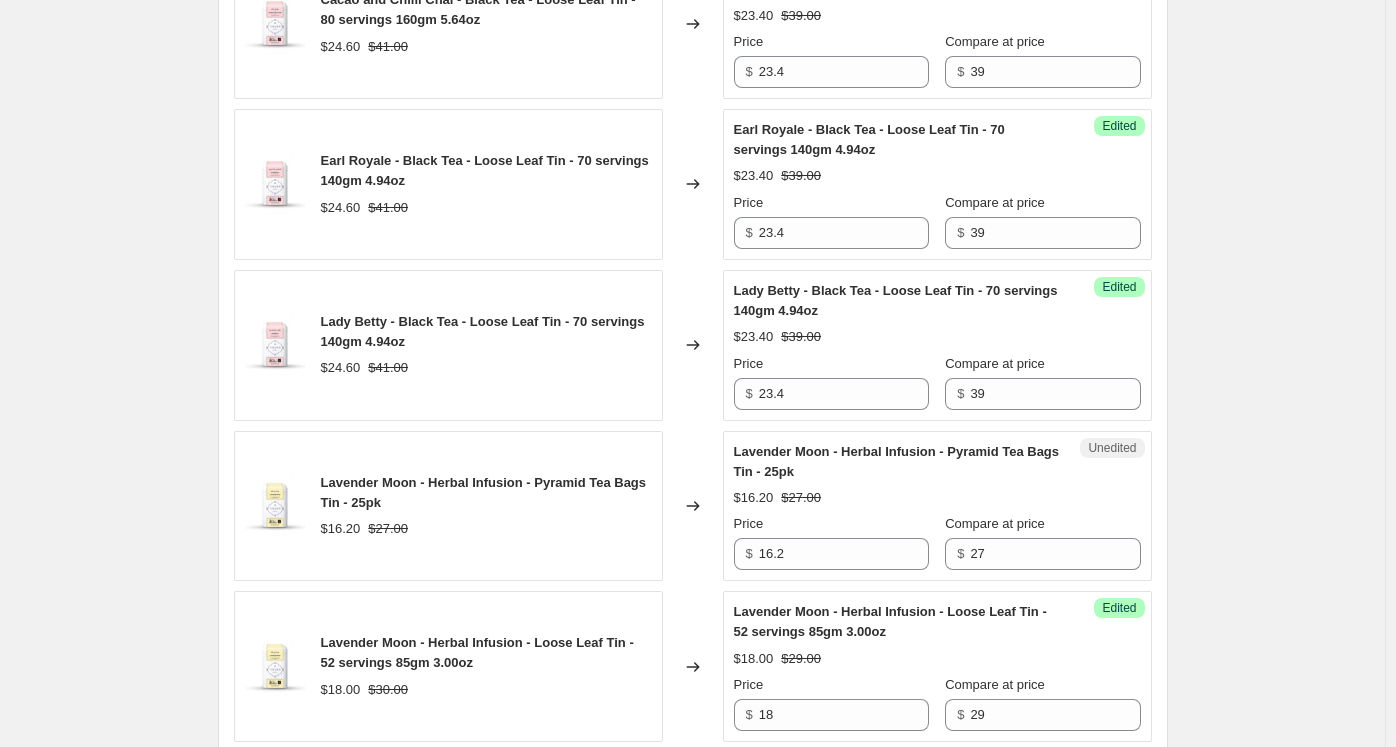 scroll, scrollTop: 944, scrollLeft: 0, axis: vertical 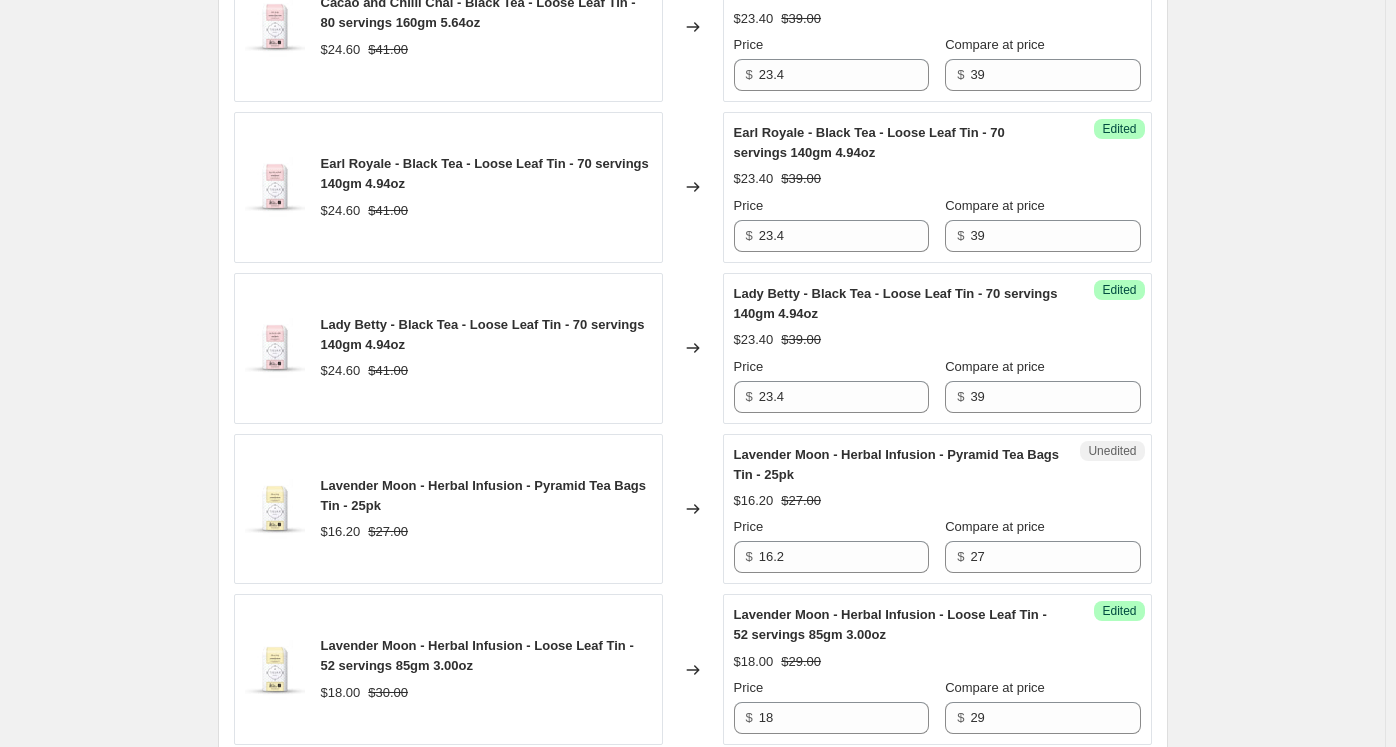 type on "29" 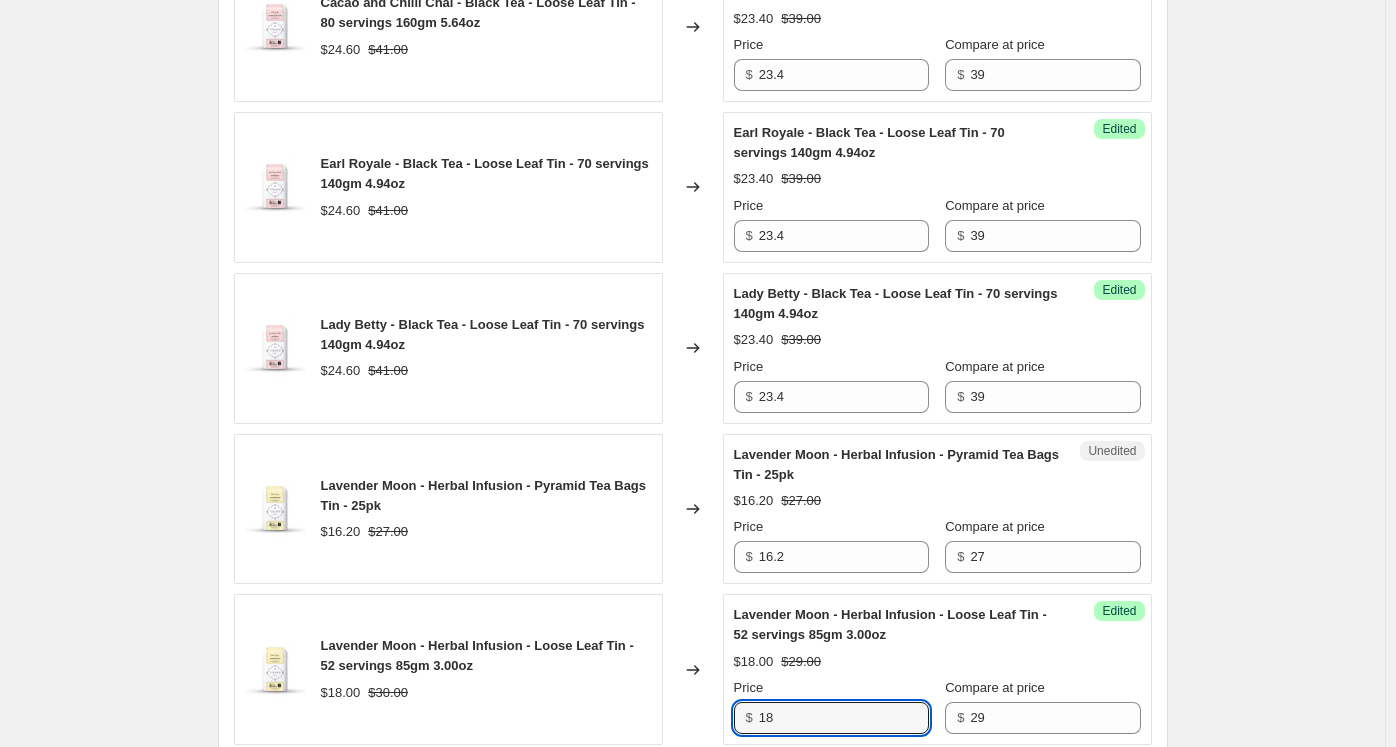 click on "Lavender Moon - Herbal Infusion - Loose Leaf Tin - 52 servings 85gm 3.00oz $18.00 $30.00 Changed to Success Edited Lavender Moon - Herbal Infusion - Loose Leaf Tin - 52 servings 85gm 3.00oz $18.00 $29.00 Price $ 18 Compare at price $ 29" at bounding box center (693, 669) 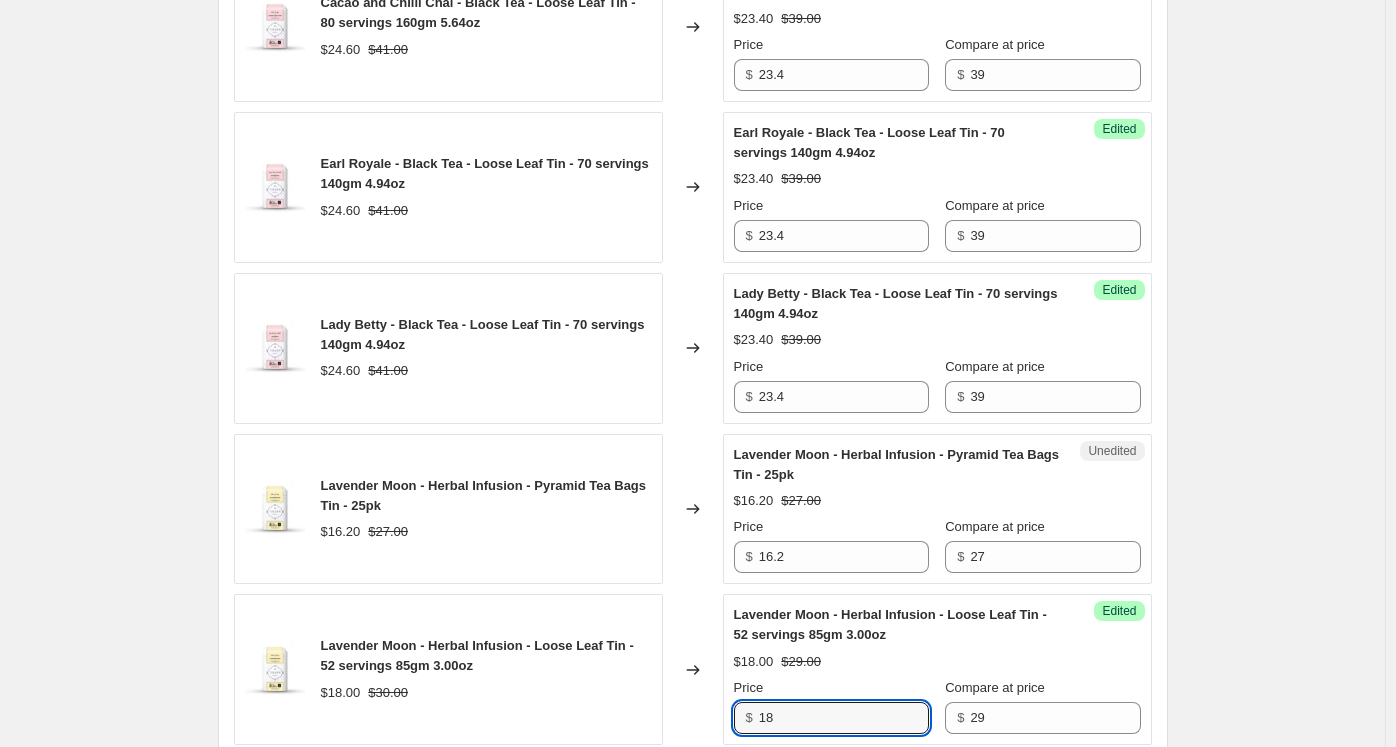 paste on "7.4" 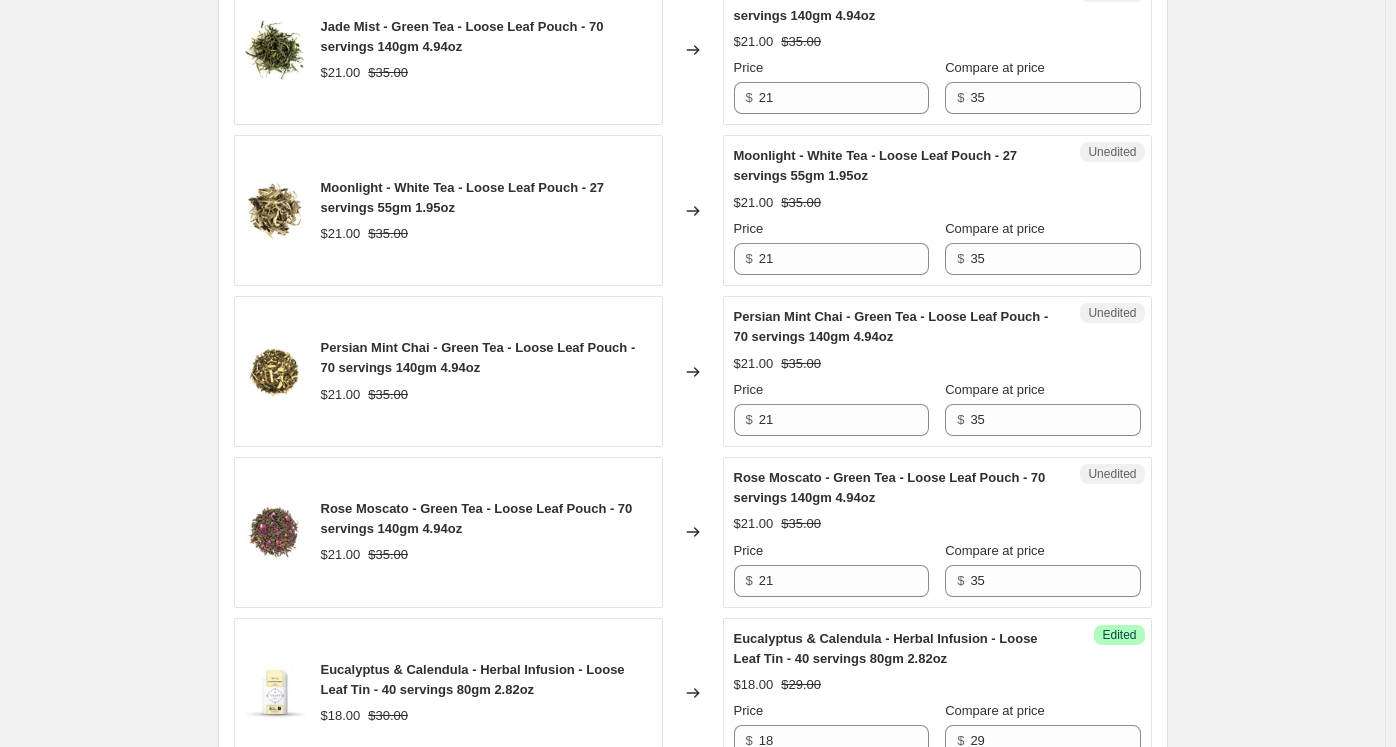 scroll, scrollTop: 2944, scrollLeft: 0, axis: vertical 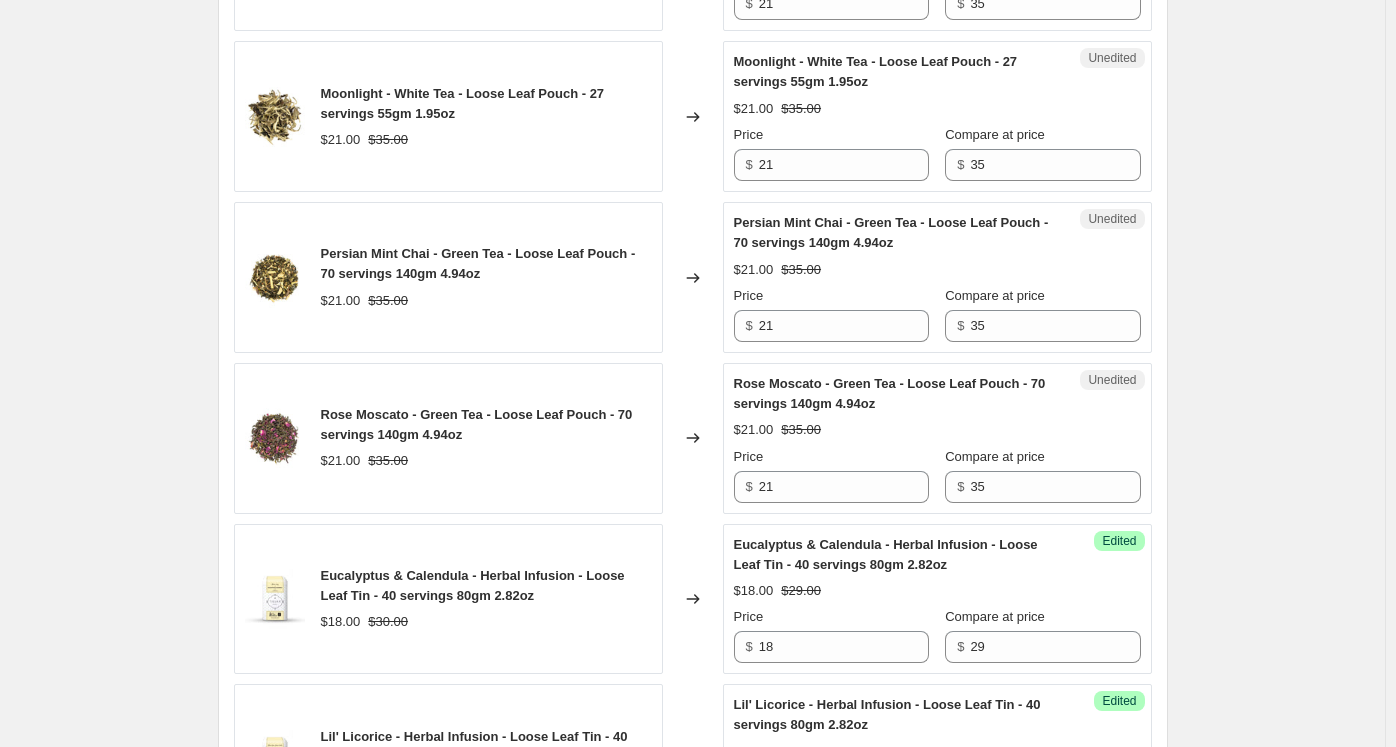 type on "17.4" 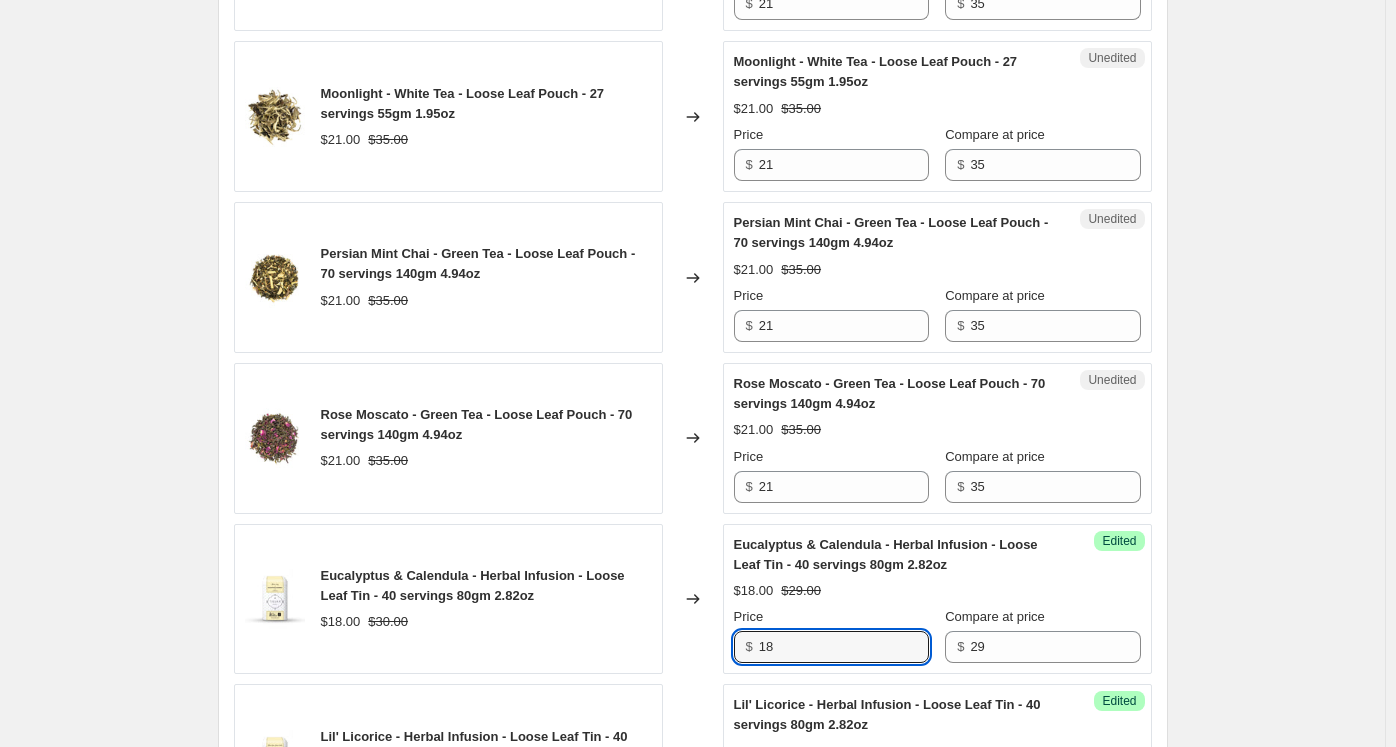 drag, startPoint x: 753, startPoint y: 623, endPoint x: 725, endPoint y: 623, distance: 28 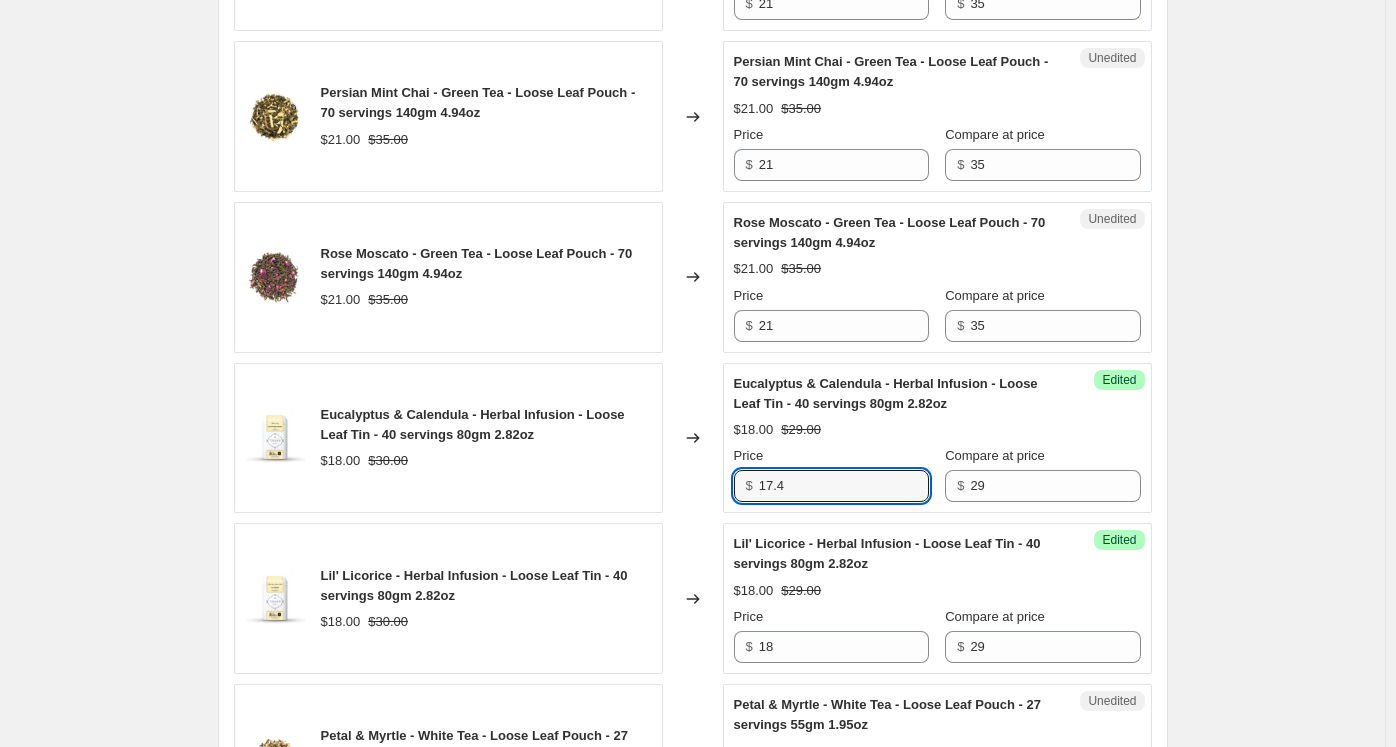scroll, scrollTop: 3144, scrollLeft: 0, axis: vertical 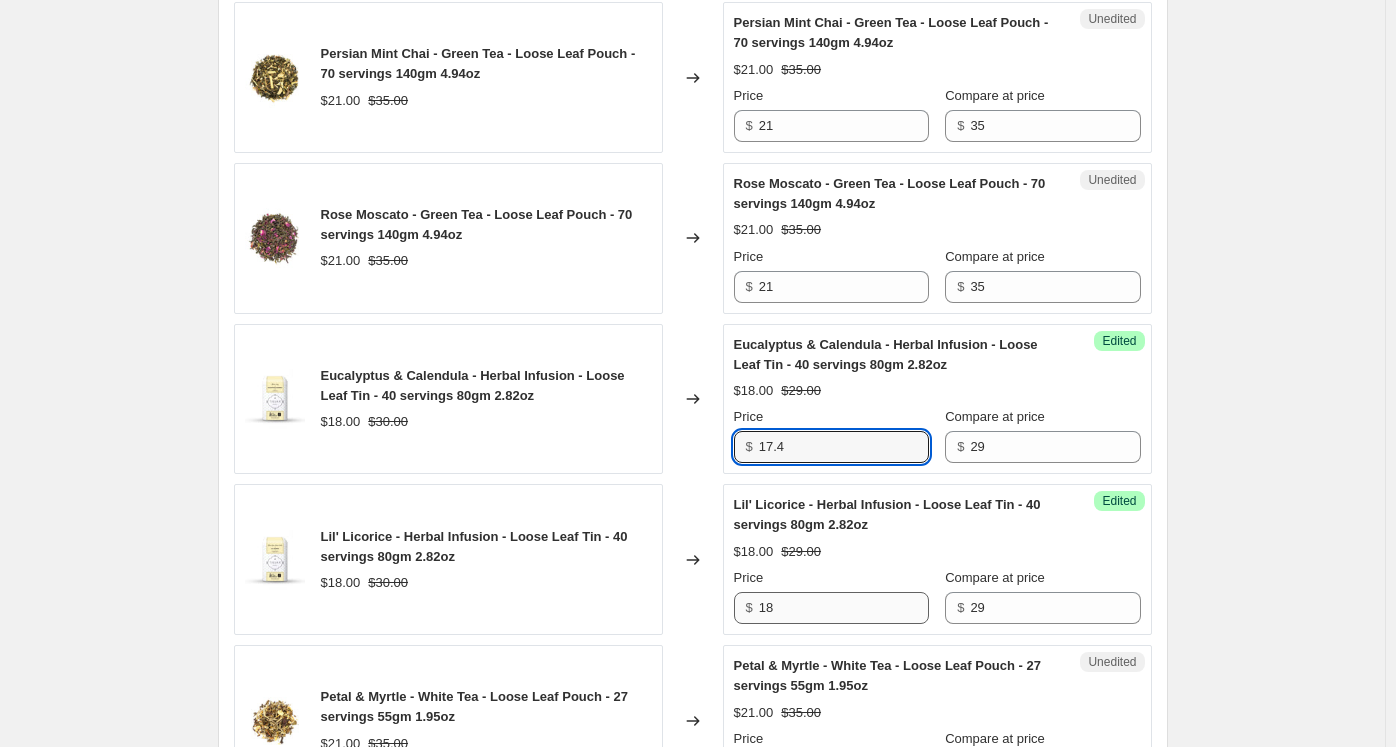 type on "17.4" 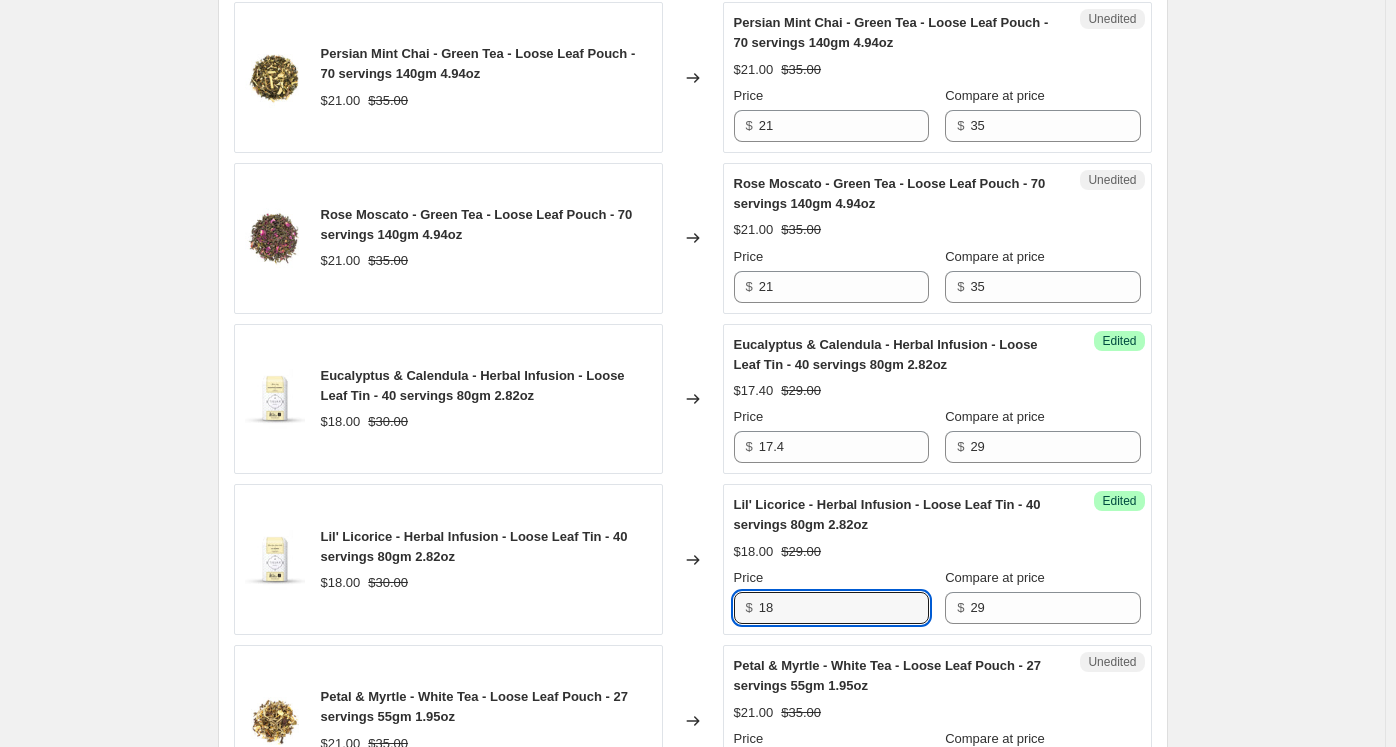 drag, startPoint x: 789, startPoint y: 595, endPoint x: 706, endPoint y: 594, distance: 83.00603 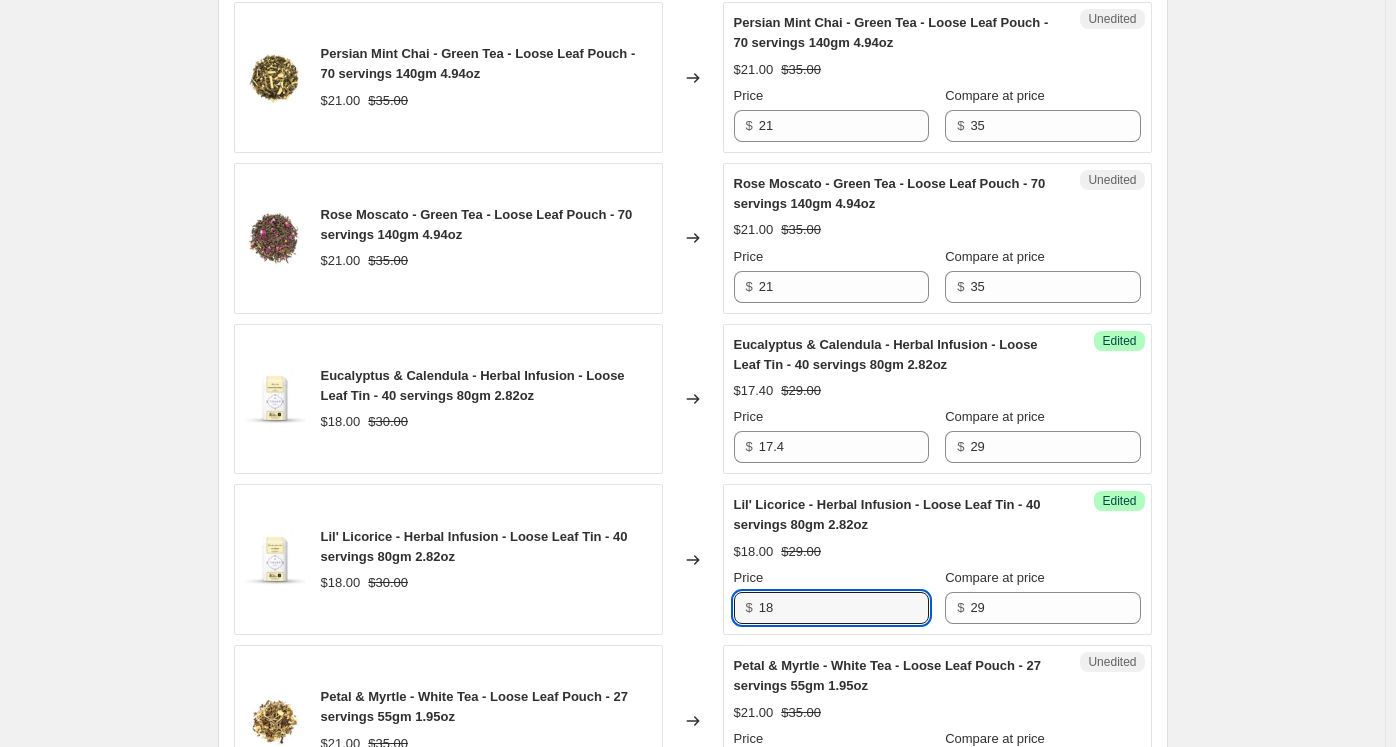 click on "Lil' Licorice - Herbal Infusion - Loose Leaf Tin - 40 servings 80gm 2.82oz $18.00 $30.00 Changed to Success Edited Lil' Licorice - Herbal Infusion - Loose Leaf Tin - 40 servings 80gm 2.82oz $18.00 $29.00 Price $ 18 Compare at price $ 29" at bounding box center [693, 559] 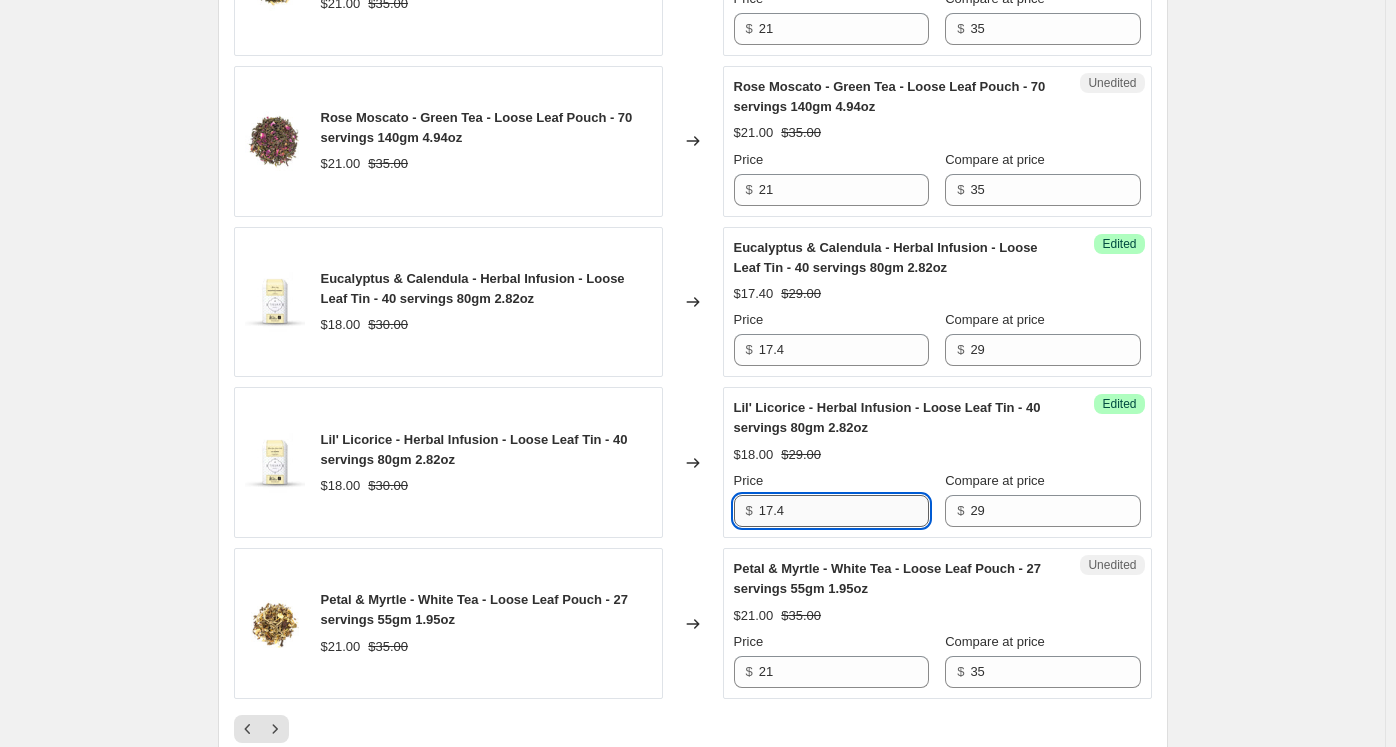scroll, scrollTop: 3344, scrollLeft: 0, axis: vertical 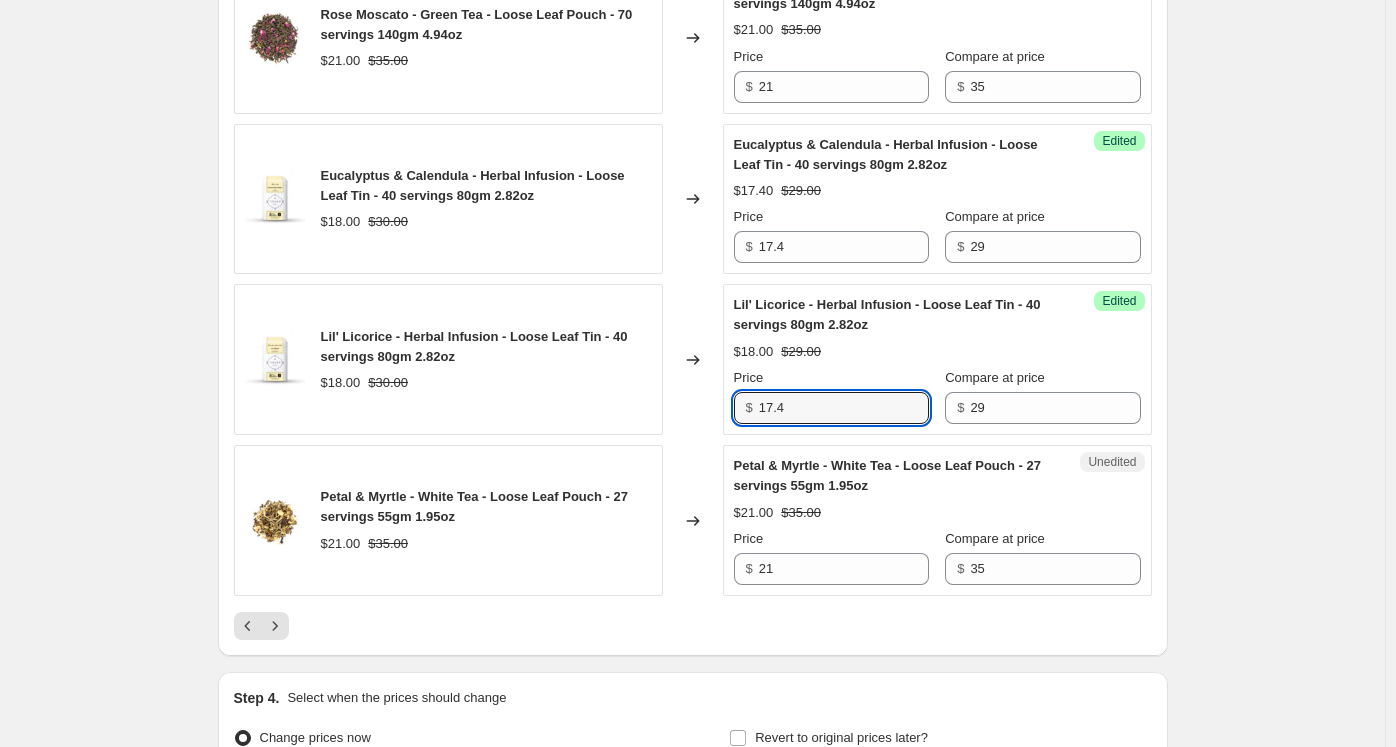 type on "17.4" 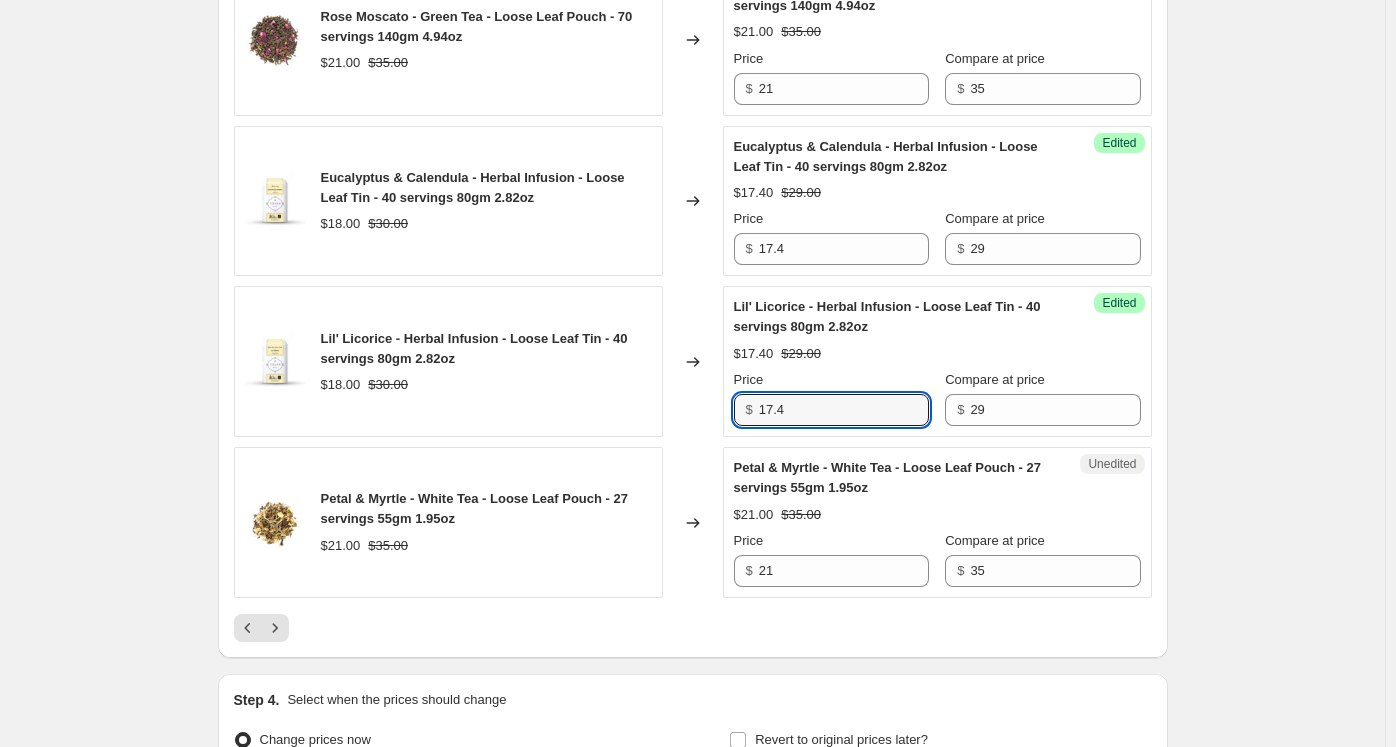 scroll, scrollTop: 3344, scrollLeft: 0, axis: vertical 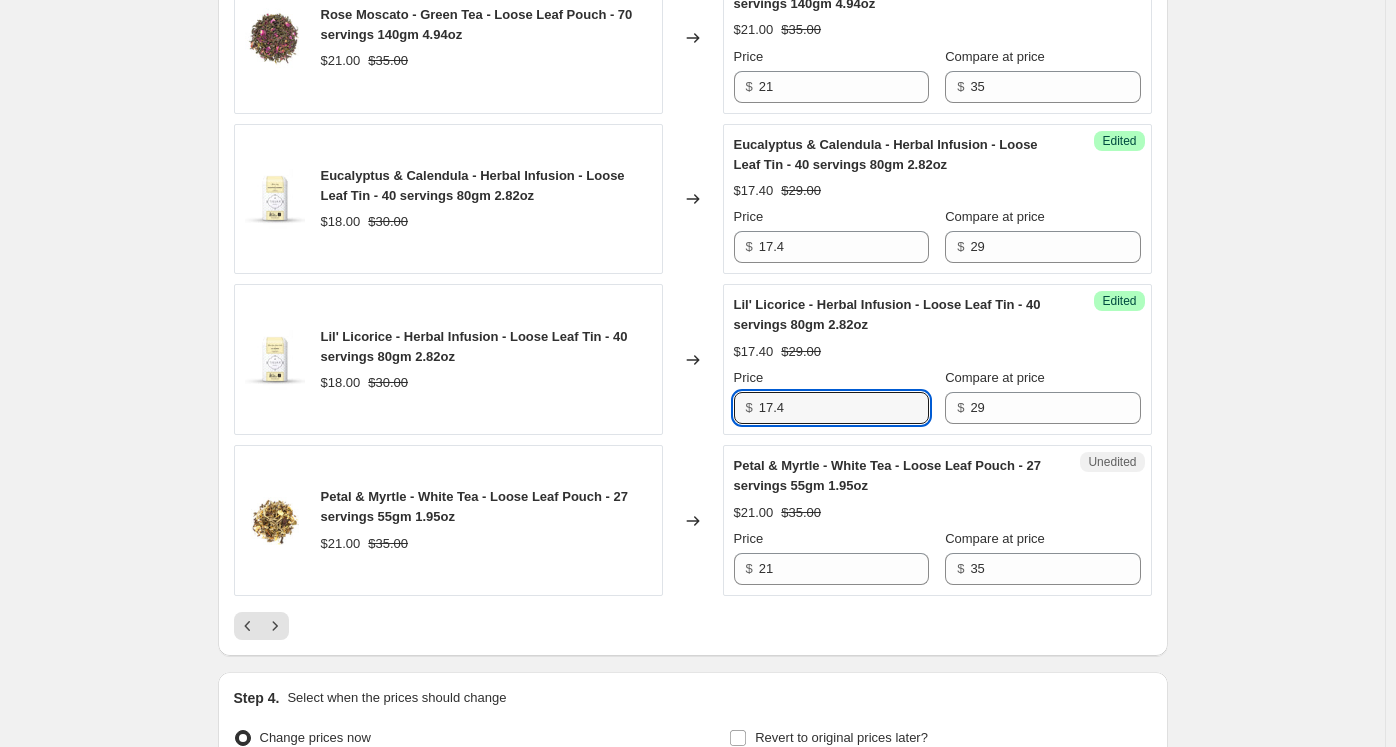 click 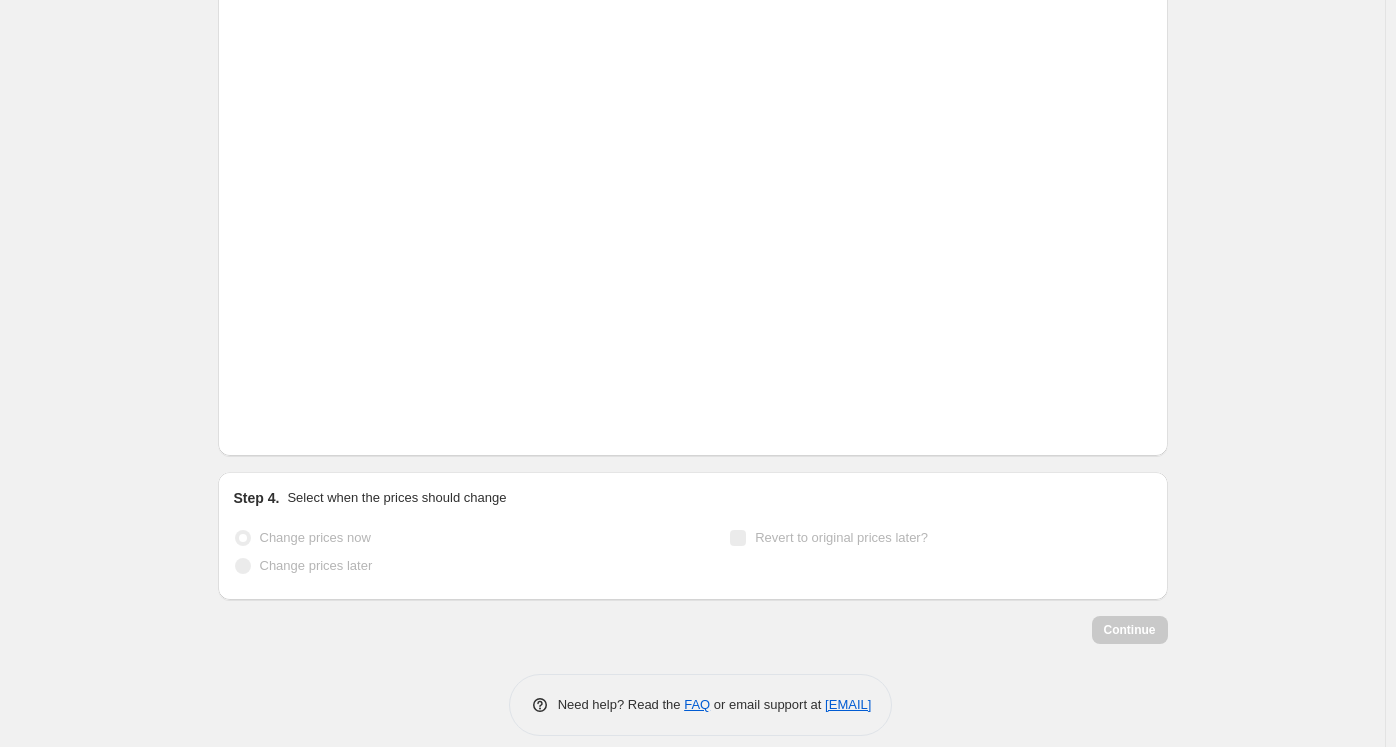 scroll, scrollTop: 505, scrollLeft: 0, axis: vertical 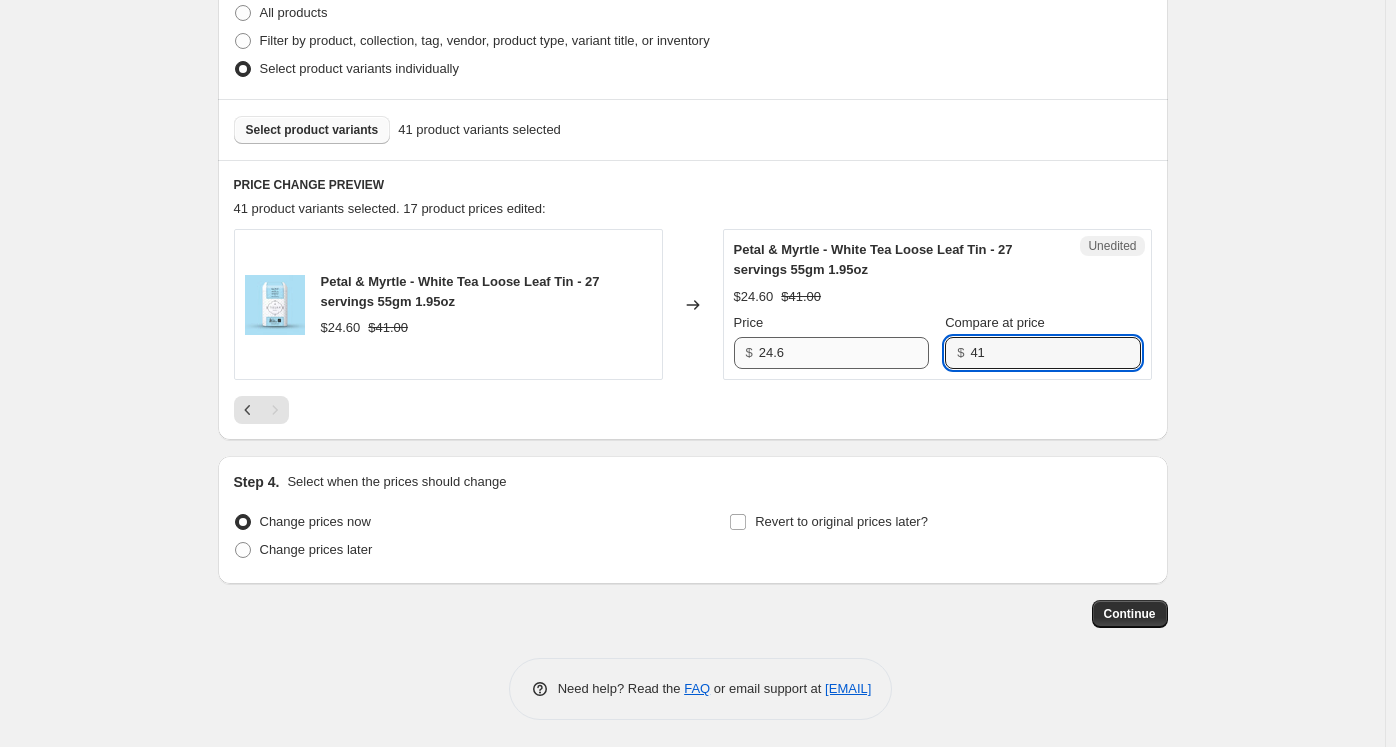 drag, startPoint x: 1000, startPoint y: 349, endPoint x: 930, endPoint y: 345, distance: 70.11419 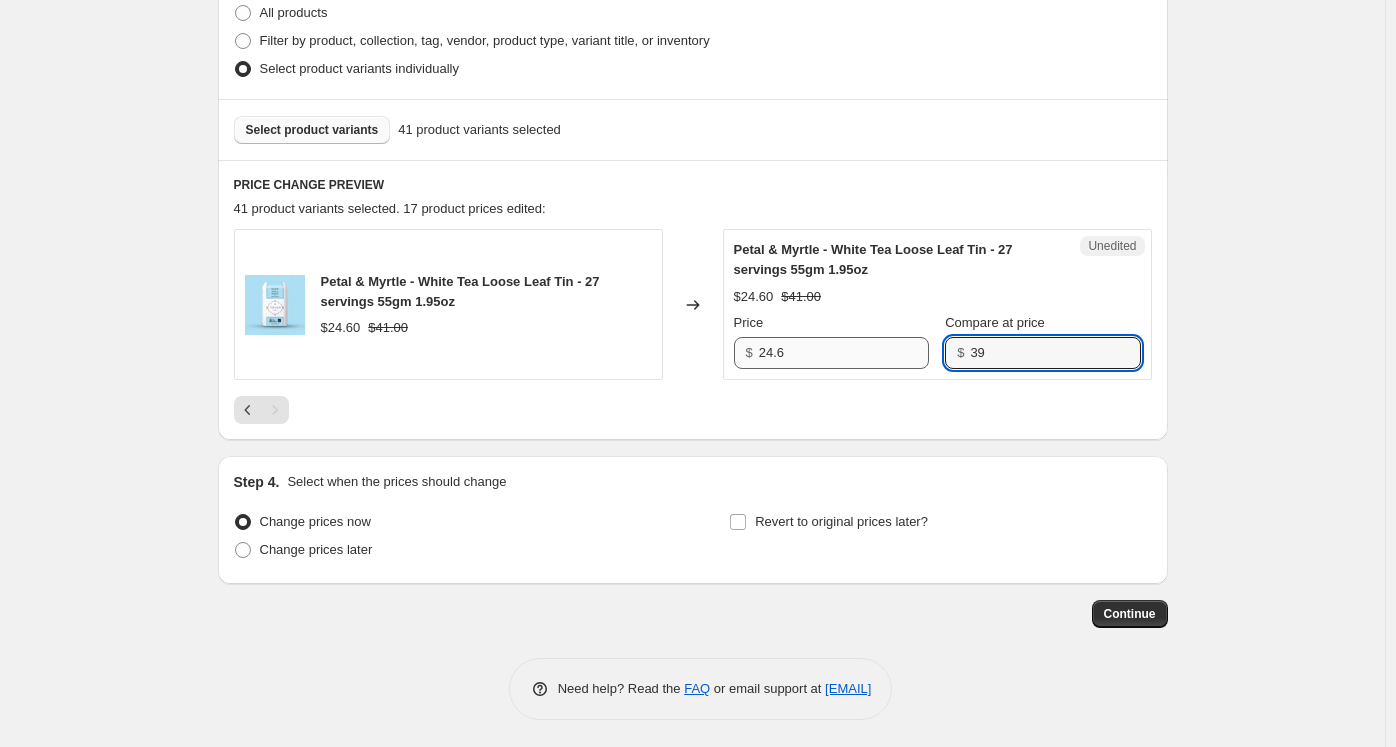 type on "39" 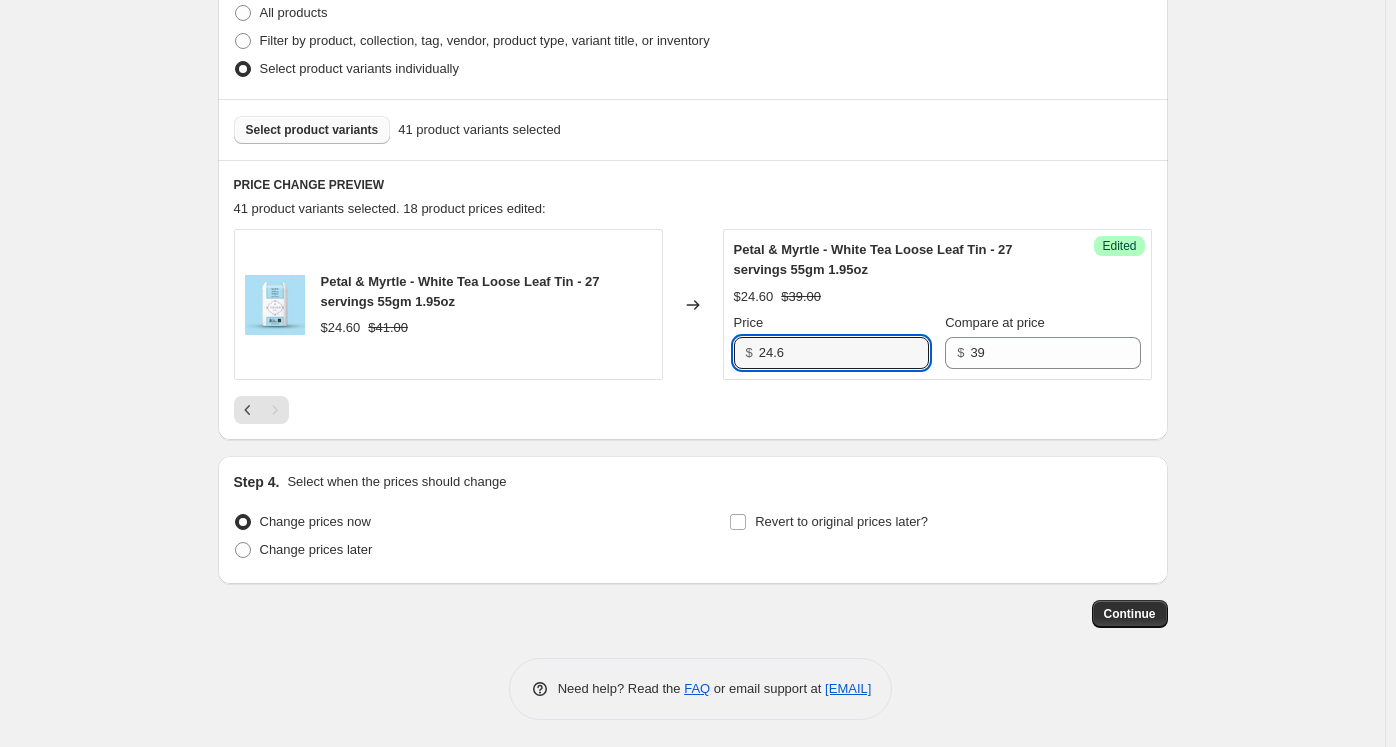drag, startPoint x: 776, startPoint y: 348, endPoint x: 762, endPoint y: 348, distance: 14 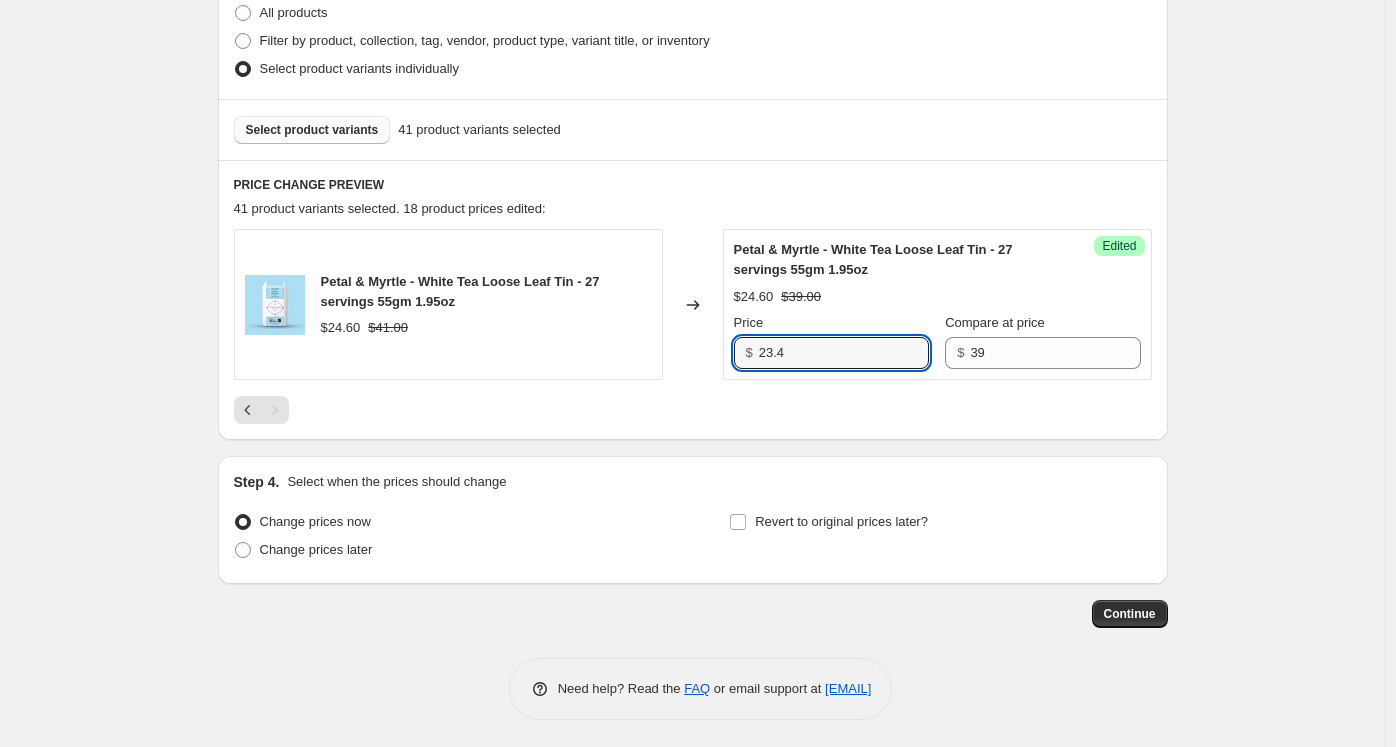 type on "23.4" 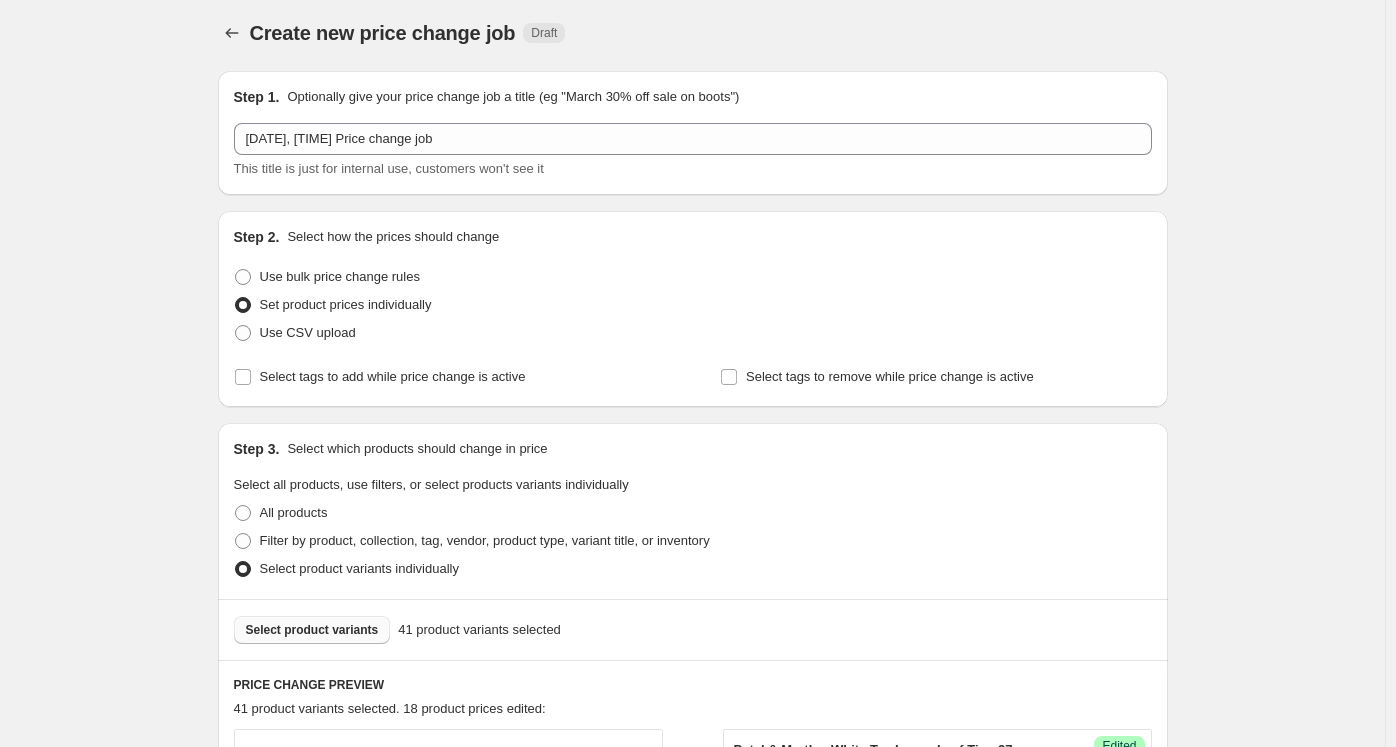 scroll, scrollTop: 405, scrollLeft: 0, axis: vertical 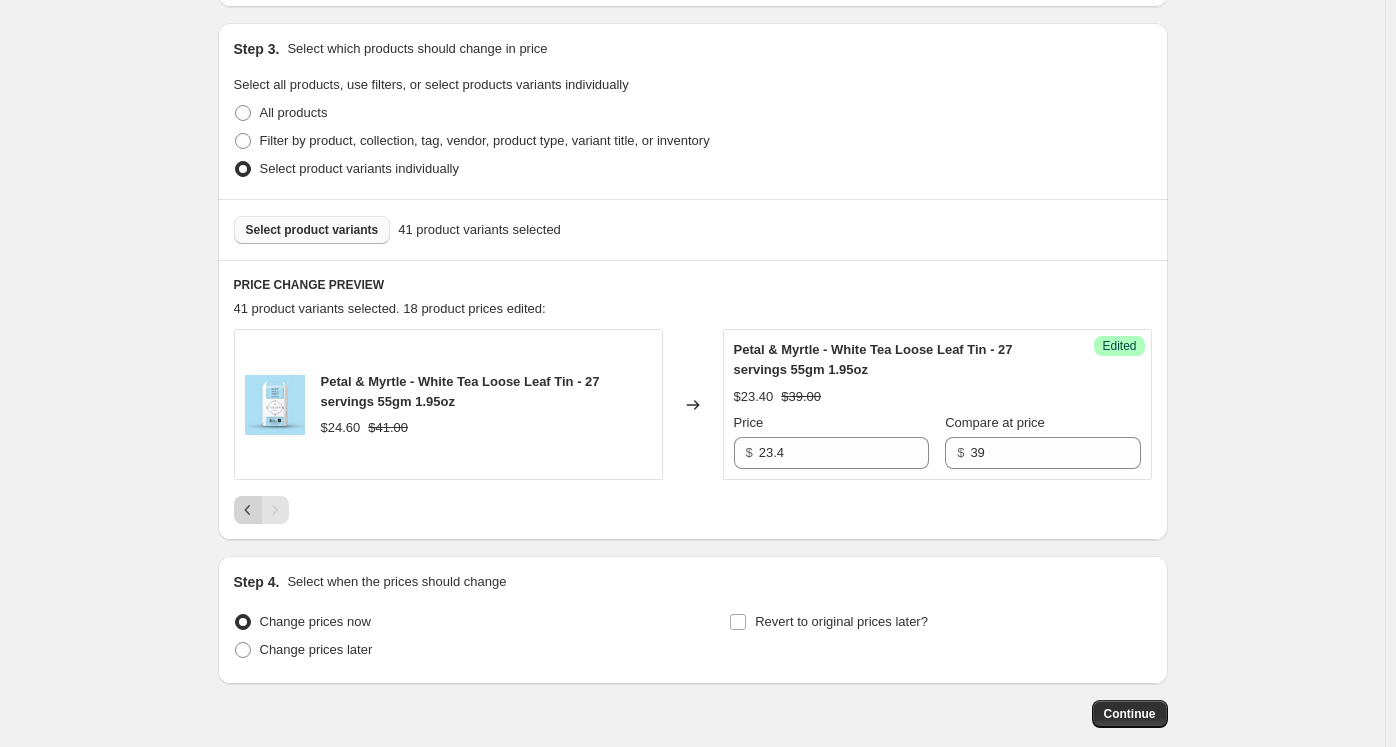 click 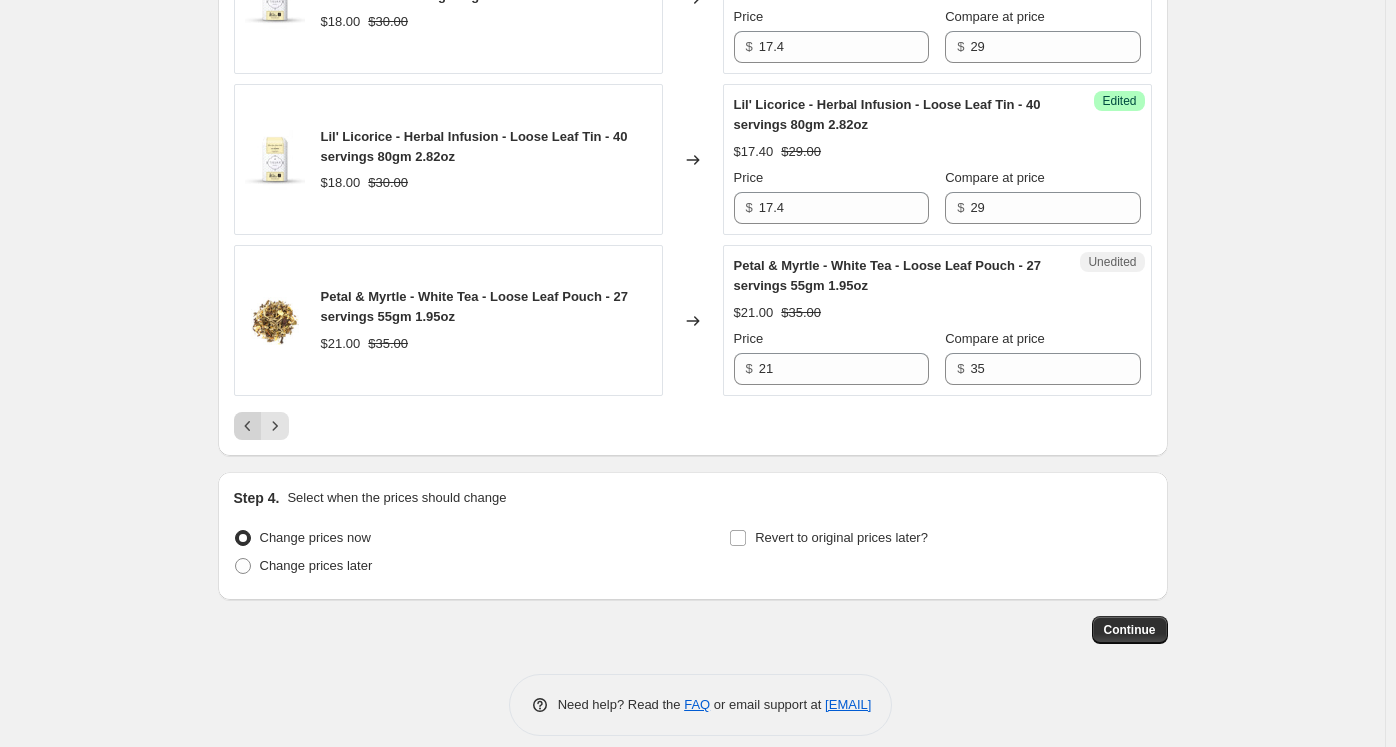 click 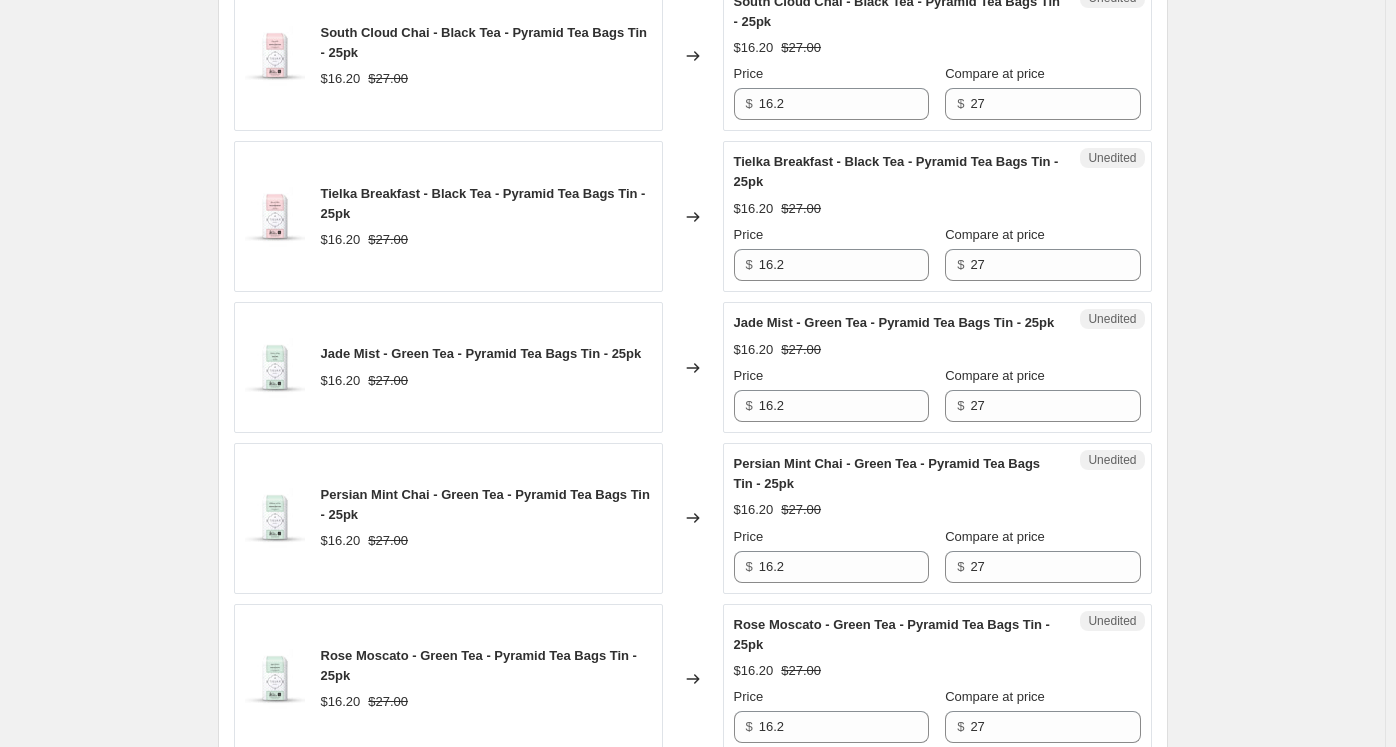 scroll, scrollTop: 3244, scrollLeft: 0, axis: vertical 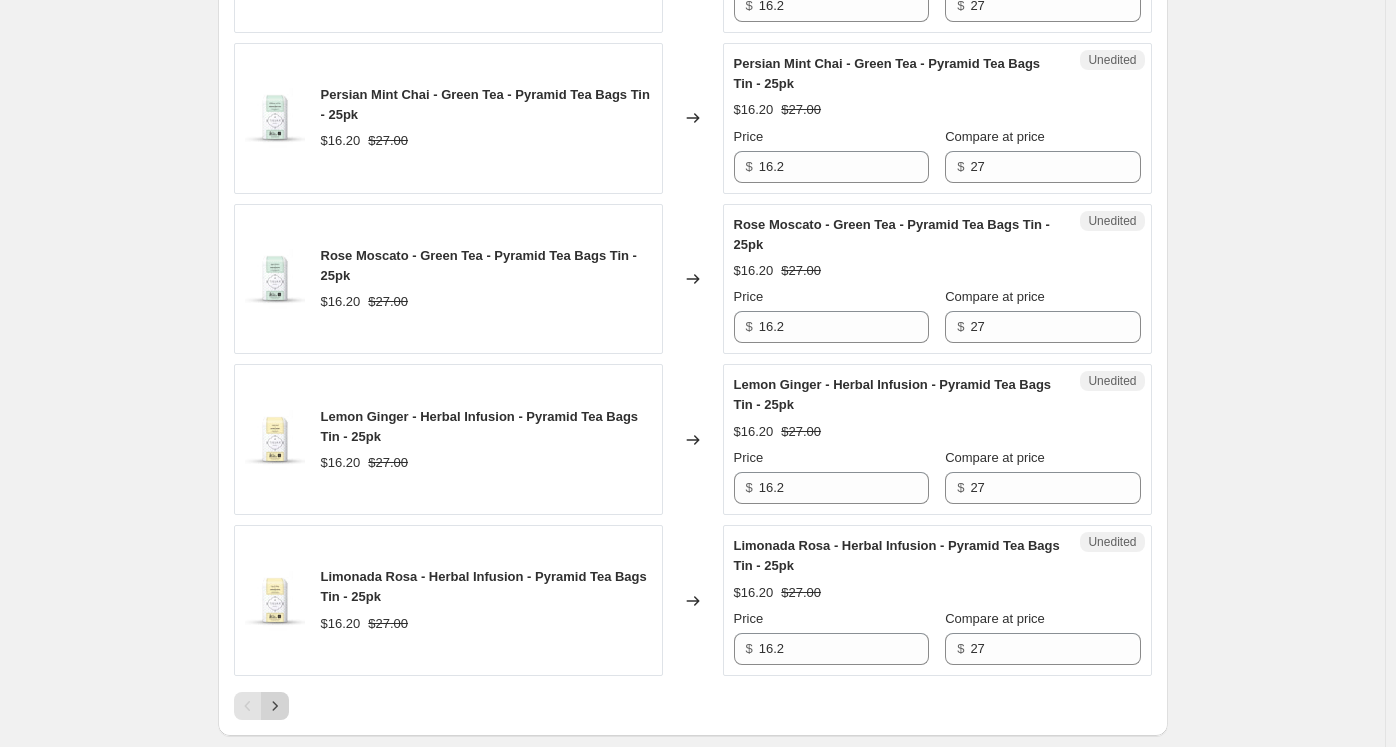 click 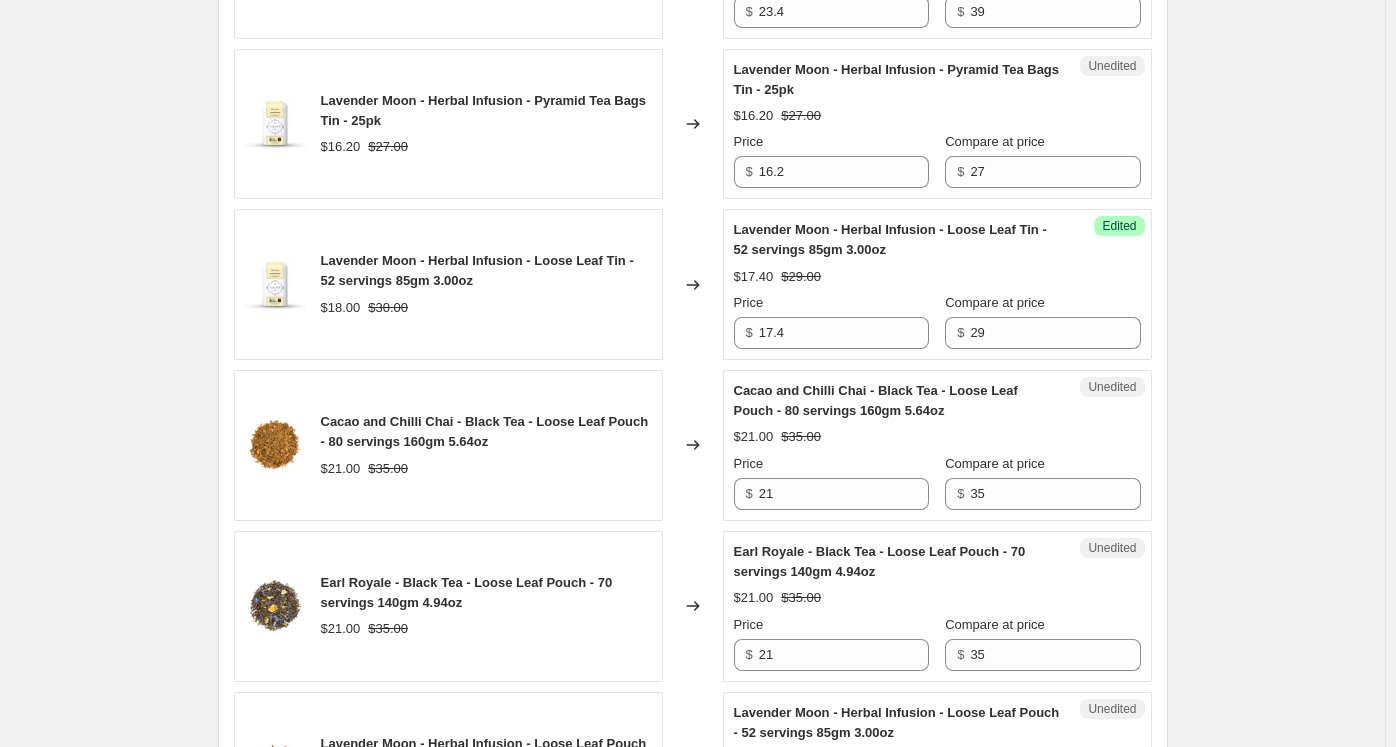 scroll, scrollTop: 1444, scrollLeft: 0, axis: vertical 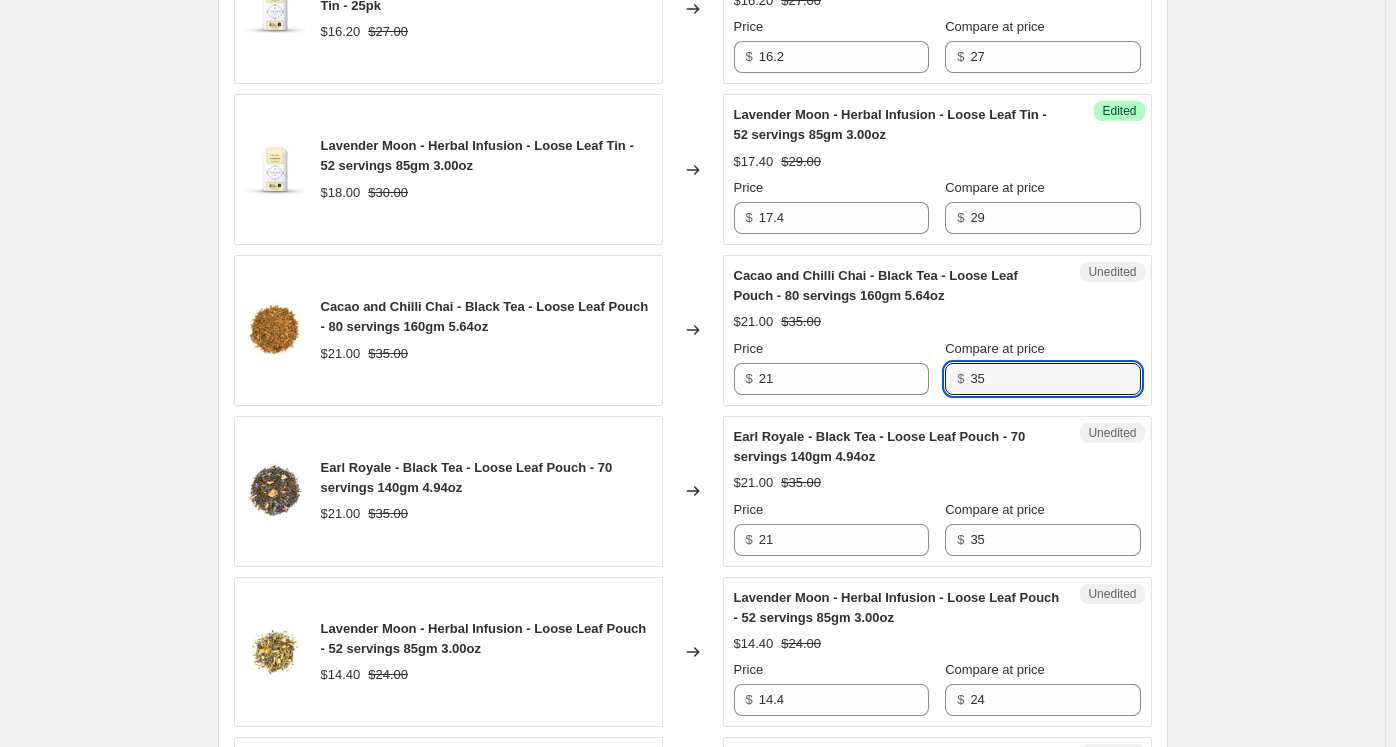 drag, startPoint x: 960, startPoint y: 369, endPoint x: 945, endPoint y: 369, distance: 15 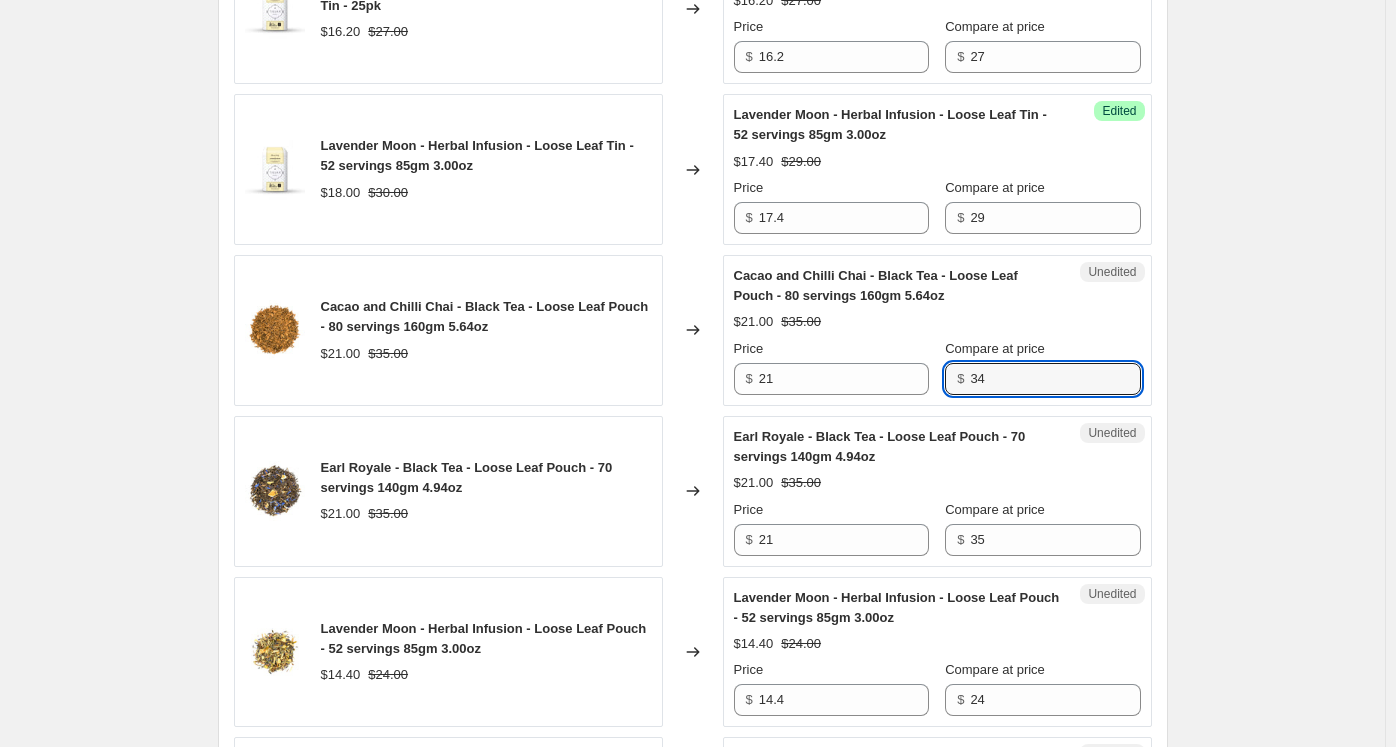drag, startPoint x: 1027, startPoint y: 372, endPoint x: 969, endPoint y: 368, distance: 58.137768 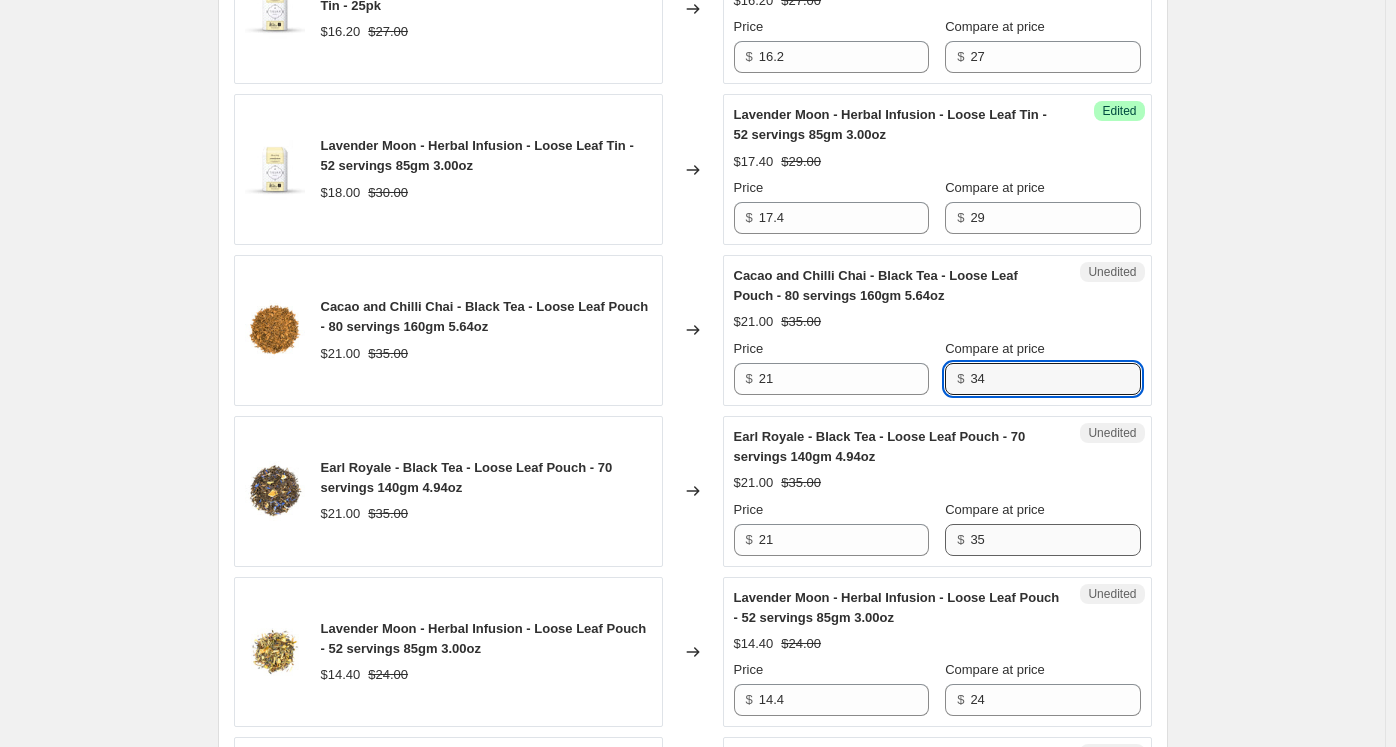type on "34" 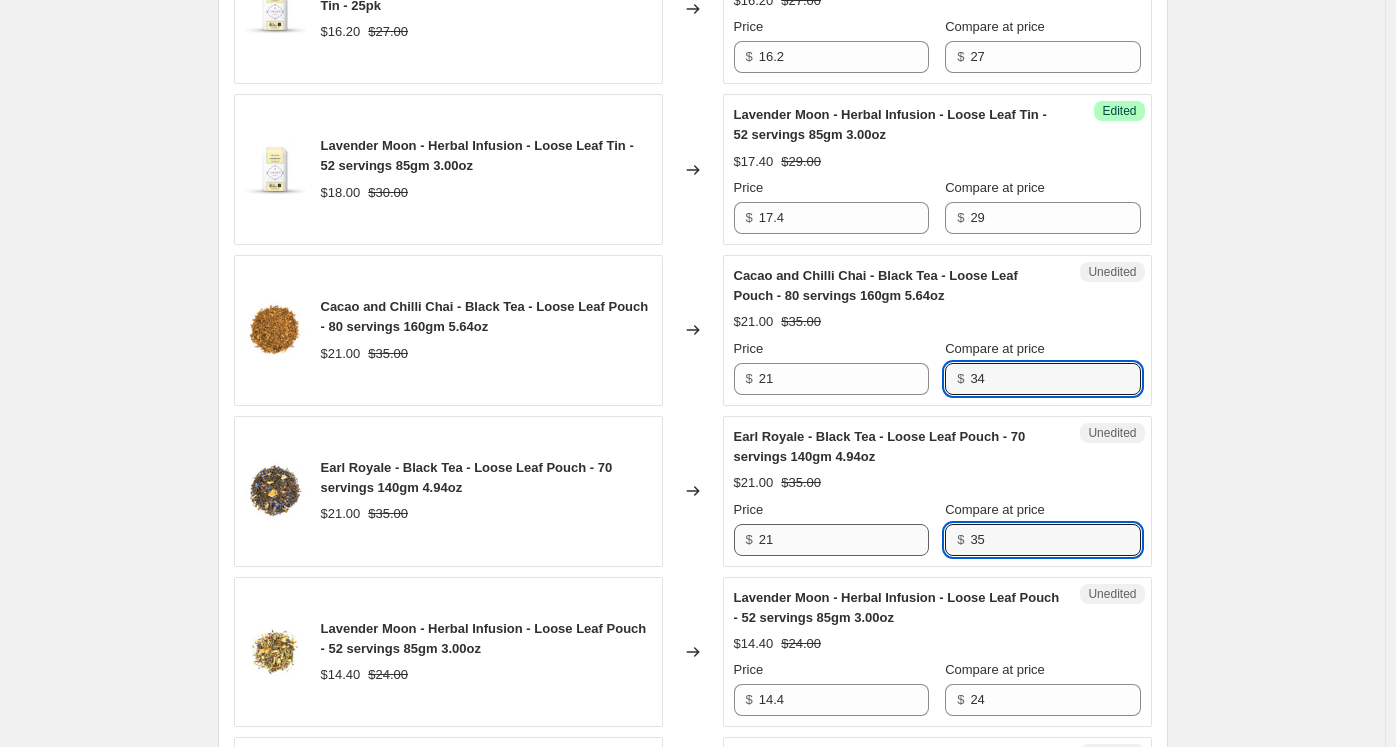 drag, startPoint x: 1002, startPoint y: 527, endPoint x: 928, endPoint y: 521, distance: 74.24284 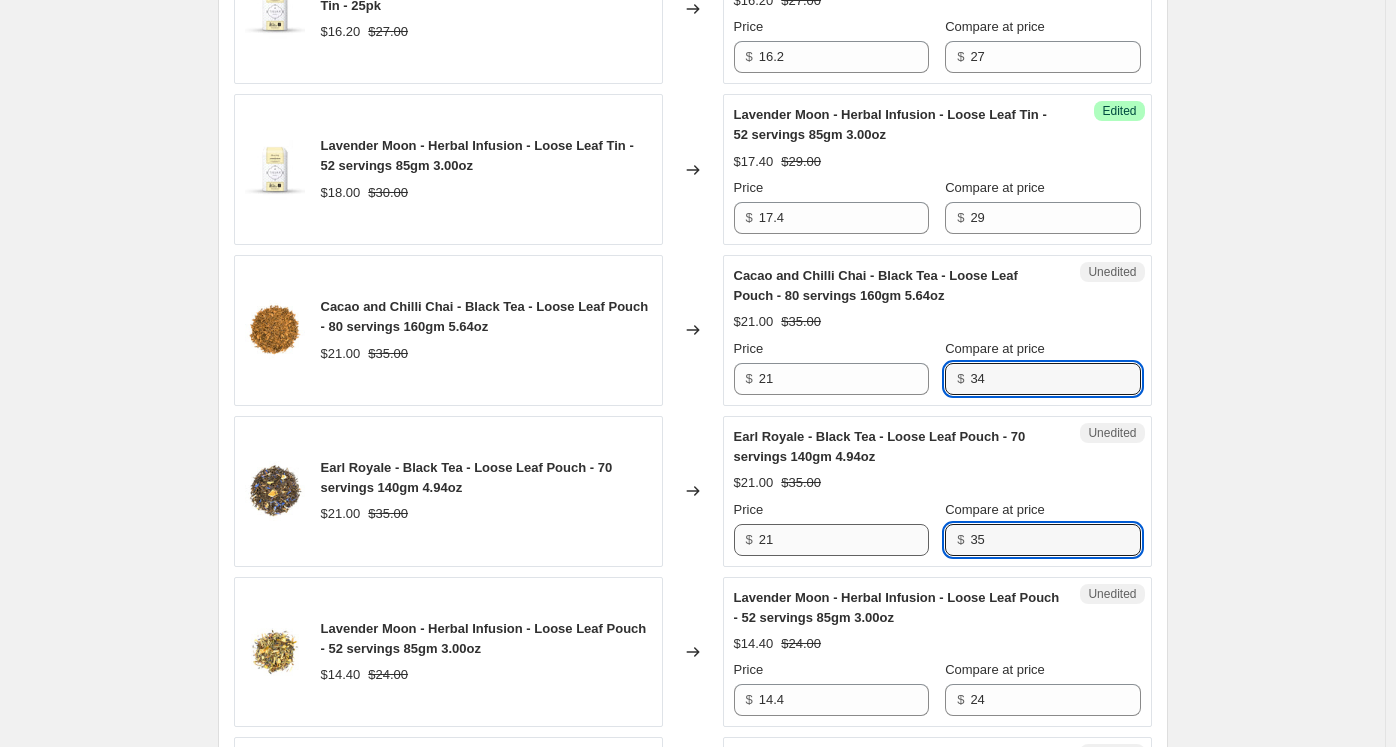 click on "Price $ 21 Compare at price $ 35" at bounding box center (937, 528) 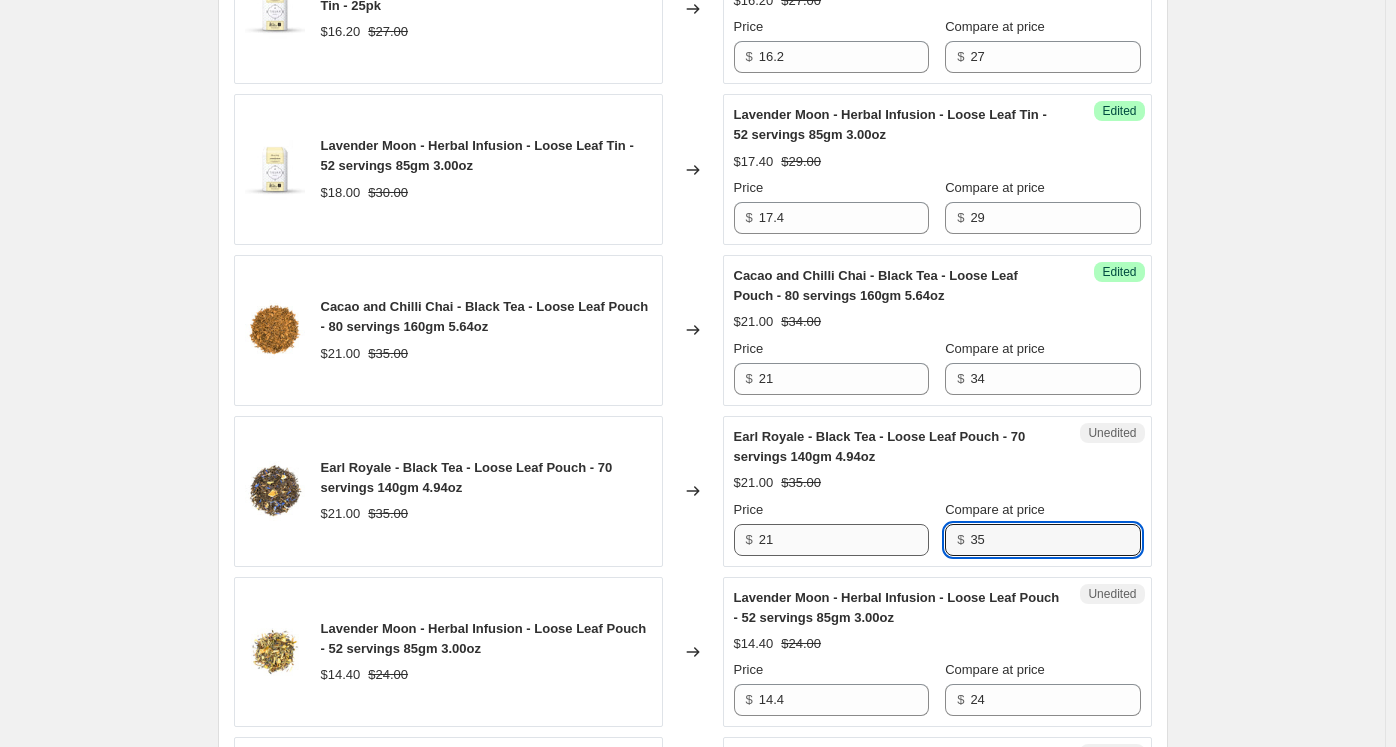 paste on "4" 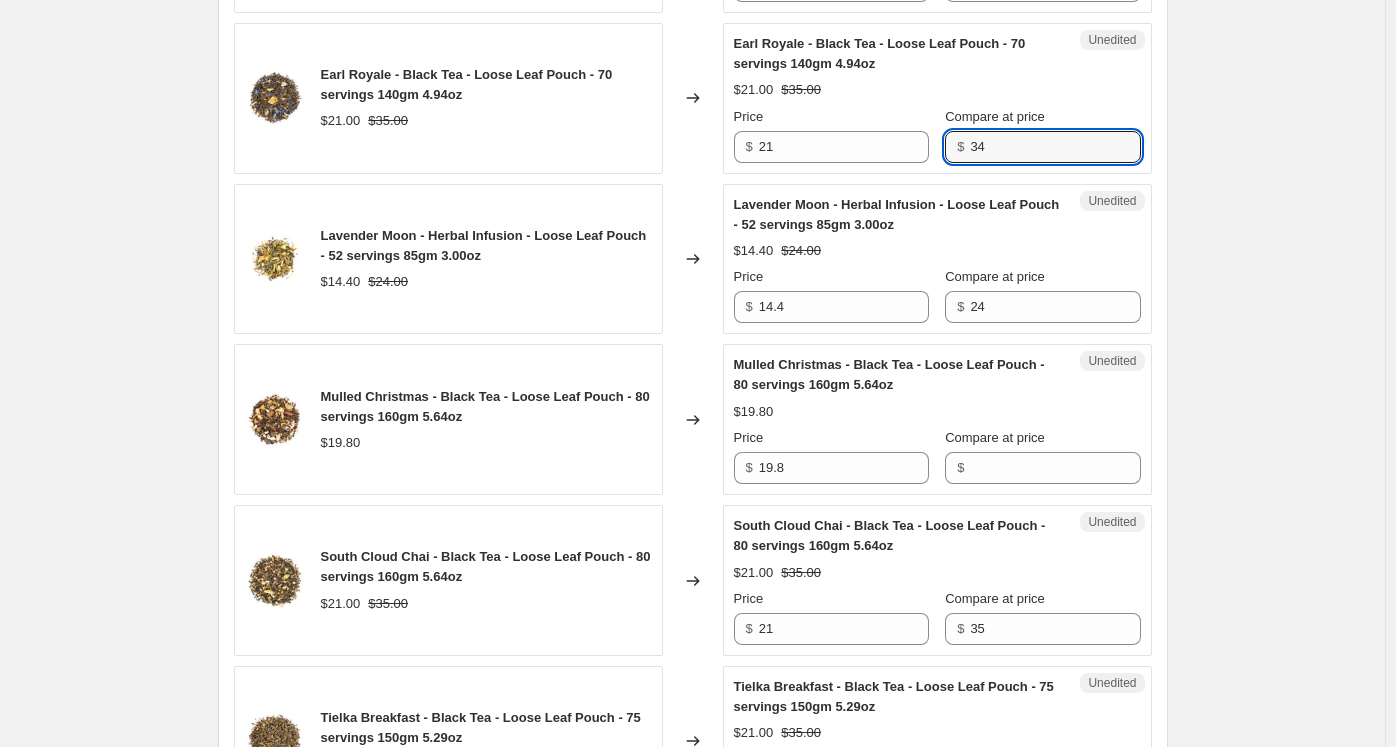 scroll, scrollTop: 1844, scrollLeft: 0, axis: vertical 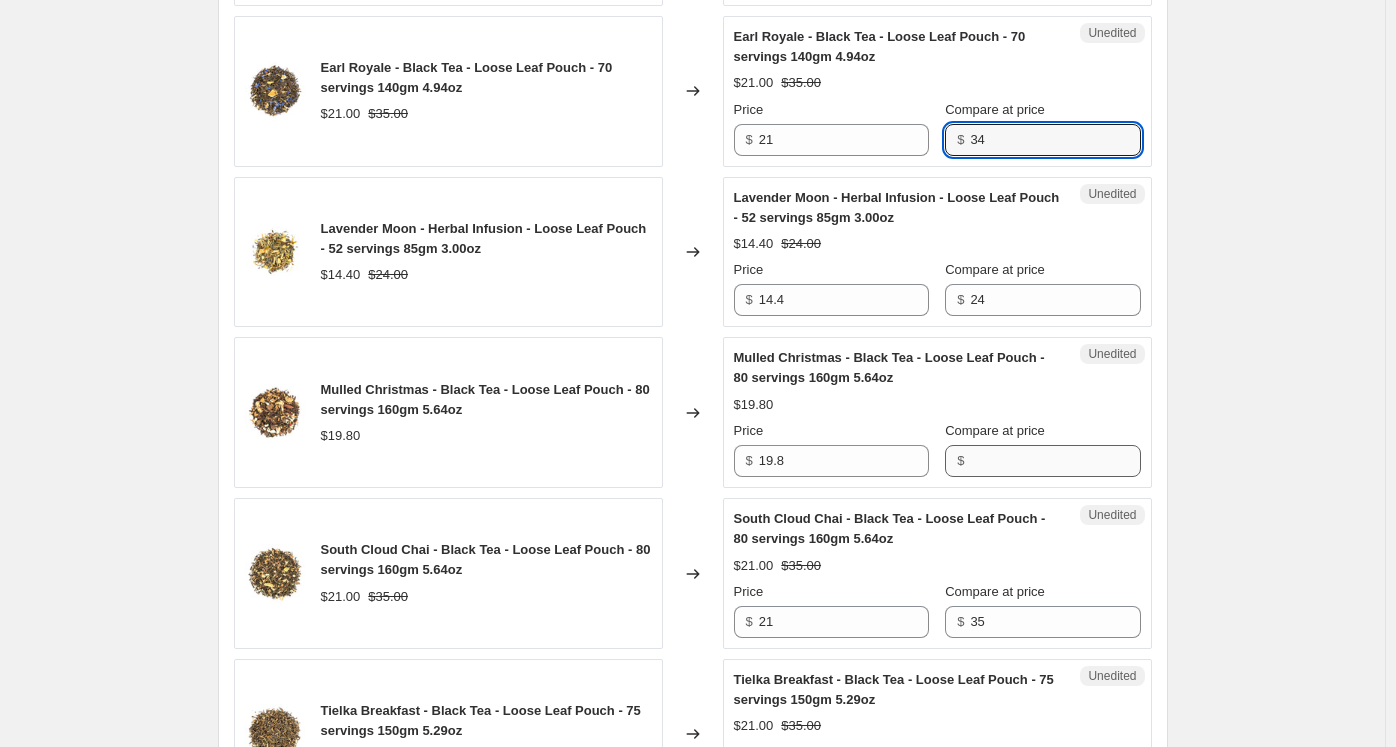 type on "34" 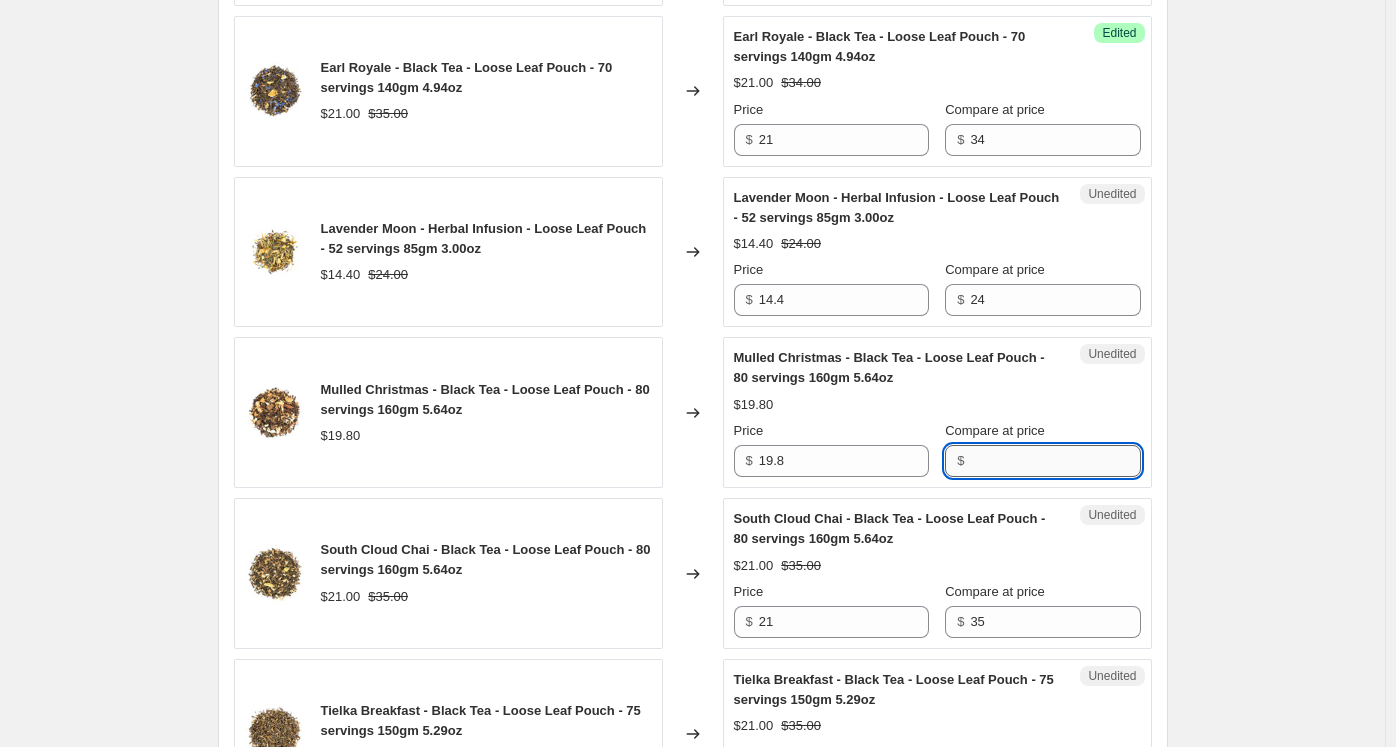 click on "Compare at price" at bounding box center (1055, 461) 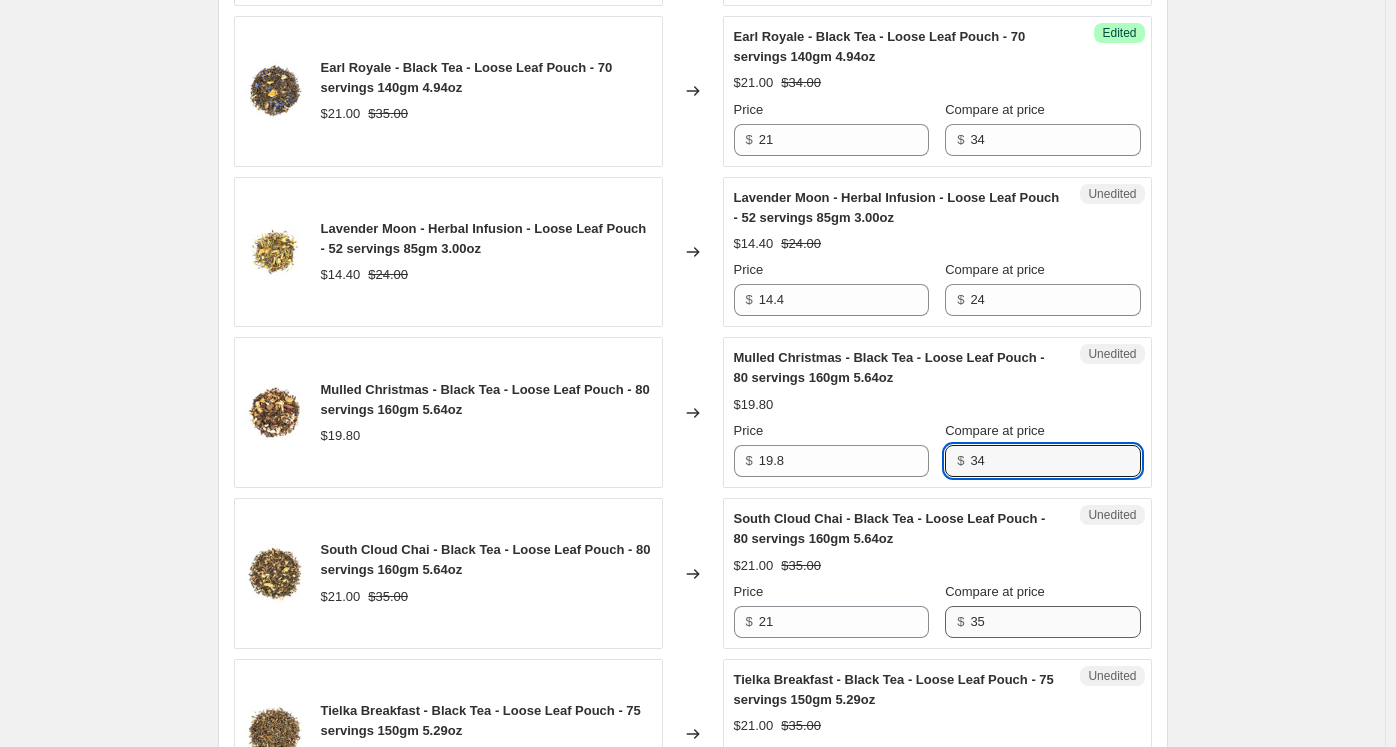 type on "34" 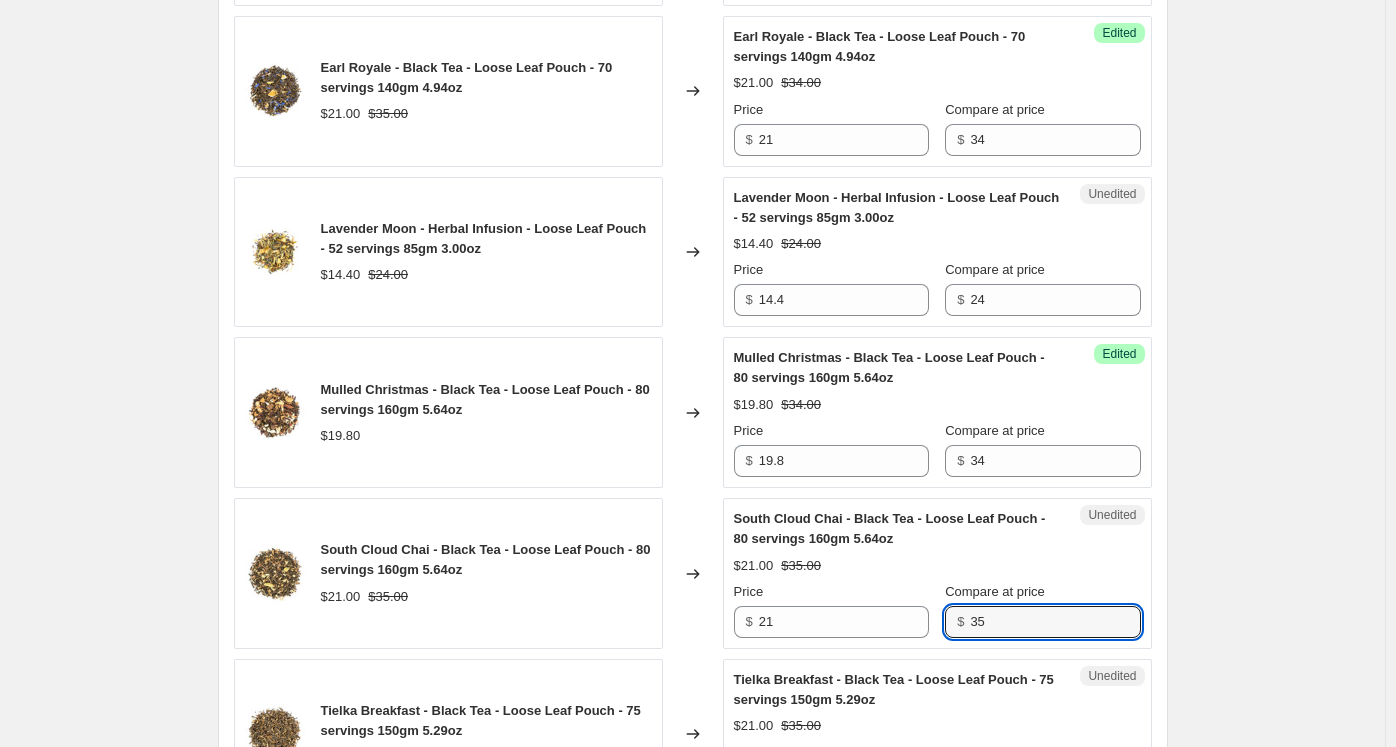 drag, startPoint x: 988, startPoint y: 602, endPoint x: 928, endPoint y: 595, distance: 60.40695 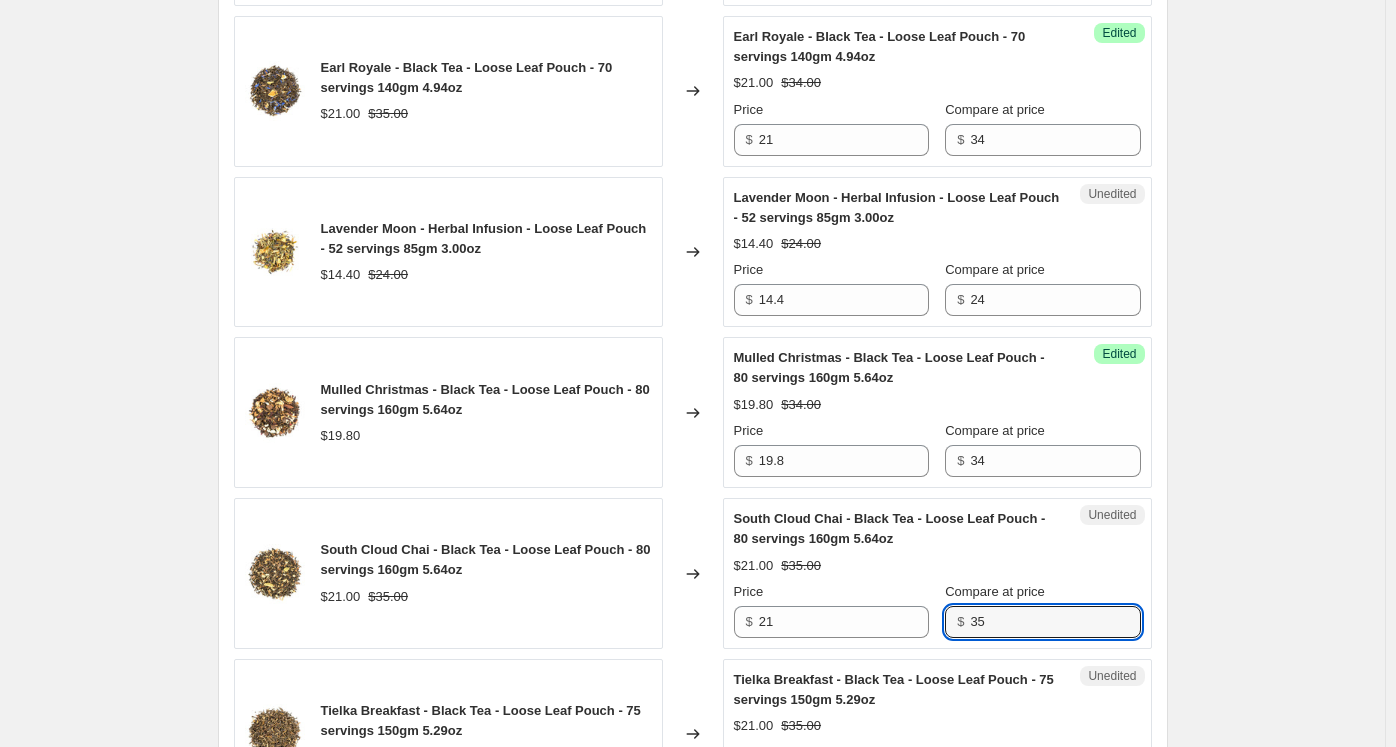 click on "Price $ 21 Compare at price $ 35" at bounding box center (937, 610) 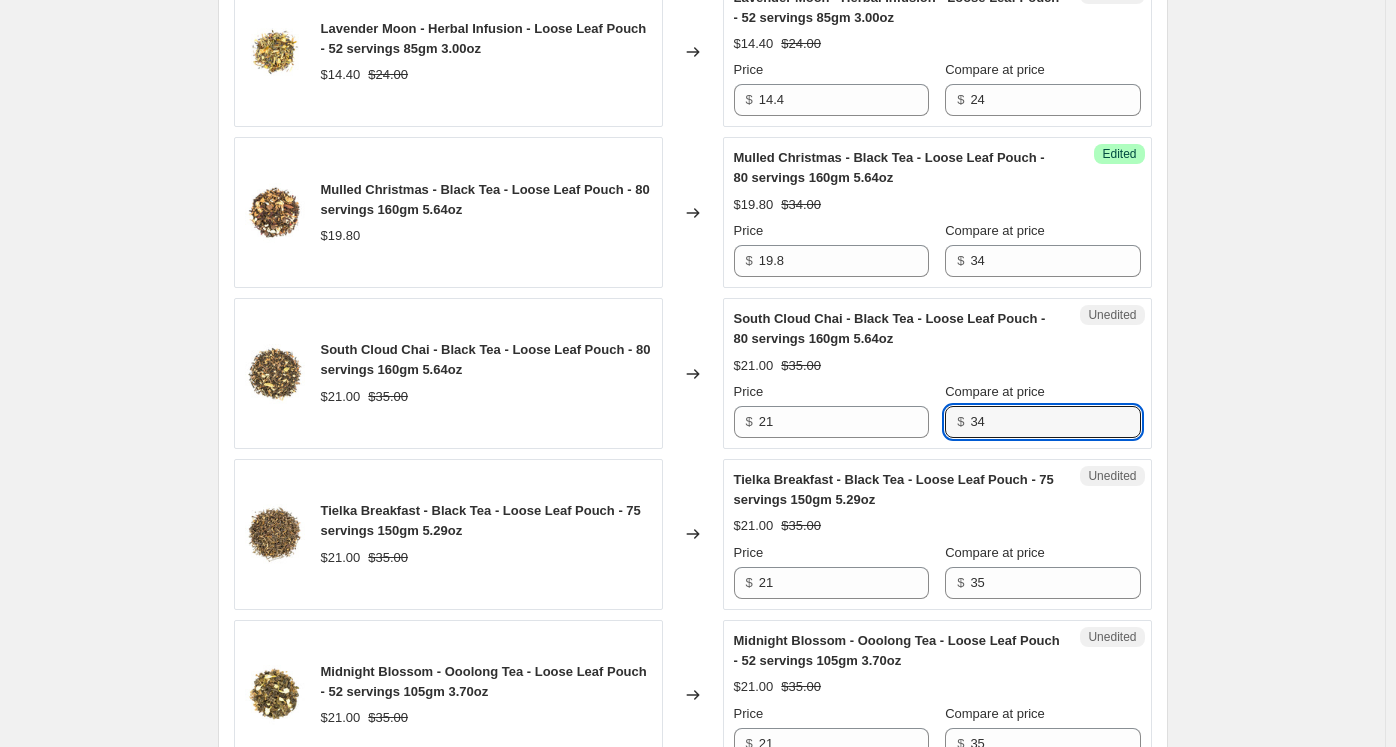 type on "34" 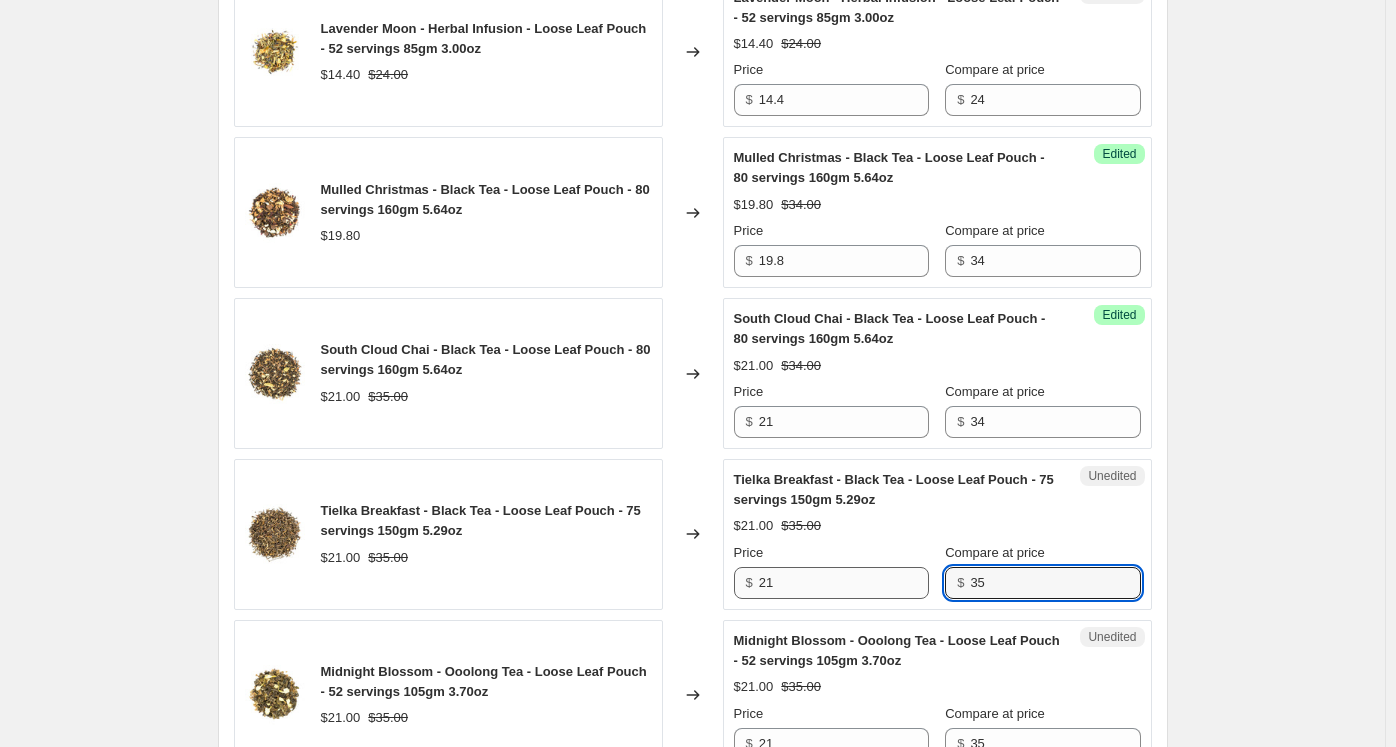 drag, startPoint x: 953, startPoint y: 567, endPoint x: 909, endPoint y: 567, distance: 44 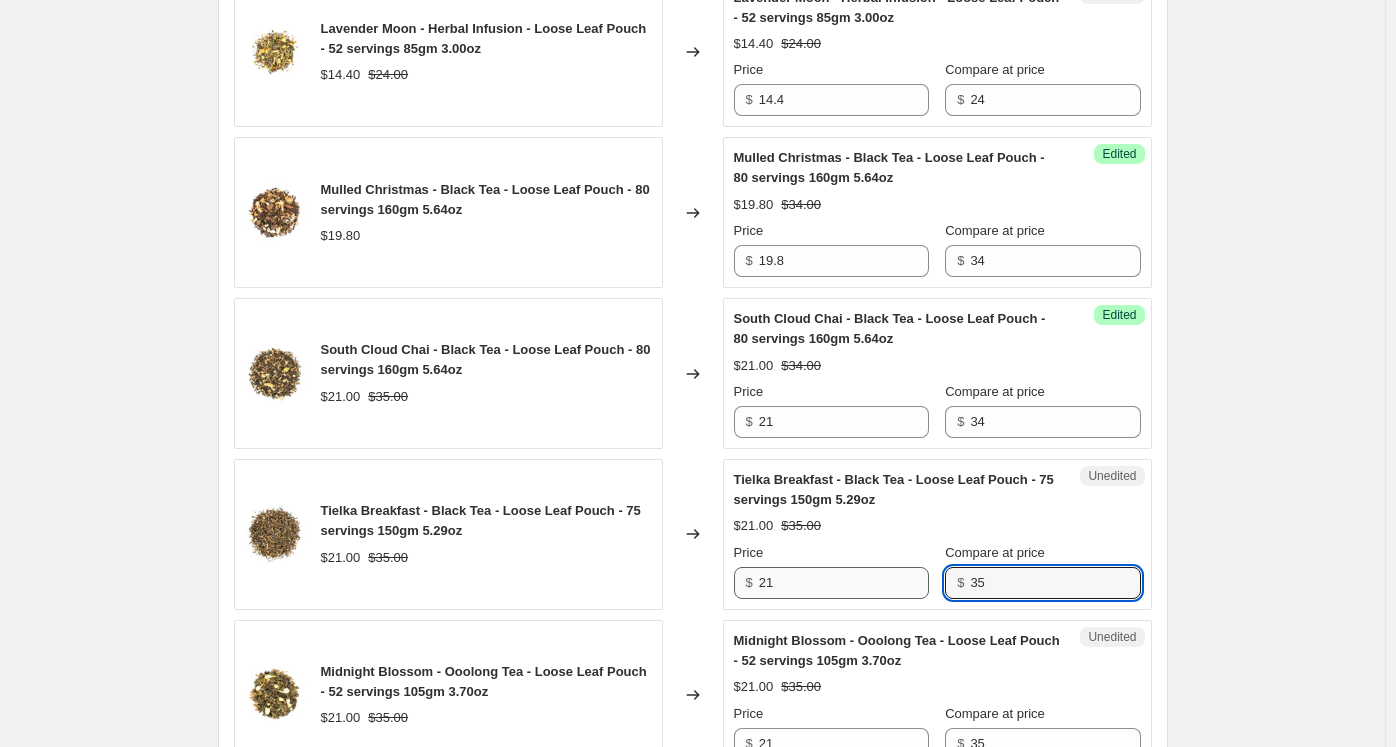 click on "Price $ 21 Compare at price $ 35" at bounding box center (937, 571) 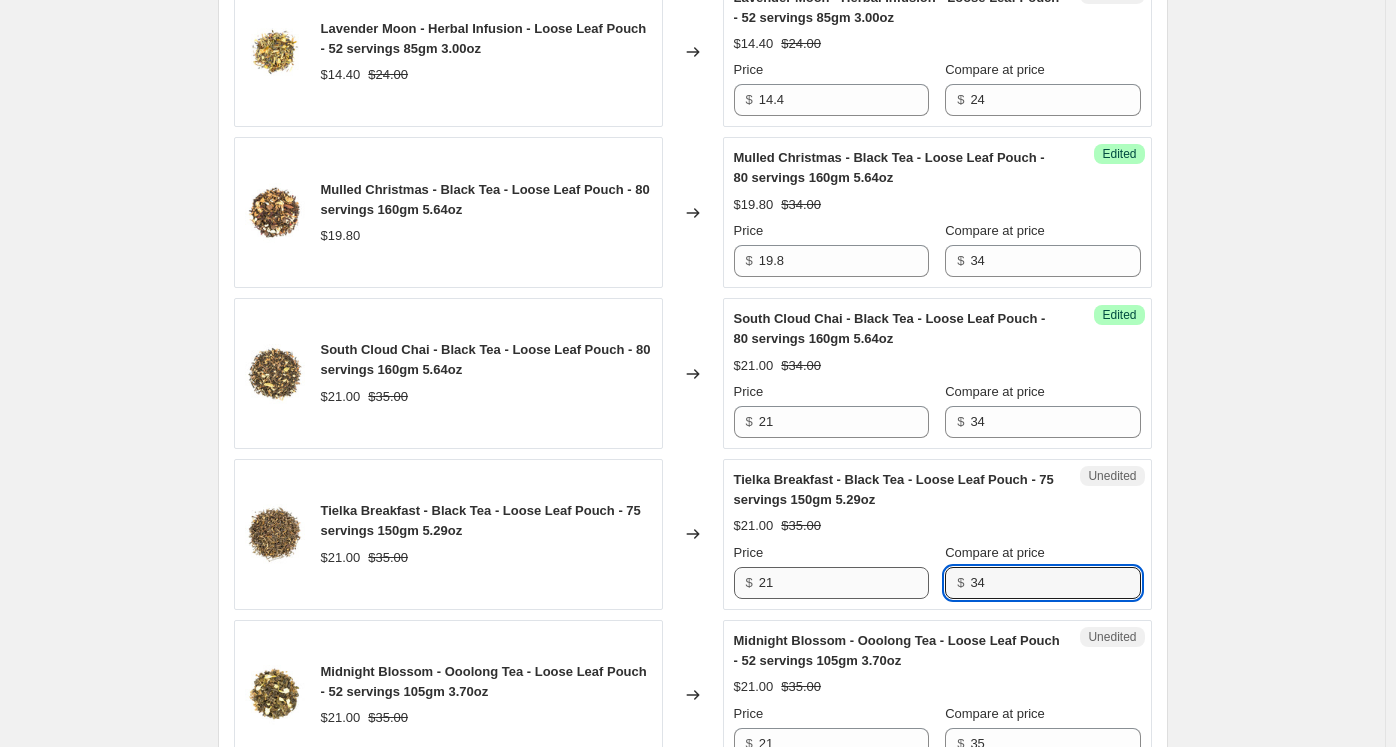 scroll, scrollTop: 2244, scrollLeft: 0, axis: vertical 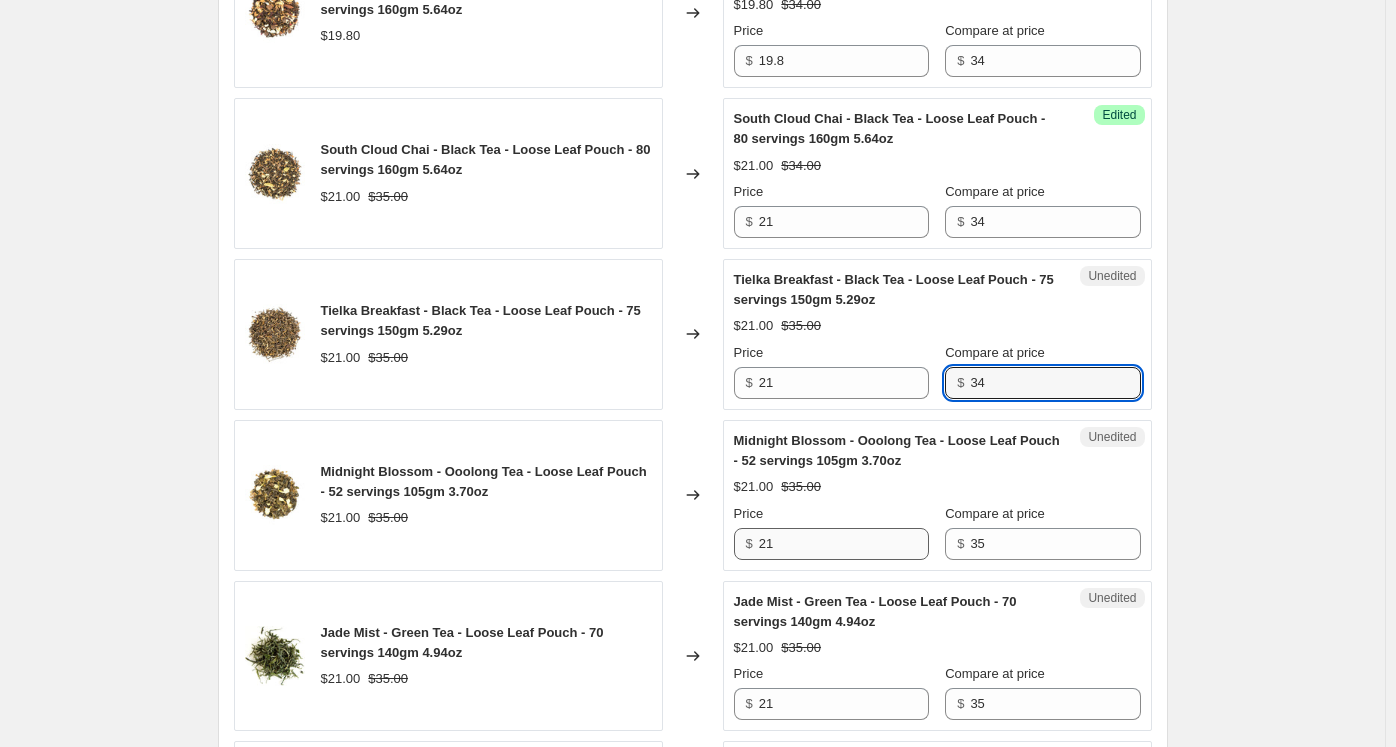 type on "34" 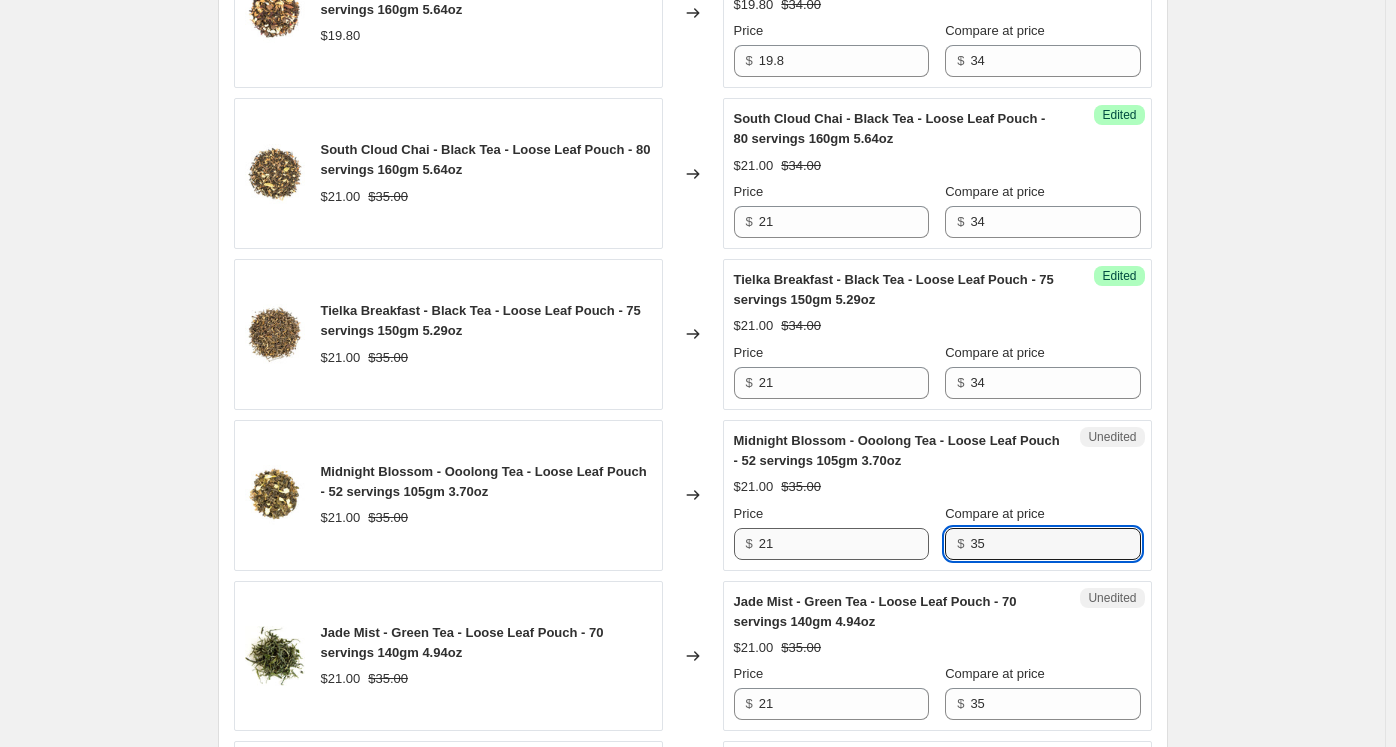 drag, startPoint x: 909, startPoint y: 523, endPoint x: 897, endPoint y: 539, distance: 20 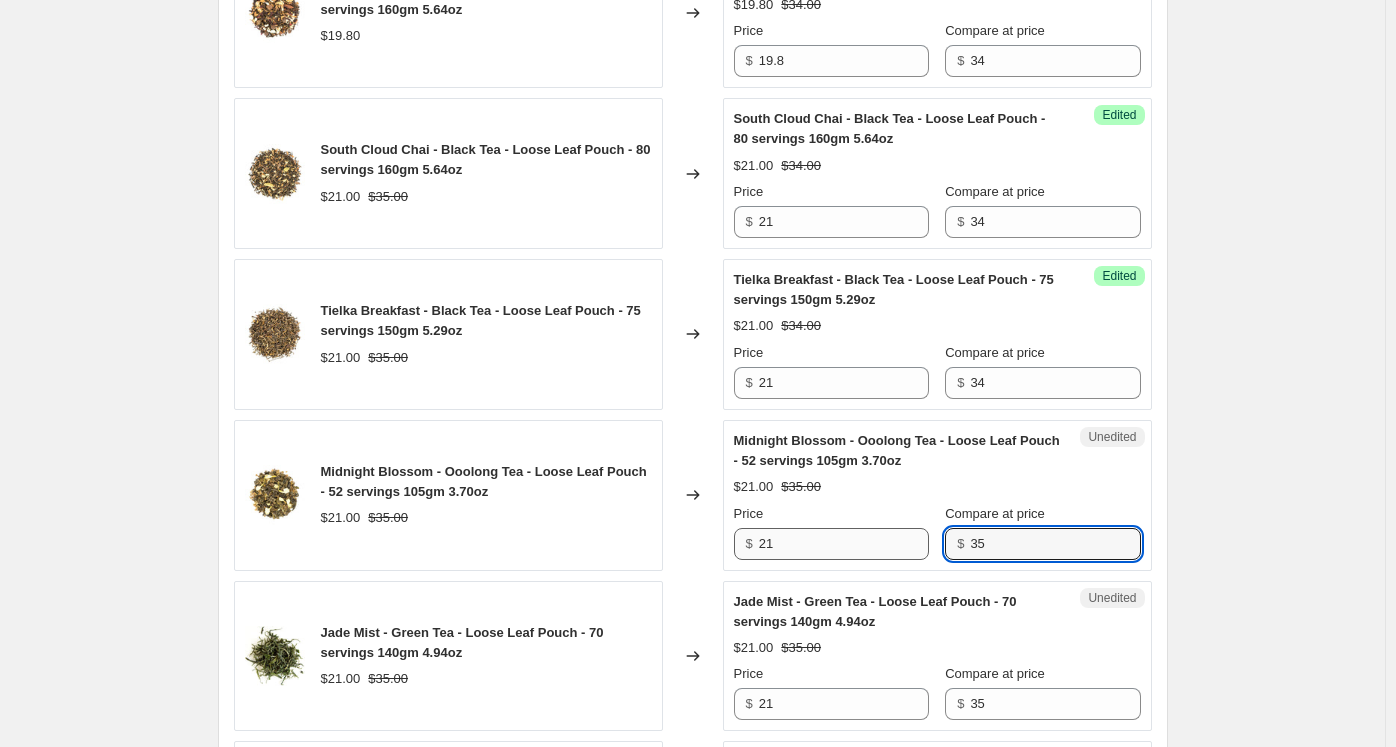 click on "Price $ 21 Compare at price $ 35" at bounding box center (937, 532) 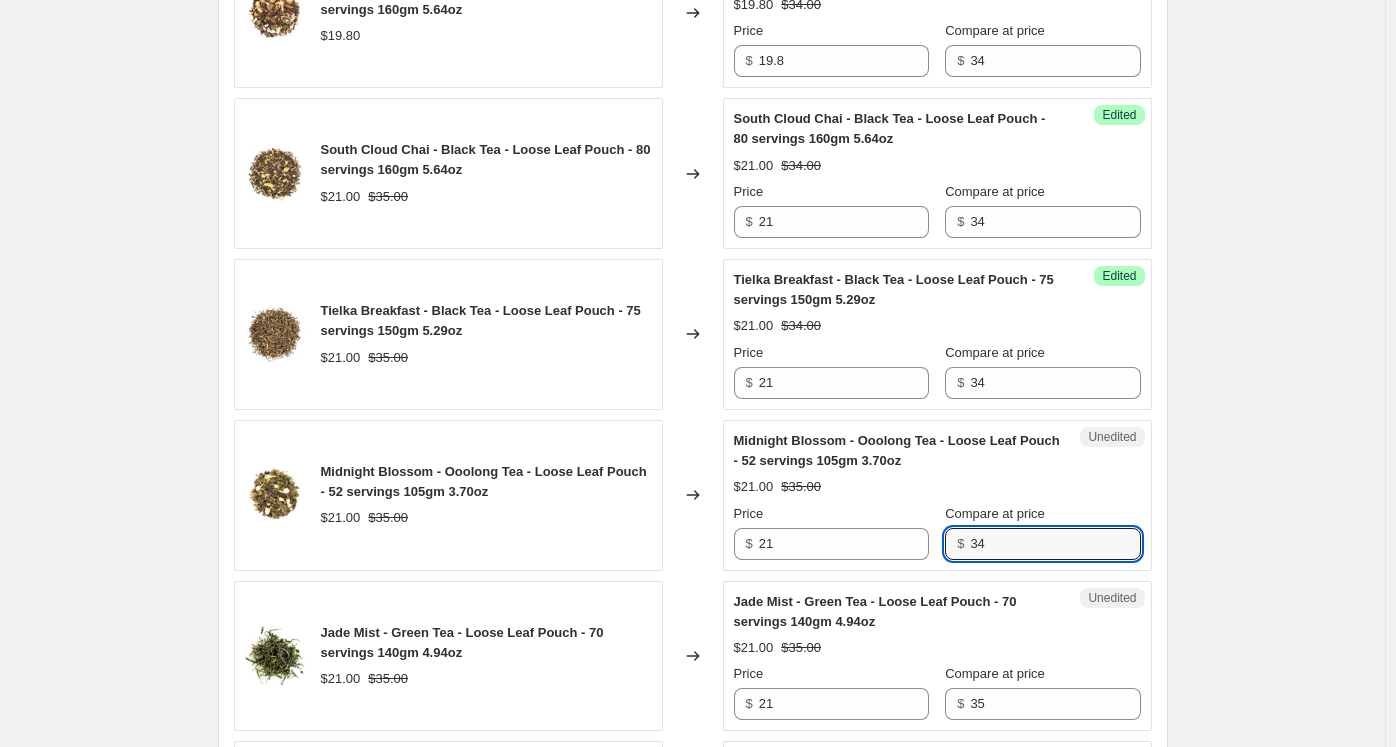 scroll, scrollTop: 2444, scrollLeft: 0, axis: vertical 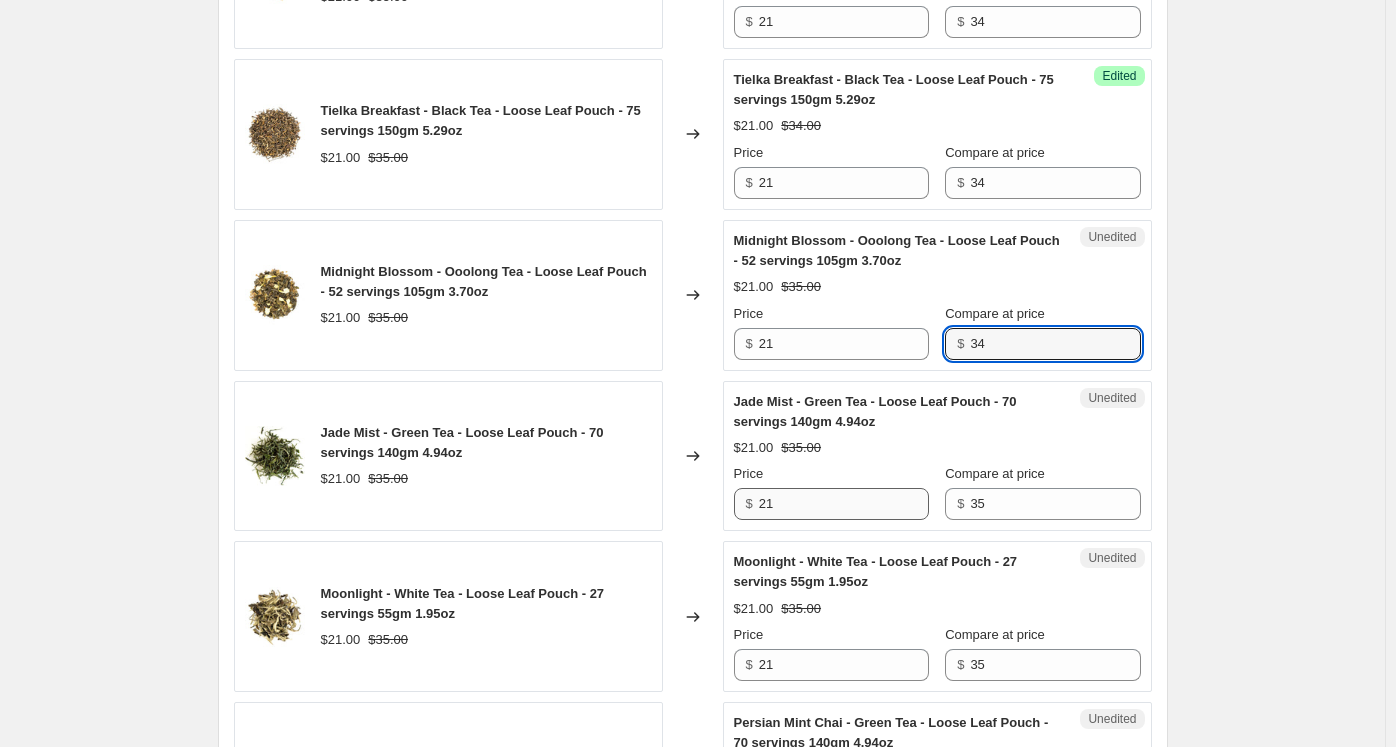 type on "34" 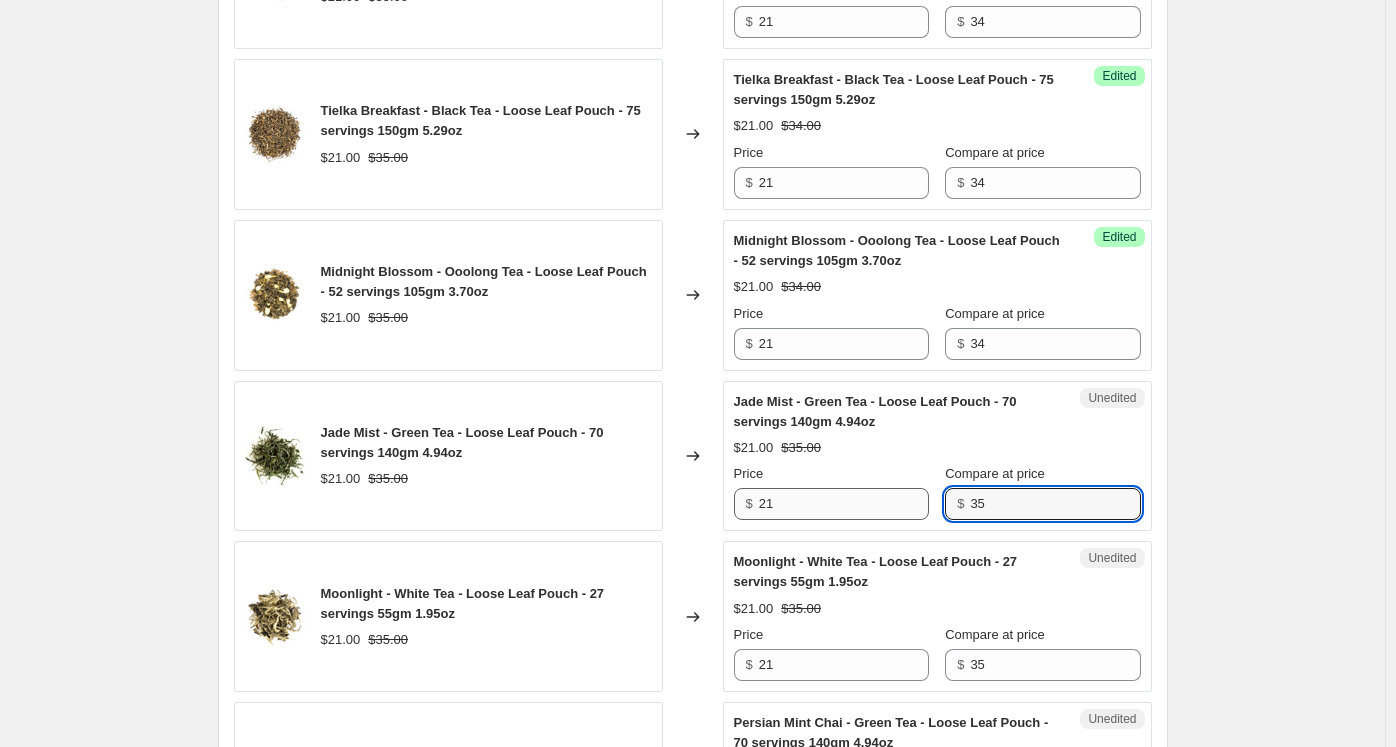 drag, startPoint x: 921, startPoint y: 478, endPoint x: 866, endPoint y: 479, distance: 55.00909 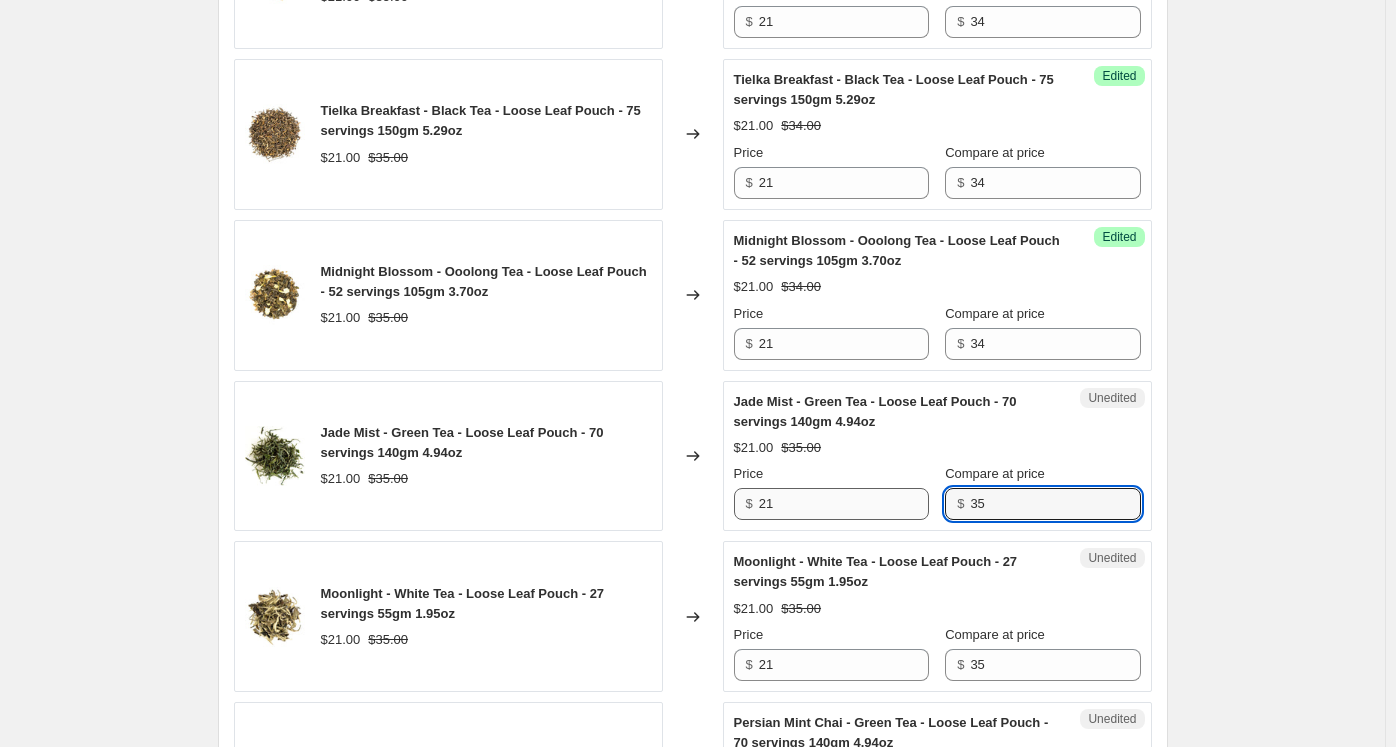 click on "Price $ 21 Compare at price $ 35" at bounding box center [937, 492] 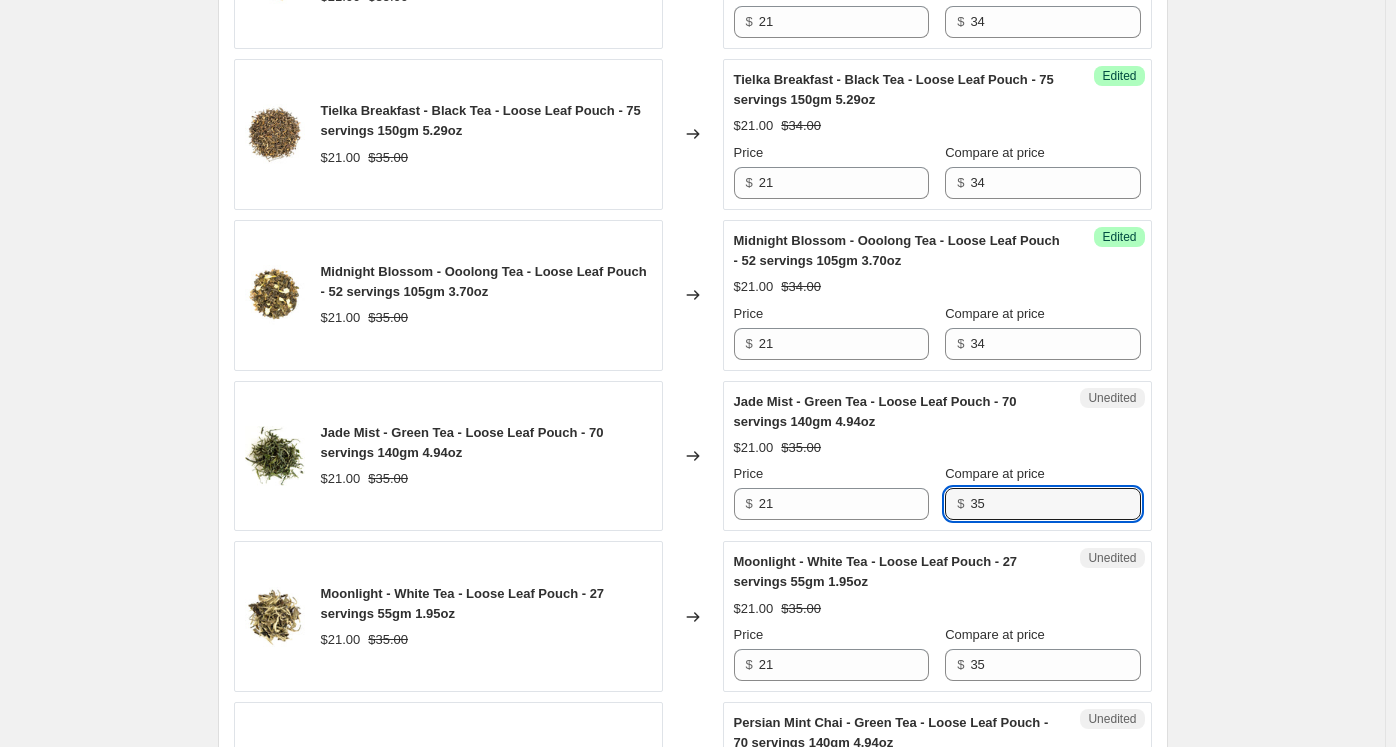 paste on "4" 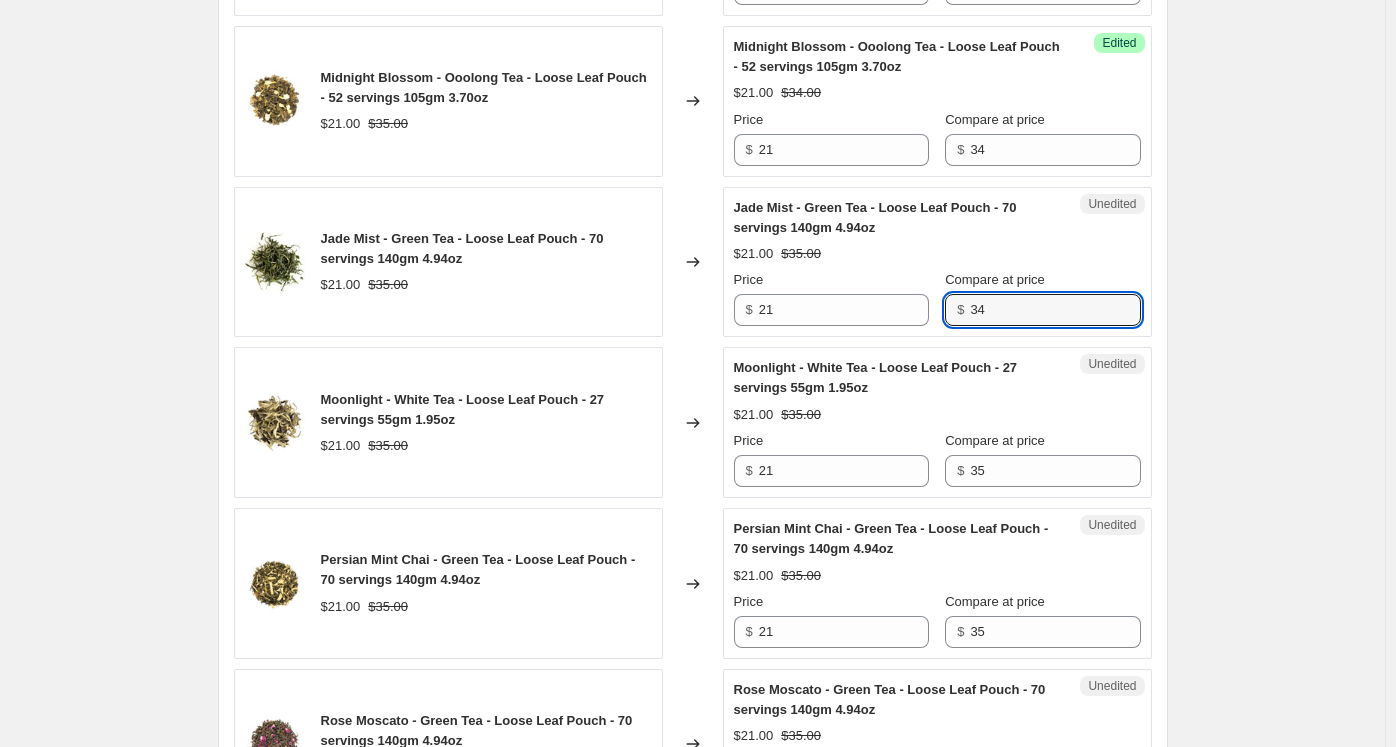 scroll, scrollTop: 2644, scrollLeft: 0, axis: vertical 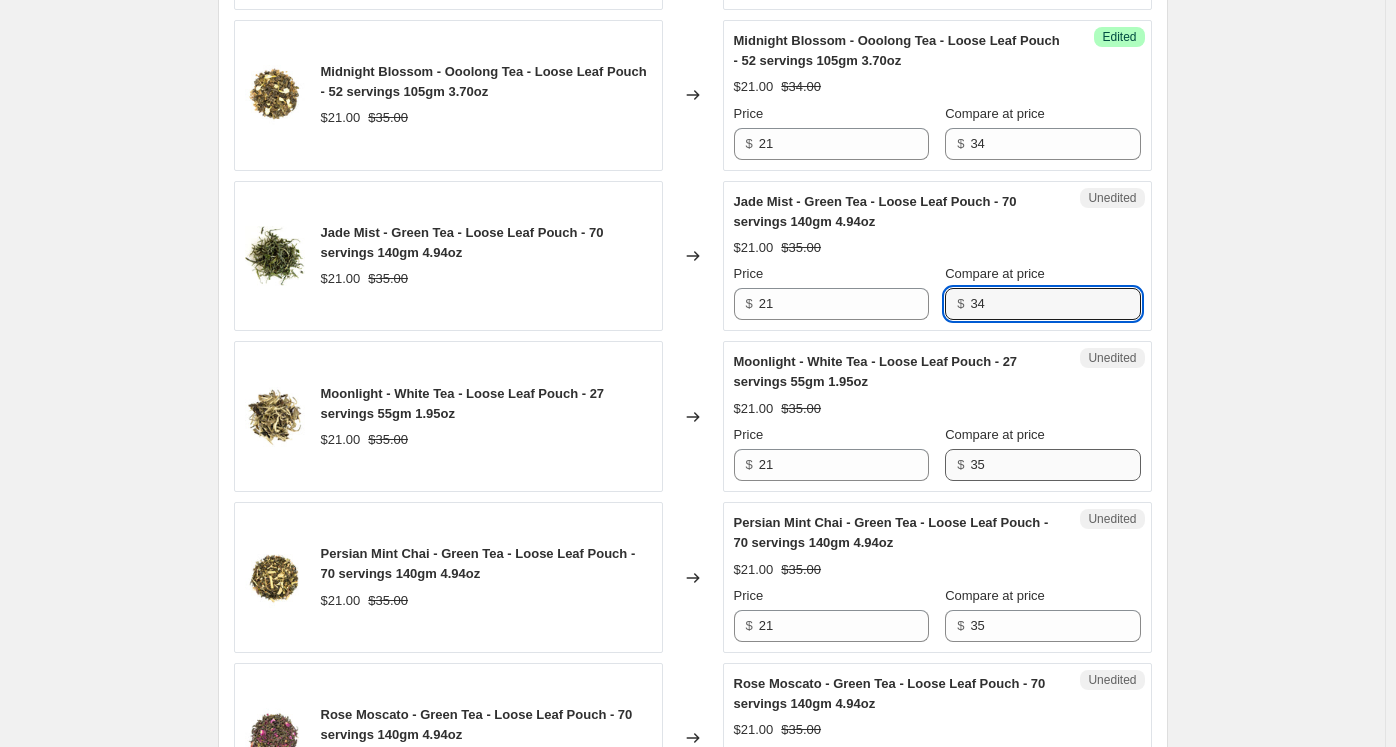 type on "34" 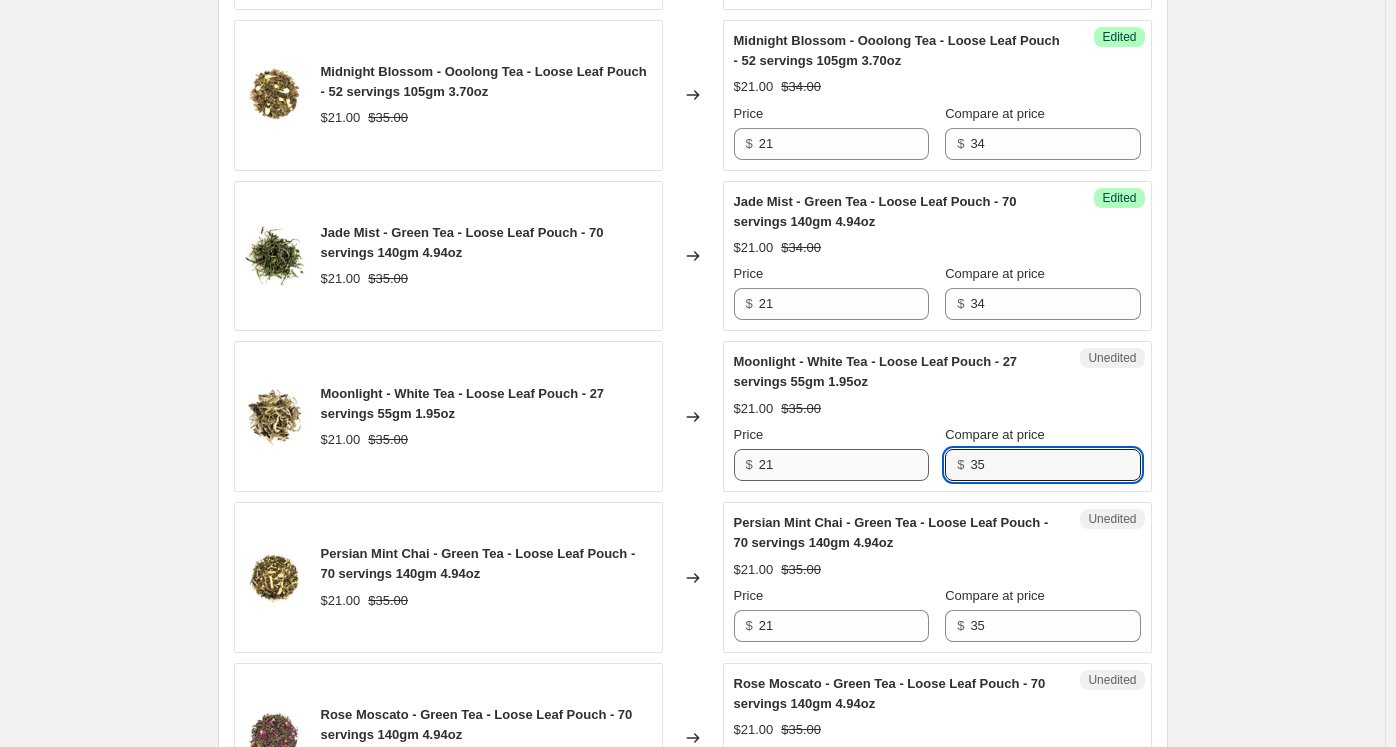 drag, startPoint x: 1005, startPoint y: 445, endPoint x: 859, endPoint y: 439, distance: 146.12323 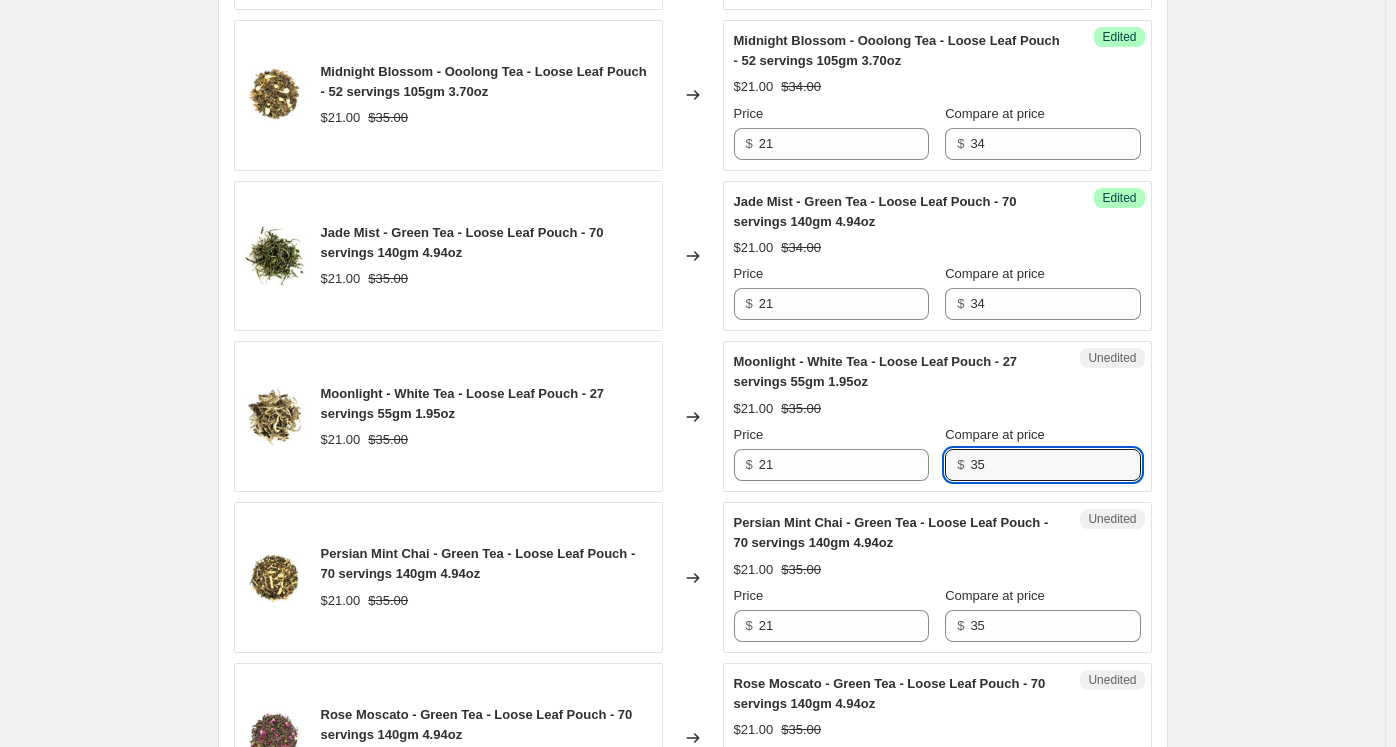 paste on "4" 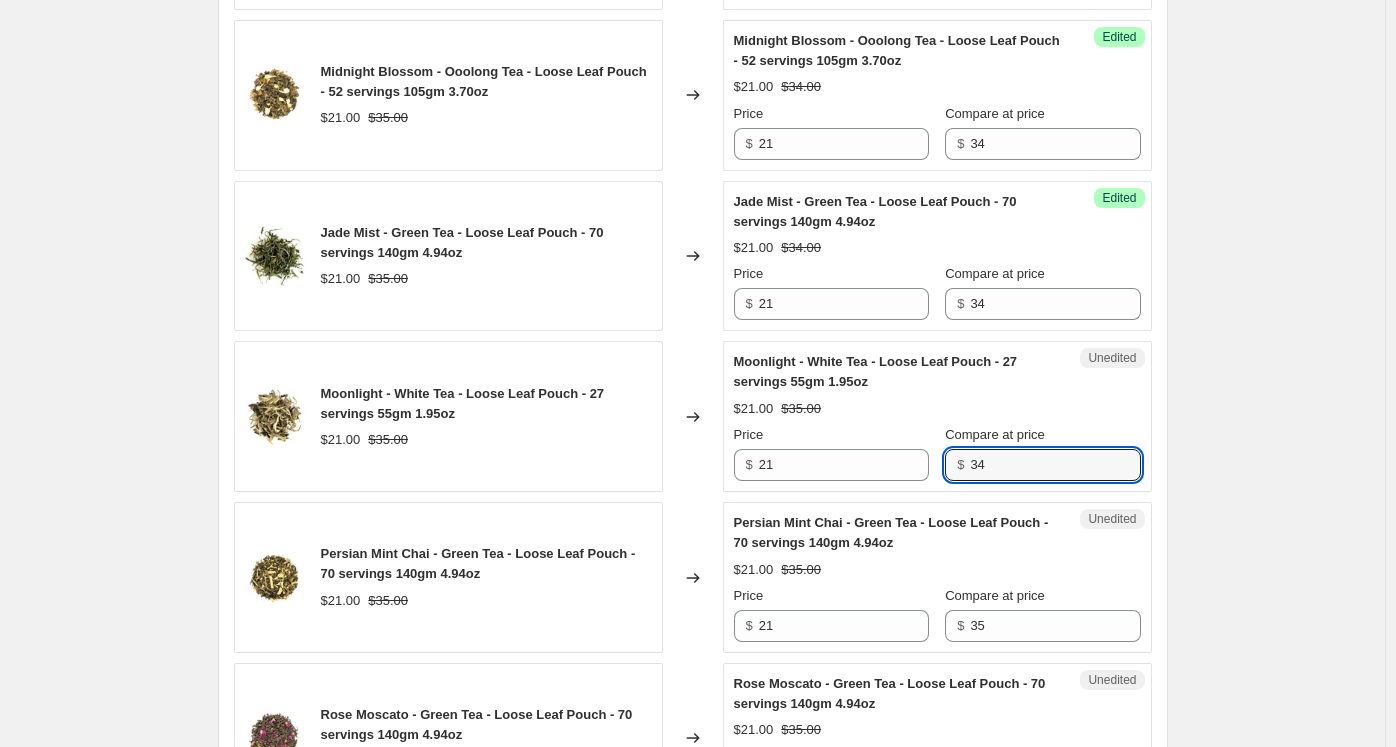 type on "34" 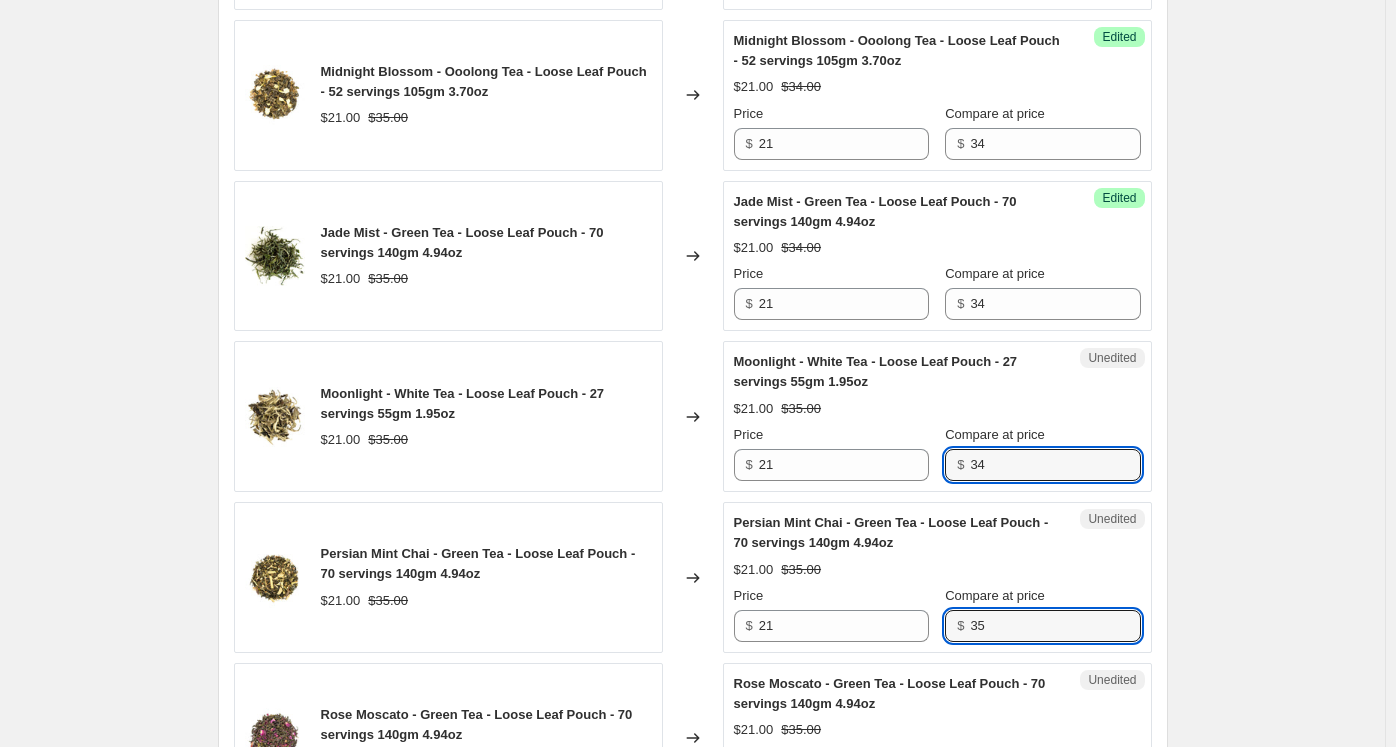 drag, startPoint x: 886, startPoint y: 589, endPoint x: 857, endPoint y: 588, distance: 29.017237 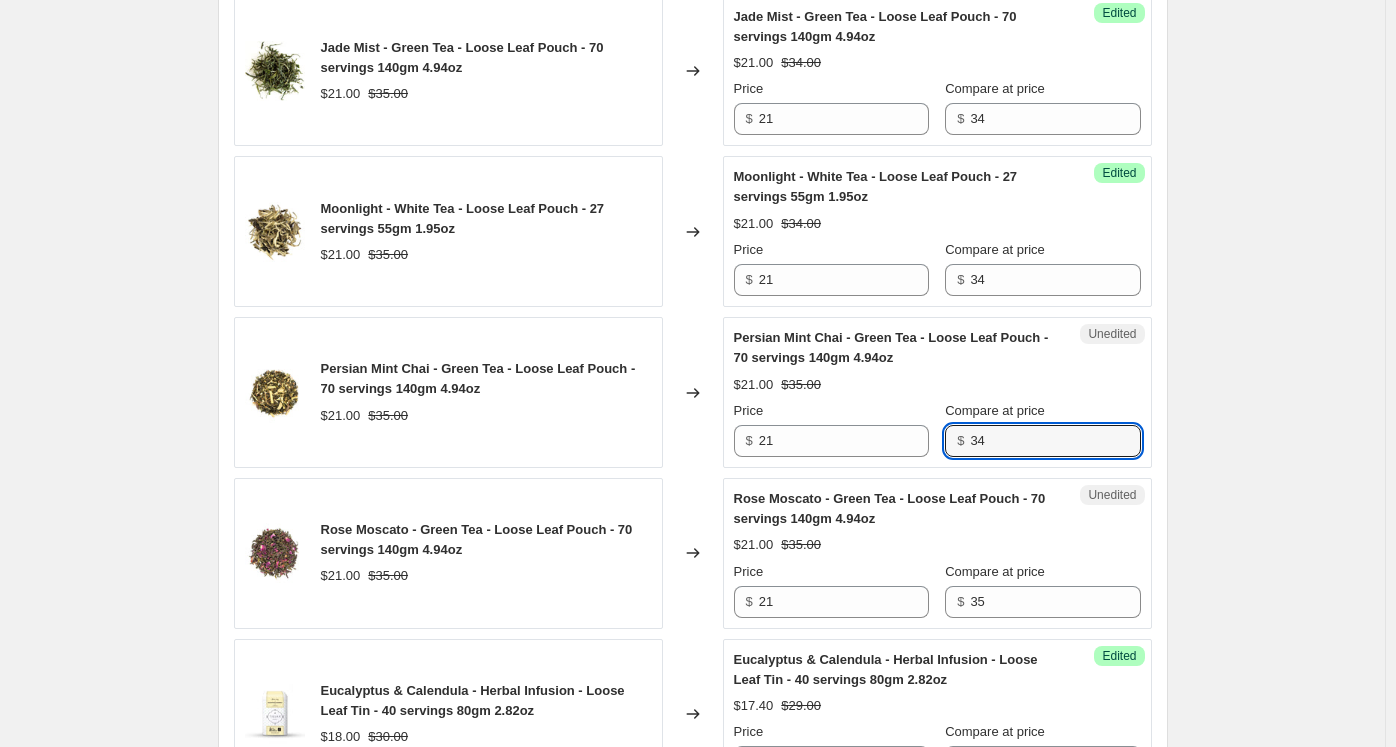 scroll, scrollTop: 2844, scrollLeft: 0, axis: vertical 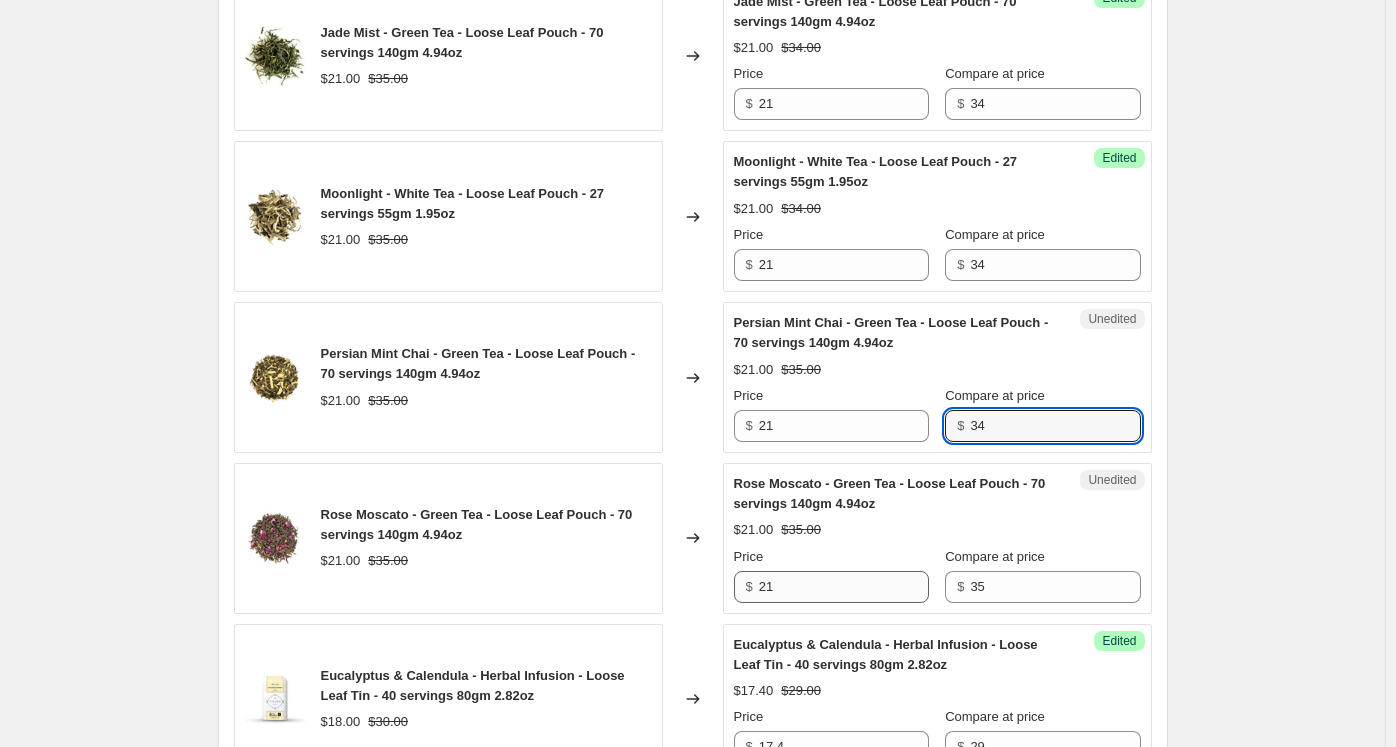 type on "34" 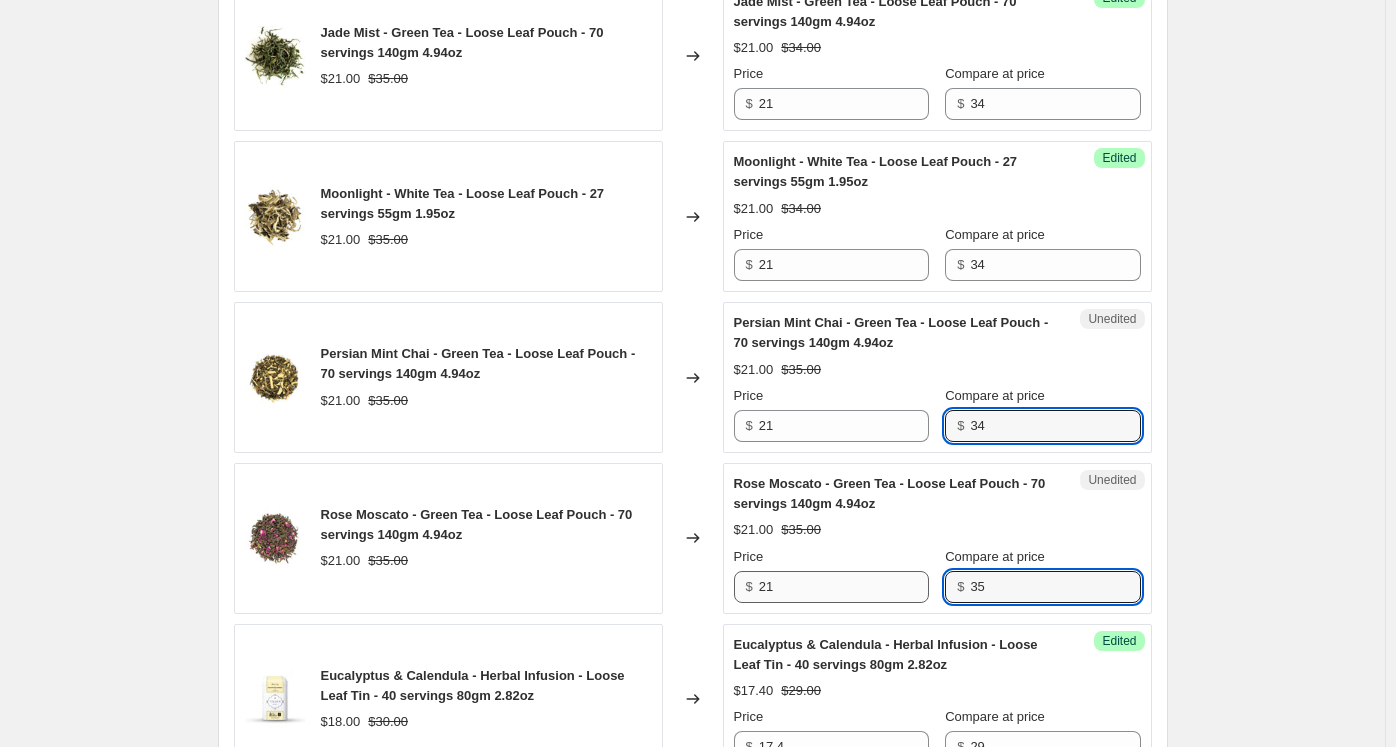 drag, startPoint x: 913, startPoint y: 562, endPoint x: 889, endPoint y: 561, distance: 24.020824 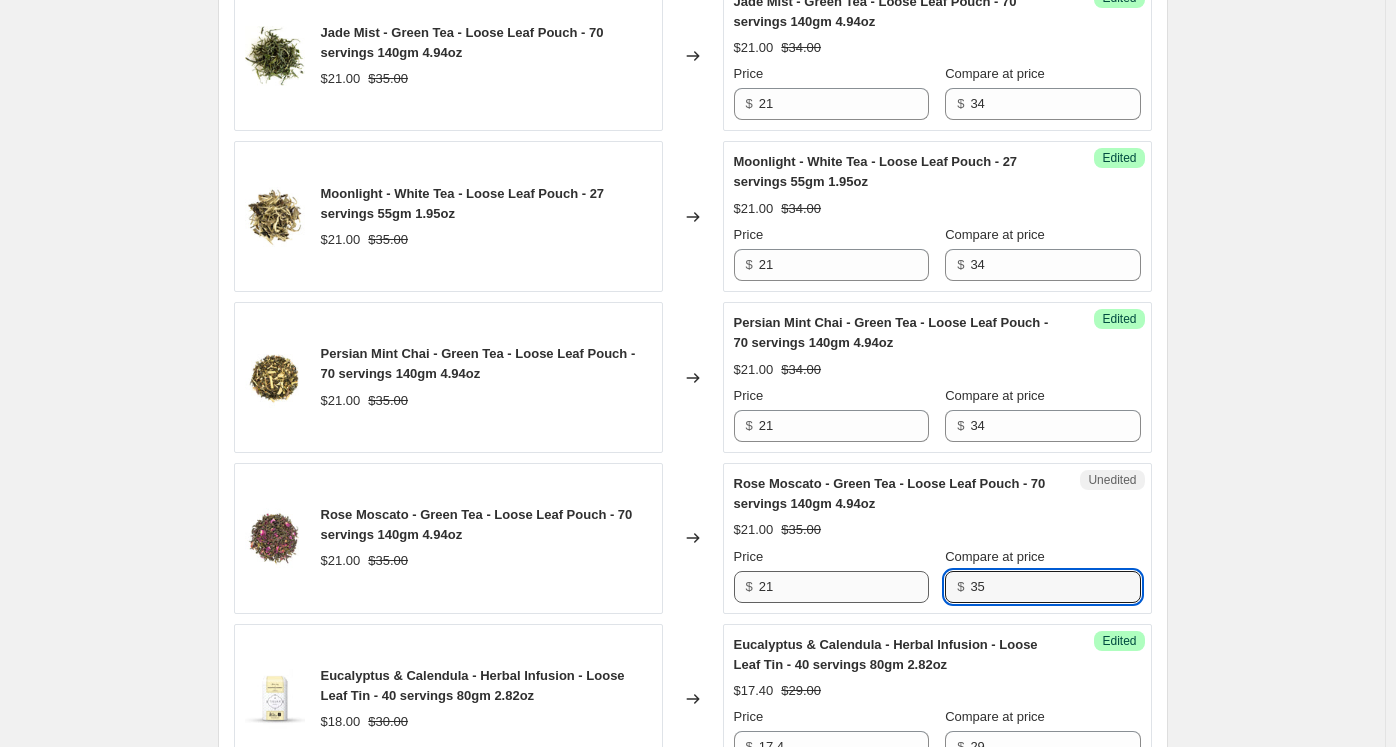 paste on "4" 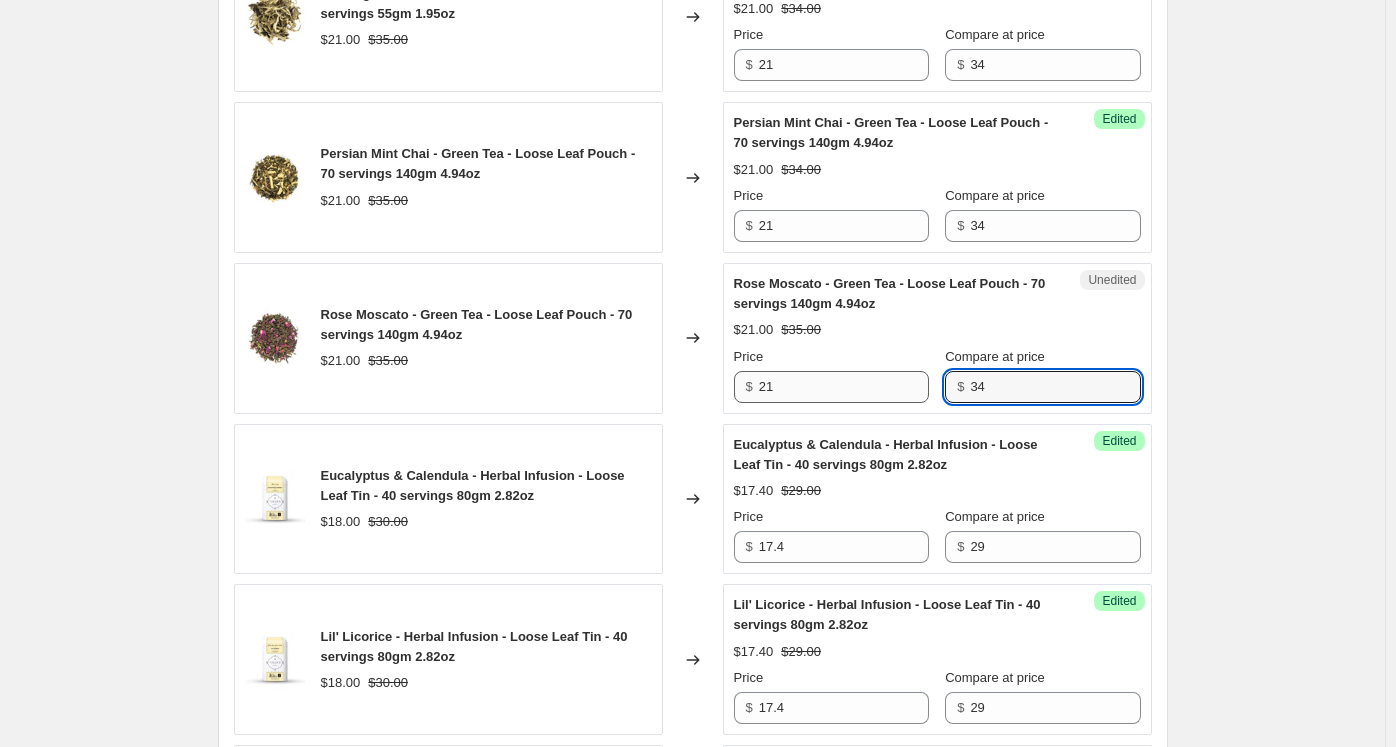 scroll, scrollTop: 3344, scrollLeft: 0, axis: vertical 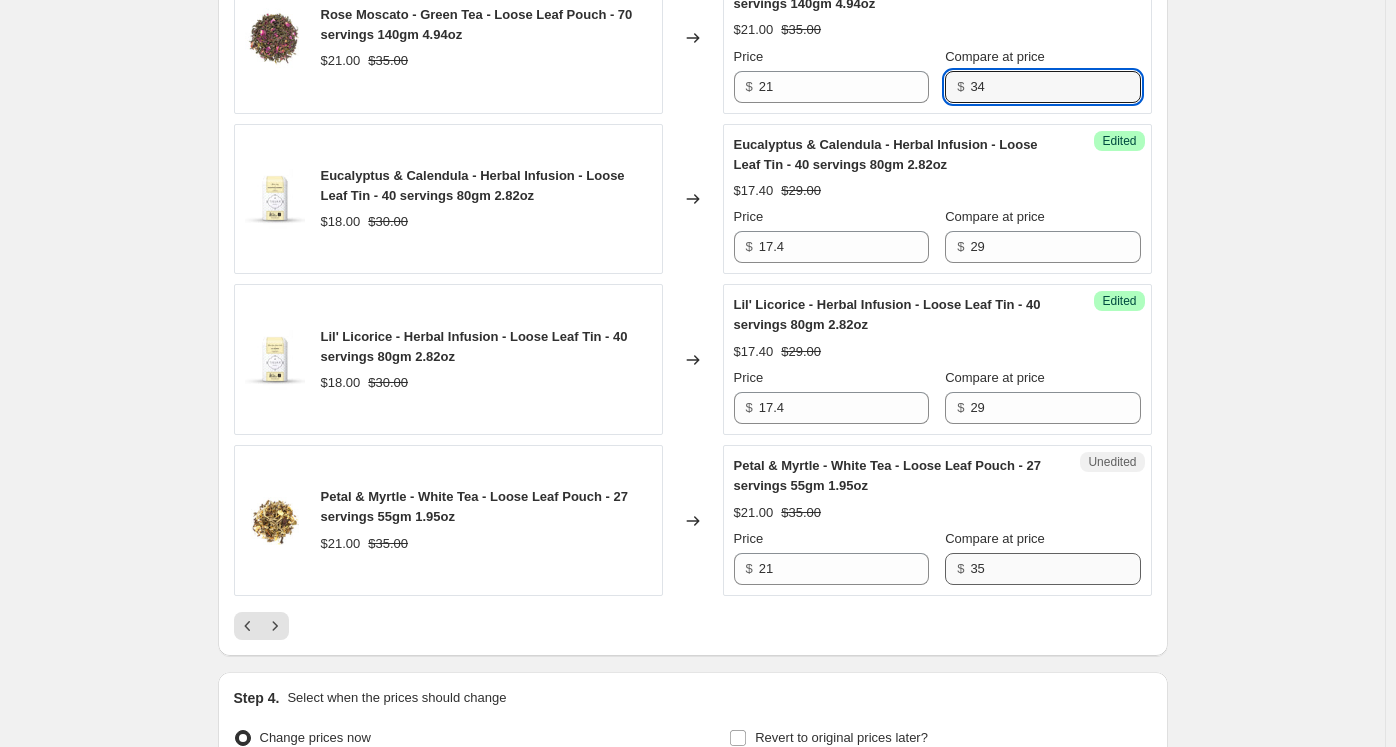 type on "34" 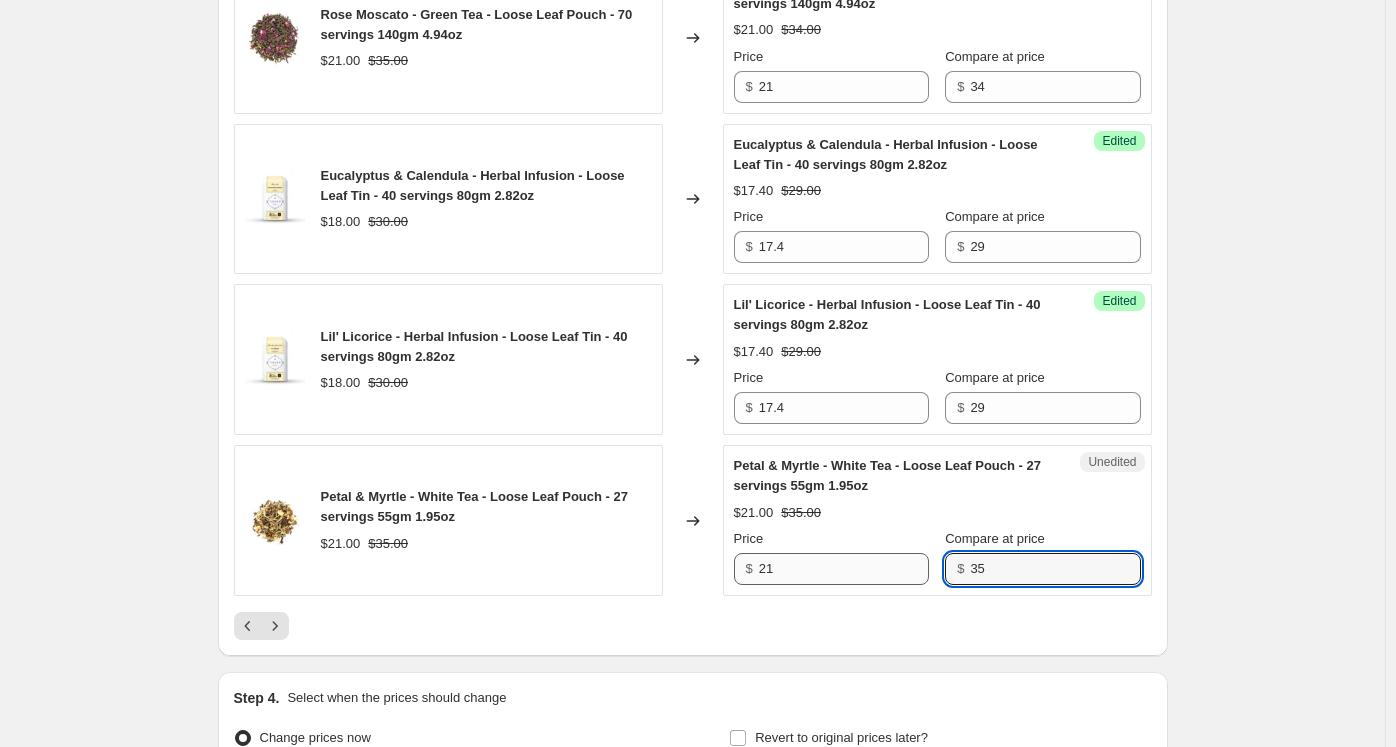 drag, startPoint x: 1016, startPoint y: 557, endPoint x: 927, endPoint y: 548, distance: 89.453896 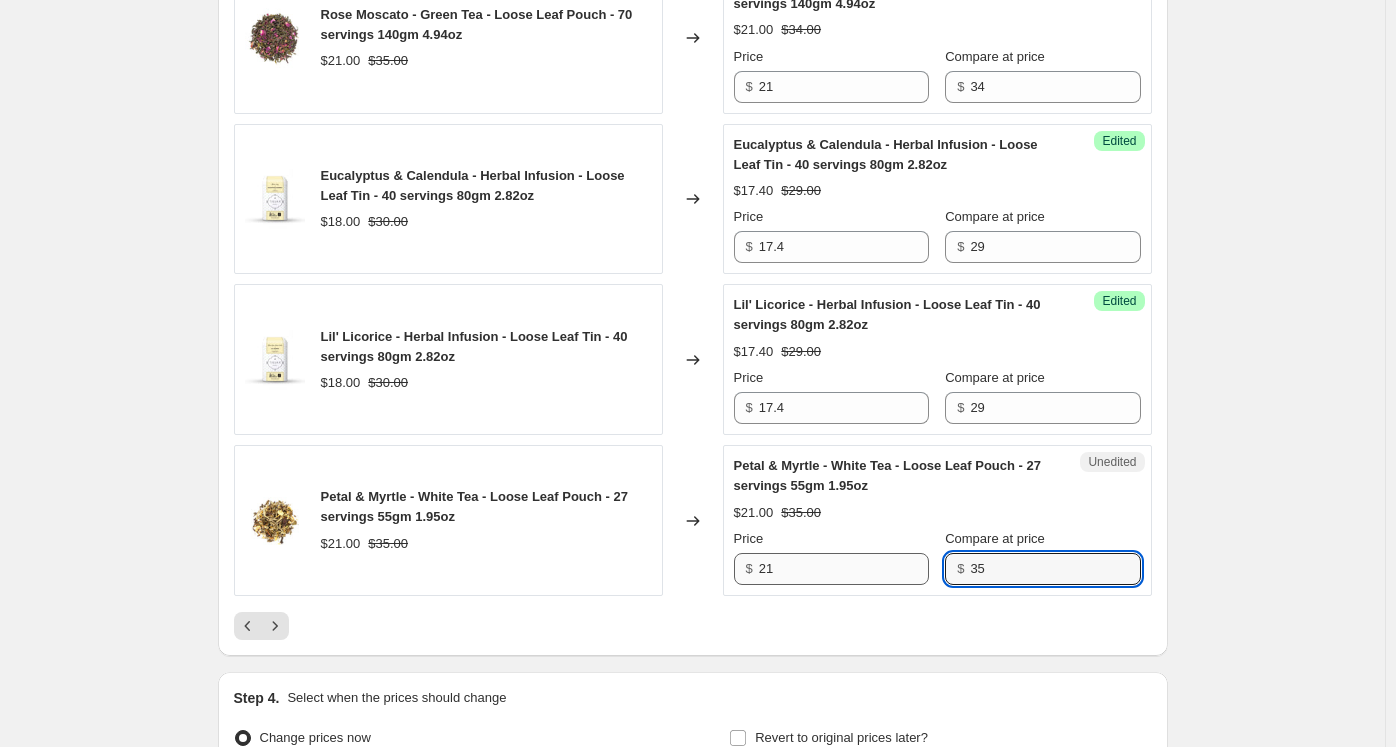 click on "Price $ 21 Compare at price $ 35" at bounding box center (937, 557) 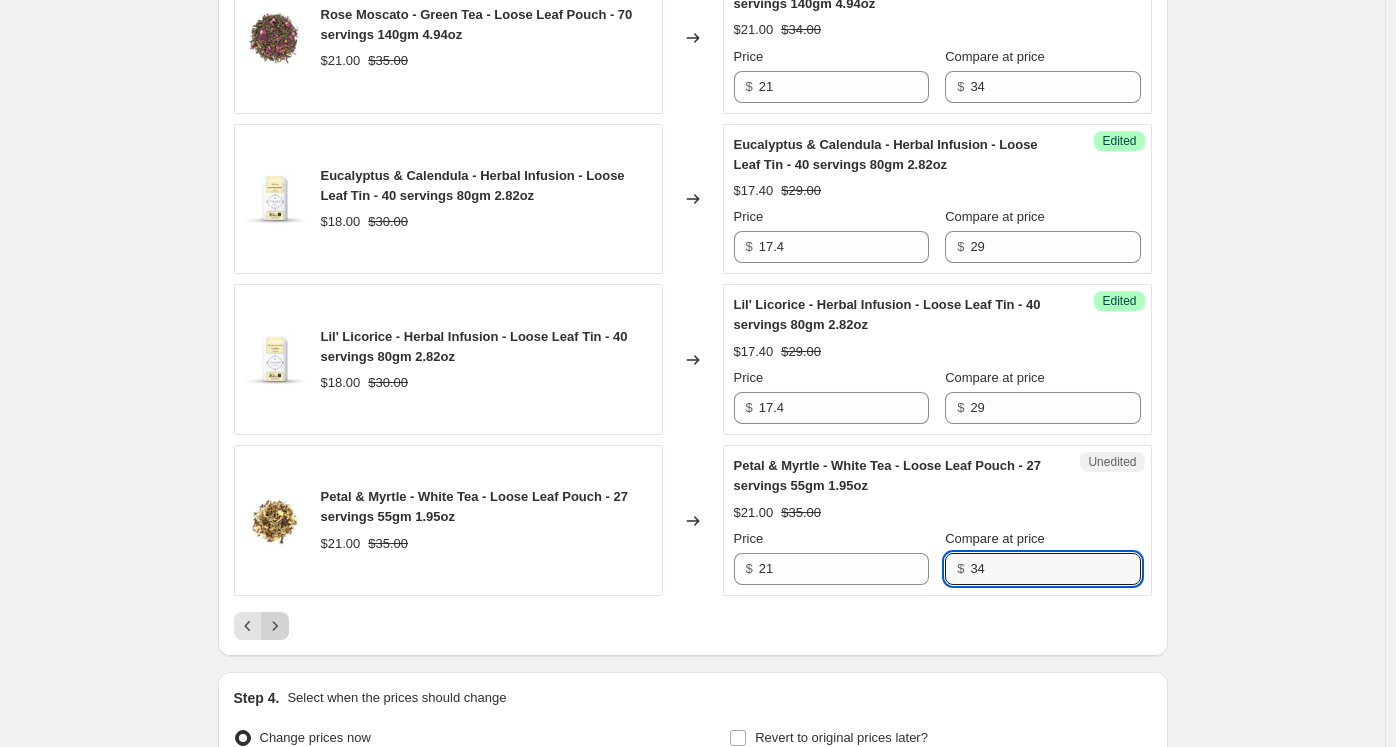 click 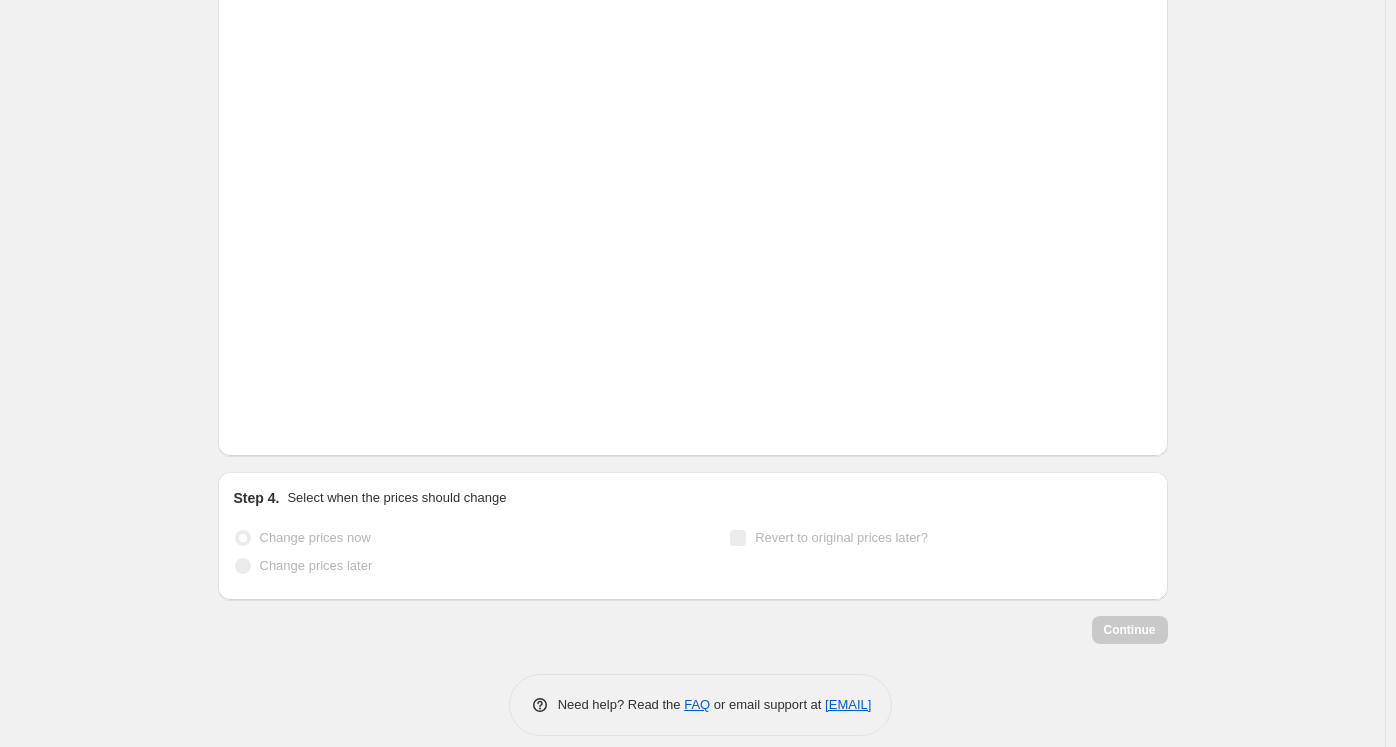 scroll, scrollTop: 505, scrollLeft: 0, axis: vertical 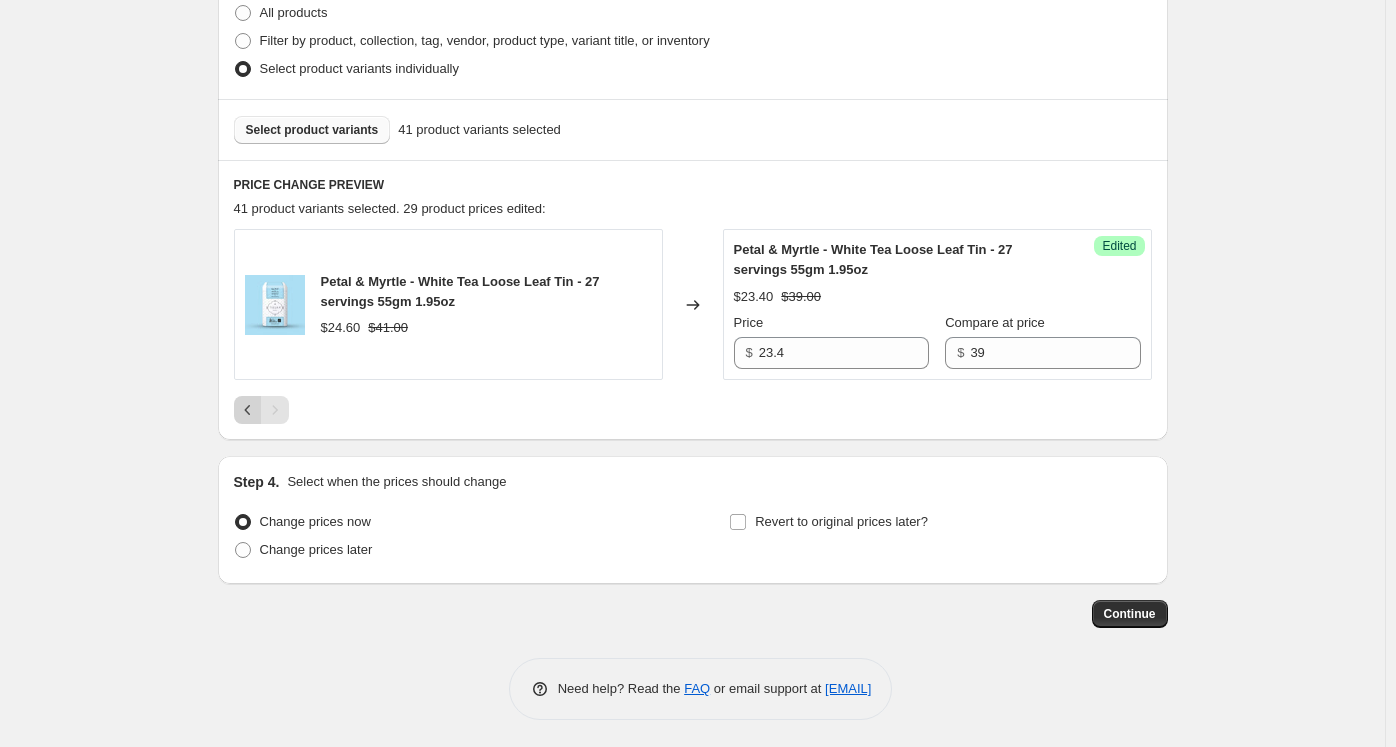 click 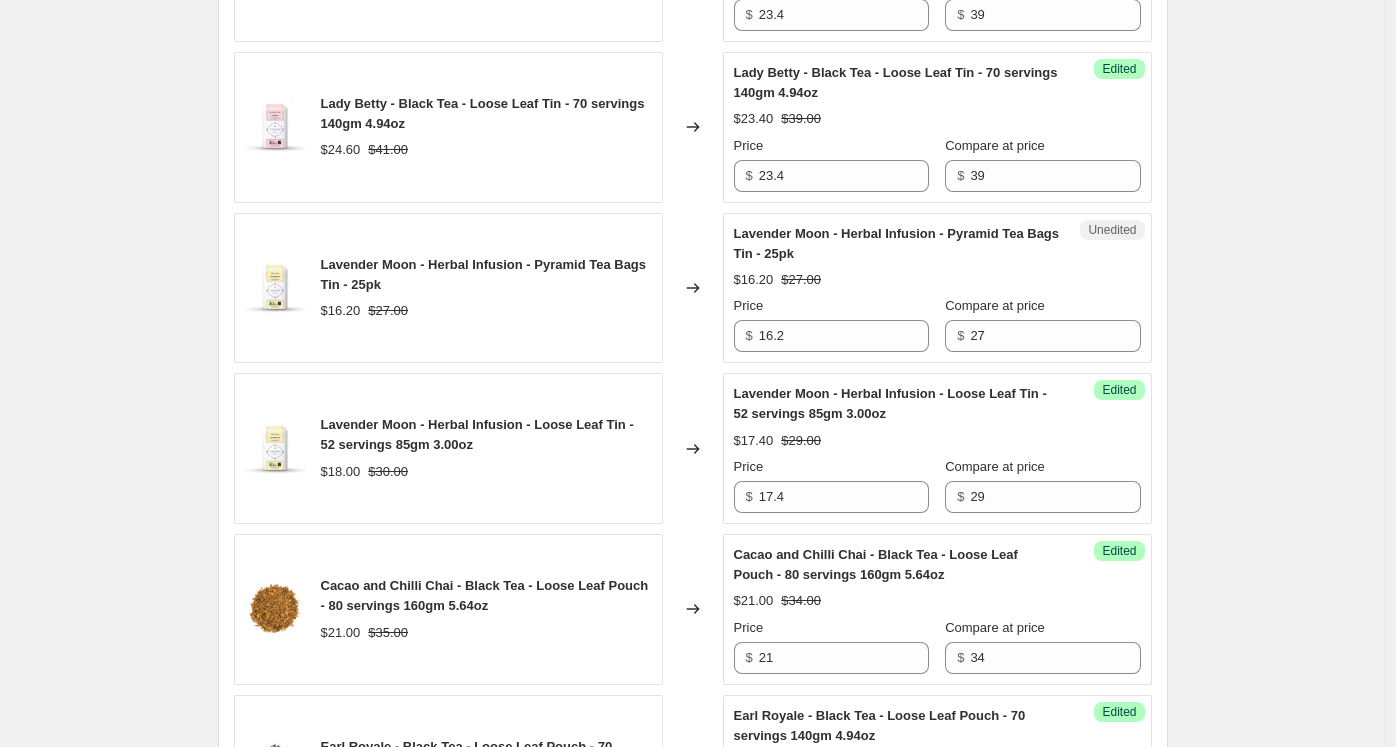 scroll, scrollTop: 1205, scrollLeft: 0, axis: vertical 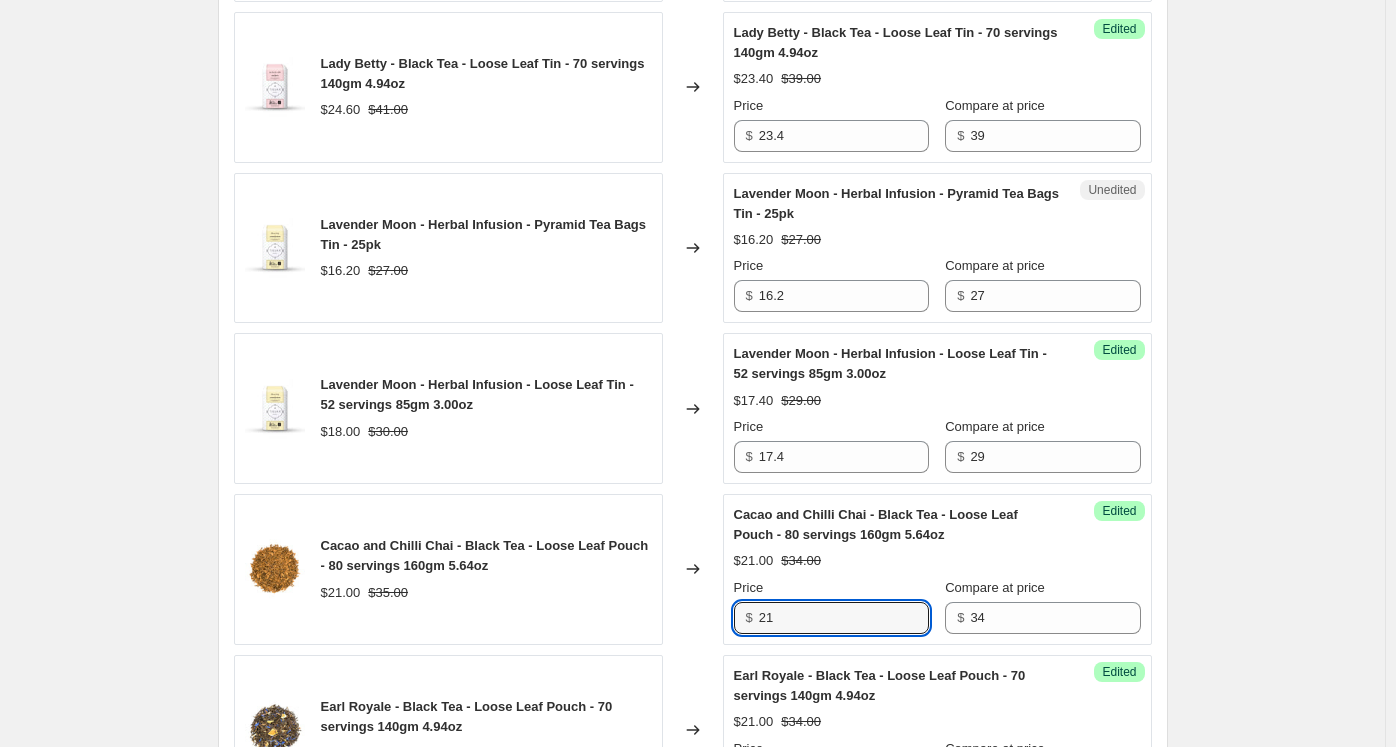 drag, startPoint x: 834, startPoint y: 604, endPoint x: 724, endPoint y: 598, distance: 110.16351 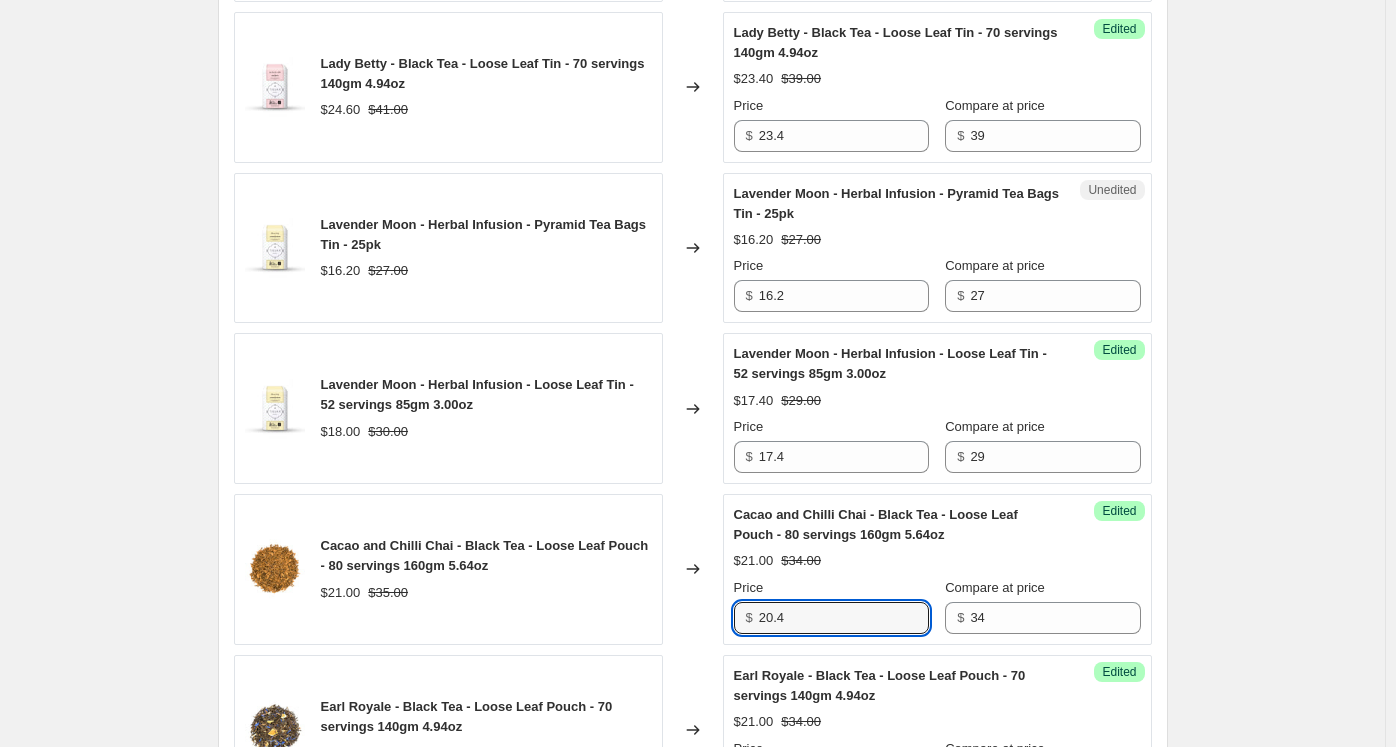 drag, startPoint x: 769, startPoint y: 604, endPoint x: 725, endPoint y: 599, distance: 44.28318 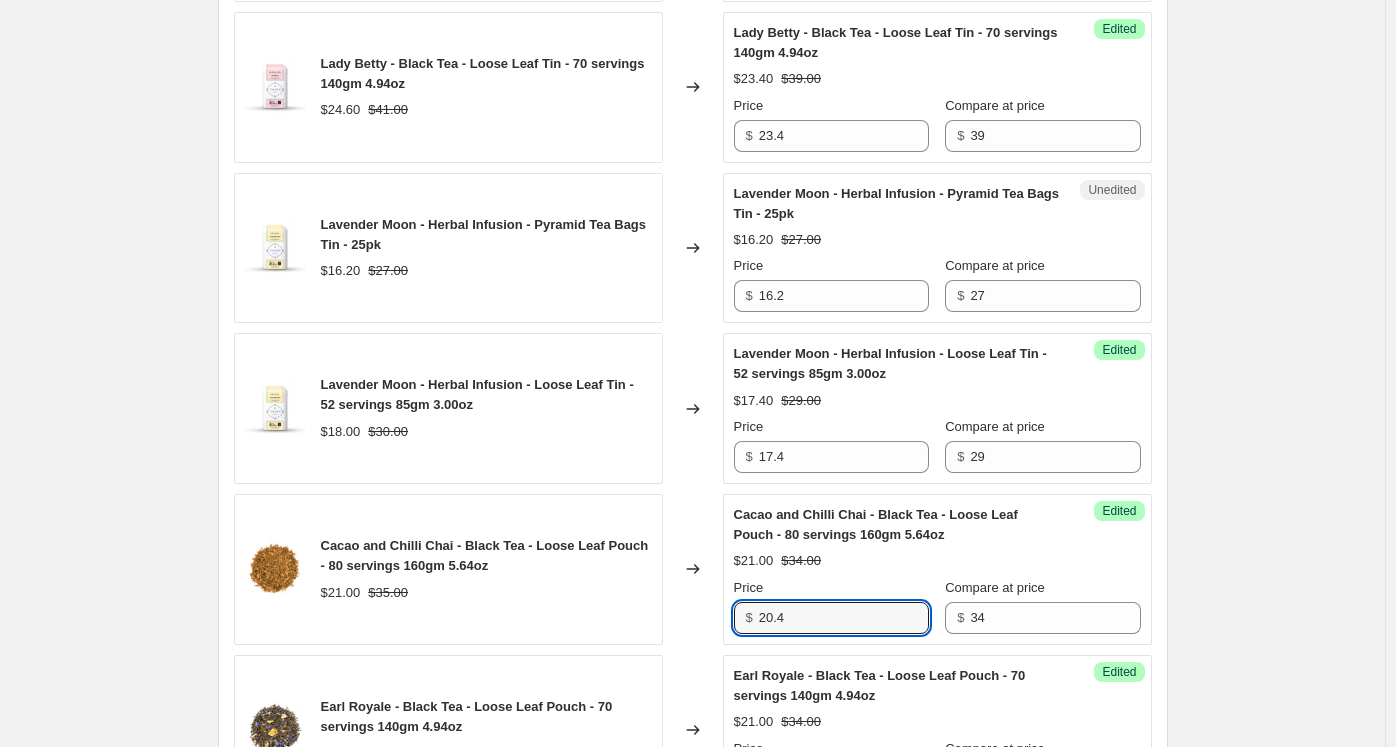 click on "Cacao and Chilli Chai - Black Tea - Loose Leaf Pouch - 80 servings 160gm 5.64oz $21.00 $35.00 Changed to Success Edited Cacao and Chilli Chai - Black Tea - Loose Leaf Pouch - 80 servings 160gm 5.64oz $21.00 $34.00 Price $ 20.4 Compare at price $ 34" at bounding box center [693, 569] 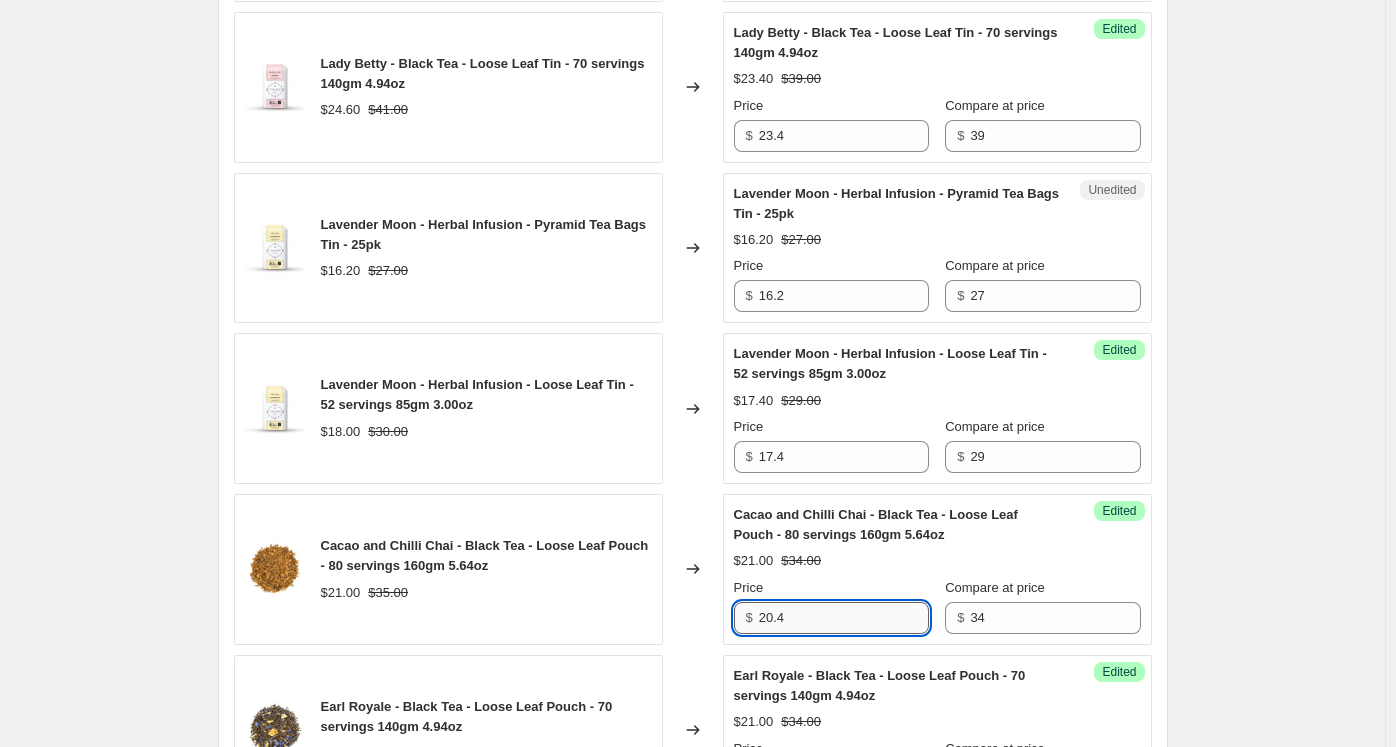 scroll, scrollTop: 1405, scrollLeft: 0, axis: vertical 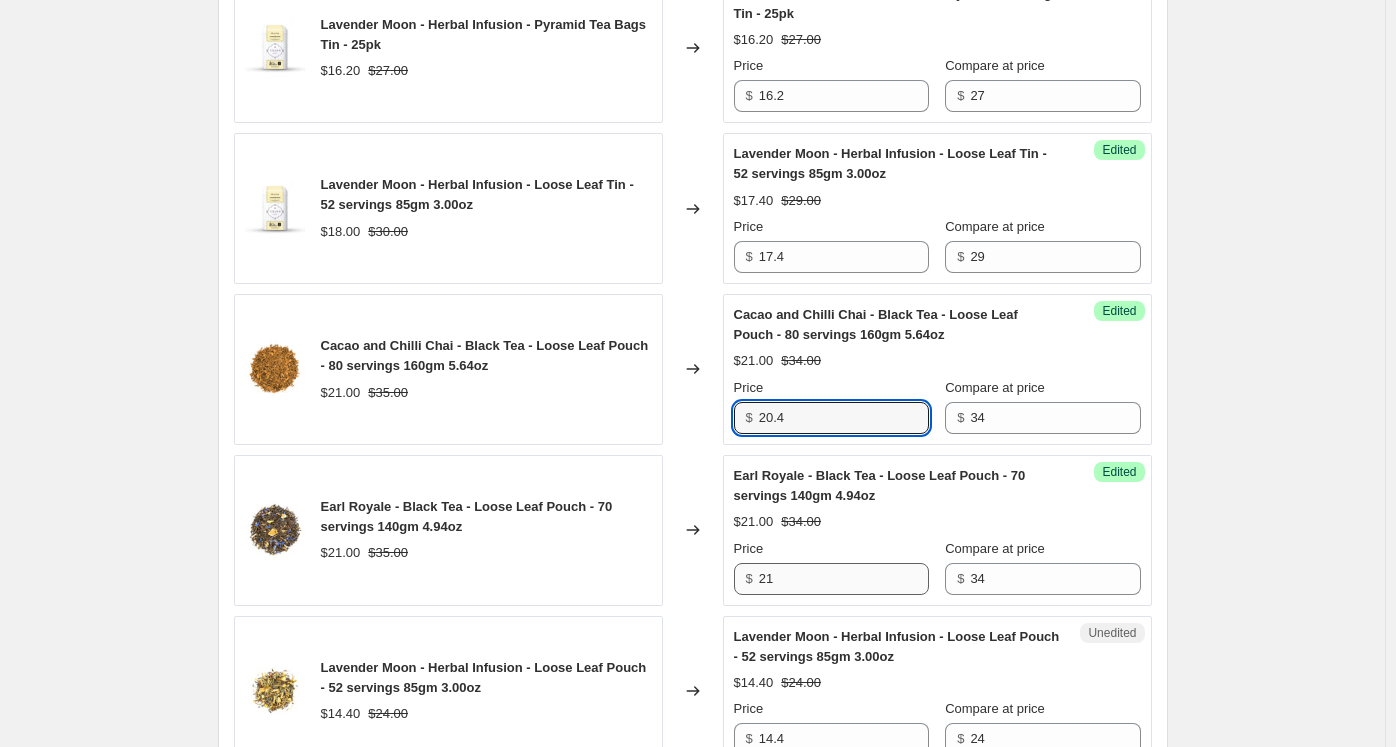 type on "20.4" 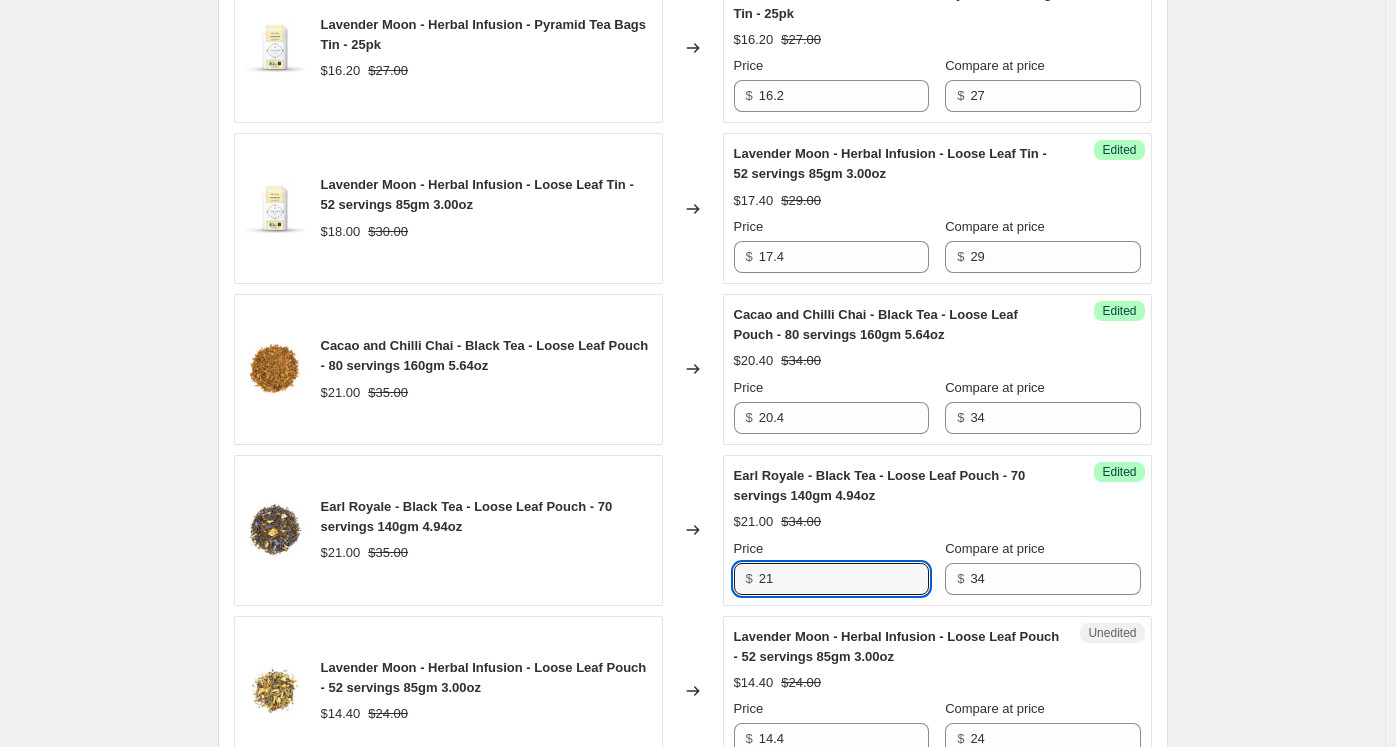 drag, startPoint x: 806, startPoint y: 570, endPoint x: 647, endPoint y: 556, distance: 159.61516 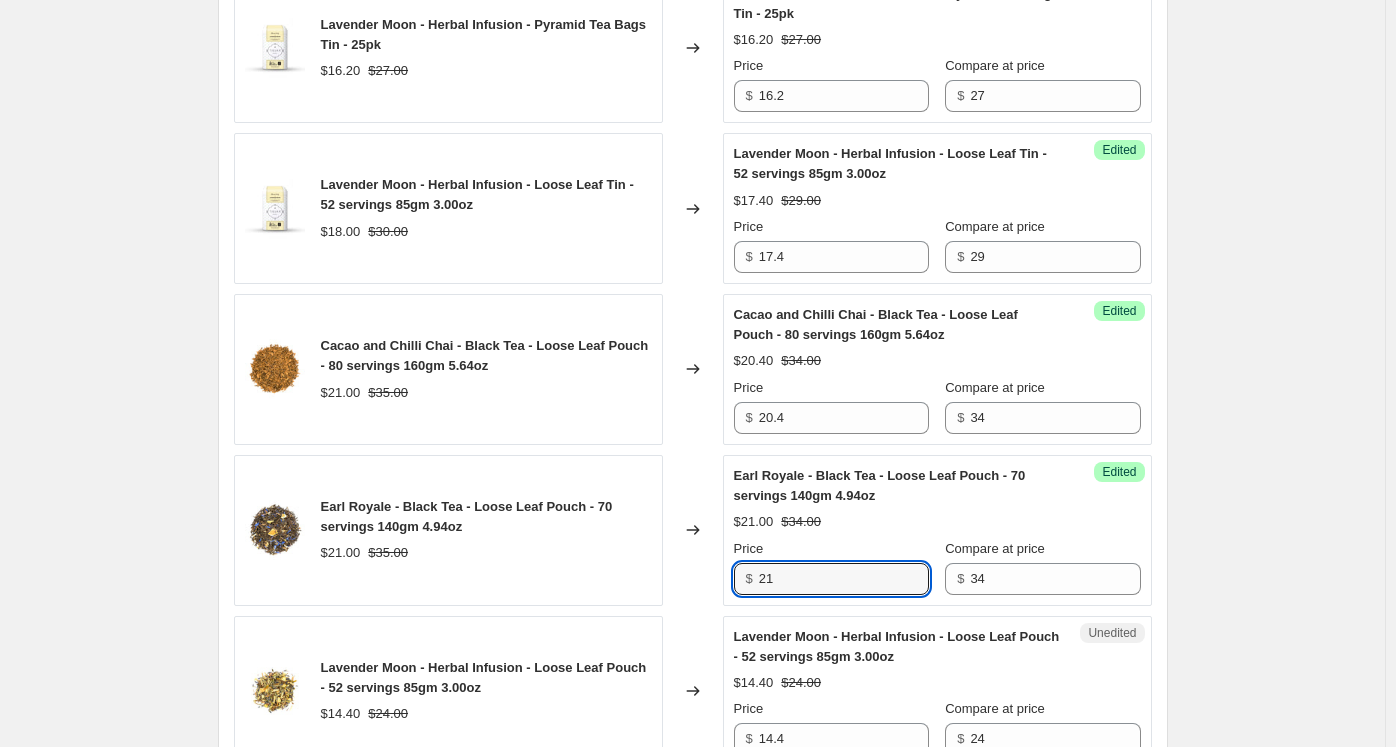click on "Earl Royale - Black Tea - Loose Leaf Pouch - 70 servings 140gm 4.94oz $21.00 $35.00 Changed to Success Edited Earl Royale - Black Tea - Loose Leaf Pouch - 70 servings 140gm 4.94oz $21.00 $34.00 Price $ 21 Compare at price $ 34" at bounding box center [693, 530] 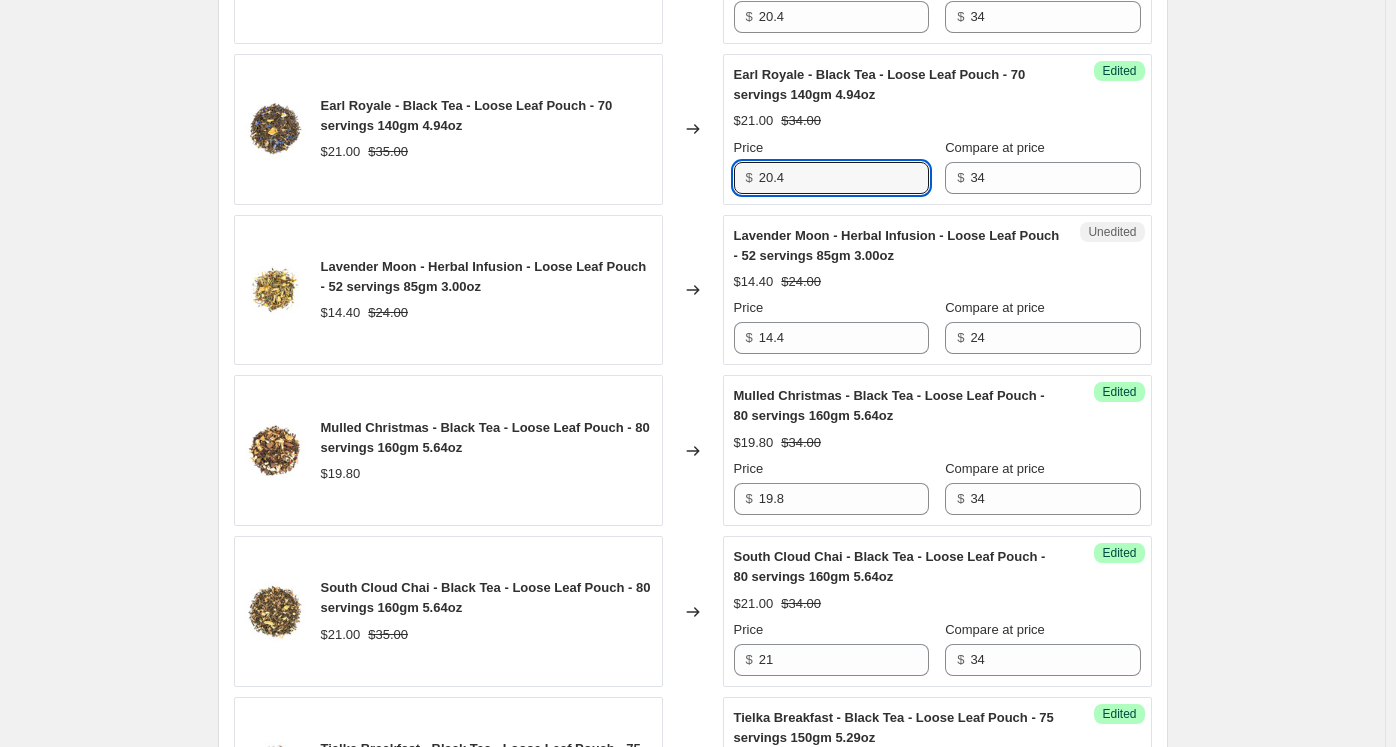 scroll, scrollTop: 2005, scrollLeft: 0, axis: vertical 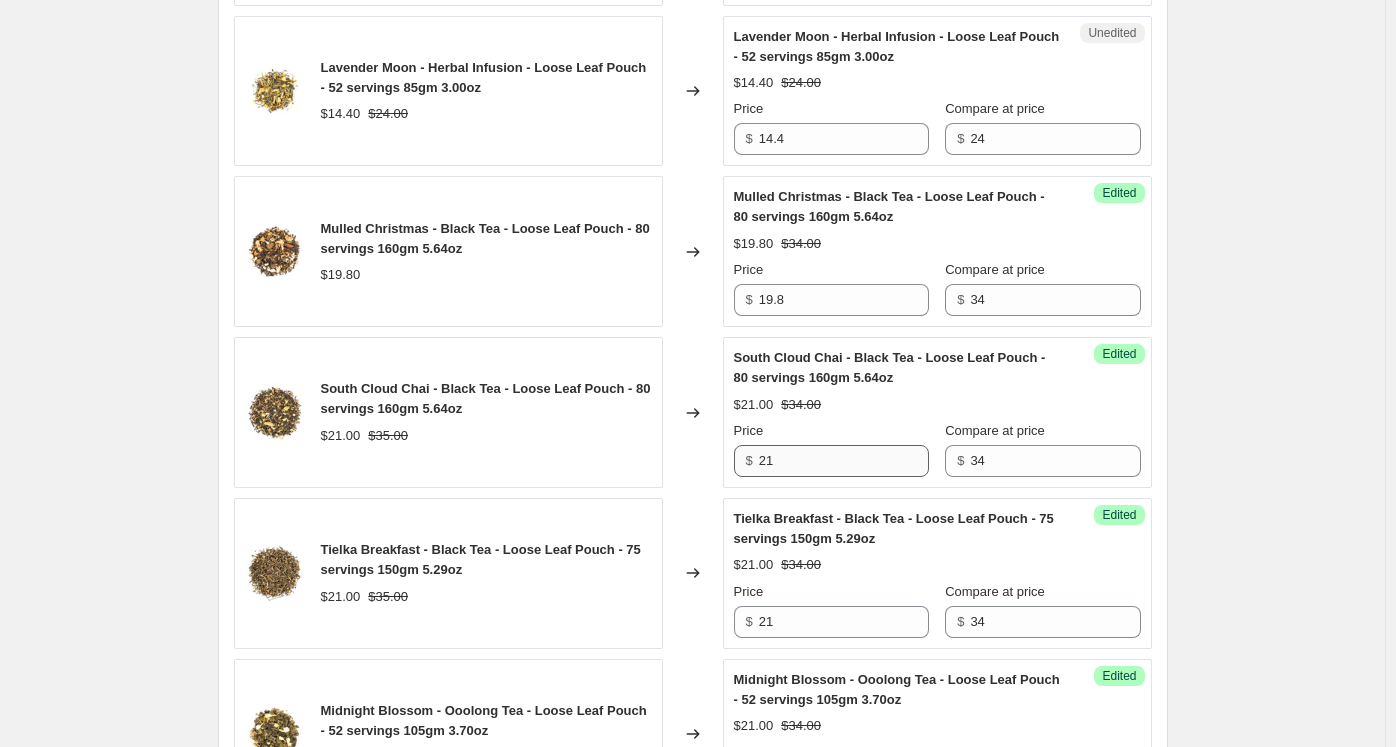 type on "20.4" 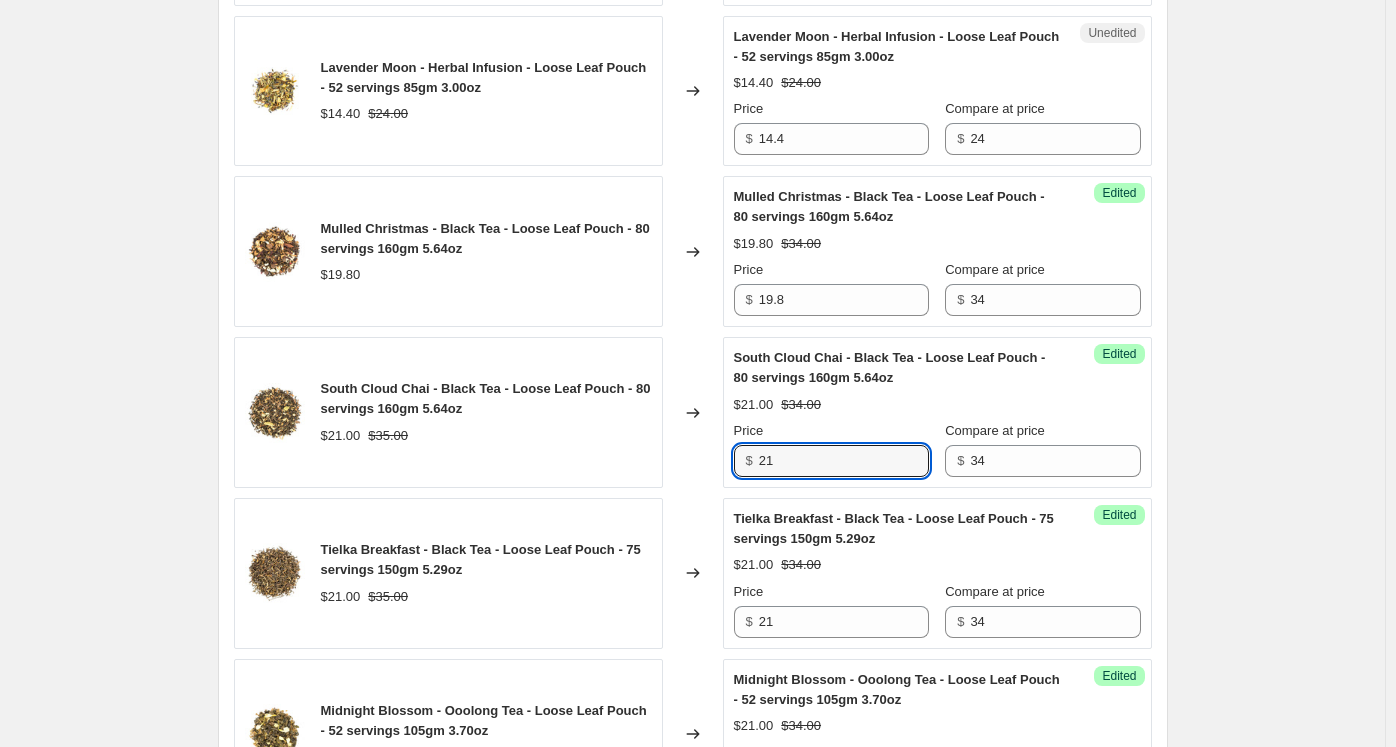 drag, startPoint x: 769, startPoint y: 451, endPoint x: 720, endPoint y: 444, distance: 49.497475 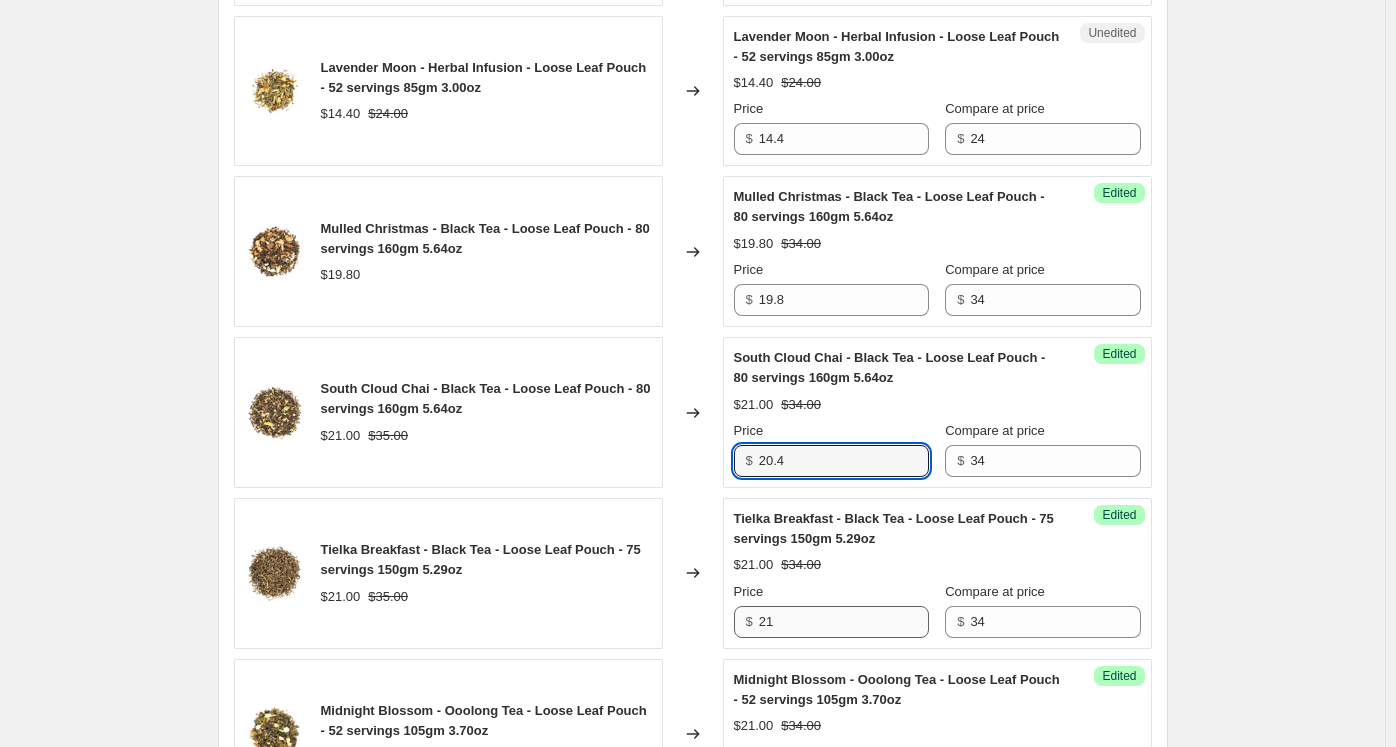 type on "20.4" 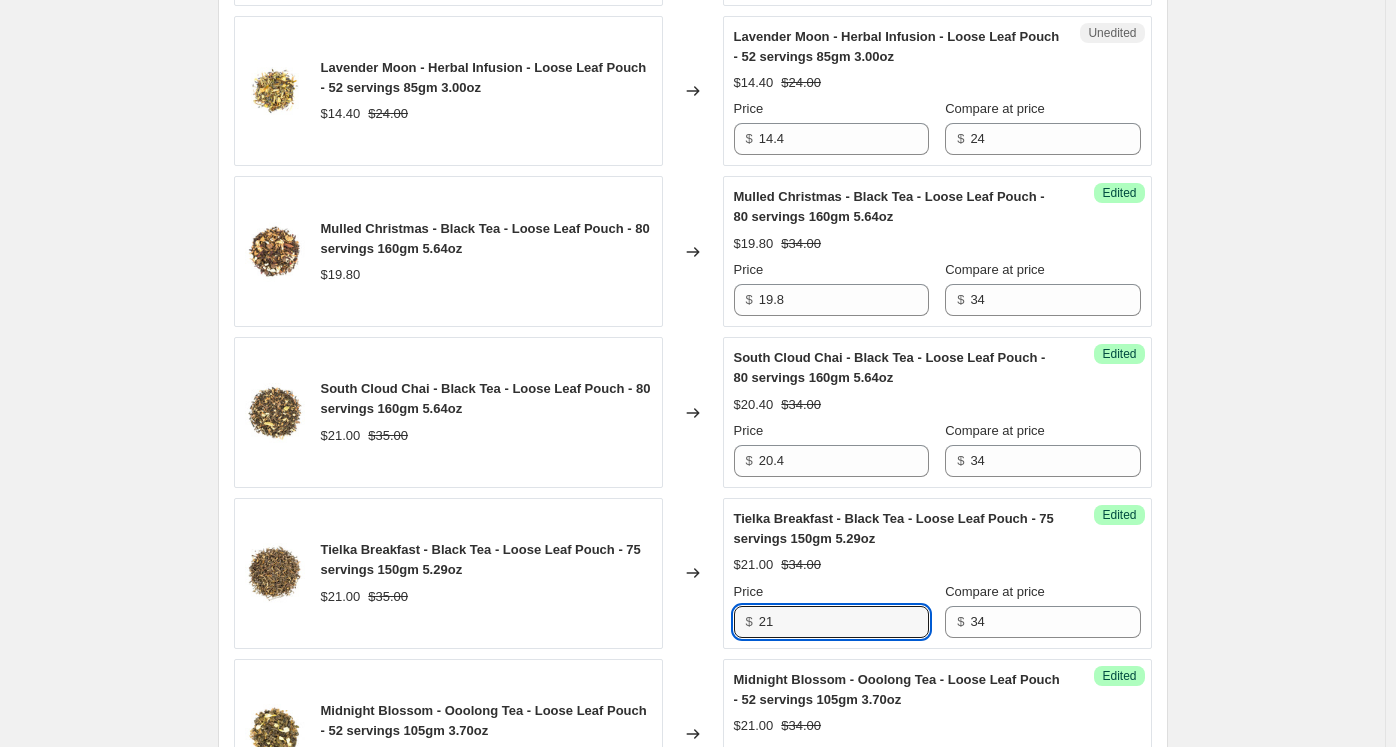 drag, startPoint x: 741, startPoint y: 601, endPoint x: 705, endPoint y: 597, distance: 36.221542 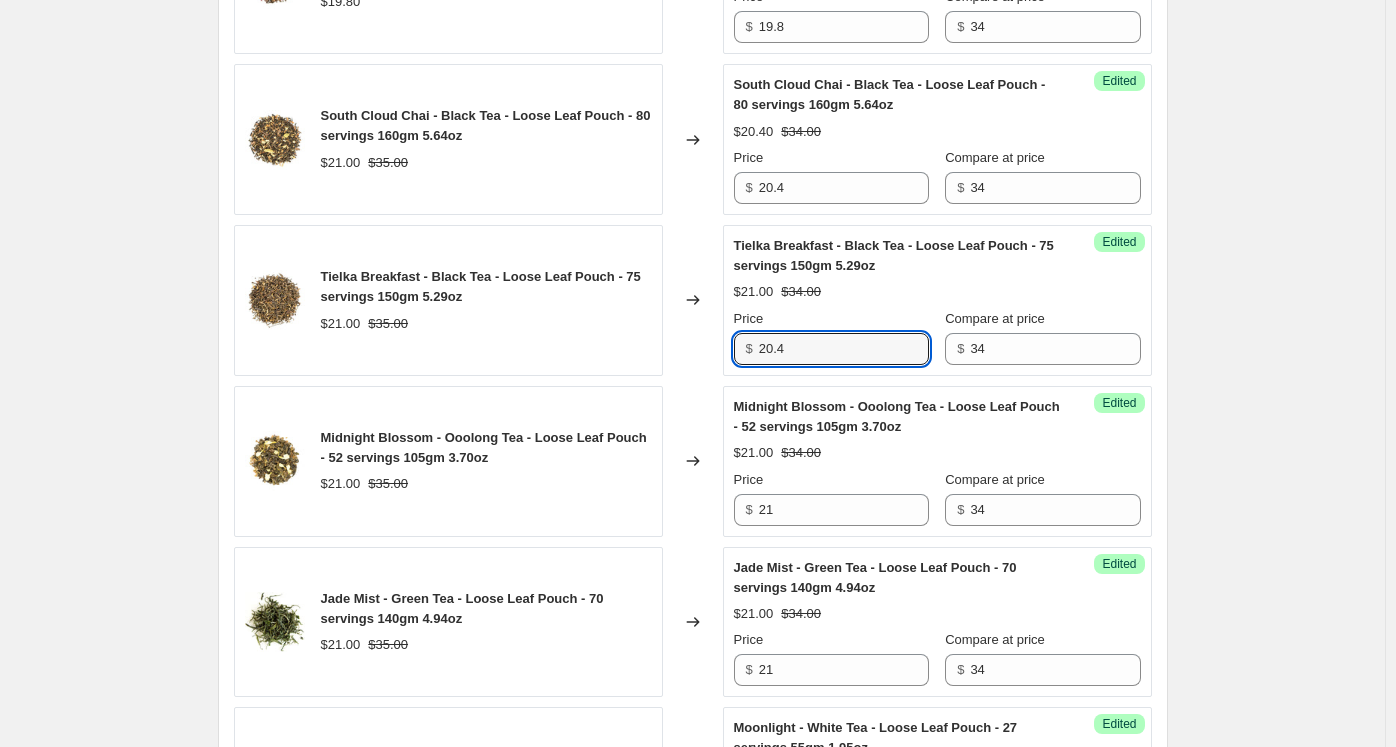 scroll, scrollTop: 2305, scrollLeft: 0, axis: vertical 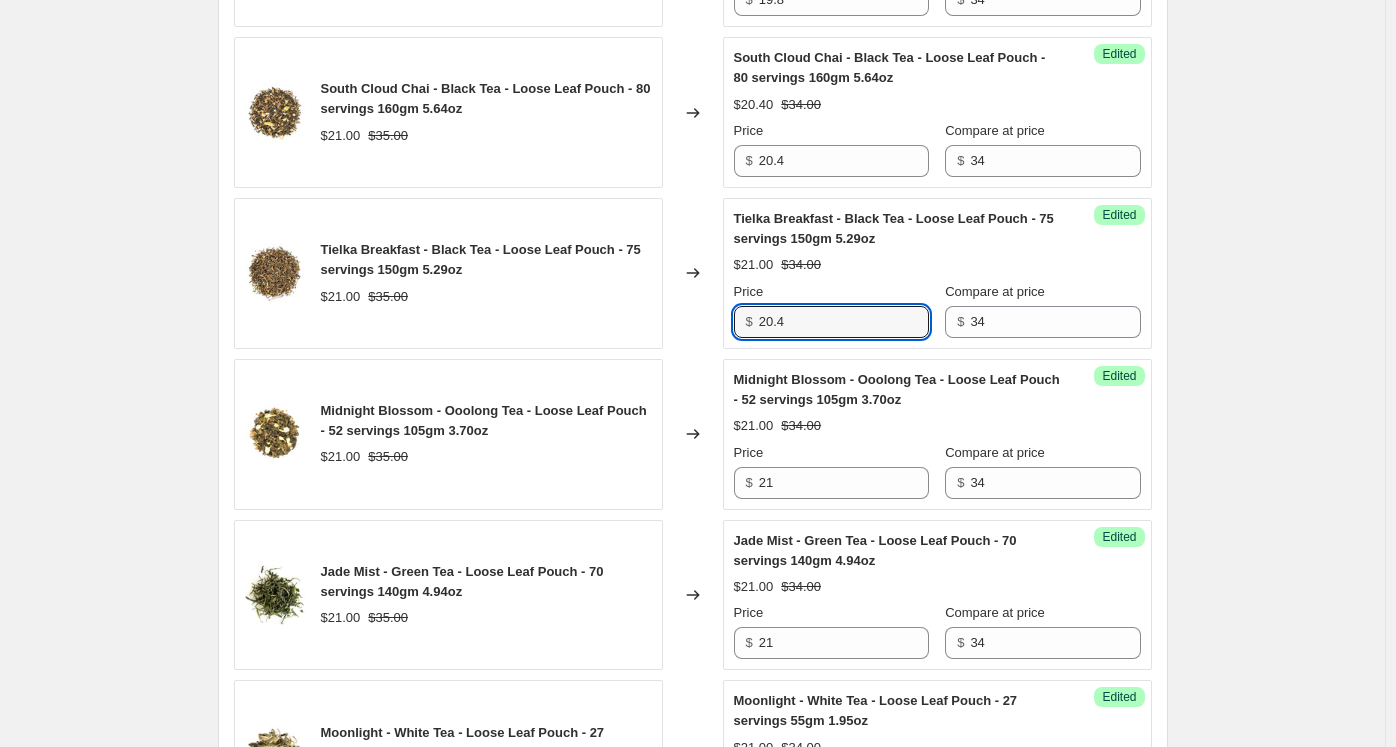 type on "20.4" 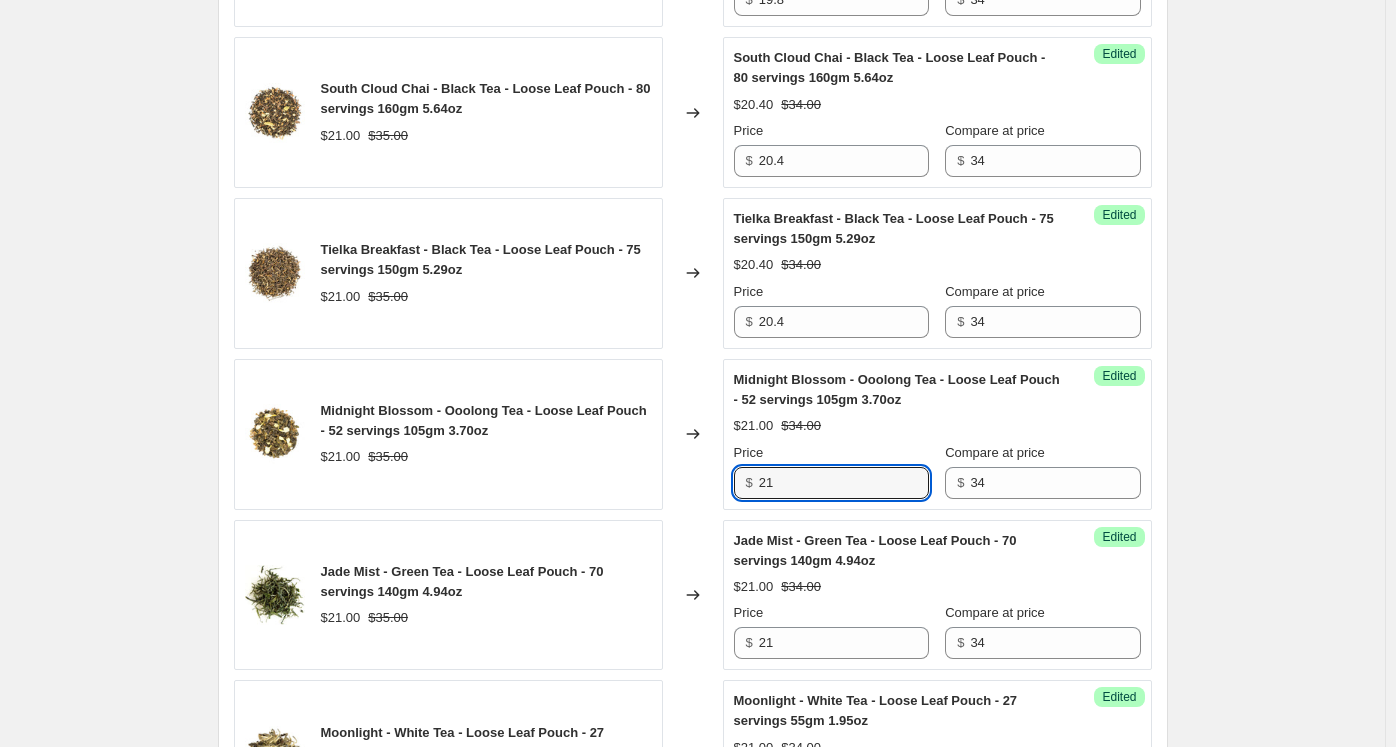 drag, startPoint x: 736, startPoint y: 467, endPoint x: 675, endPoint y: 487, distance: 64.195015 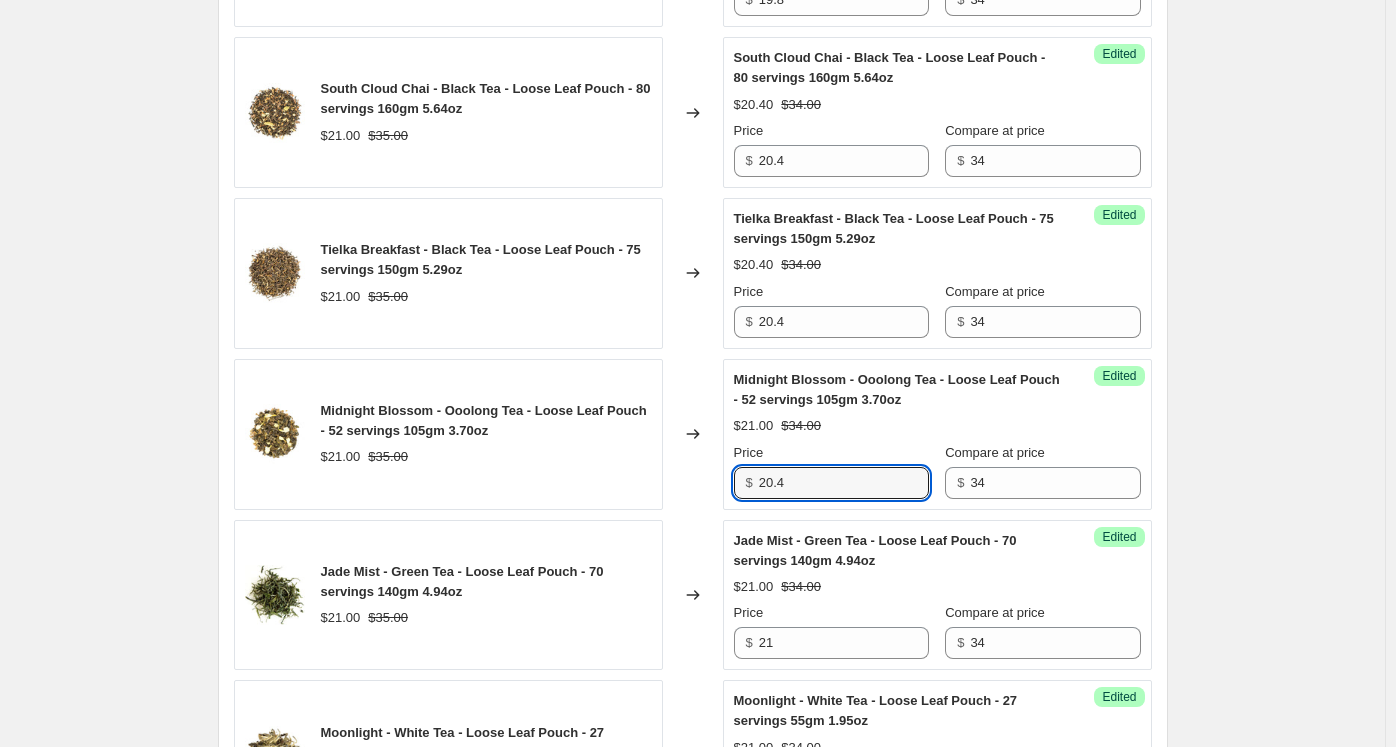 type on "20.4" 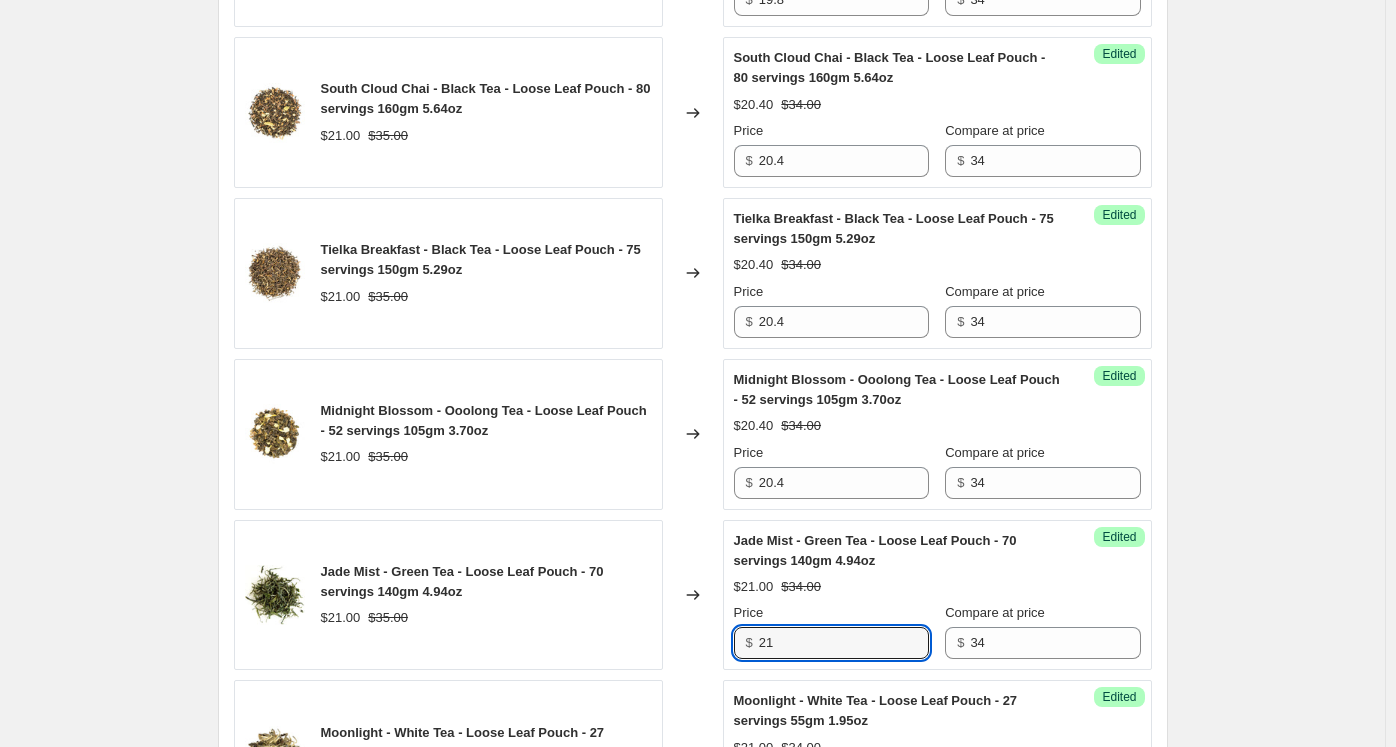drag, startPoint x: 668, startPoint y: 611, endPoint x: 631, endPoint y: 605, distance: 37.48333 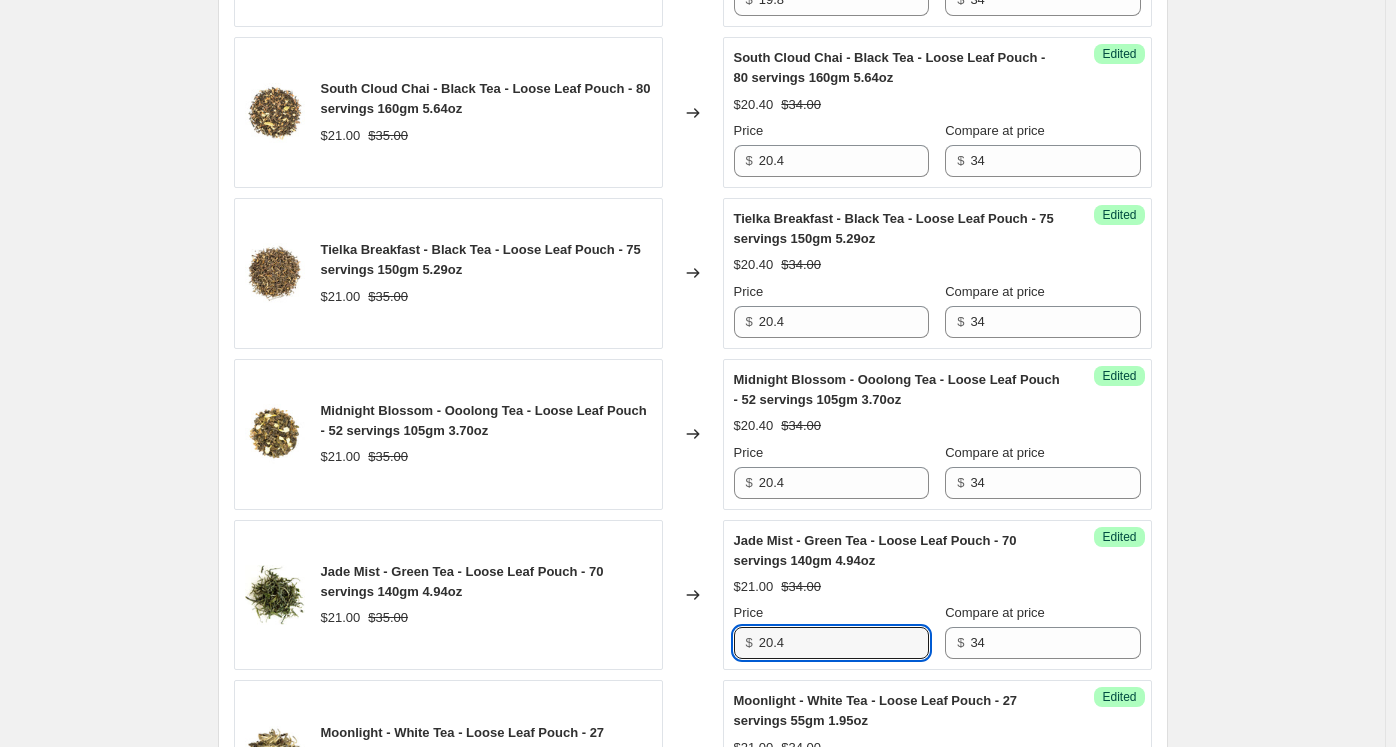 scroll, scrollTop: 2505, scrollLeft: 0, axis: vertical 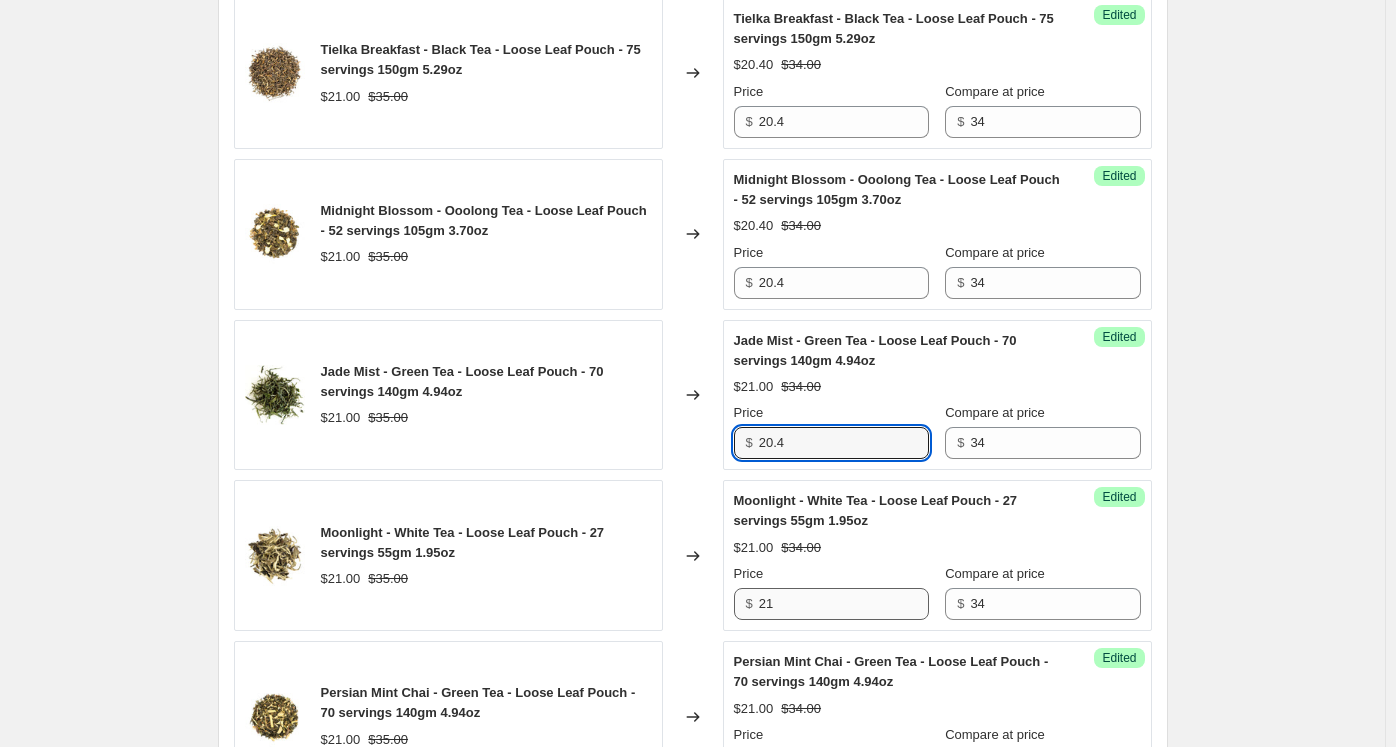 type on "20.4" 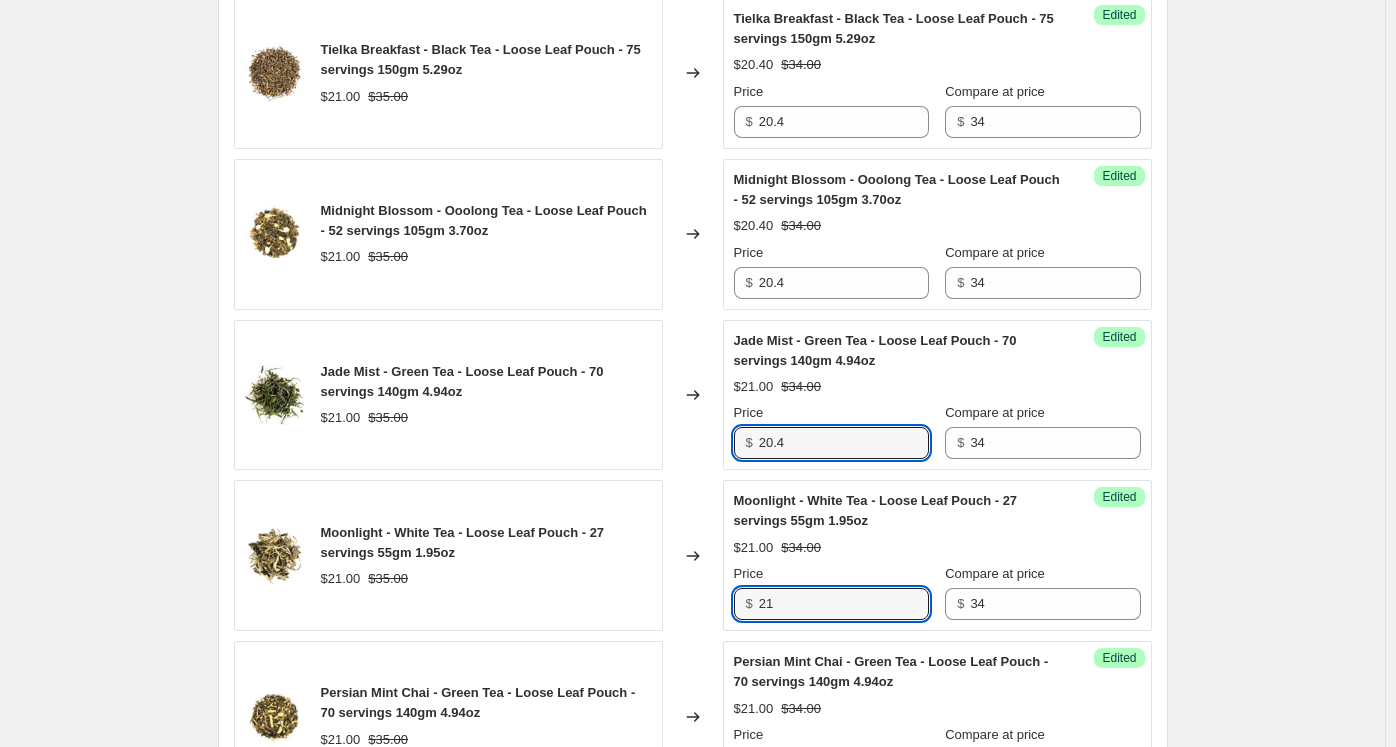 drag, startPoint x: 776, startPoint y: 589, endPoint x: 644, endPoint y: 580, distance: 132.30646 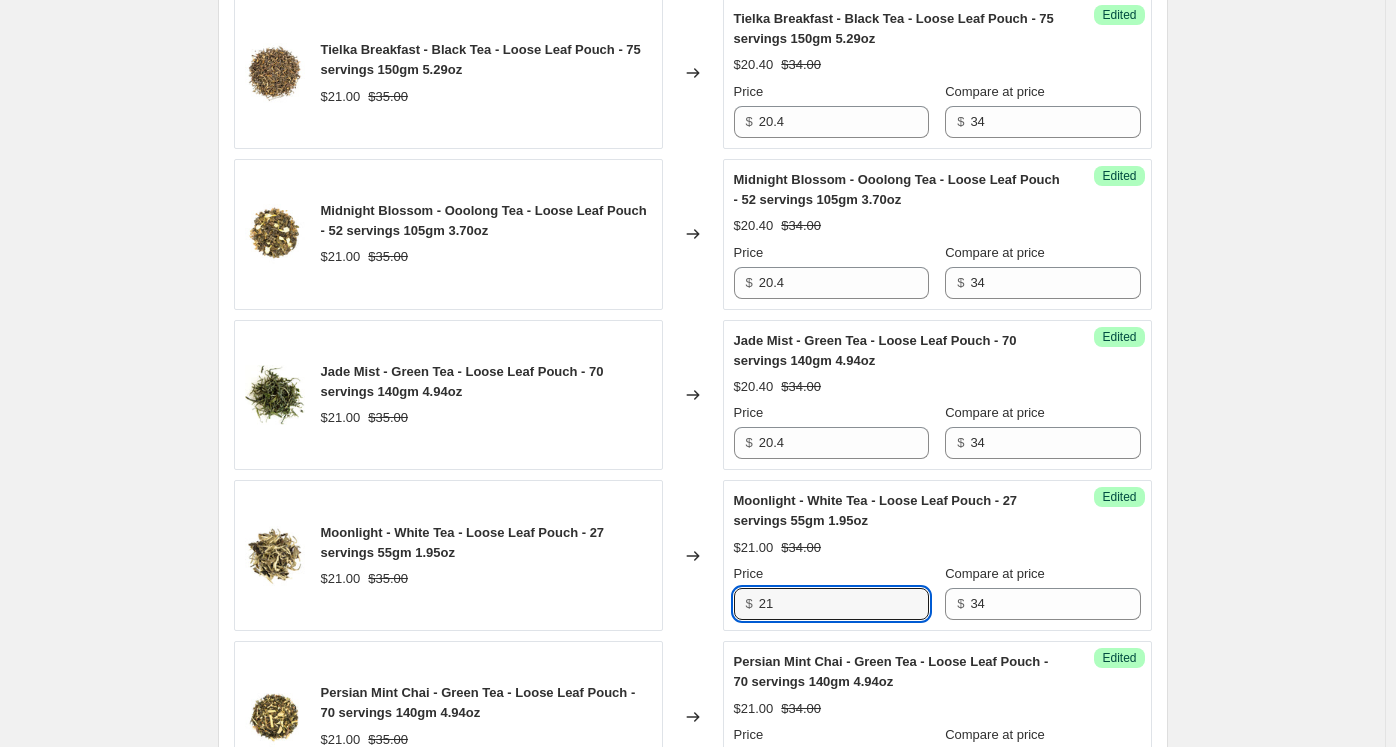 paste on "0.4" 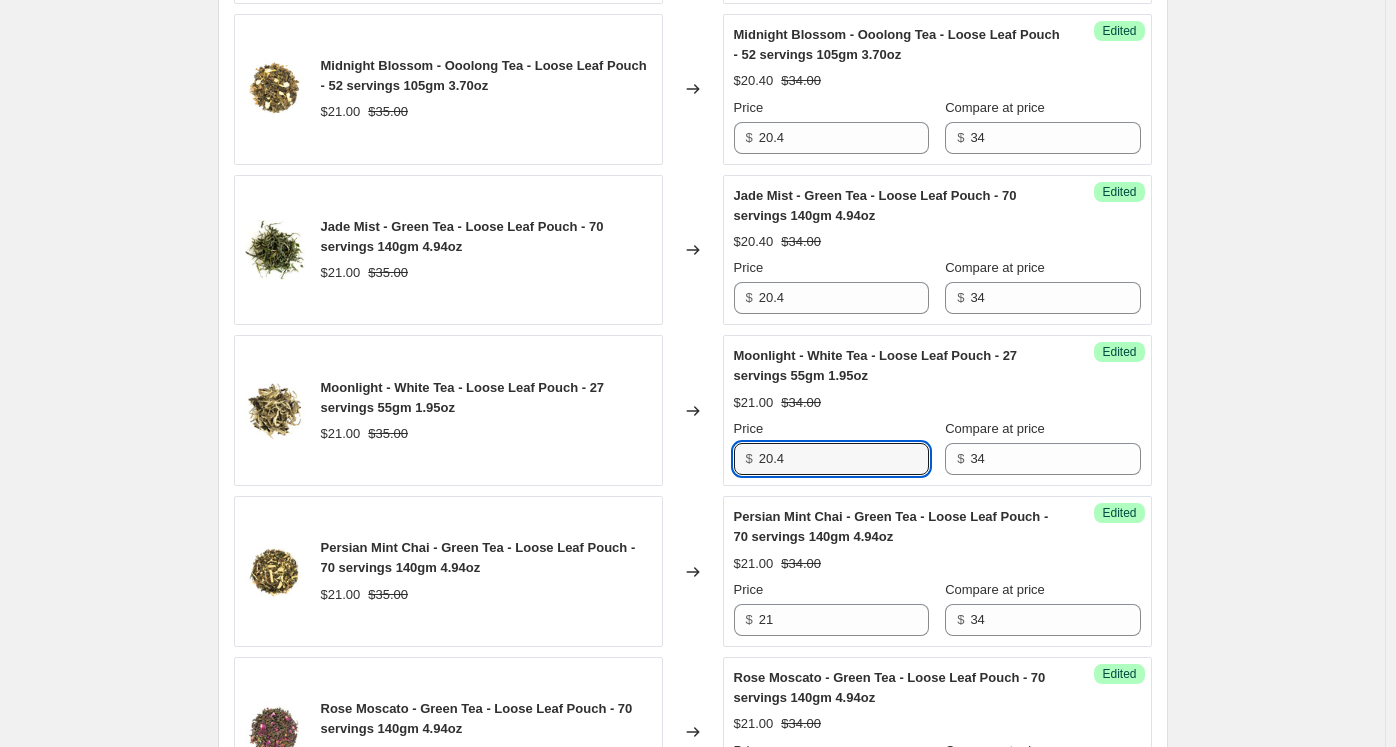 scroll, scrollTop: 2705, scrollLeft: 0, axis: vertical 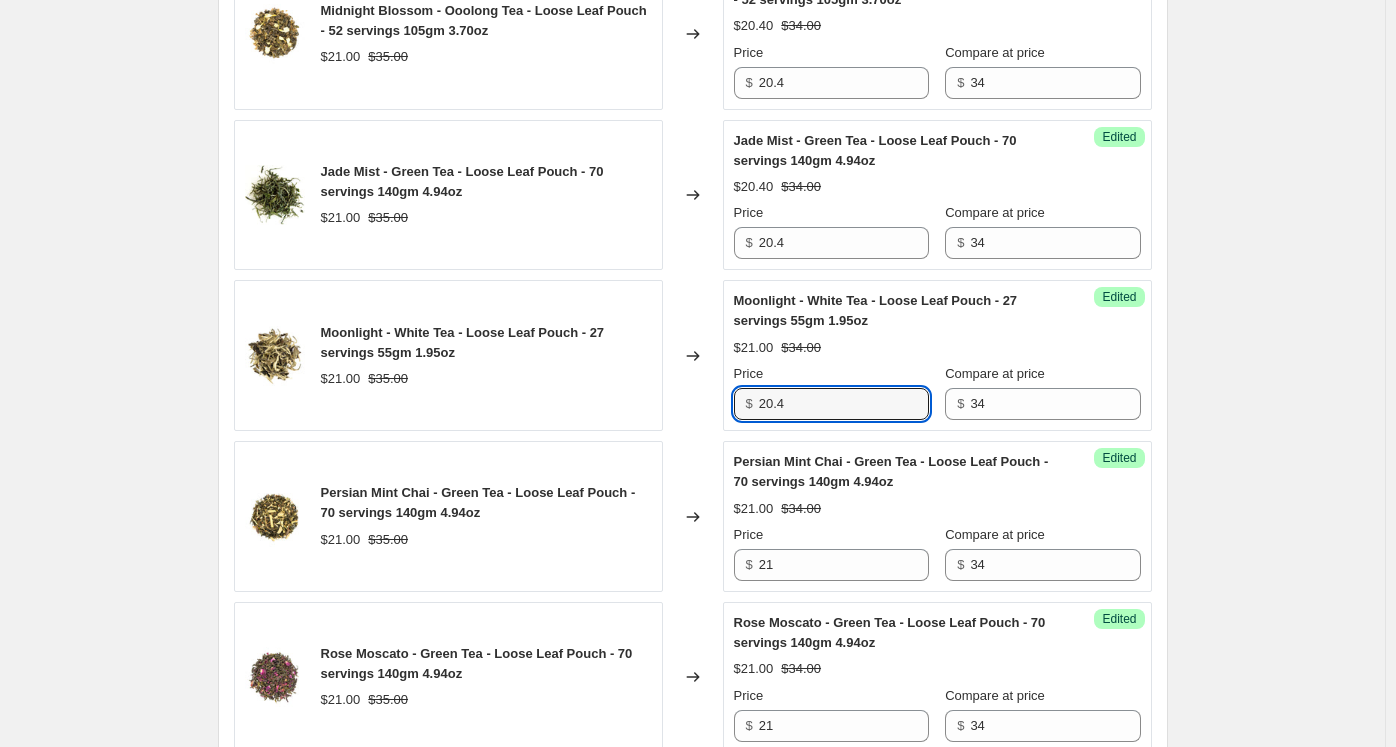 type on "20.4" 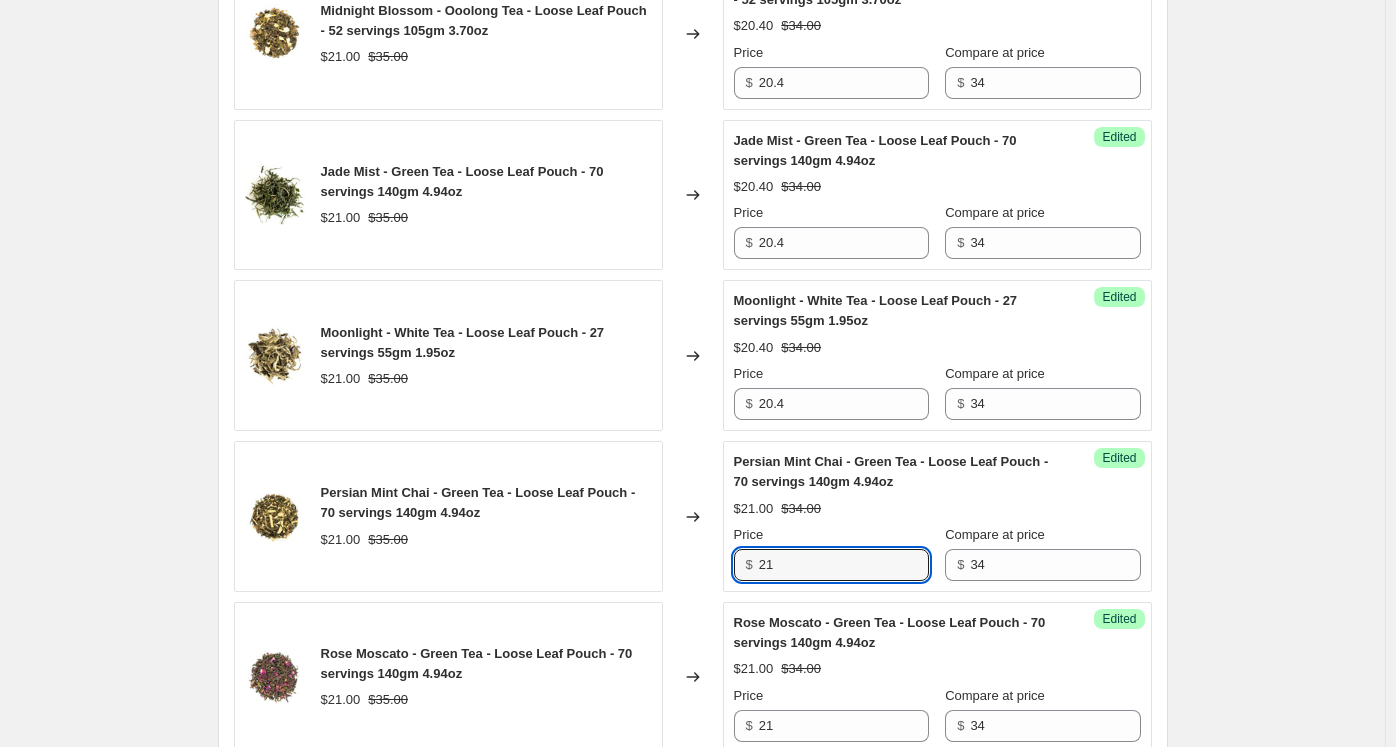 drag, startPoint x: 758, startPoint y: 543, endPoint x: 711, endPoint y: 549, distance: 47.38143 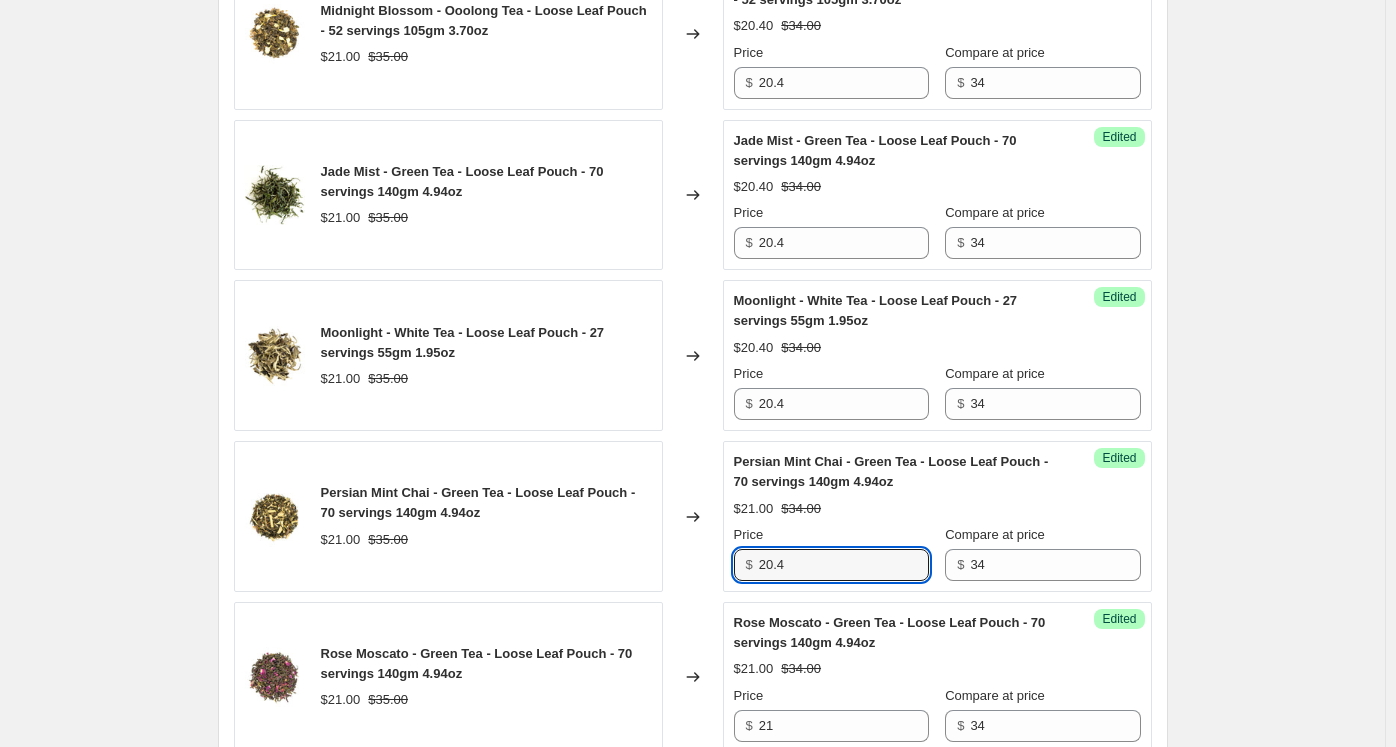 scroll, scrollTop: 2805, scrollLeft: 0, axis: vertical 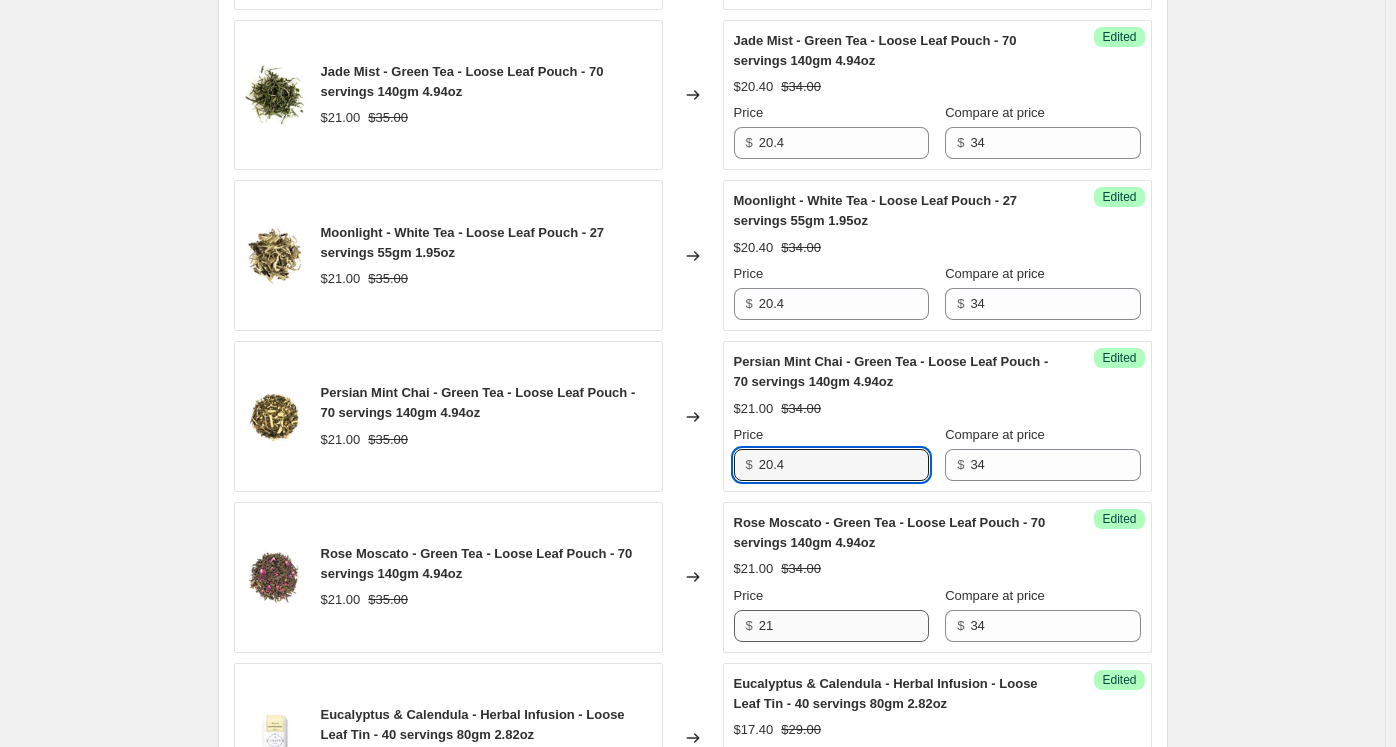 type on "20.4" 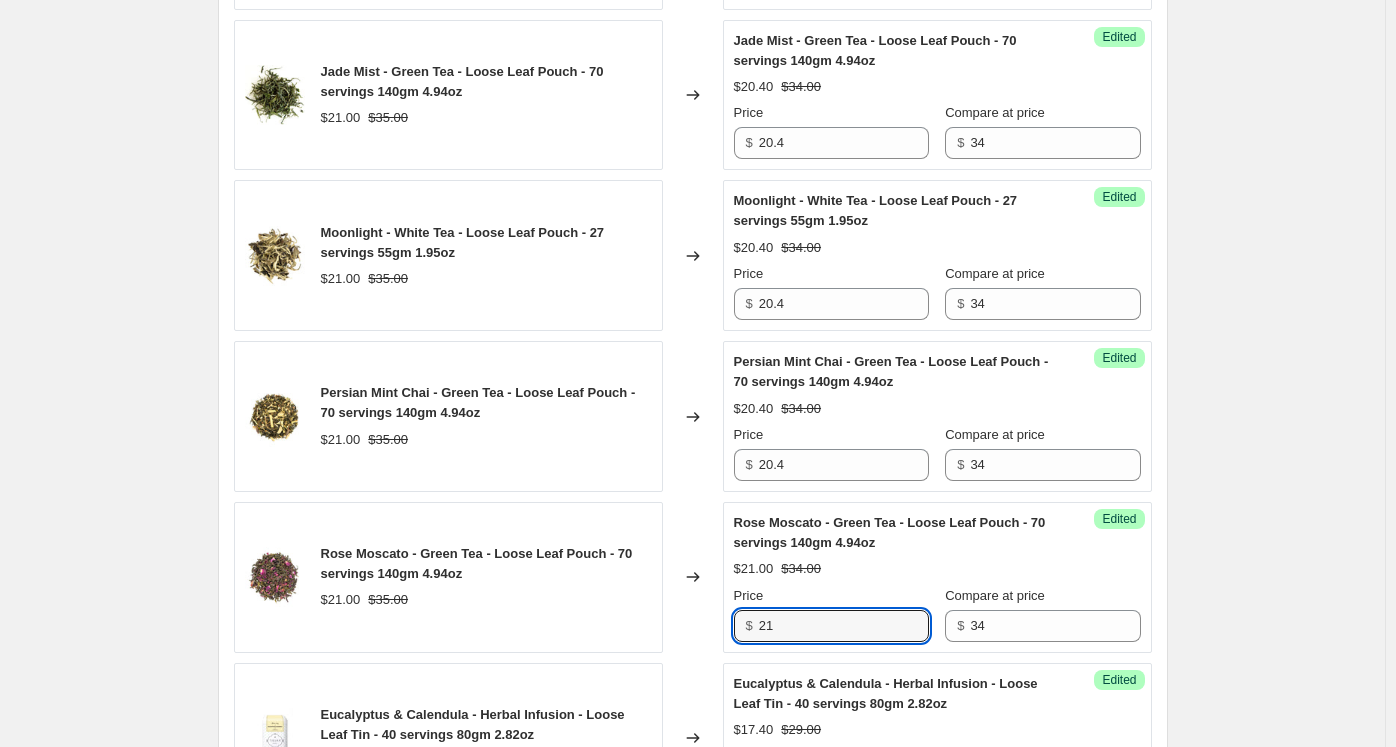 drag, startPoint x: 786, startPoint y: 602, endPoint x: 642, endPoint y: 589, distance: 144.58562 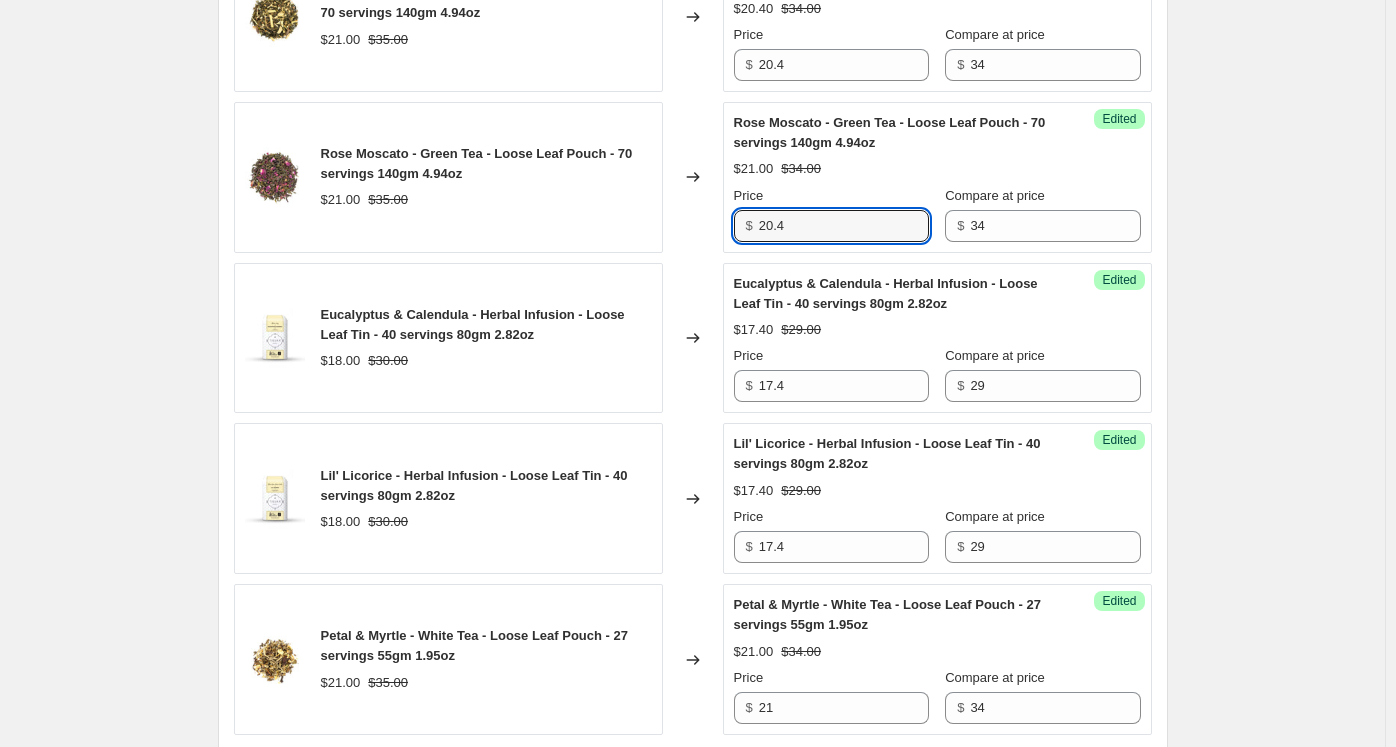 scroll, scrollTop: 3405, scrollLeft: 0, axis: vertical 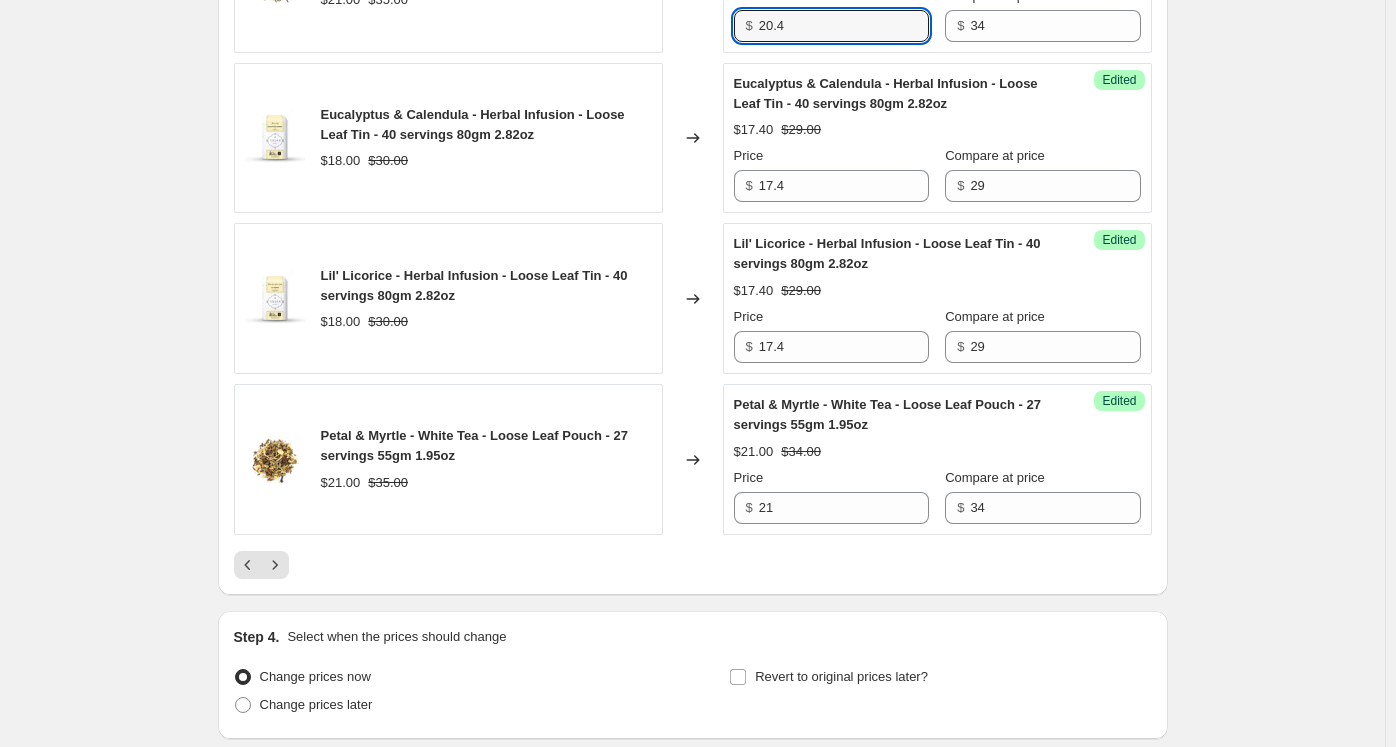 type on "20.4" 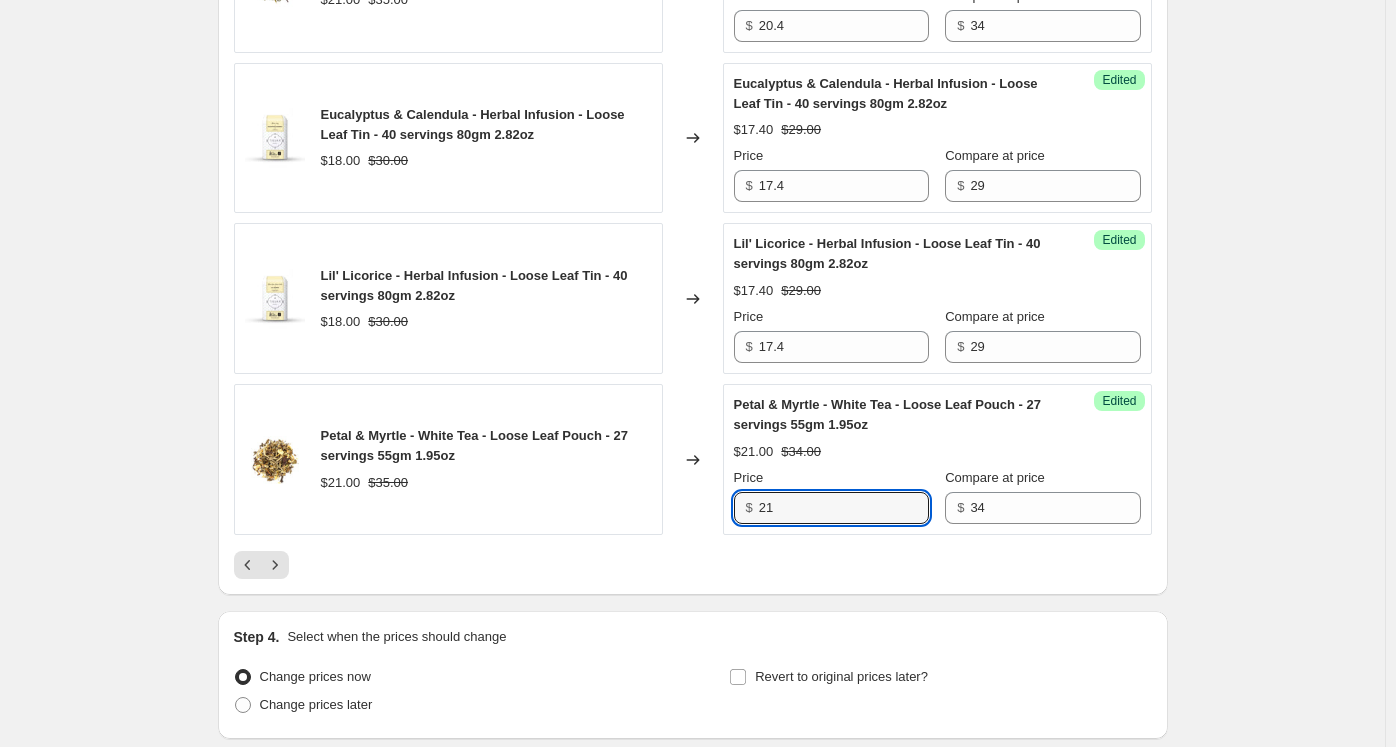 drag, startPoint x: 758, startPoint y: 492, endPoint x: 699, endPoint y: 492, distance: 59 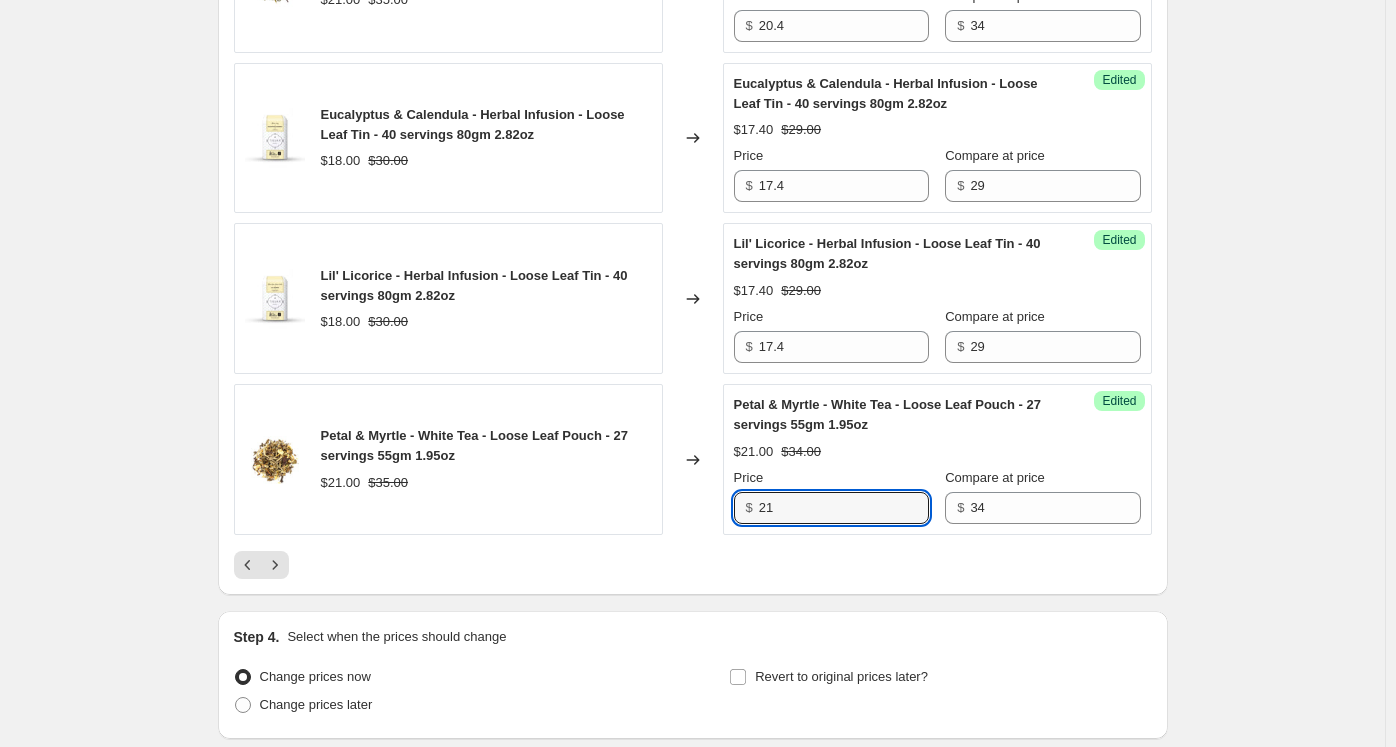 click on "Petal & Myrtle - White Tea - Loose Leaf Pouch - 27 servings 55gm 1.95oz $21.00 $35.00 Changed to Success Edited Petal & Myrtle - White Tea - Loose Leaf Pouch - 27 servings 55gm 1.95oz $21.00 $34.00 Price $ 21 Compare at price $ 34" at bounding box center (693, 459) 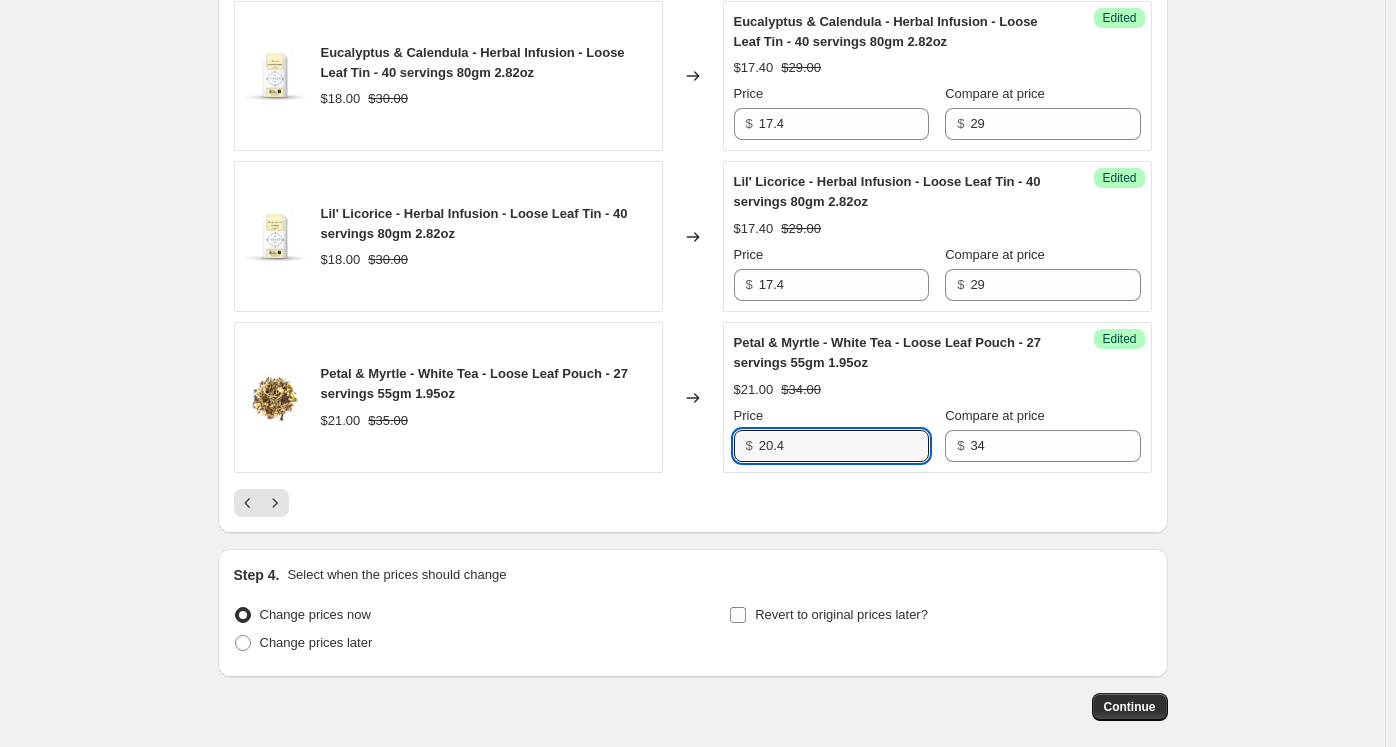 scroll, scrollTop: 3505, scrollLeft: 0, axis: vertical 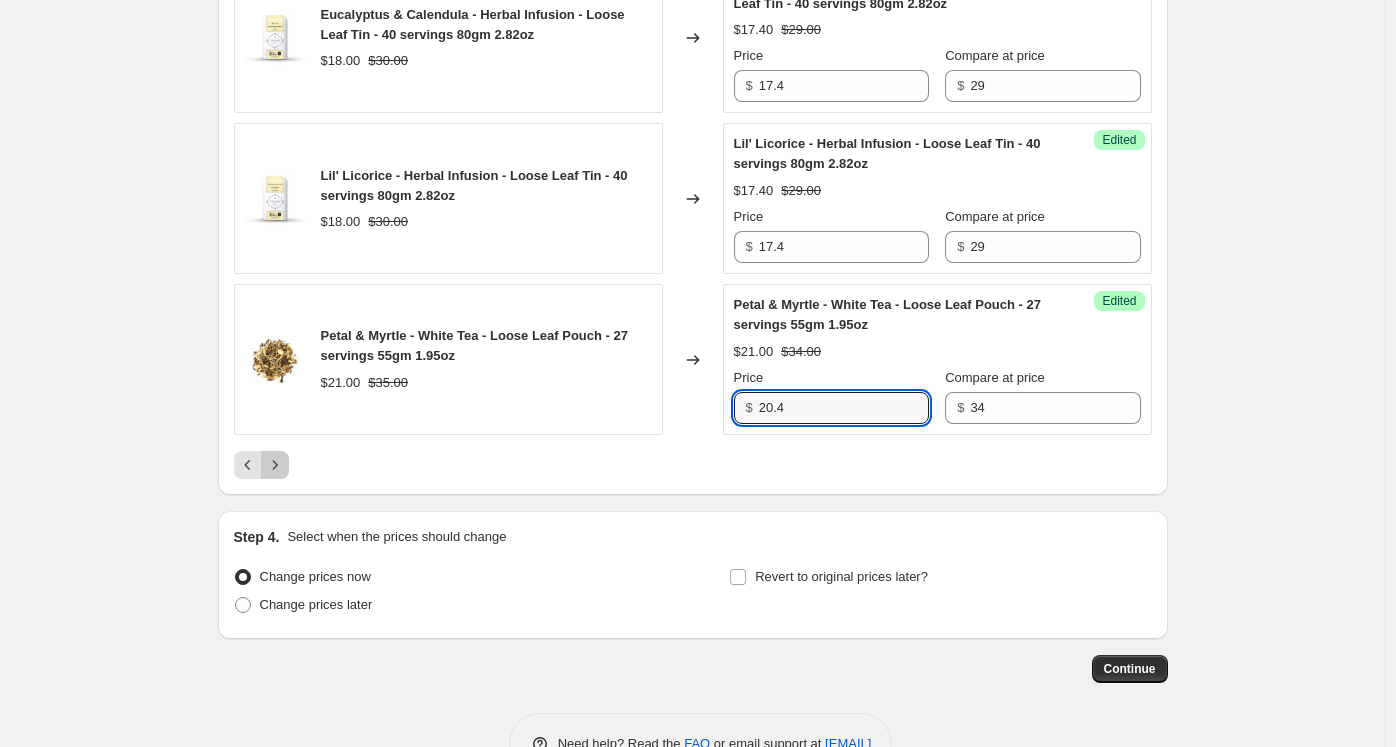 click 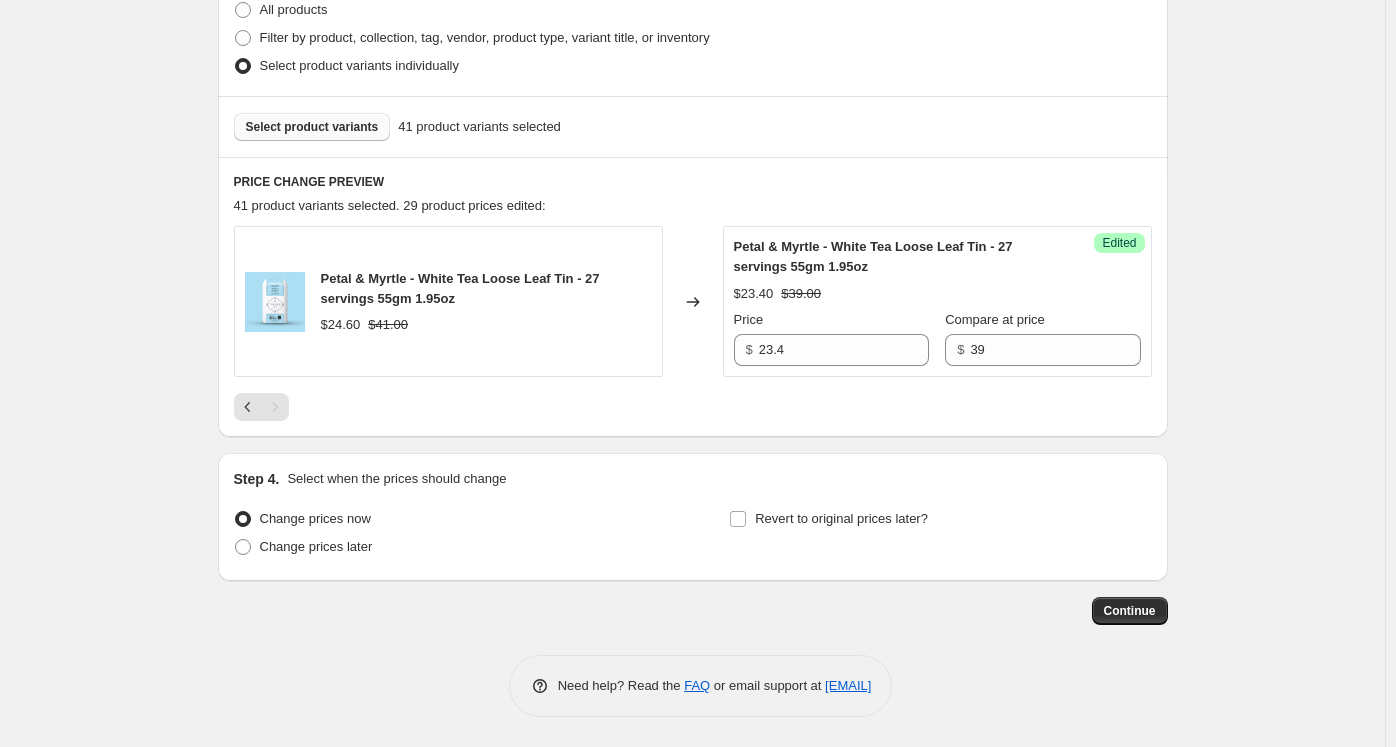 scroll, scrollTop: 505, scrollLeft: 0, axis: vertical 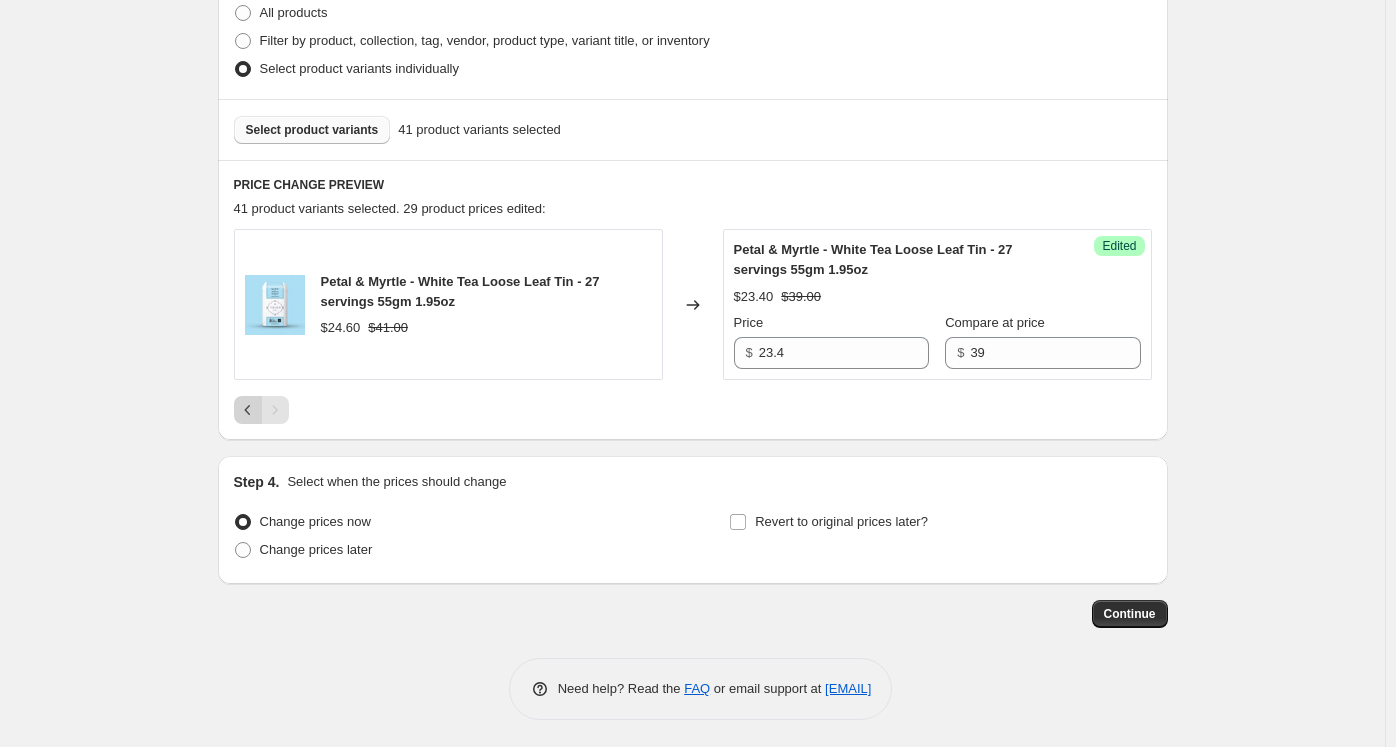 click 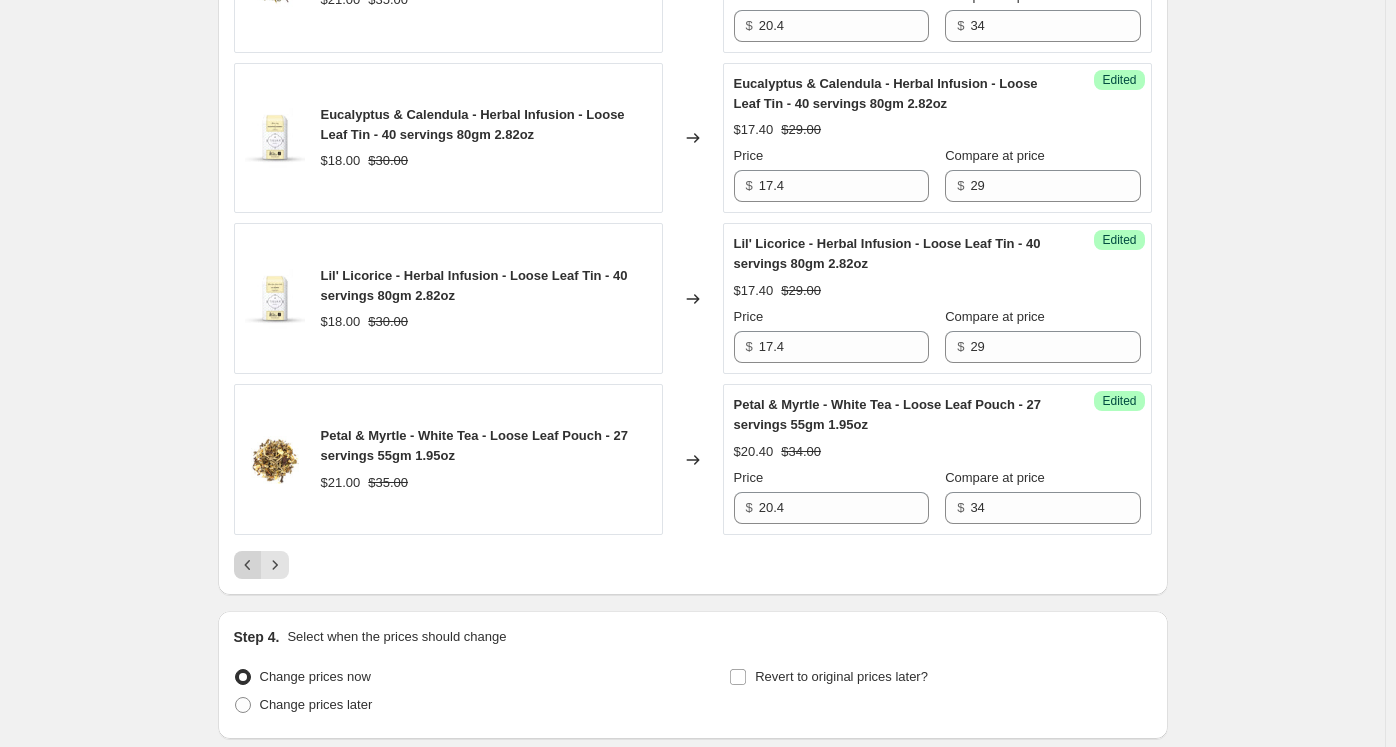 click 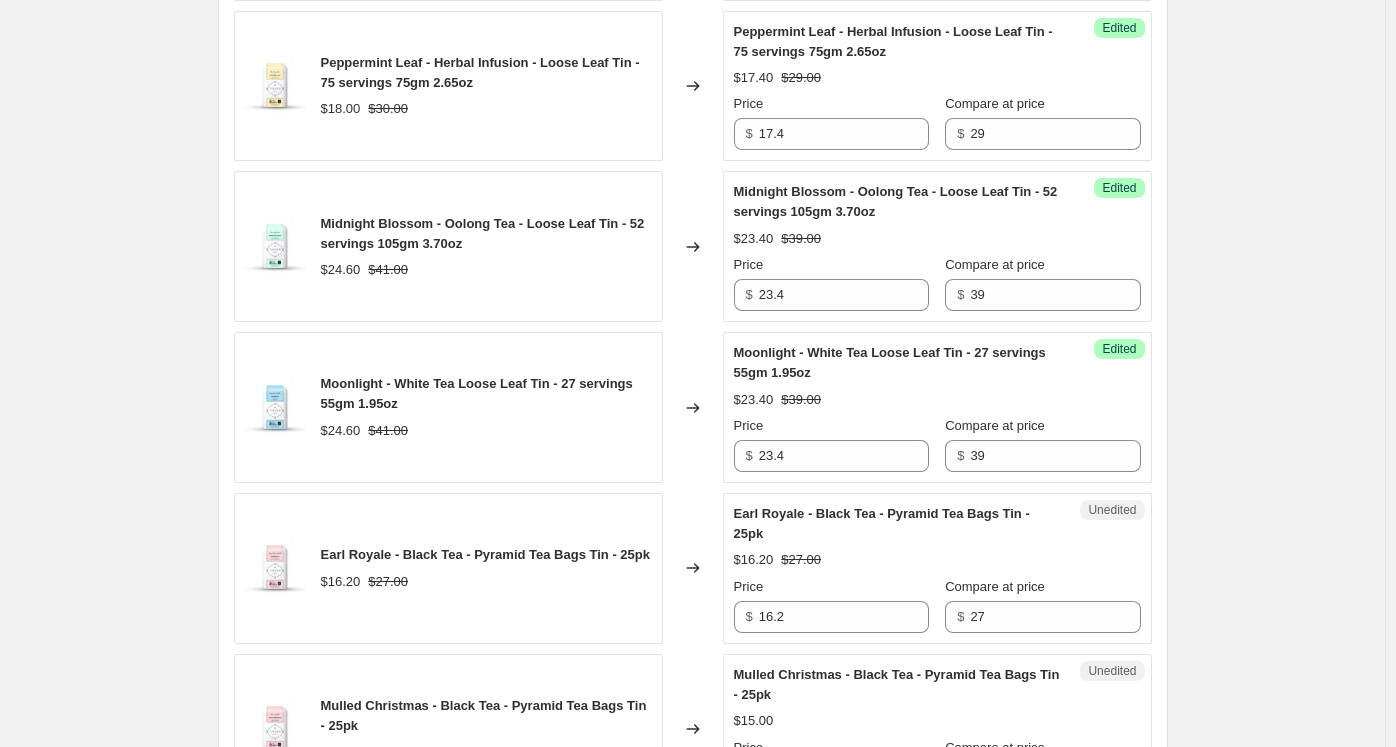 scroll, scrollTop: 2210, scrollLeft: 0, axis: vertical 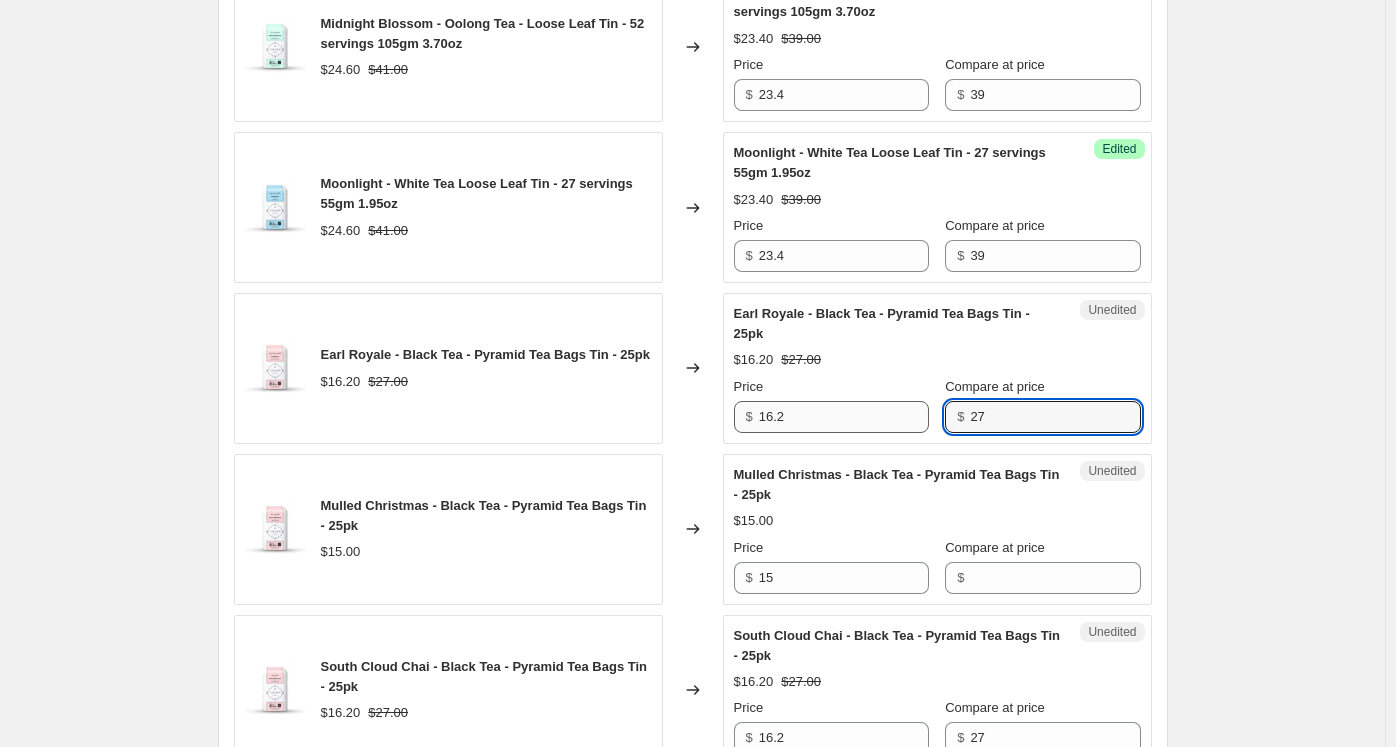 drag, startPoint x: 1008, startPoint y: 409, endPoint x: 888, endPoint y: 393, distance: 121.061966 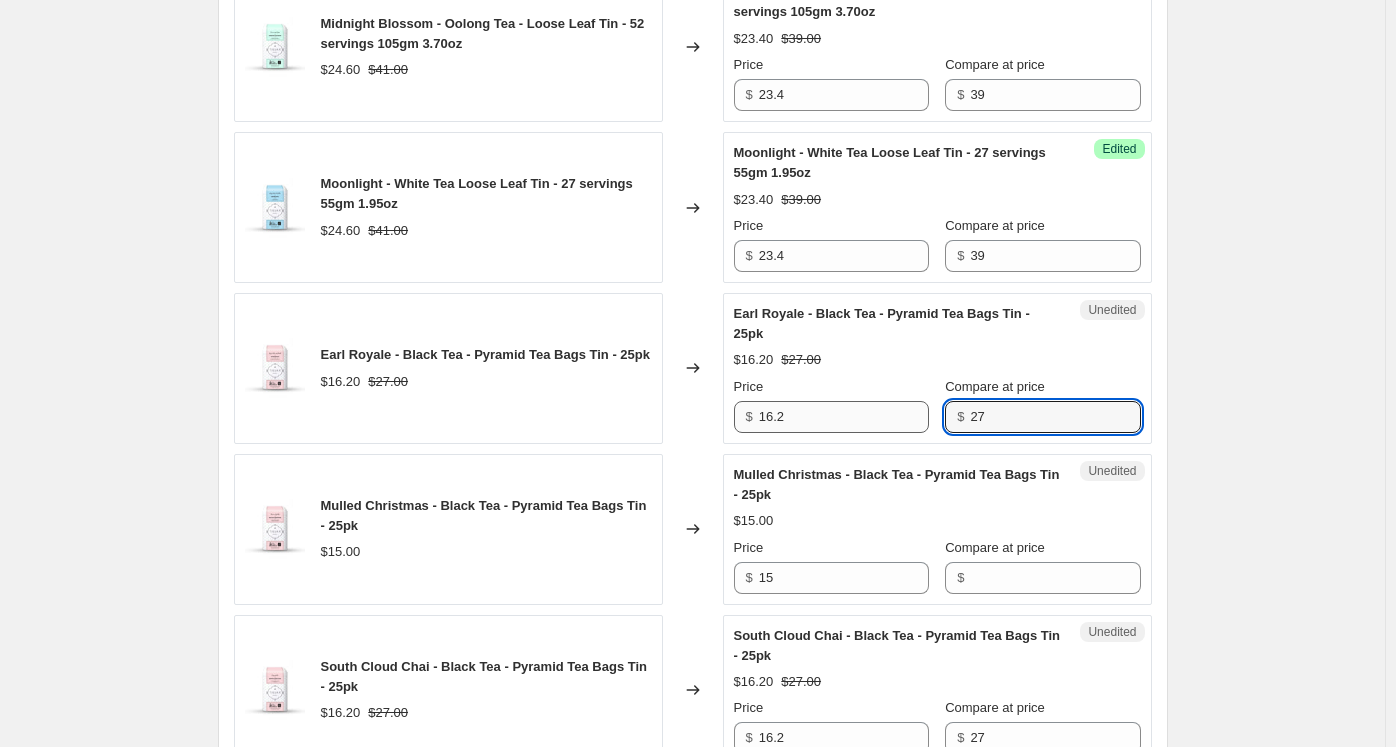 click on "Price $ 16.2 Compare at price $ 27" at bounding box center [937, 405] 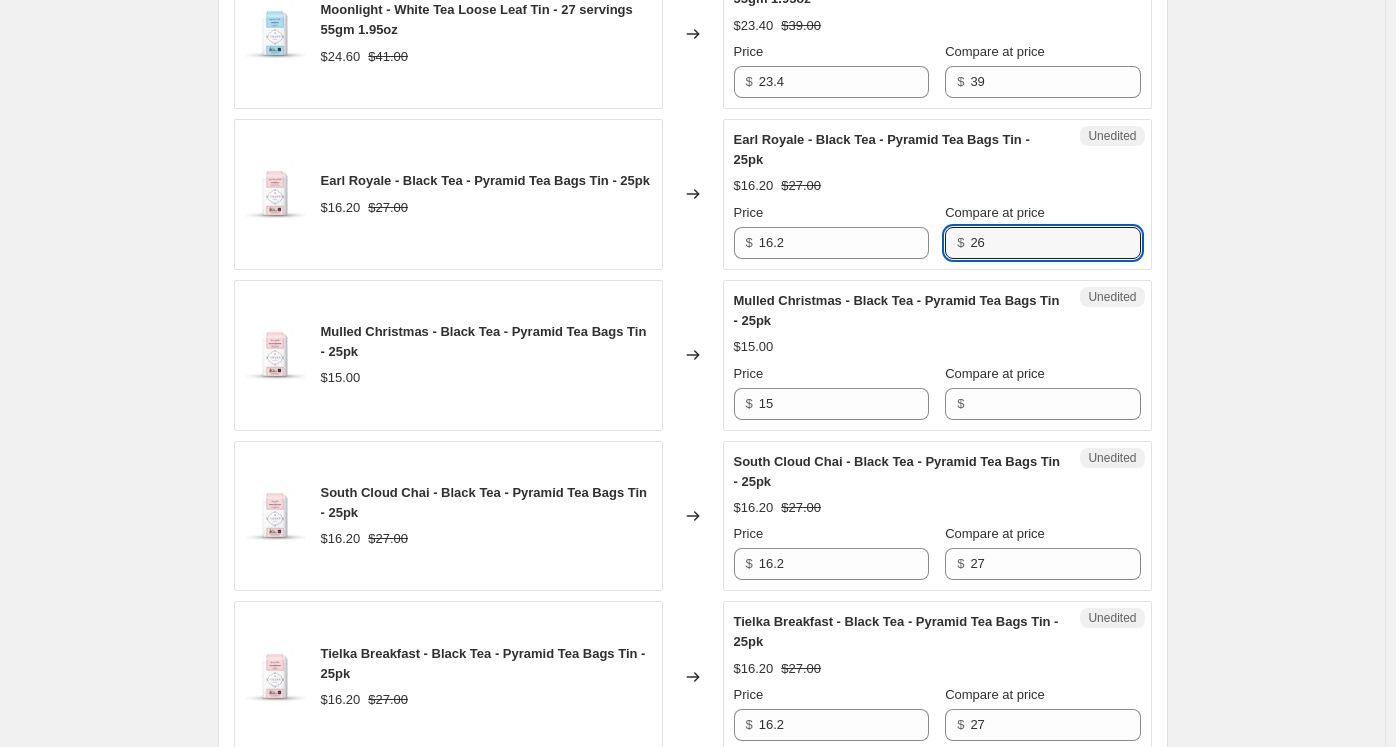 scroll, scrollTop: 2410, scrollLeft: 0, axis: vertical 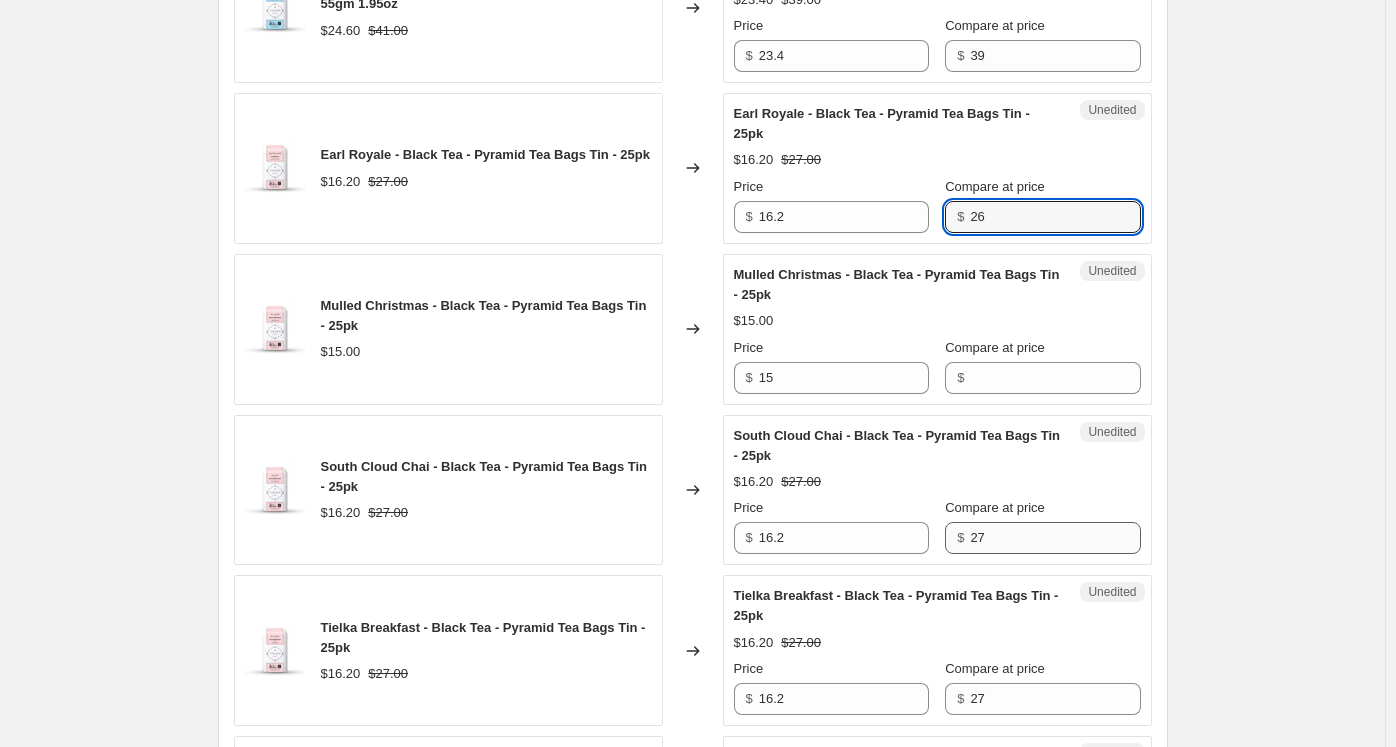 type on "26" 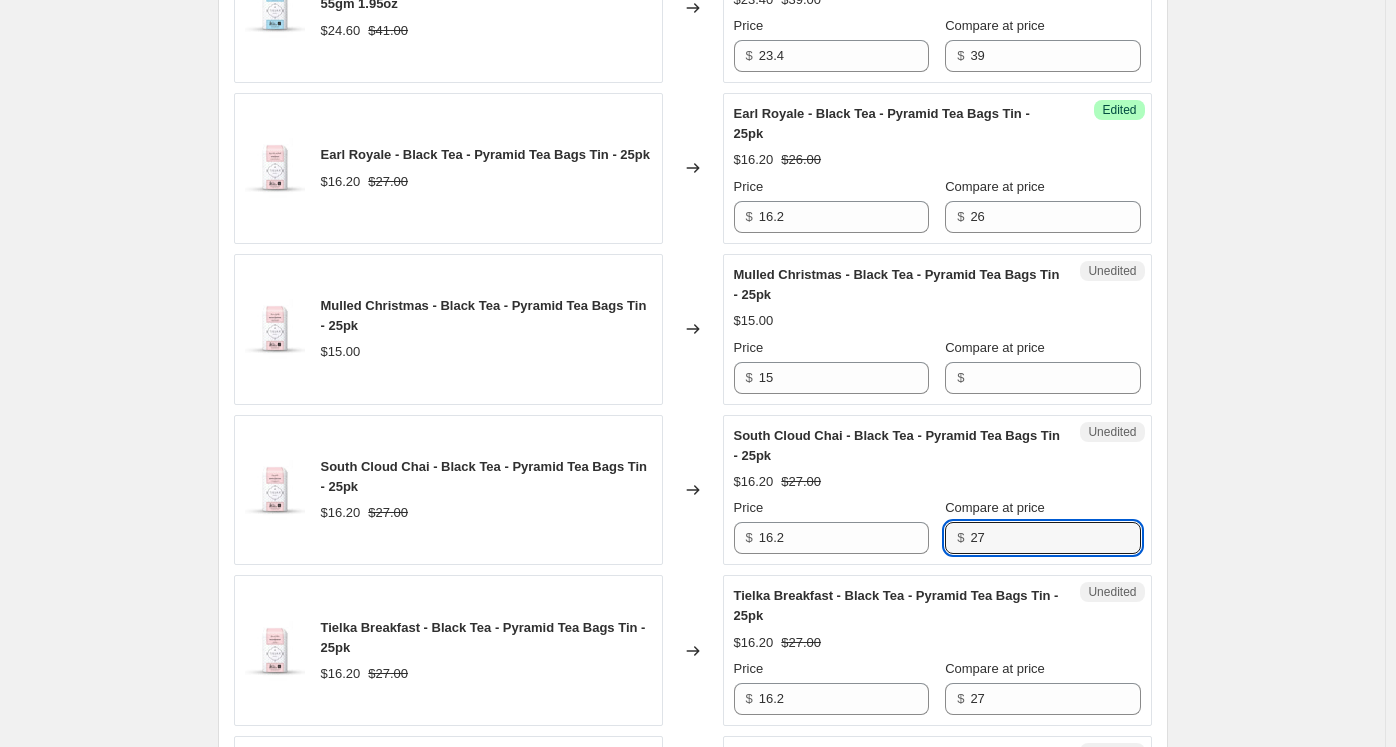 drag, startPoint x: 1002, startPoint y: 525, endPoint x: 944, endPoint y: 555, distance: 65.29931 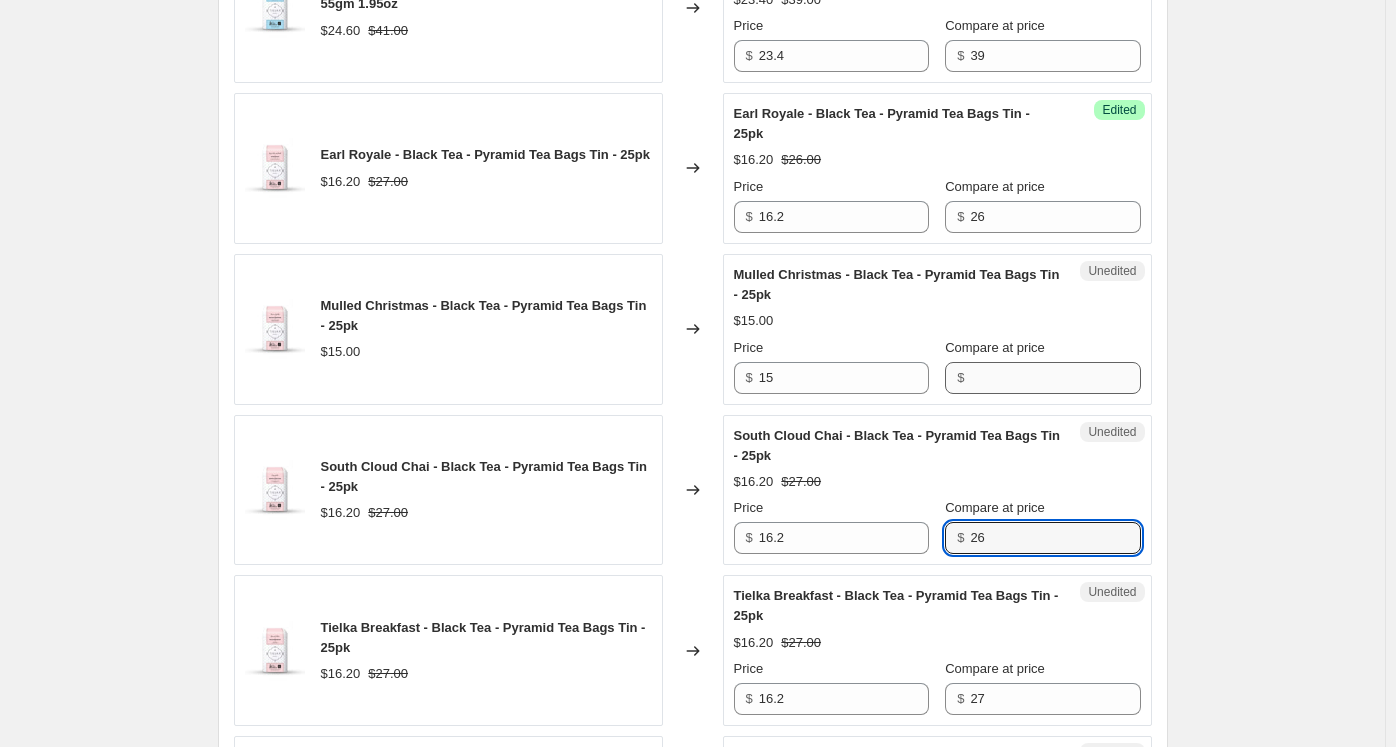 type on "26" 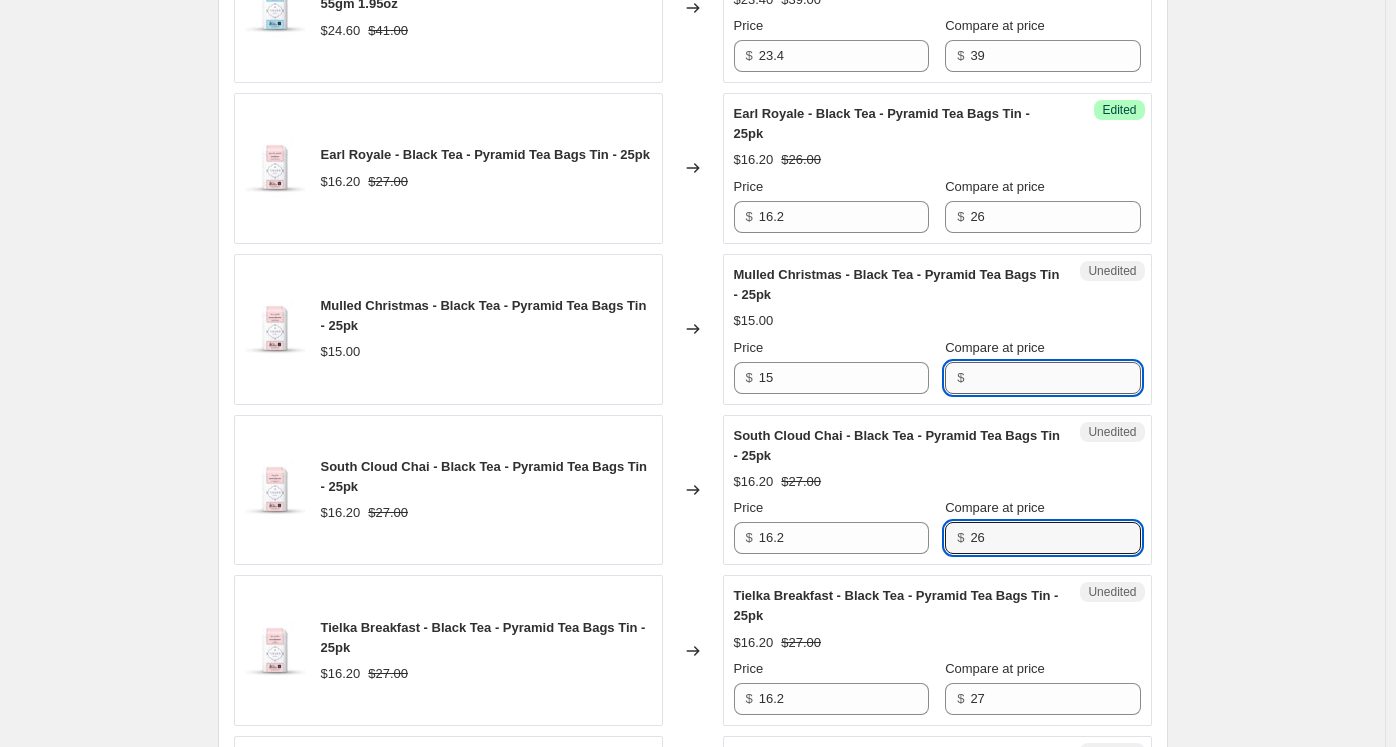 click on "Compare at price" at bounding box center [1055, 378] 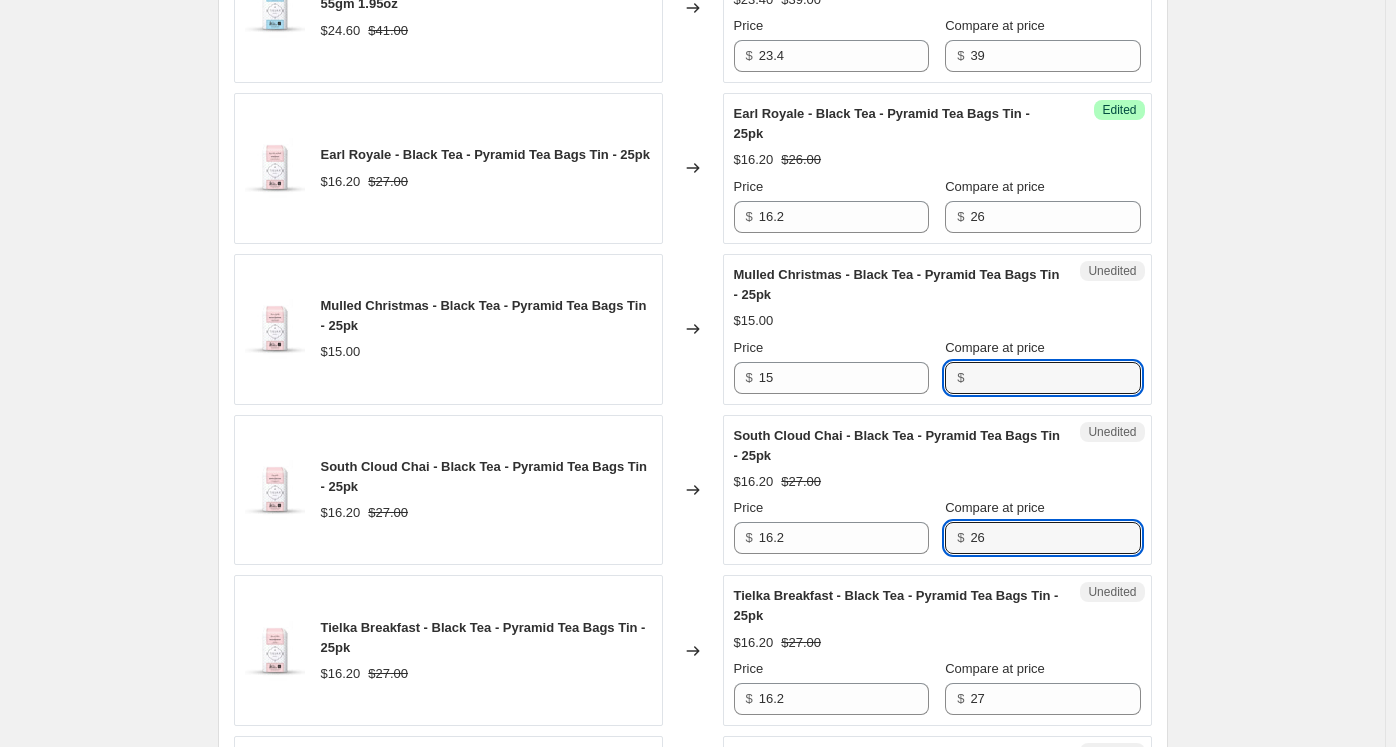 paste on "26" 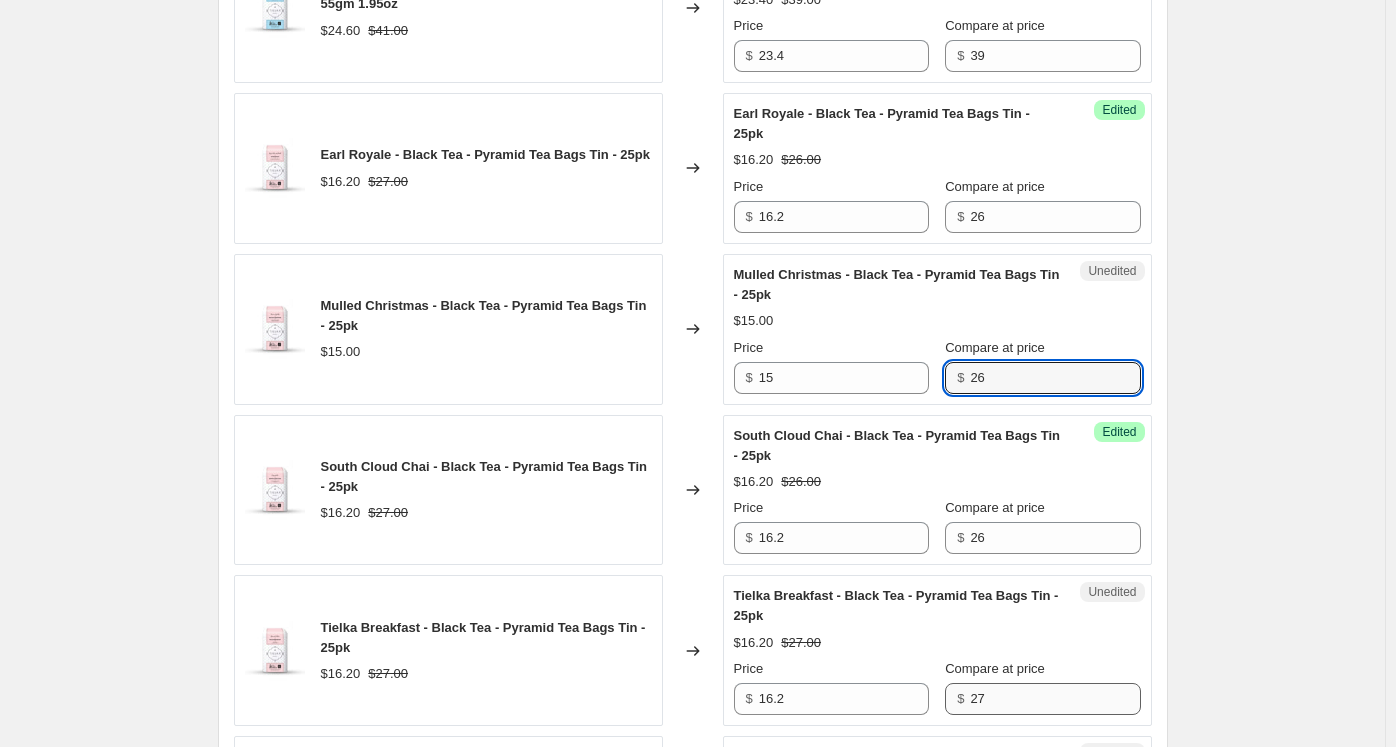 type on "26" 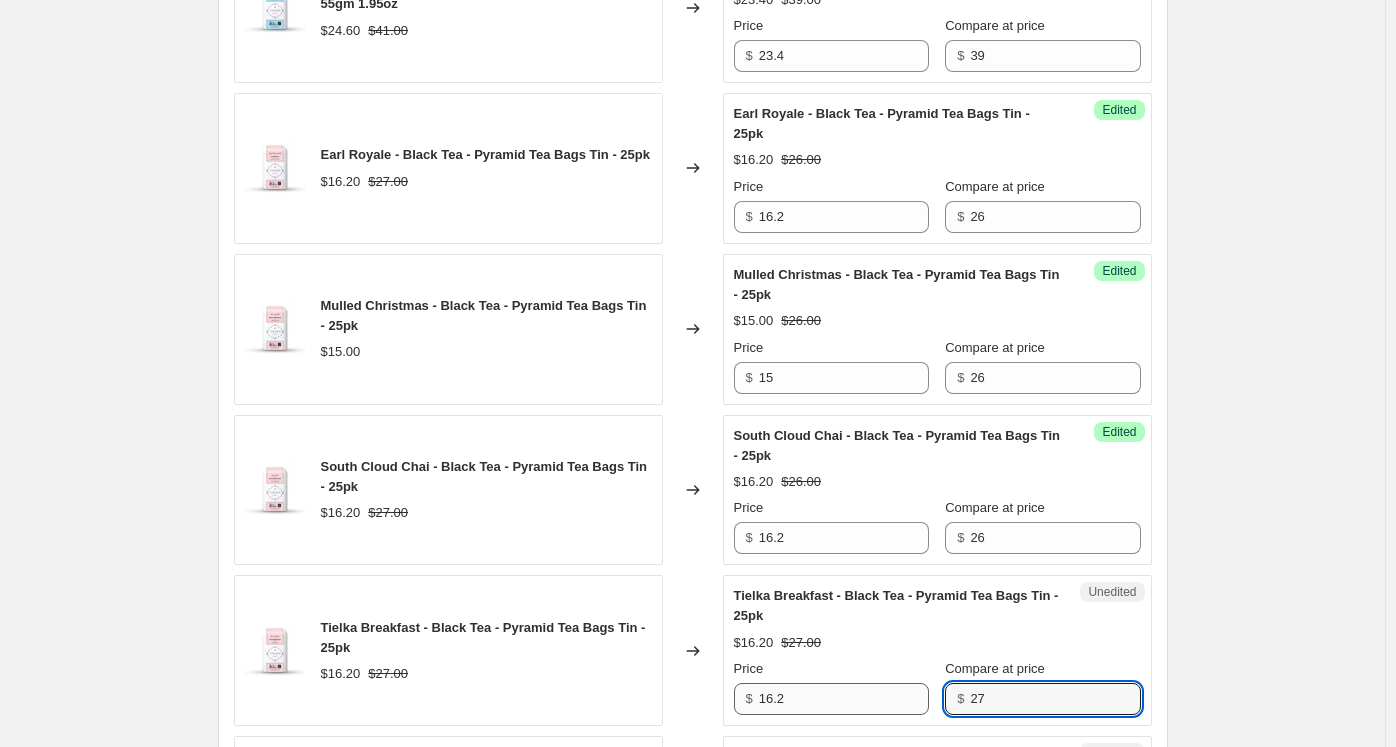 drag, startPoint x: 1020, startPoint y: 684, endPoint x: 904, endPoint y: 676, distance: 116.275536 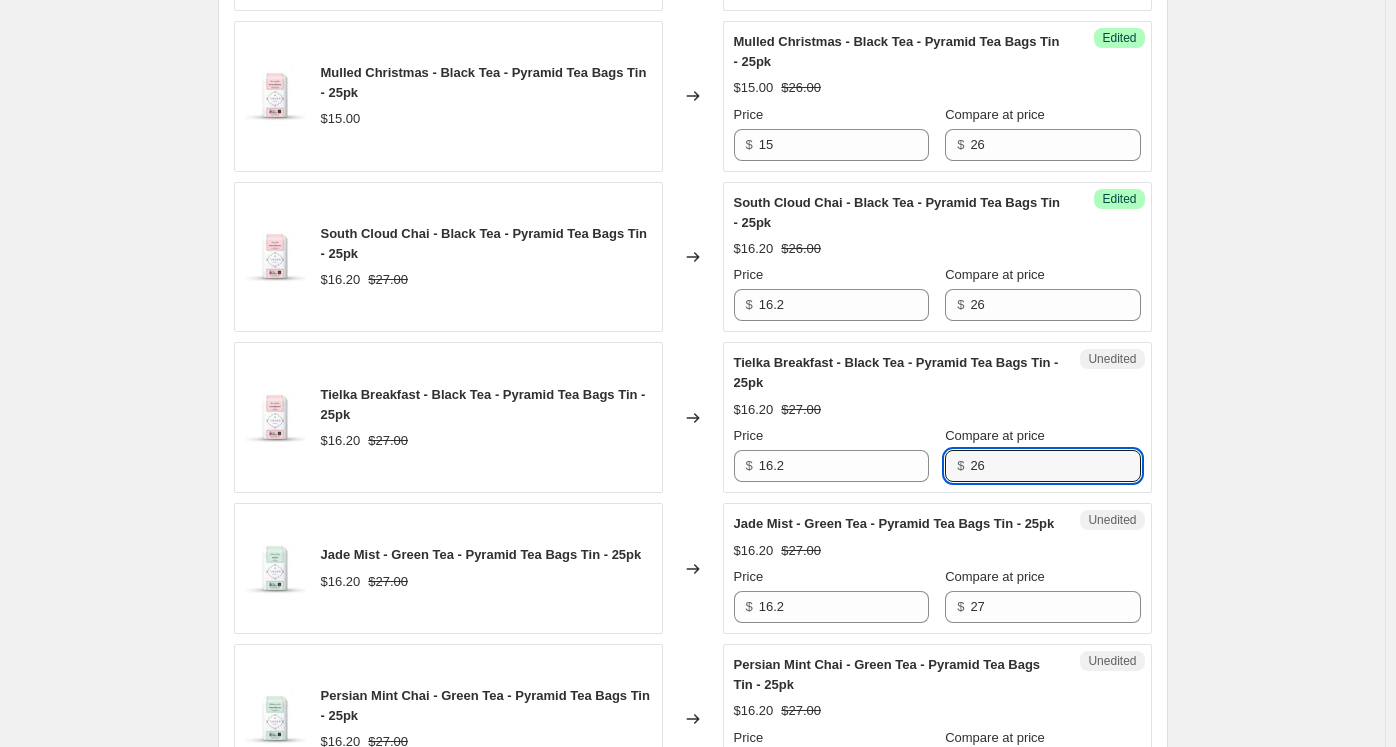 scroll, scrollTop: 2710, scrollLeft: 0, axis: vertical 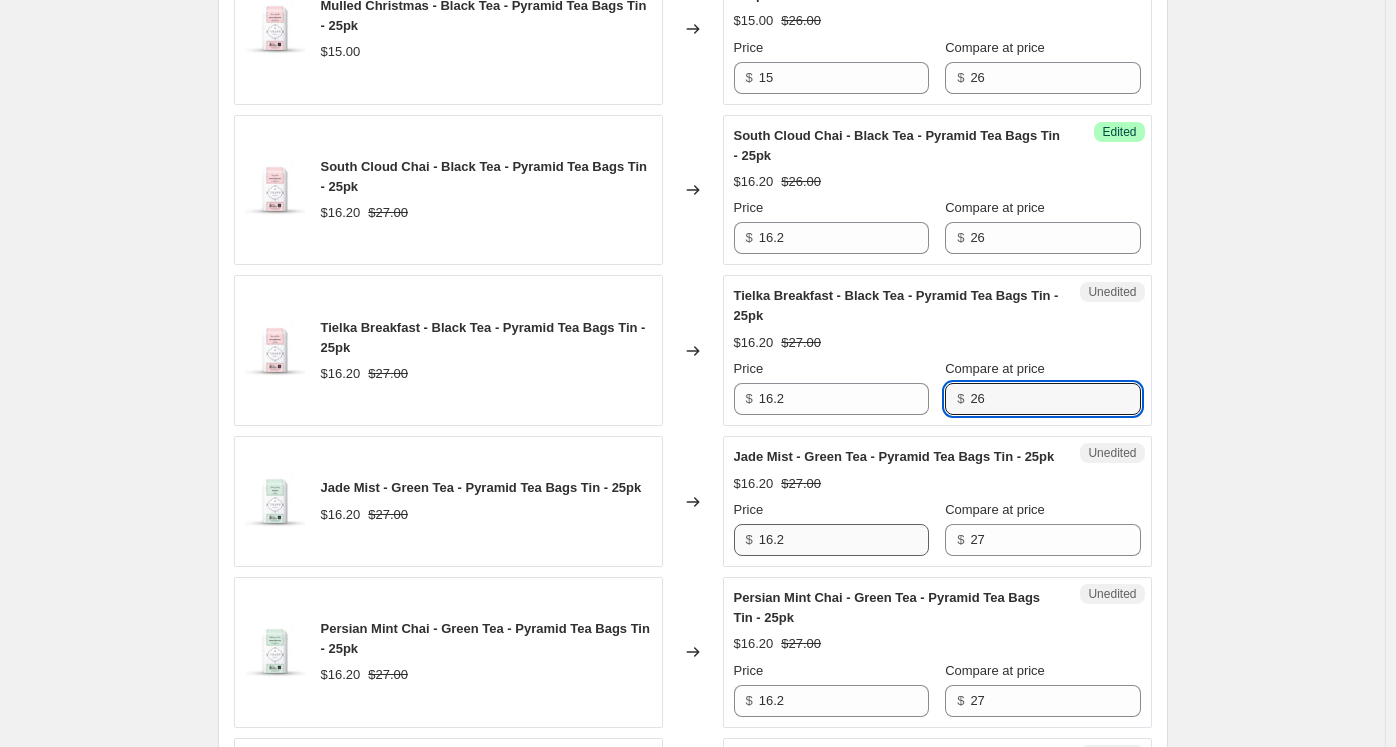 type on "26" 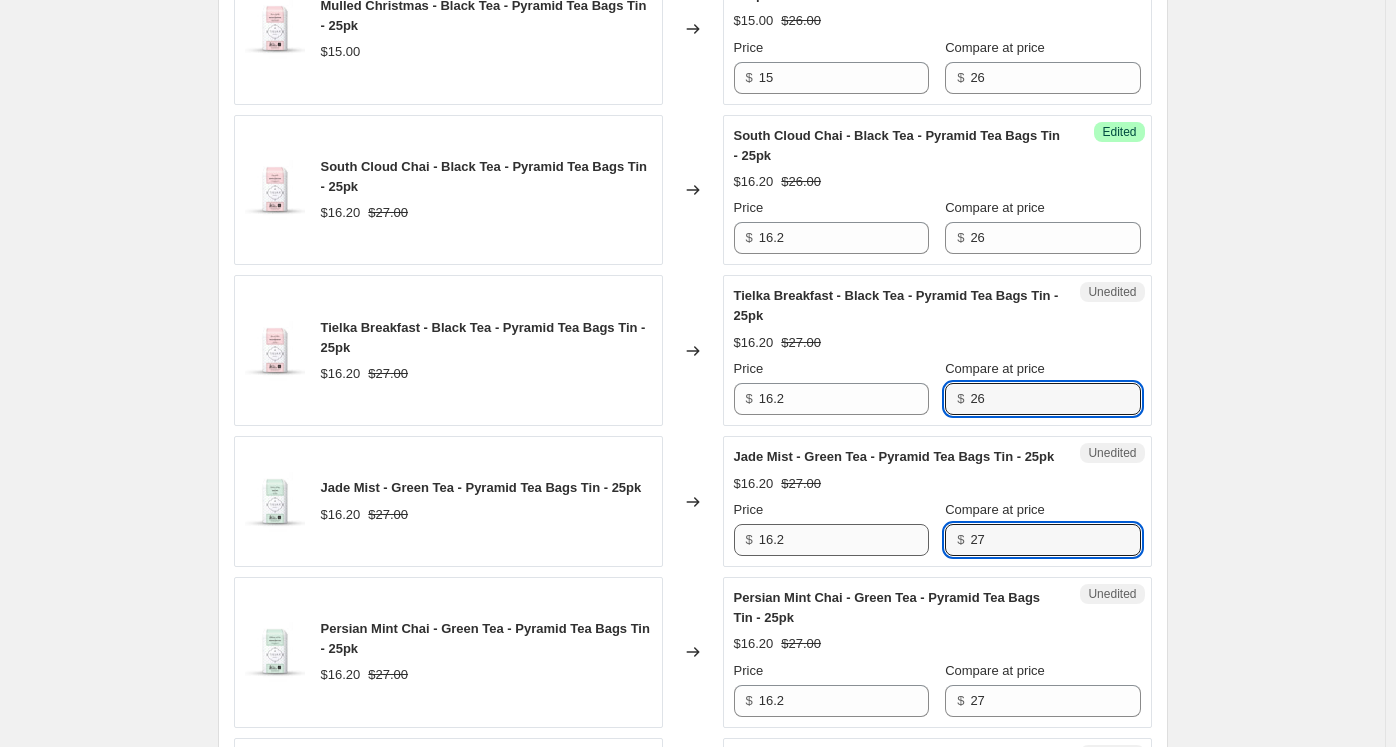 click on "Price $ 16.2 Compare at price $ 27" at bounding box center (937, 528) 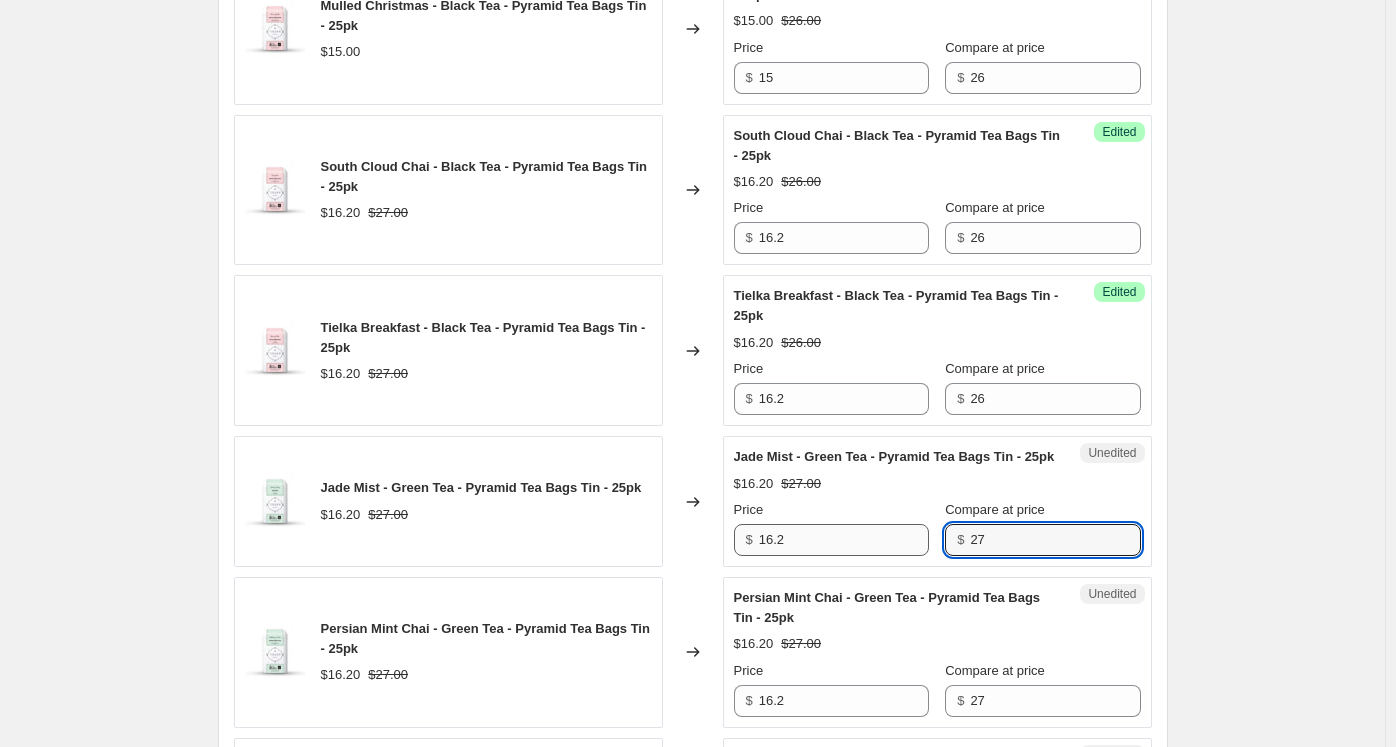 paste on "6" 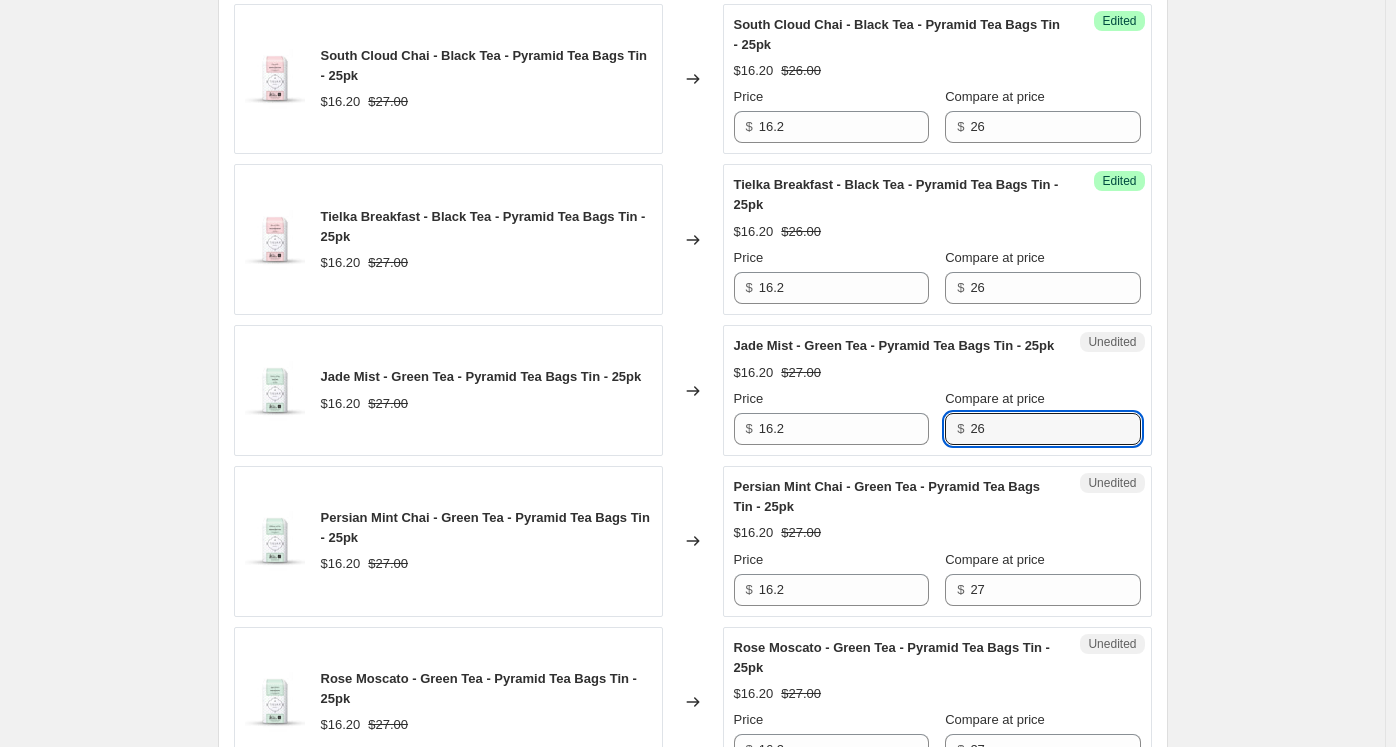 scroll, scrollTop: 2910, scrollLeft: 0, axis: vertical 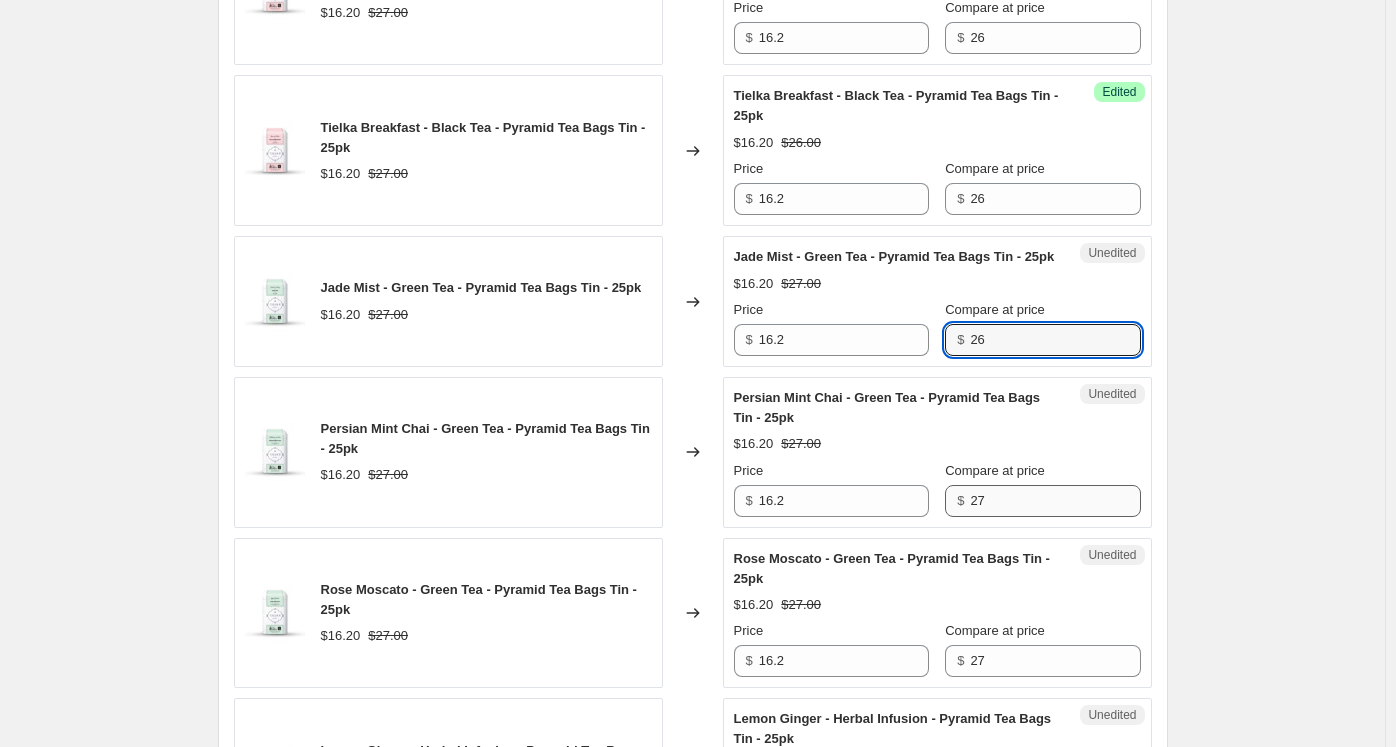 type on "26" 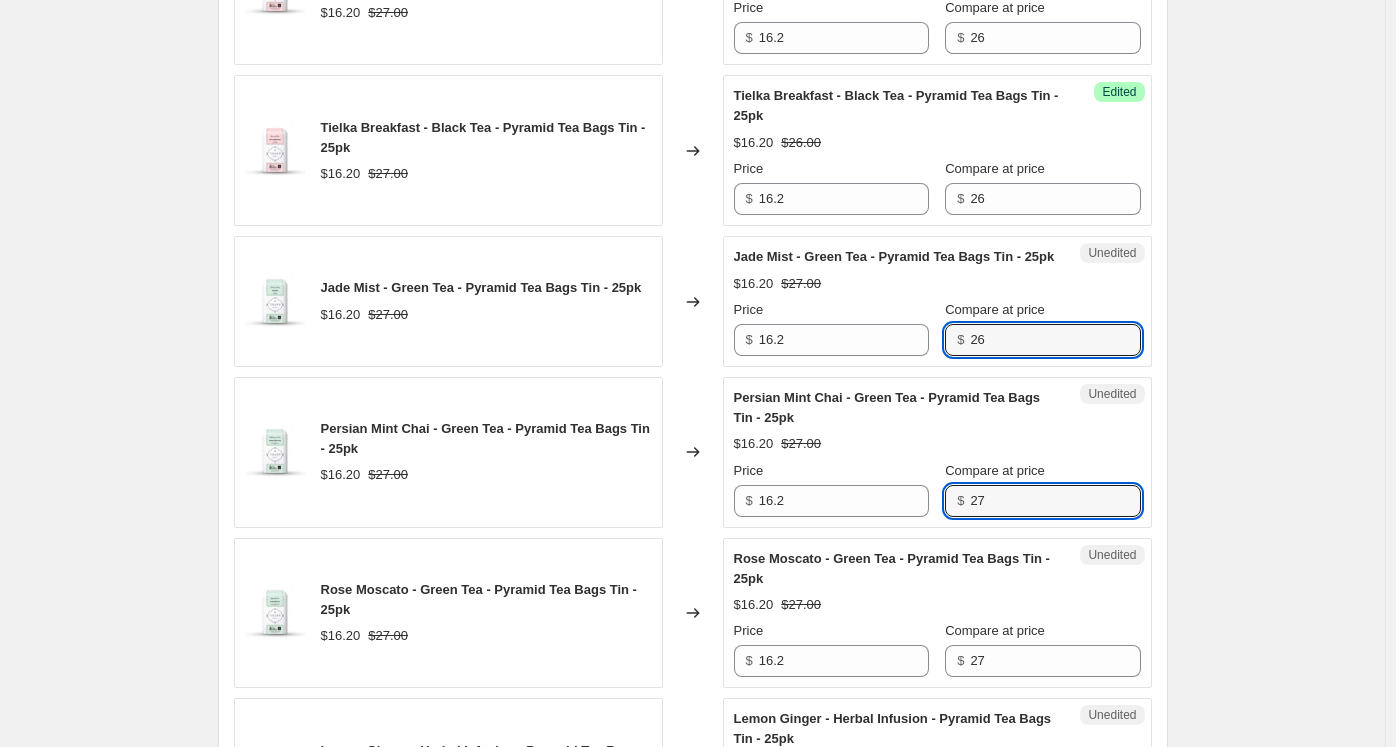 drag, startPoint x: 1018, startPoint y: 512, endPoint x: 940, endPoint y: 519, distance: 78.31347 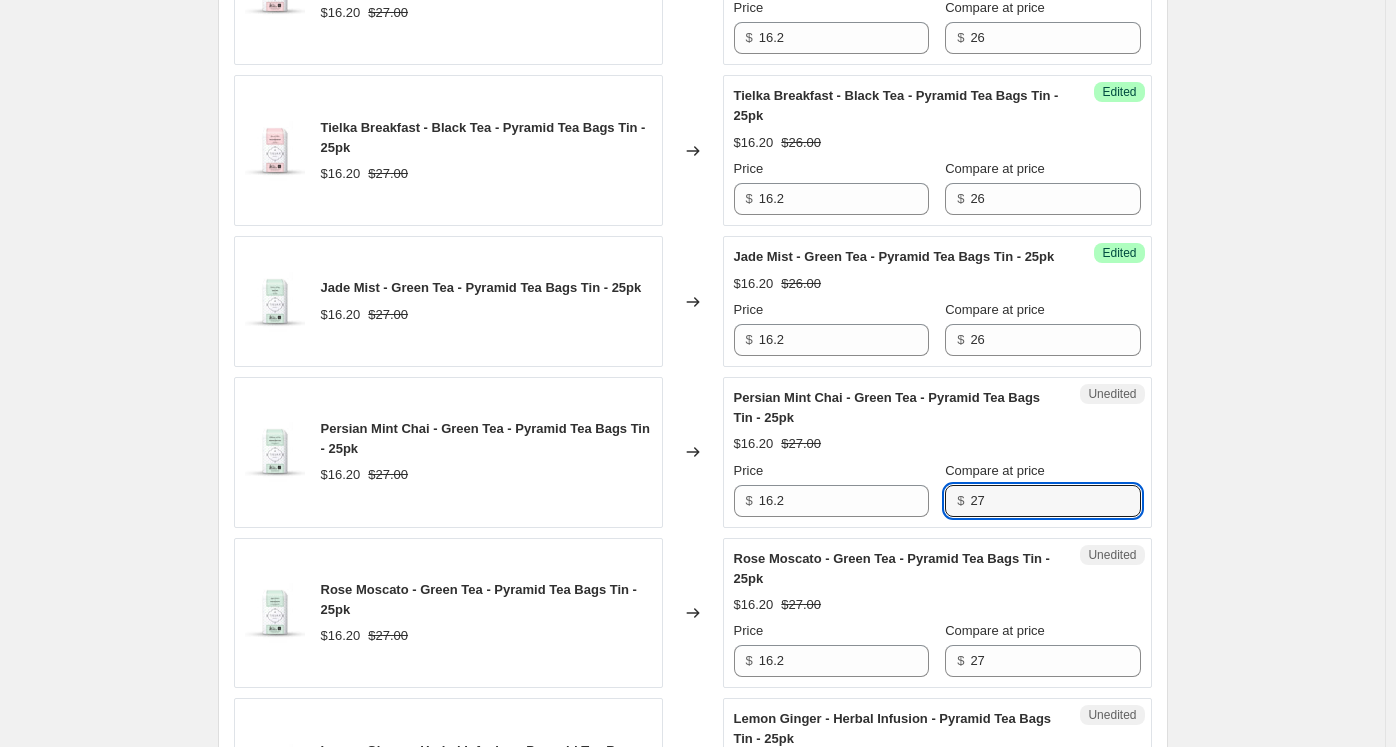 paste on "6" 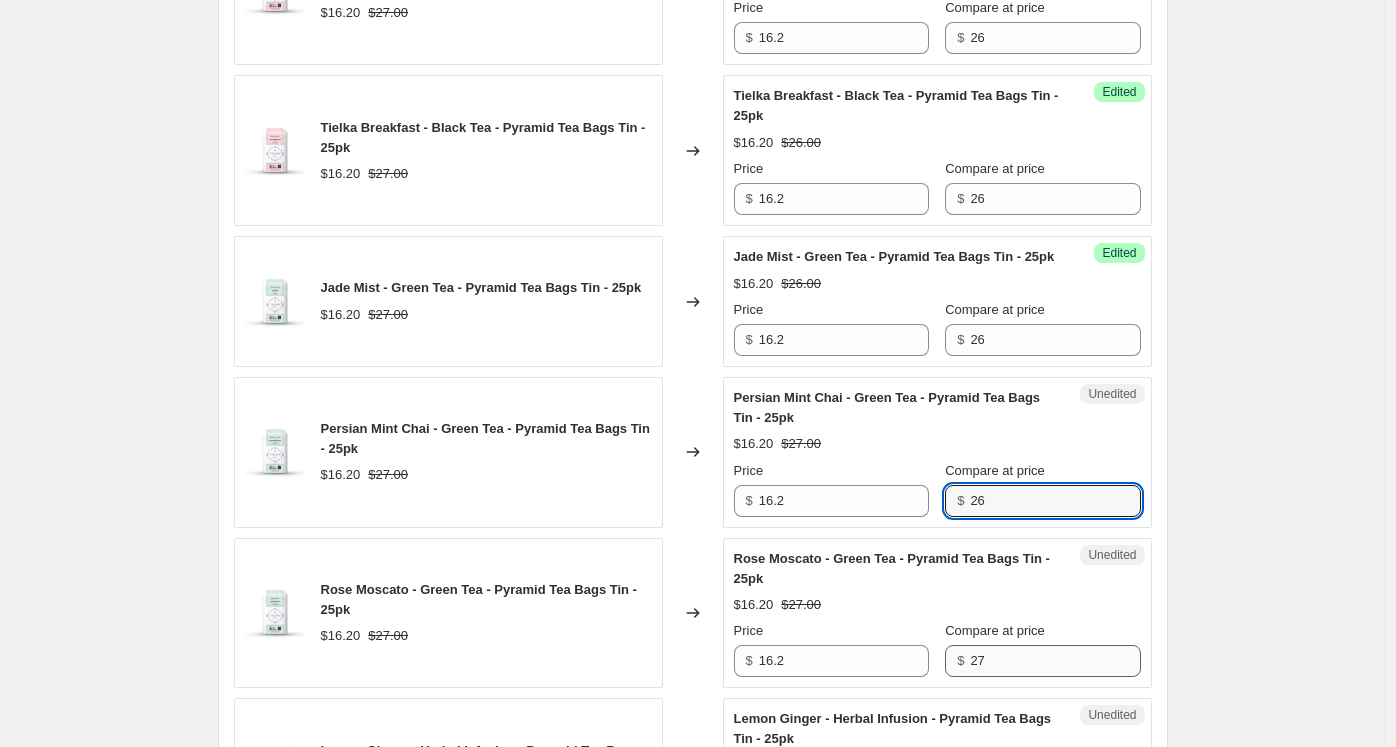 type on "26" 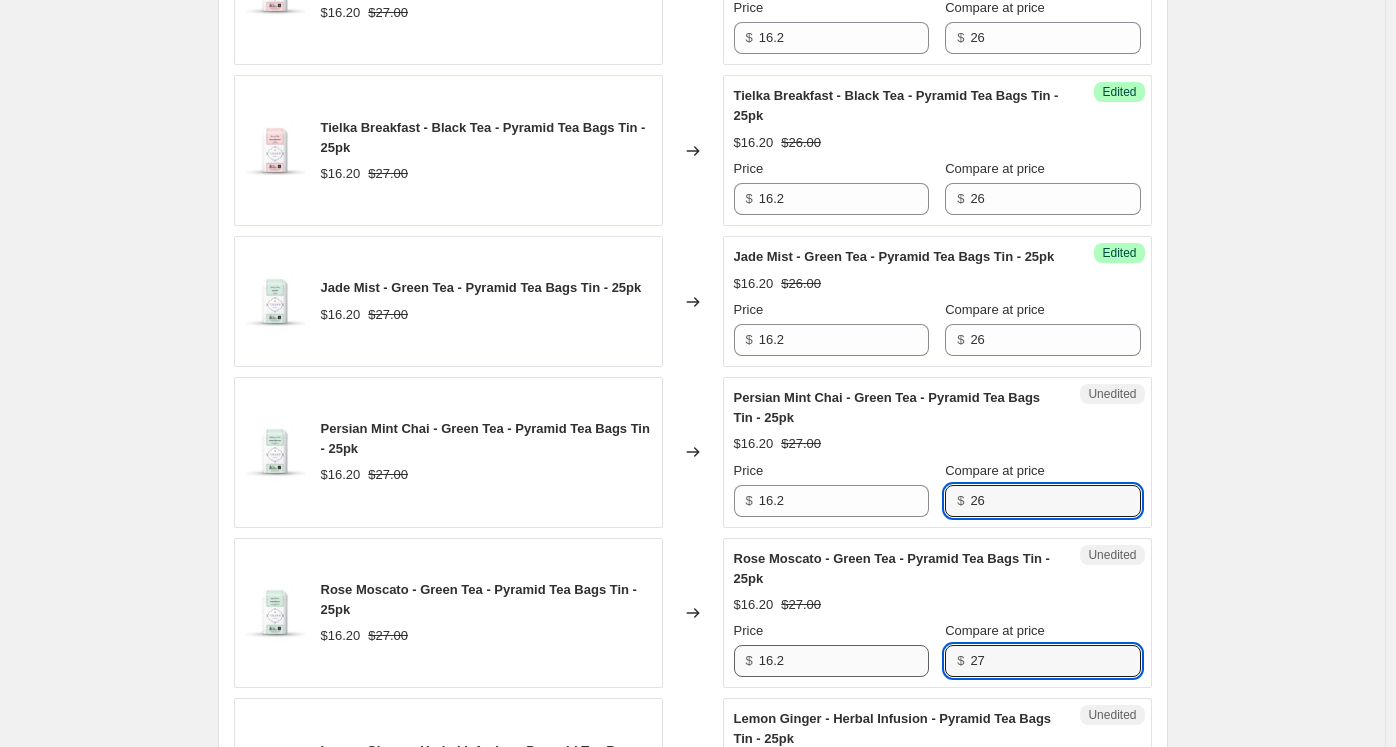 drag, startPoint x: 1020, startPoint y: 662, endPoint x: 930, endPoint y: 659, distance: 90.04999 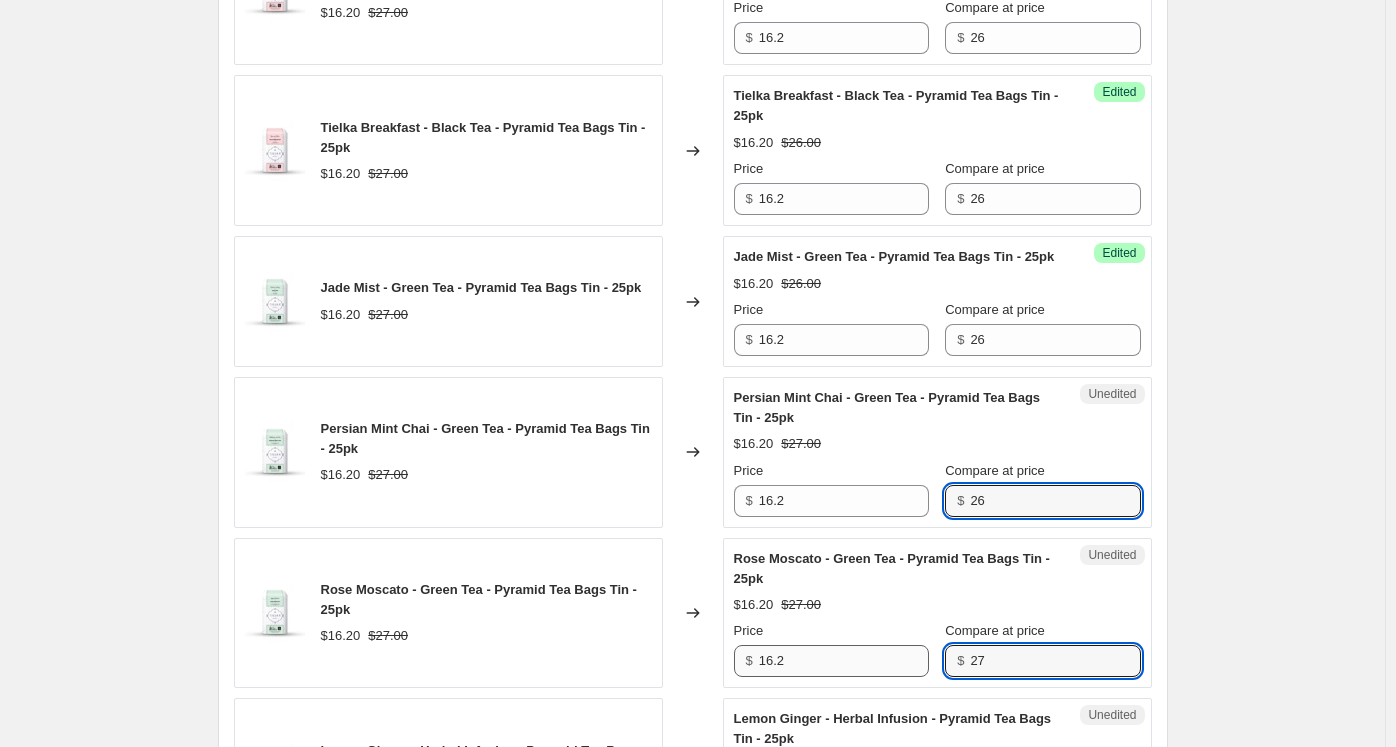 click on "Price $ 16.2 Compare at price $ 27" at bounding box center (937, 649) 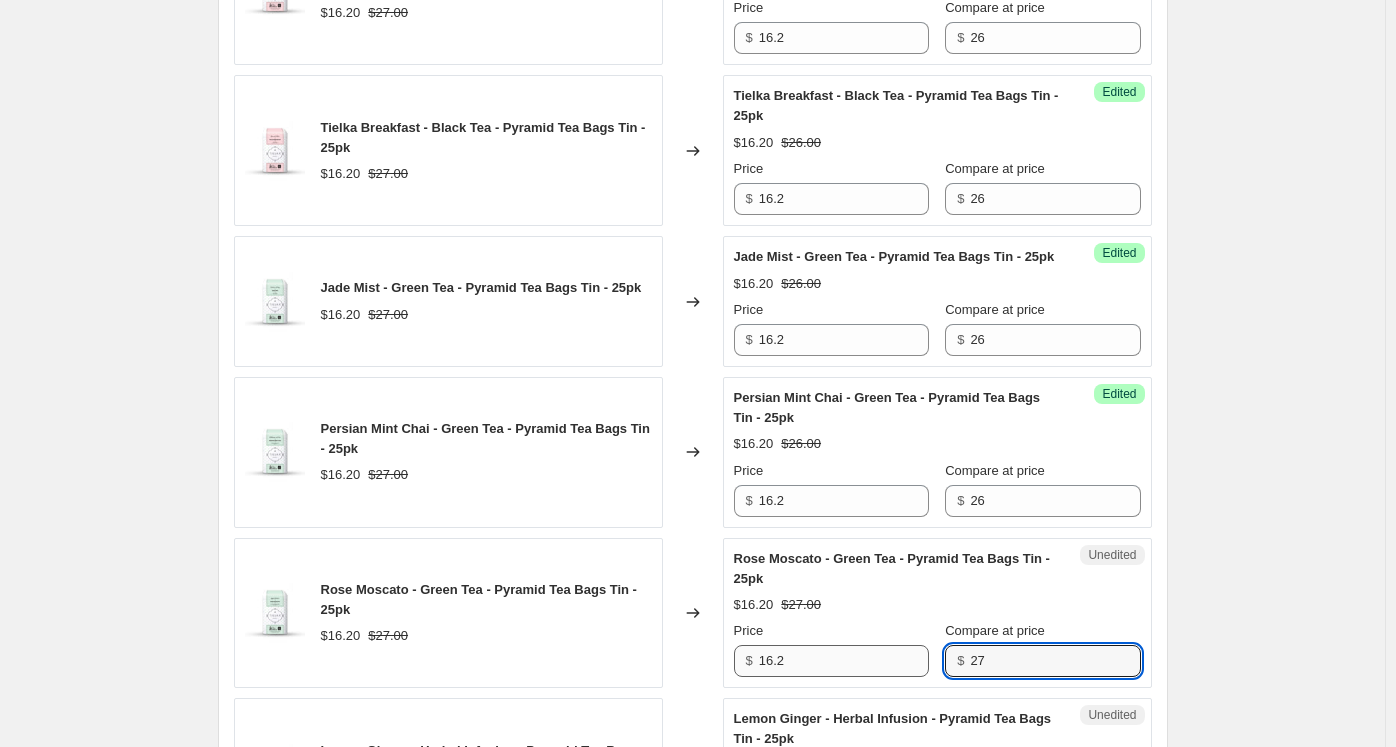 paste on "6" 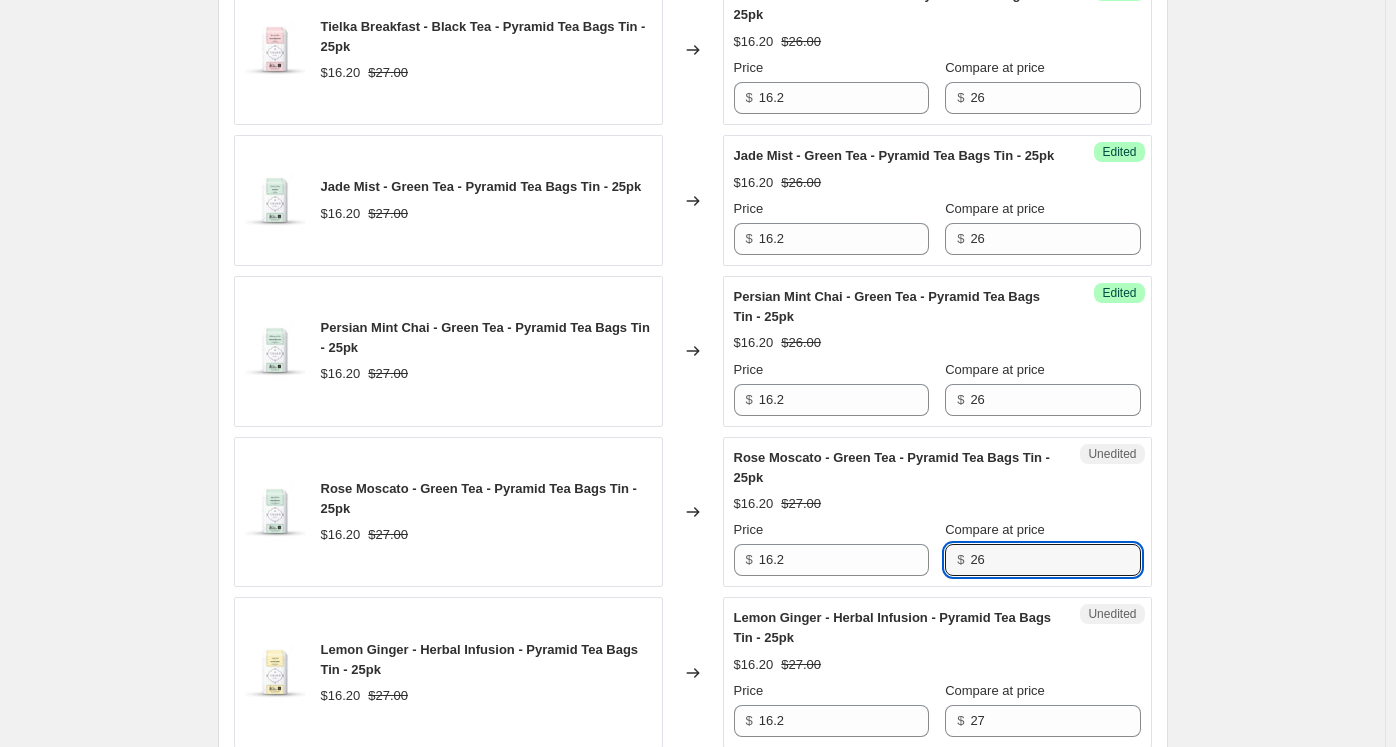 scroll, scrollTop: 3110, scrollLeft: 0, axis: vertical 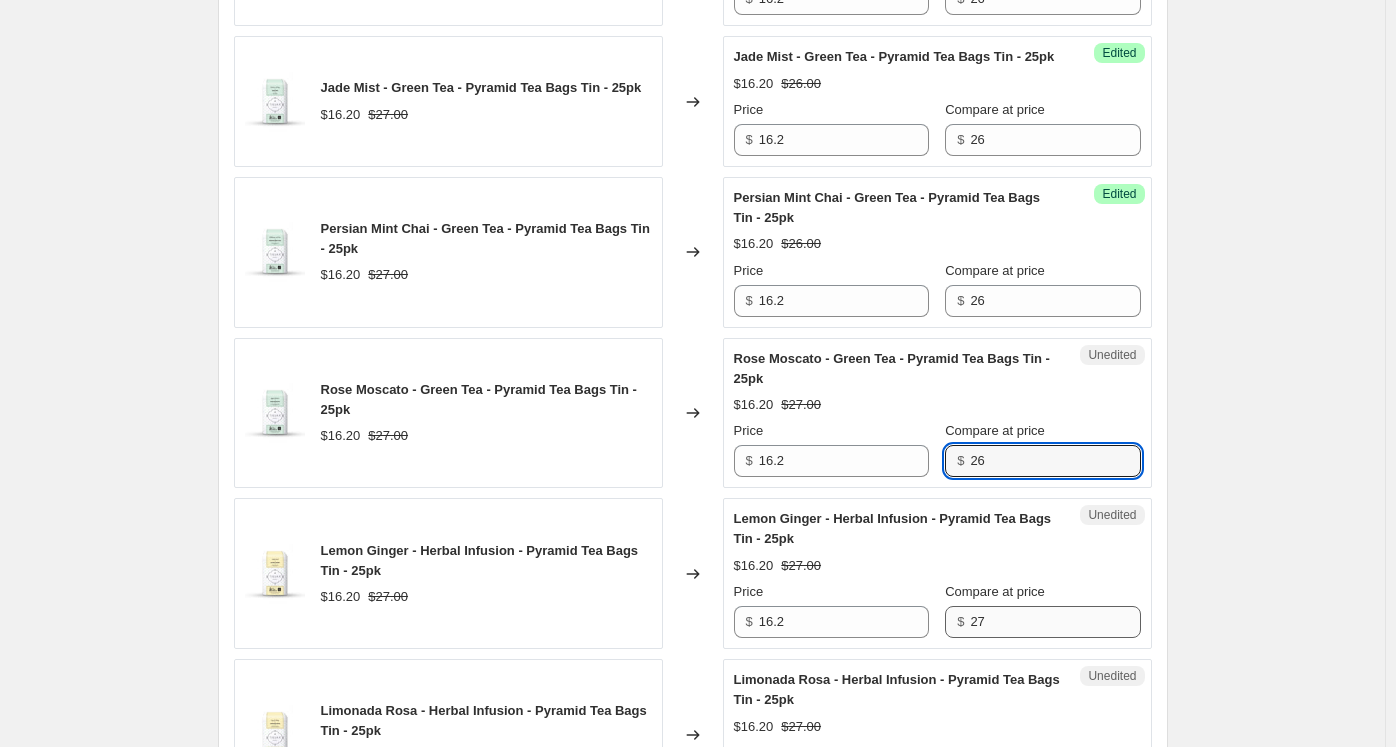 type on "26" 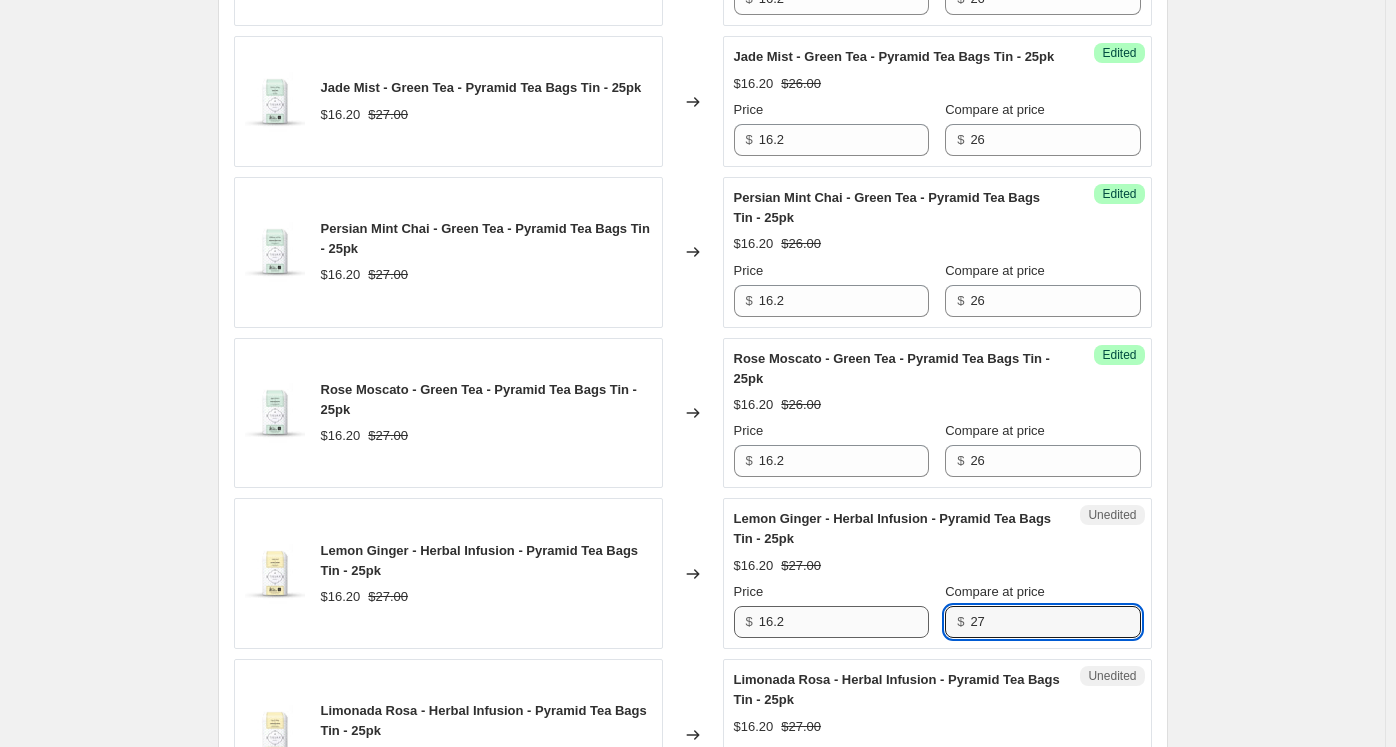 drag, startPoint x: 1012, startPoint y: 620, endPoint x: 886, endPoint y: 609, distance: 126.47925 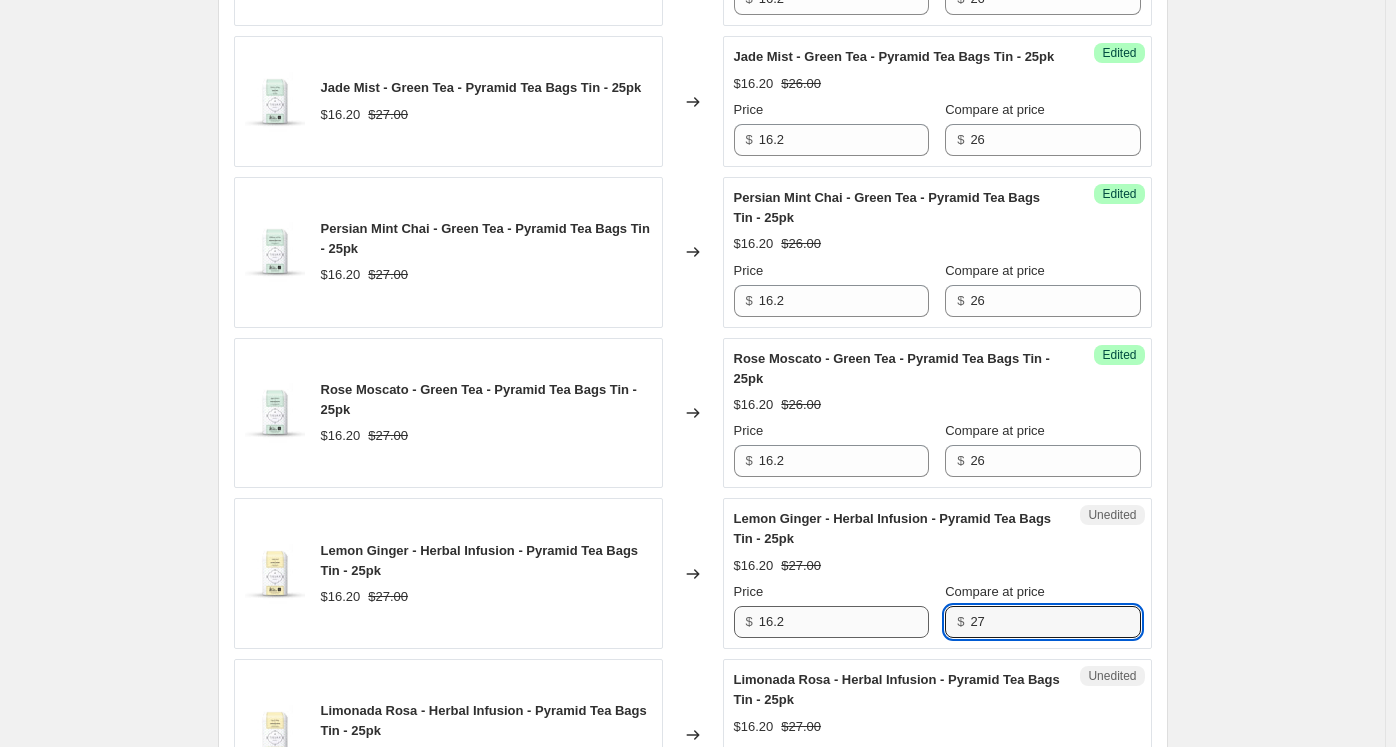 click on "Price $ 16.2 Compare at price $ 27" at bounding box center (937, 610) 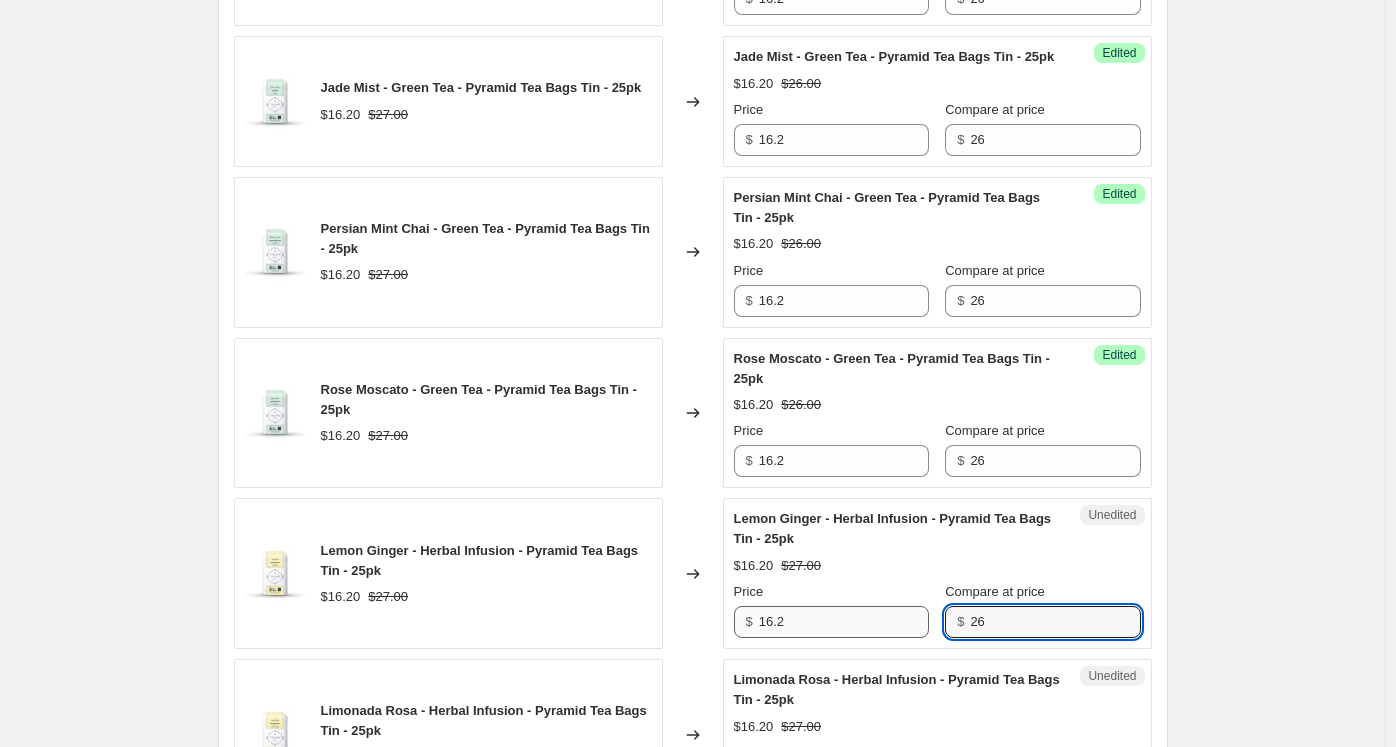 scroll, scrollTop: 3310, scrollLeft: 0, axis: vertical 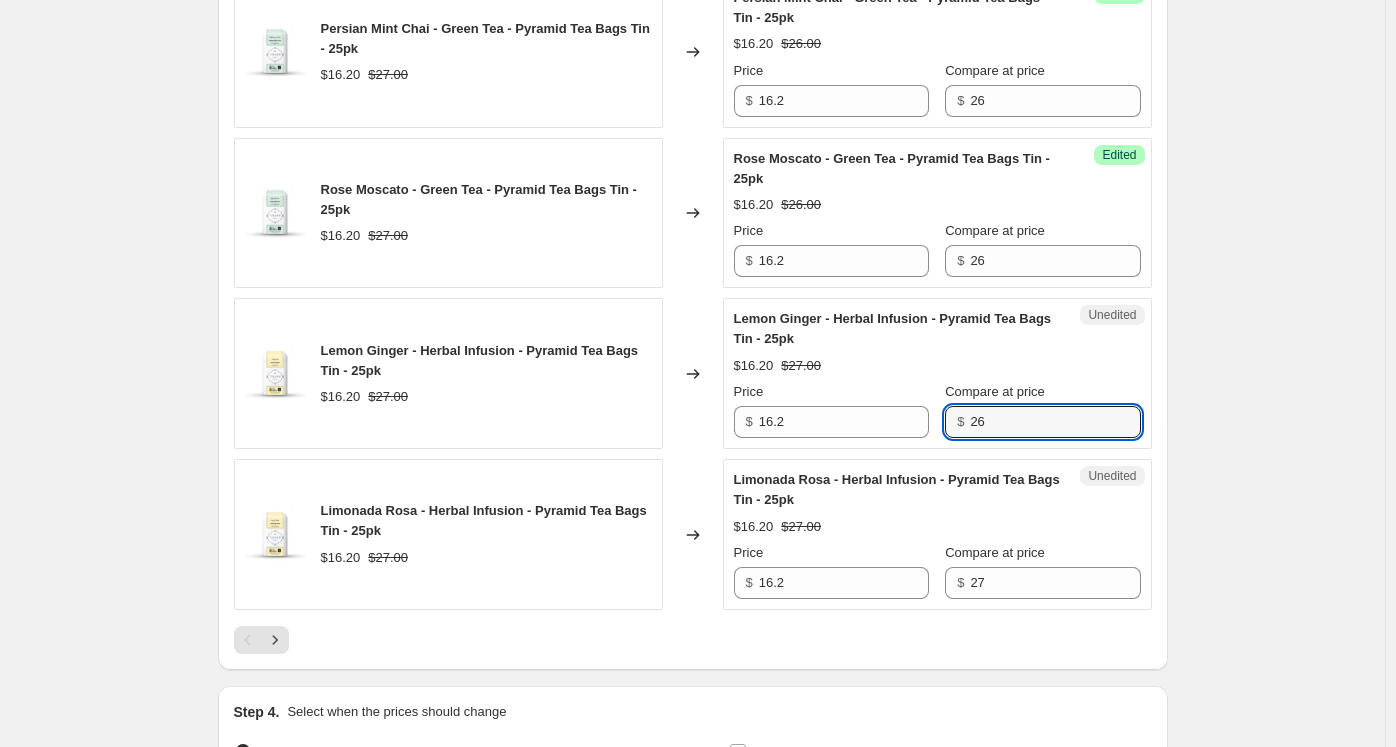 type on "26" 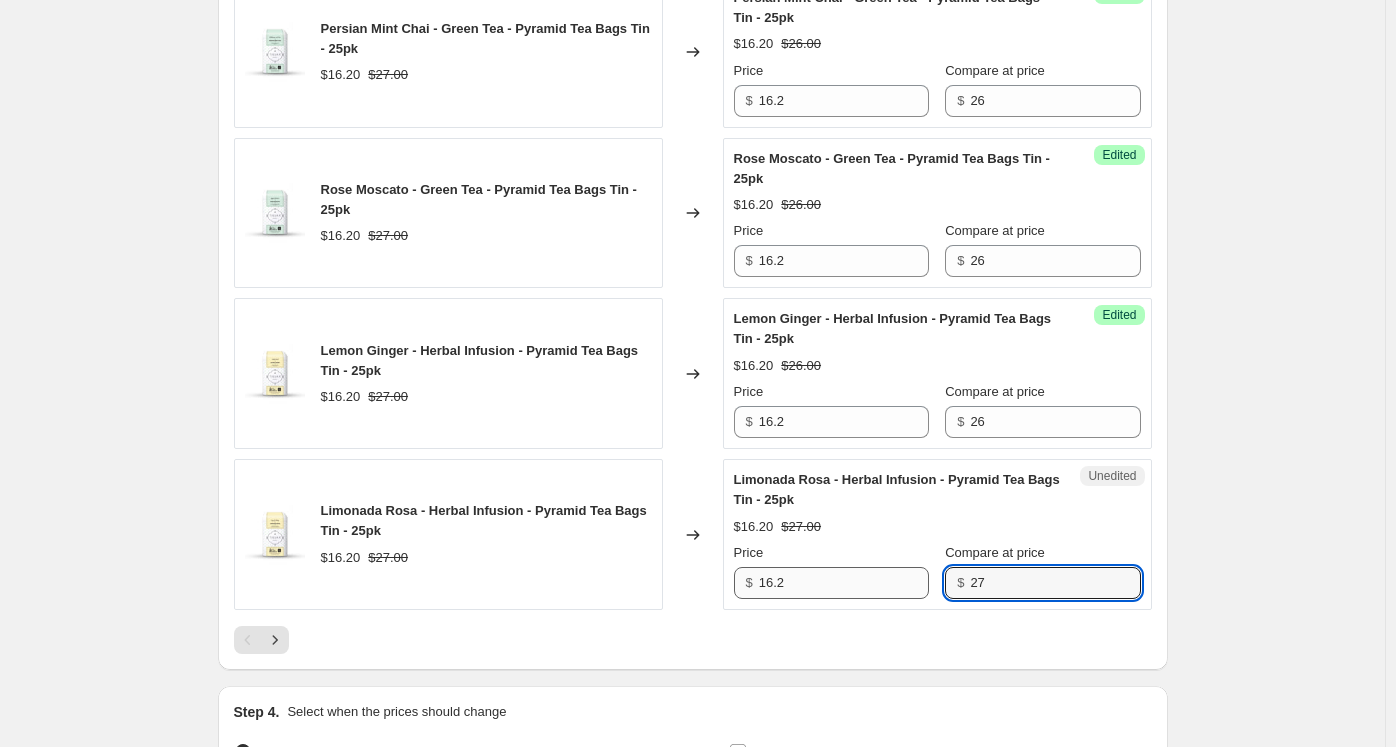 drag, startPoint x: 953, startPoint y: 581, endPoint x: 897, endPoint y: 581, distance: 56 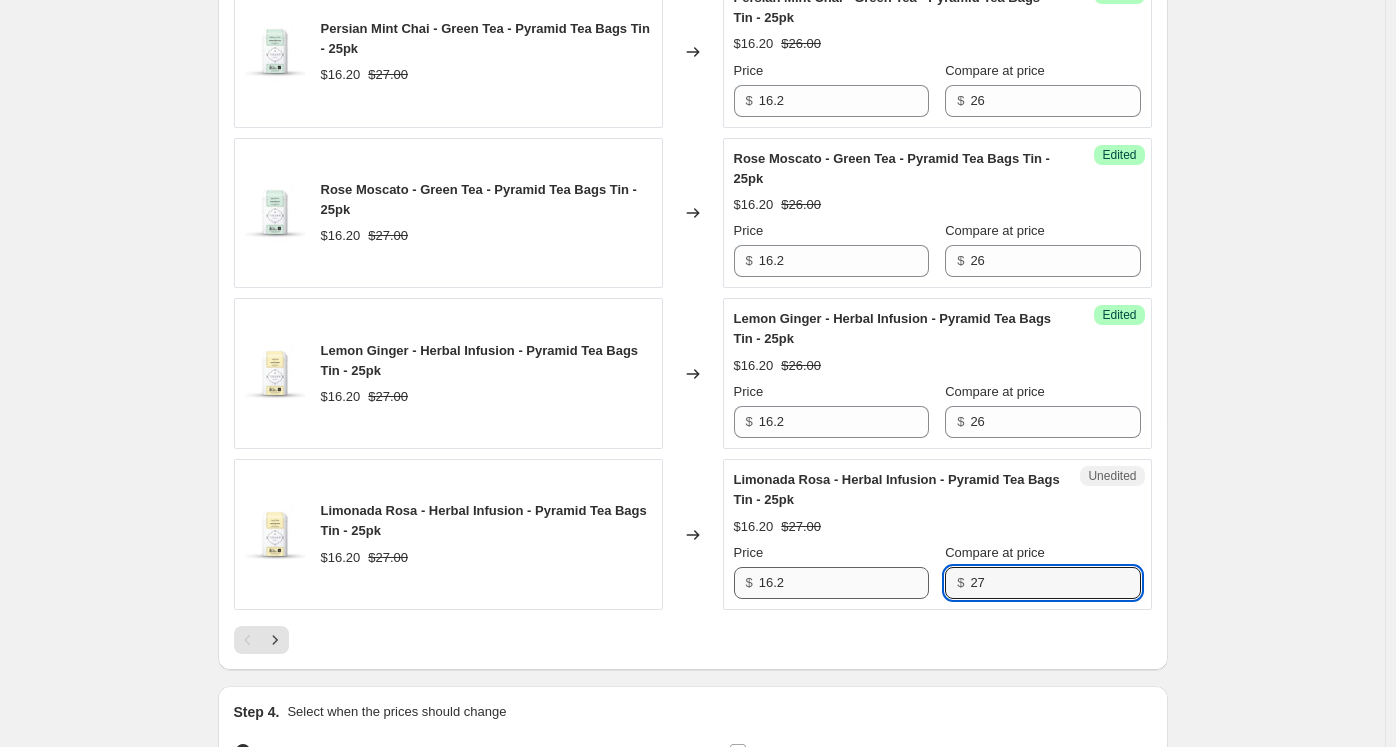 click on "Price $ 16.2 Compare at price $ 27" at bounding box center [937, 571] 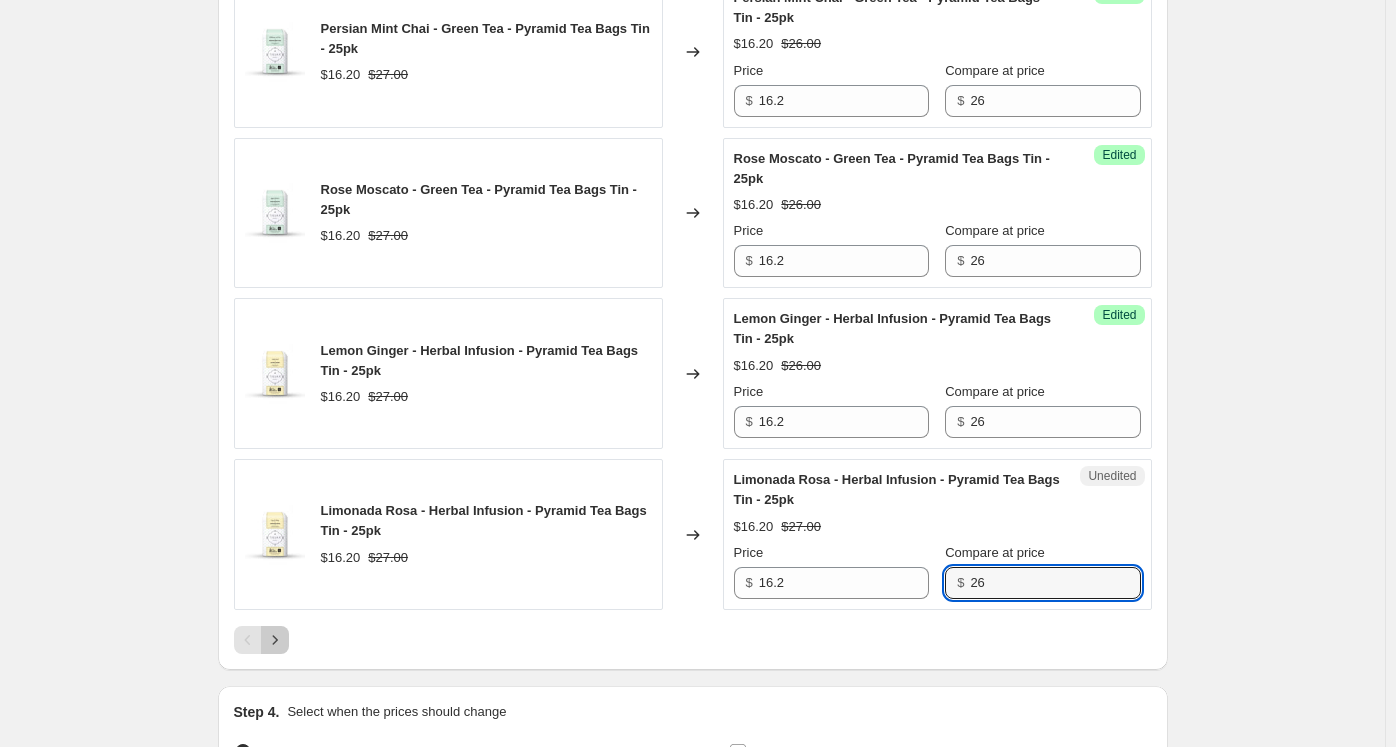click at bounding box center (275, 640) 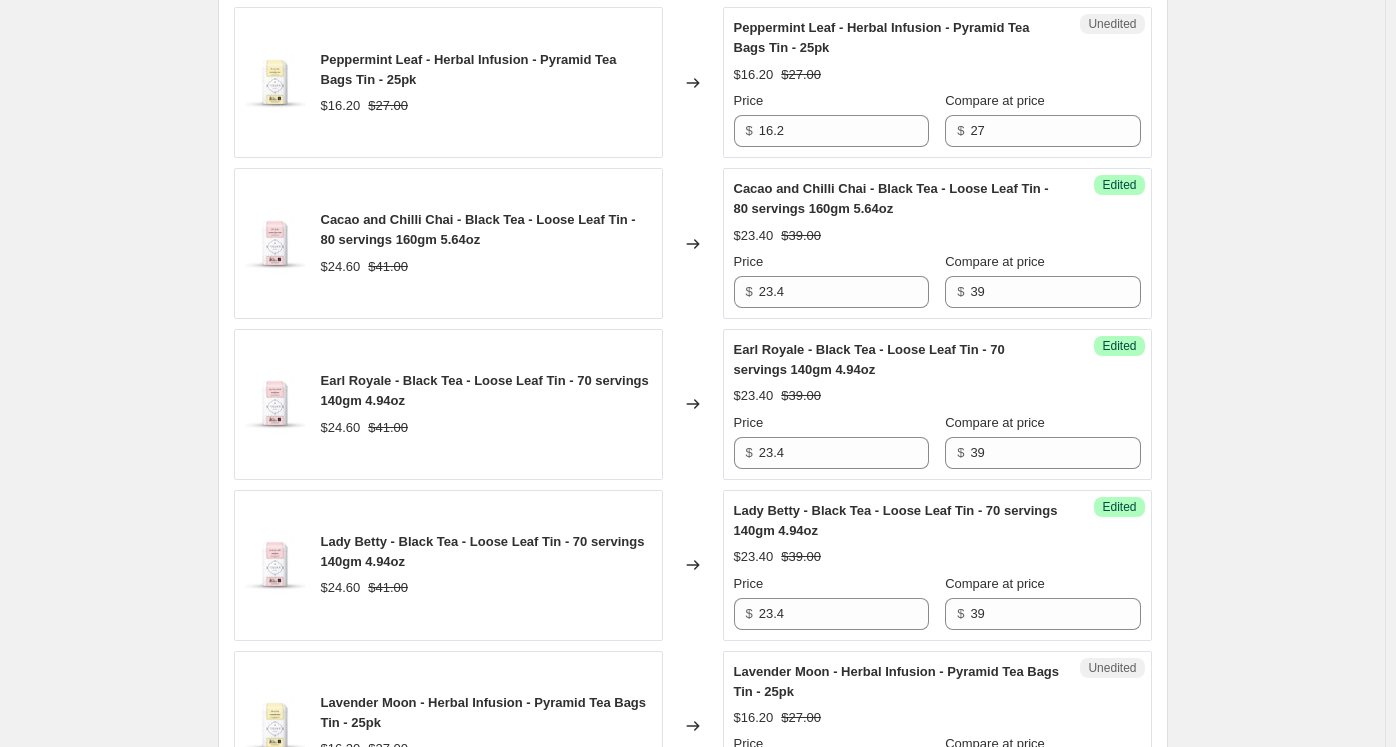 scroll, scrollTop: 610, scrollLeft: 0, axis: vertical 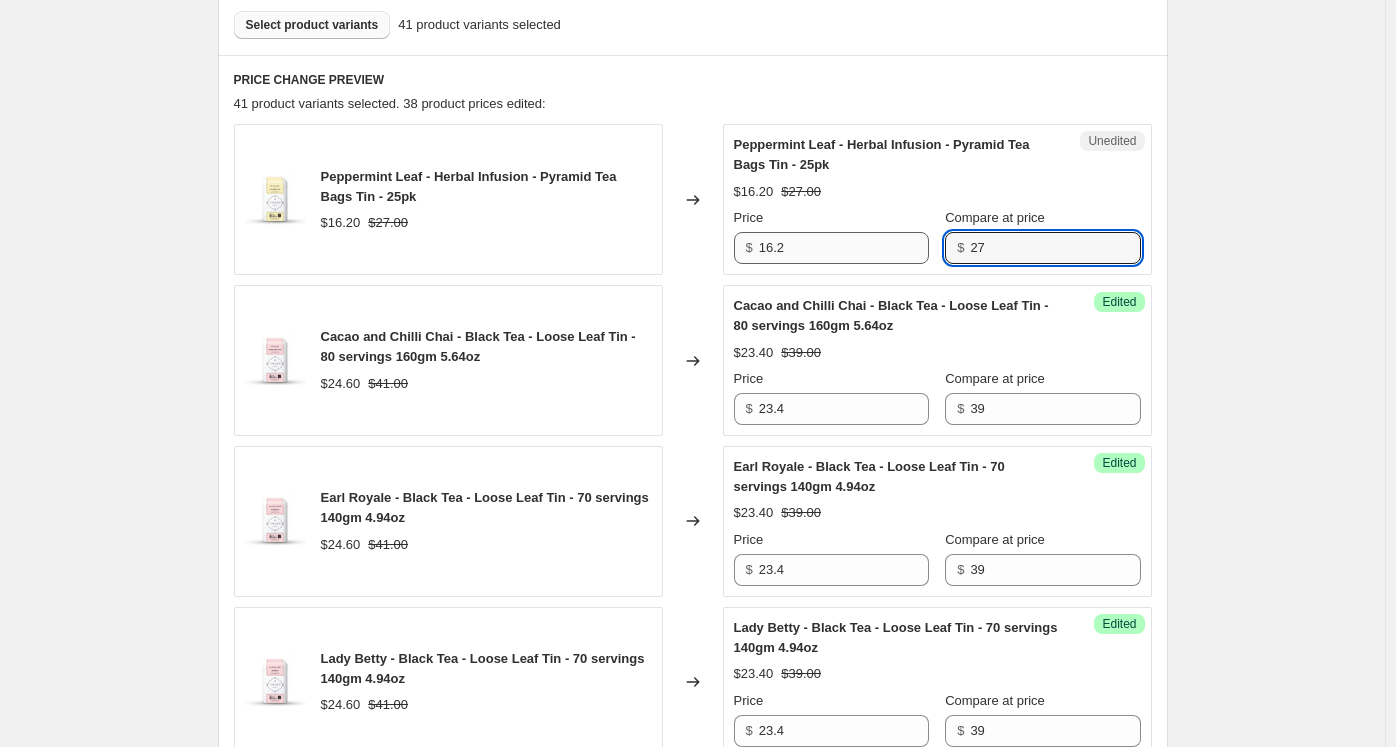 drag, startPoint x: 1020, startPoint y: 245, endPoint x: 914, endPoint y: 249, distance: 106.07545 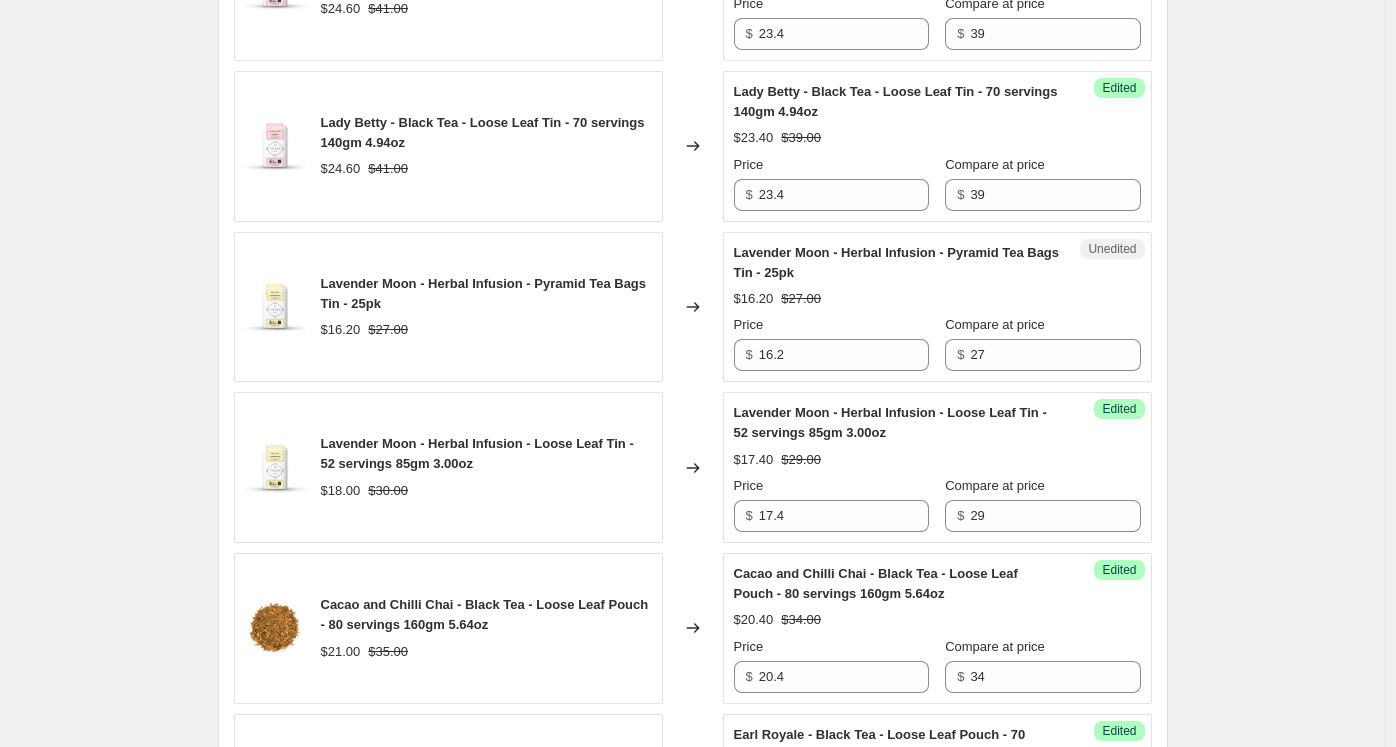 scroll, scrollTop: 1210, scrollLeft: 0, axis: vertical 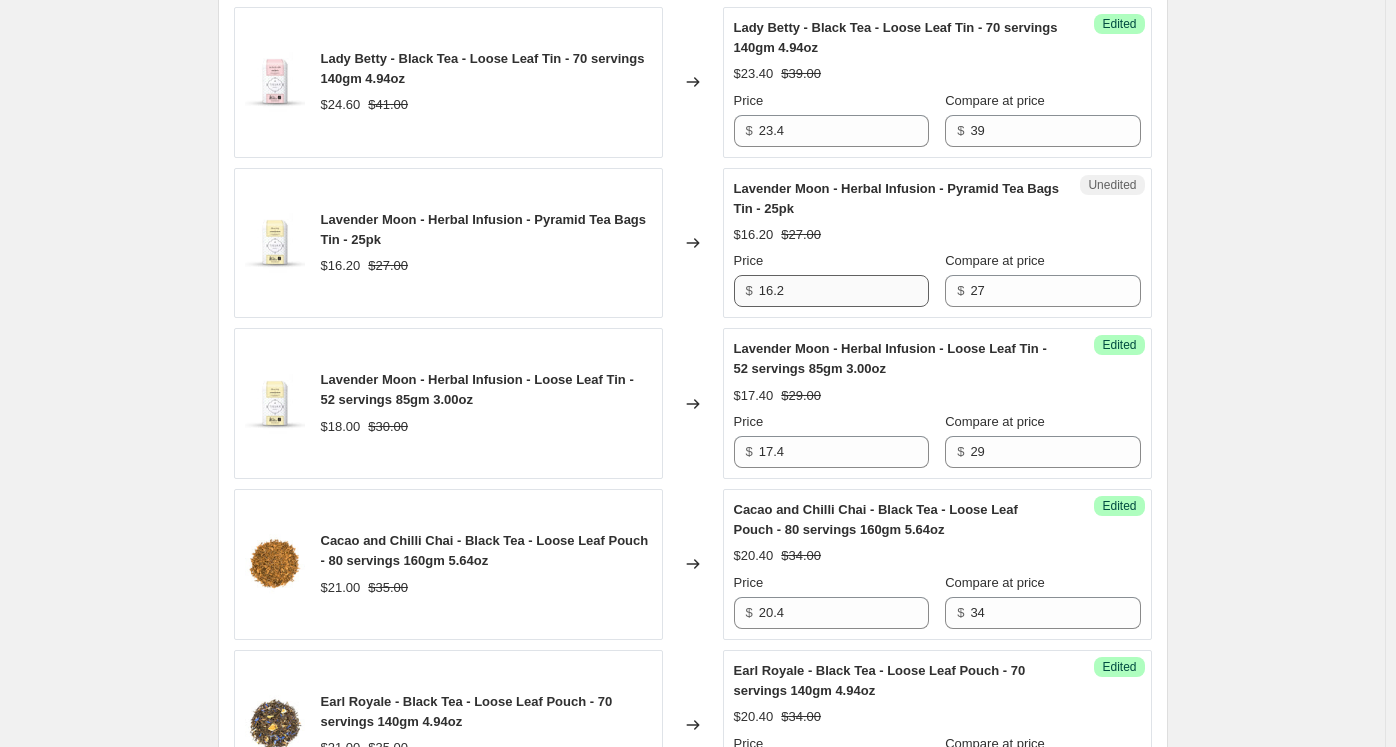 type on "26" 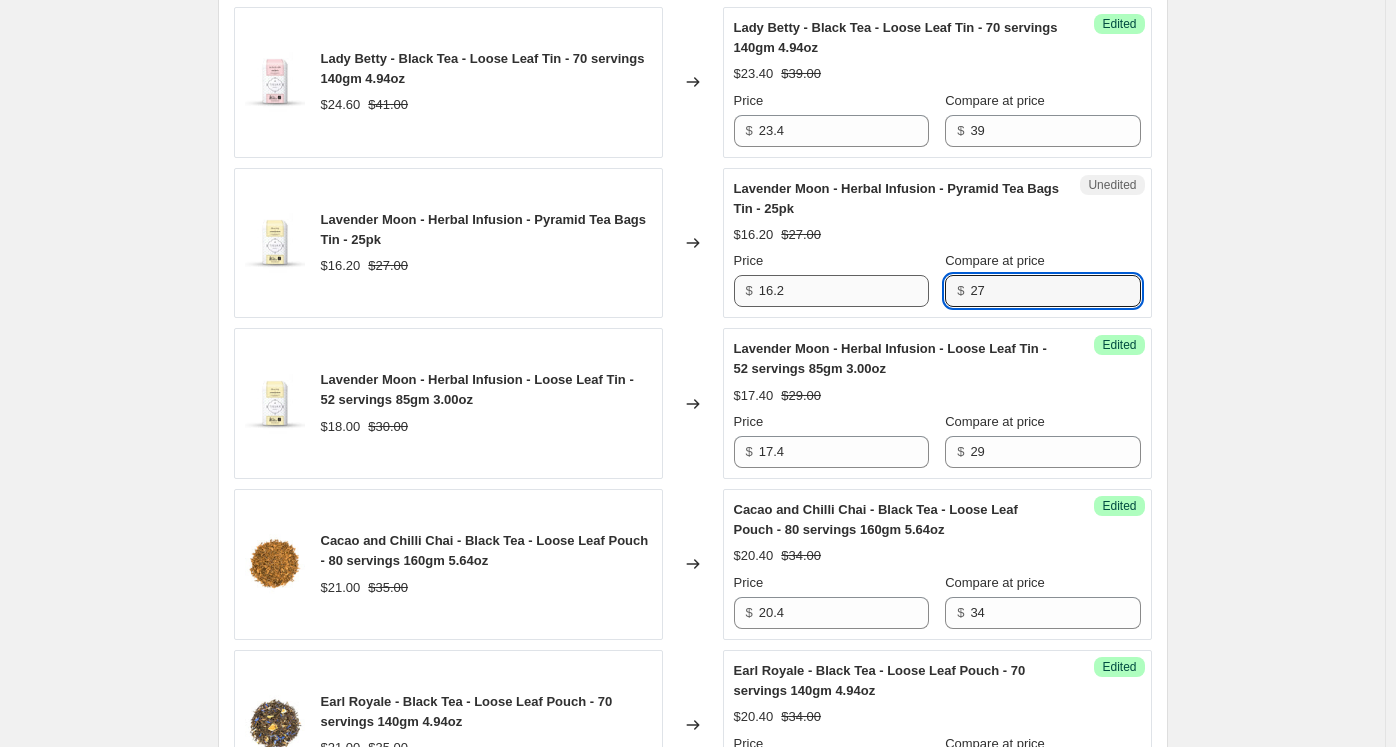 drag, startPoint x: 931, startPoint y: 287, endPoint x: 912, endPoint y: 287, distance: 19 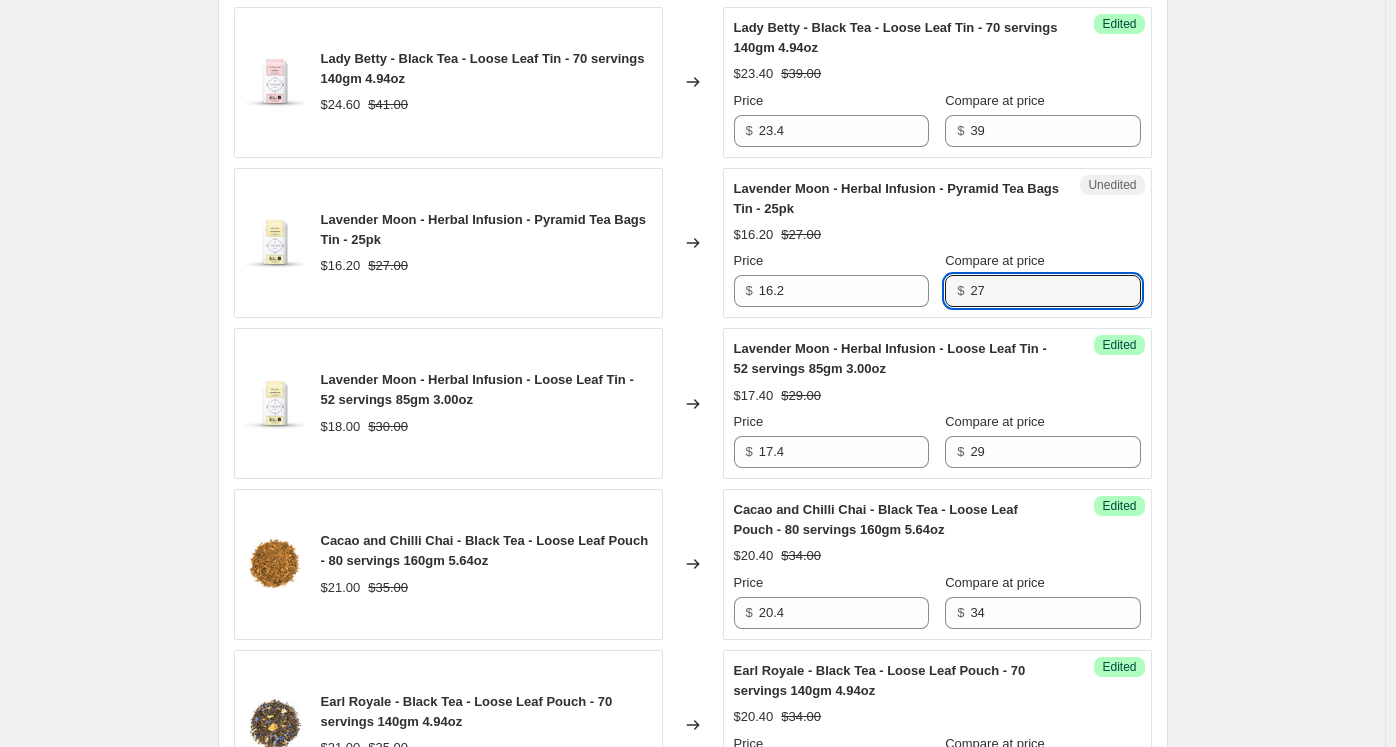 paste on "6" 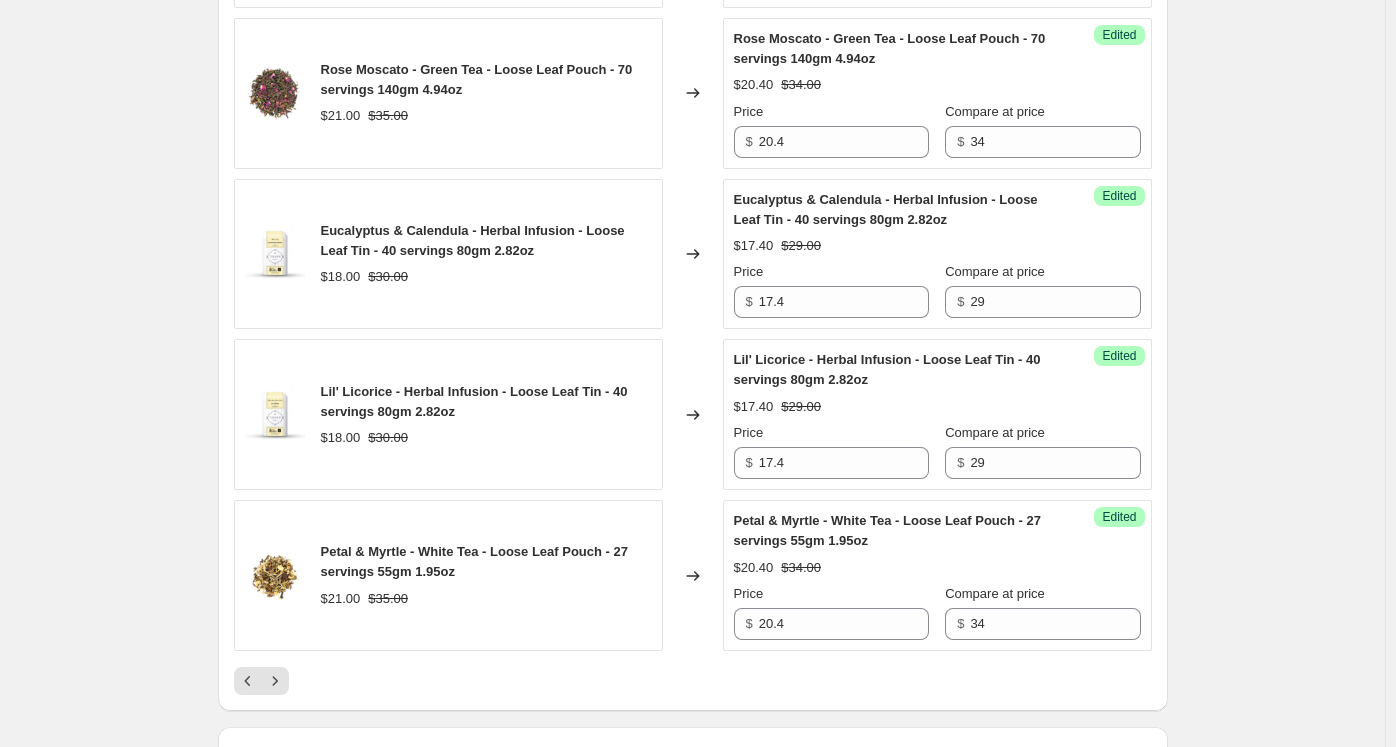 scroll, scrollTop: 3310, scrollLeft: 0, axis: vertical 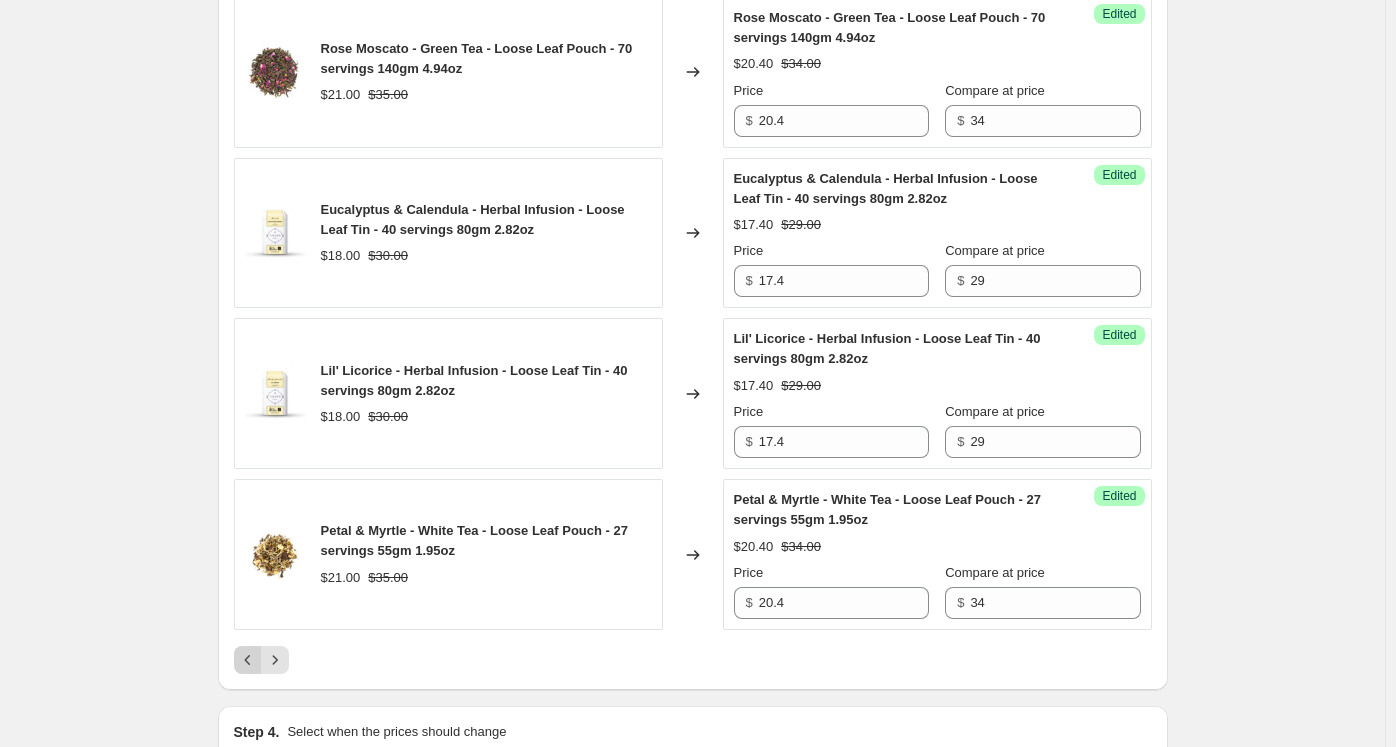 click 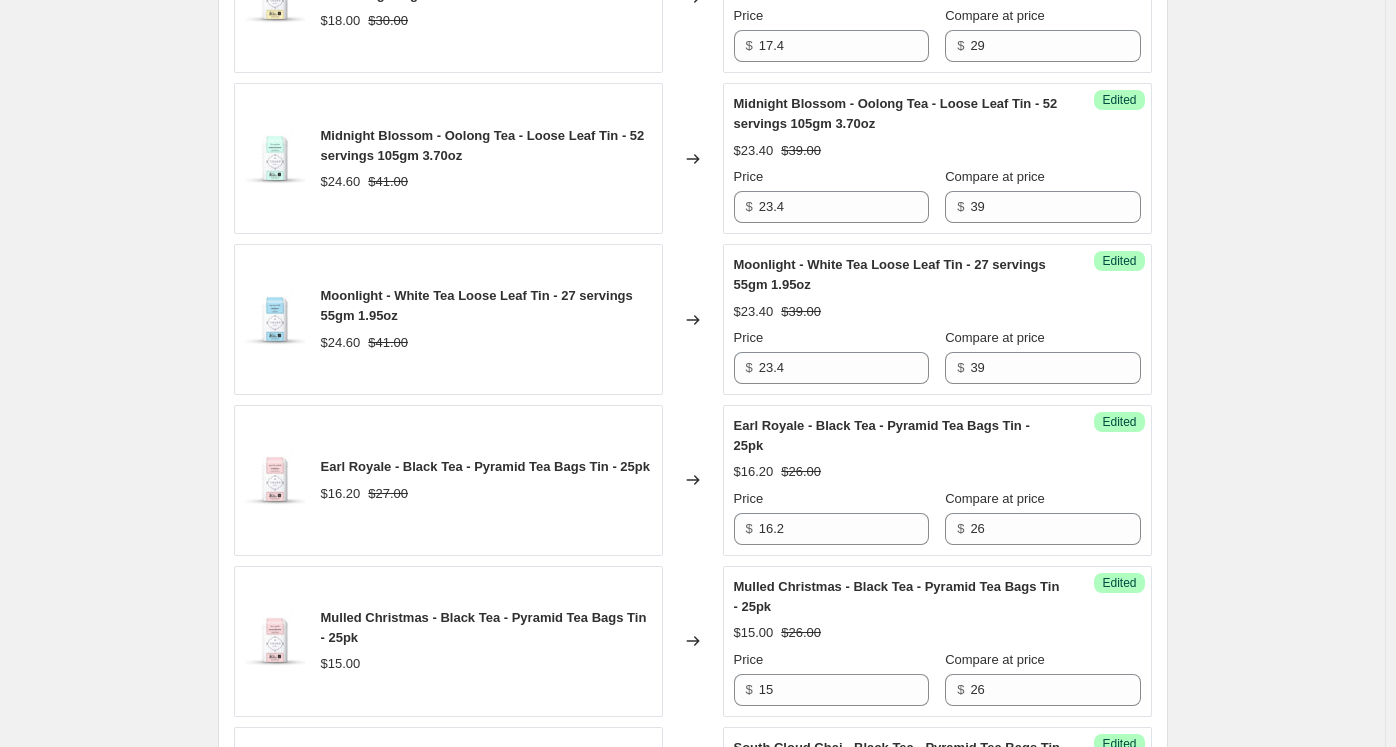 scroll, scrollTop: 2110, scrollLeft: 0, axis: vertical 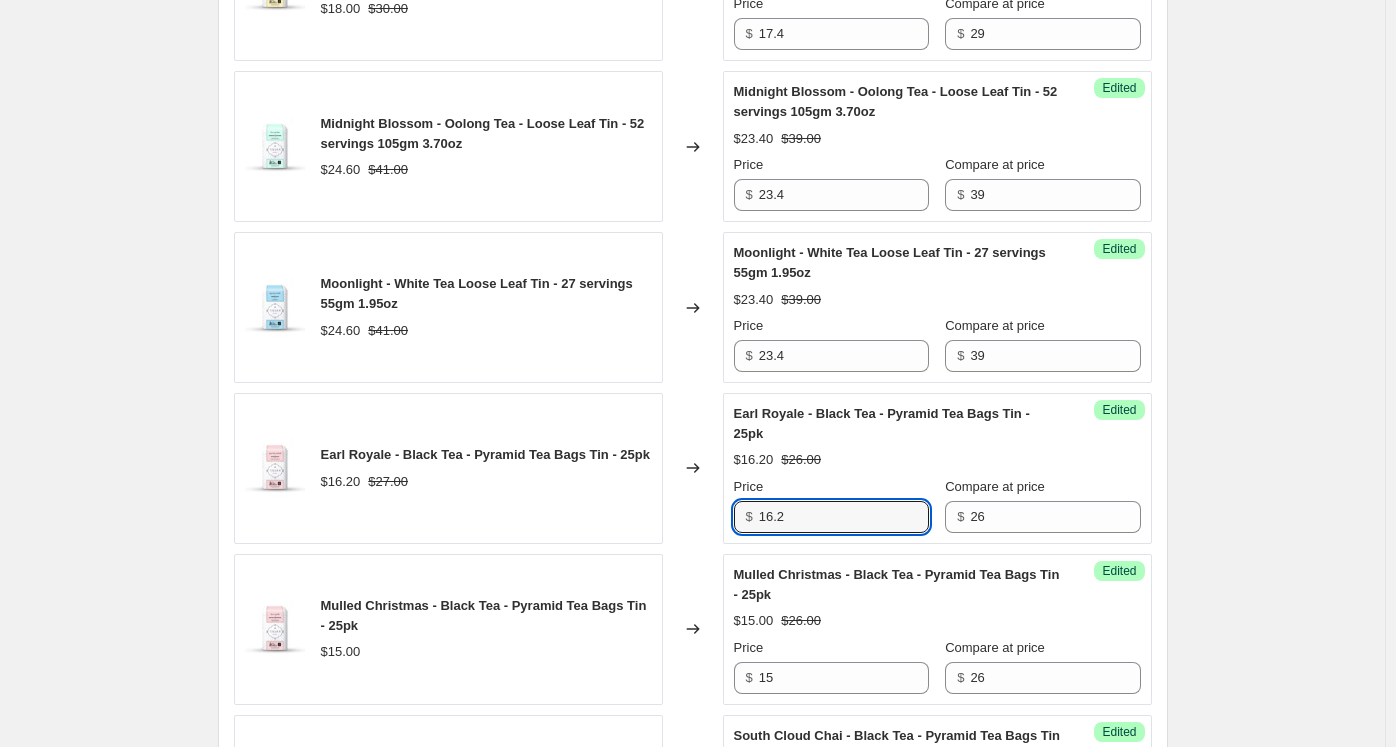 drag, startPoint x: 820, startPoint y: 508, endPoint x: 696, endPoint y: 501, distance: 124.197426 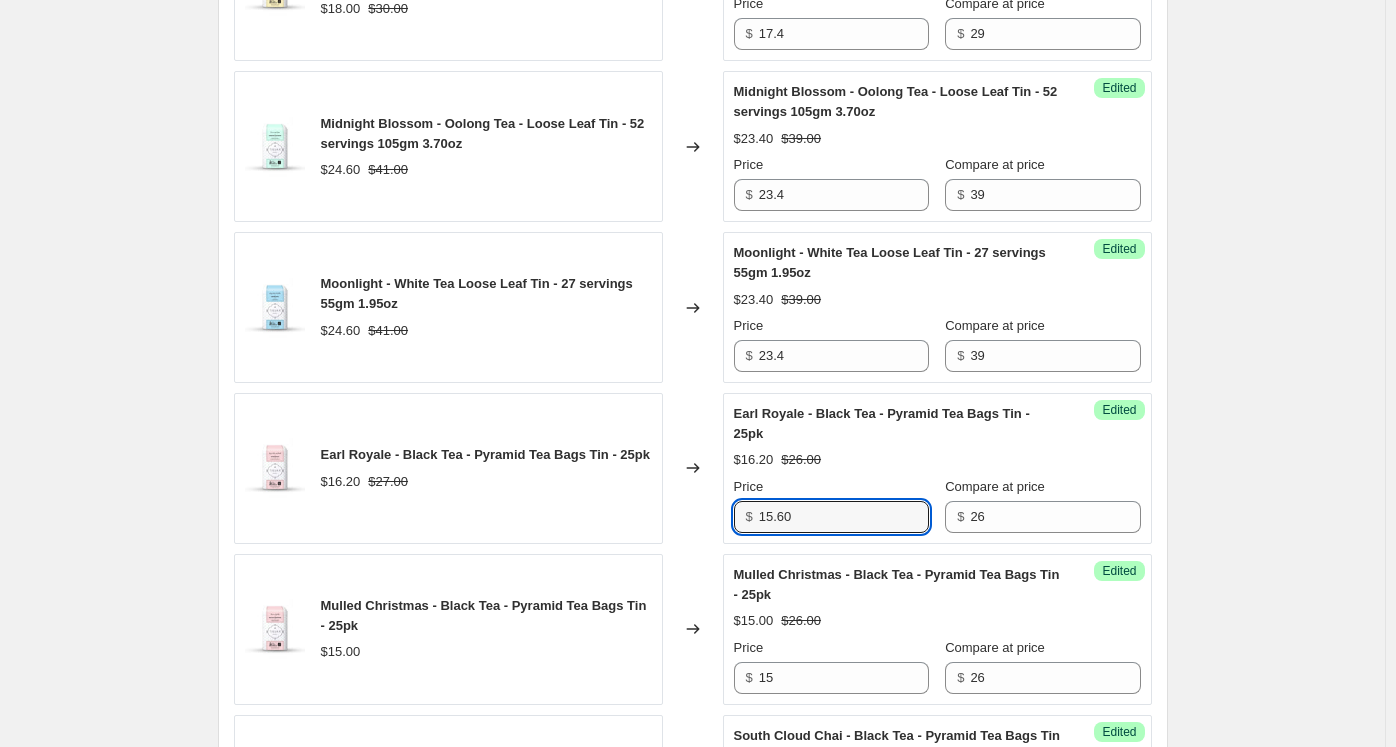 drag, startPoint x: 825, startPoint y: 510, endPoint x: 726, endPoint y: 504, distance: 99.18165 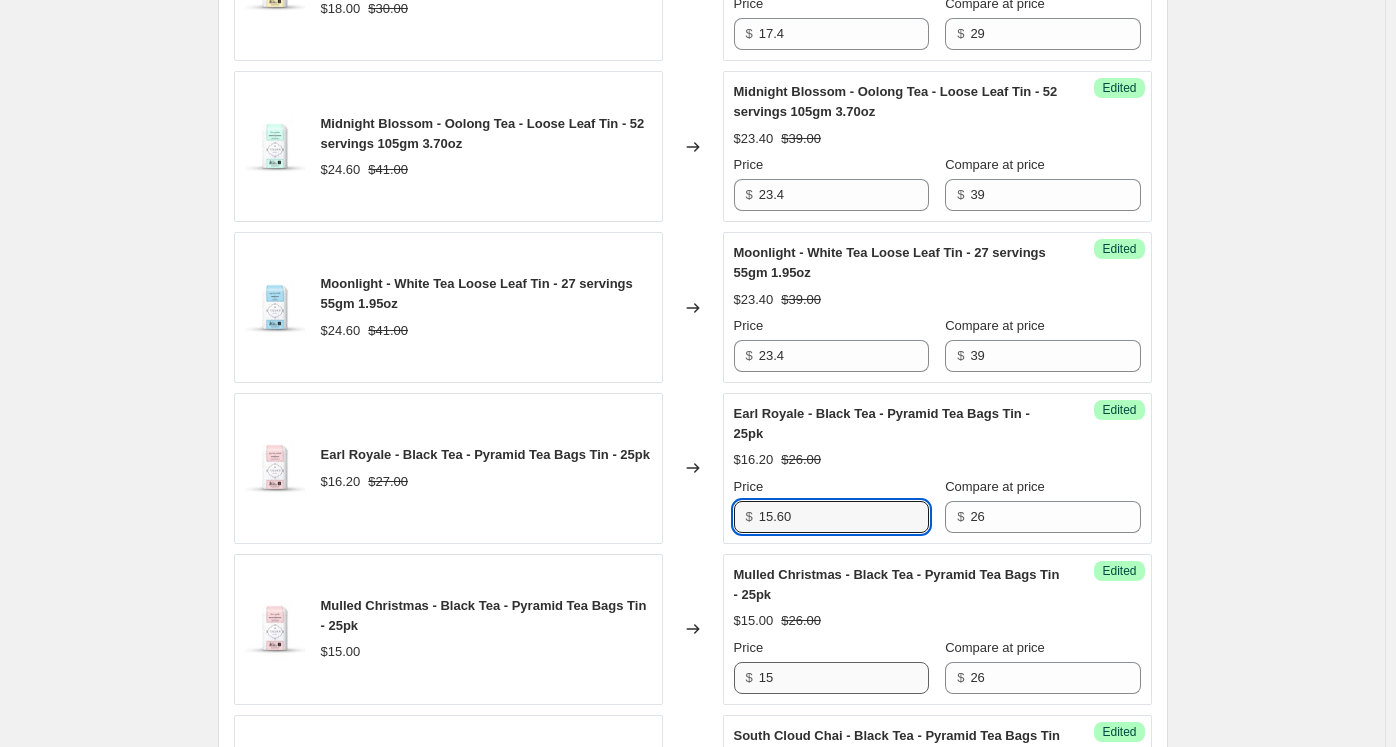 type on "15.60" 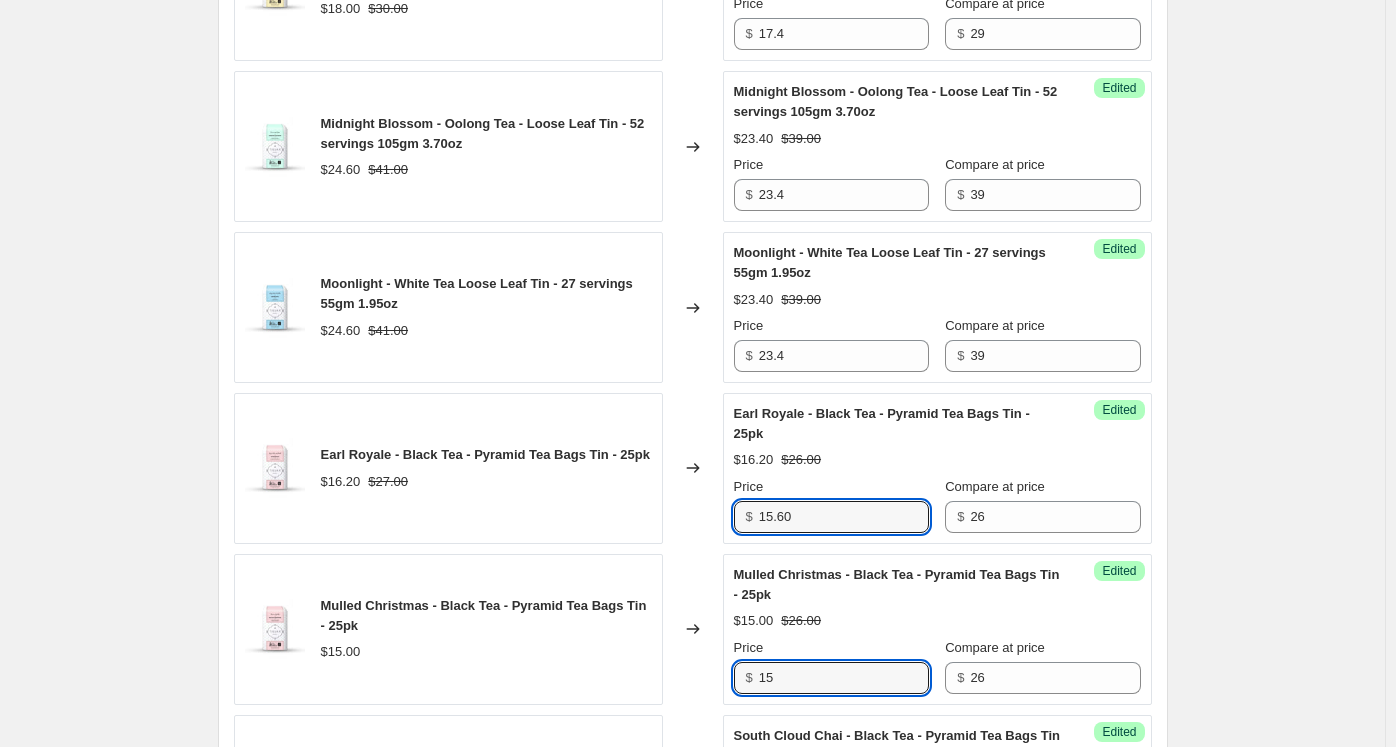 drag, startPoint x: 768, startPoint y: 651, endPoint x: 695, endPoint y: 639, distance: 73.97973 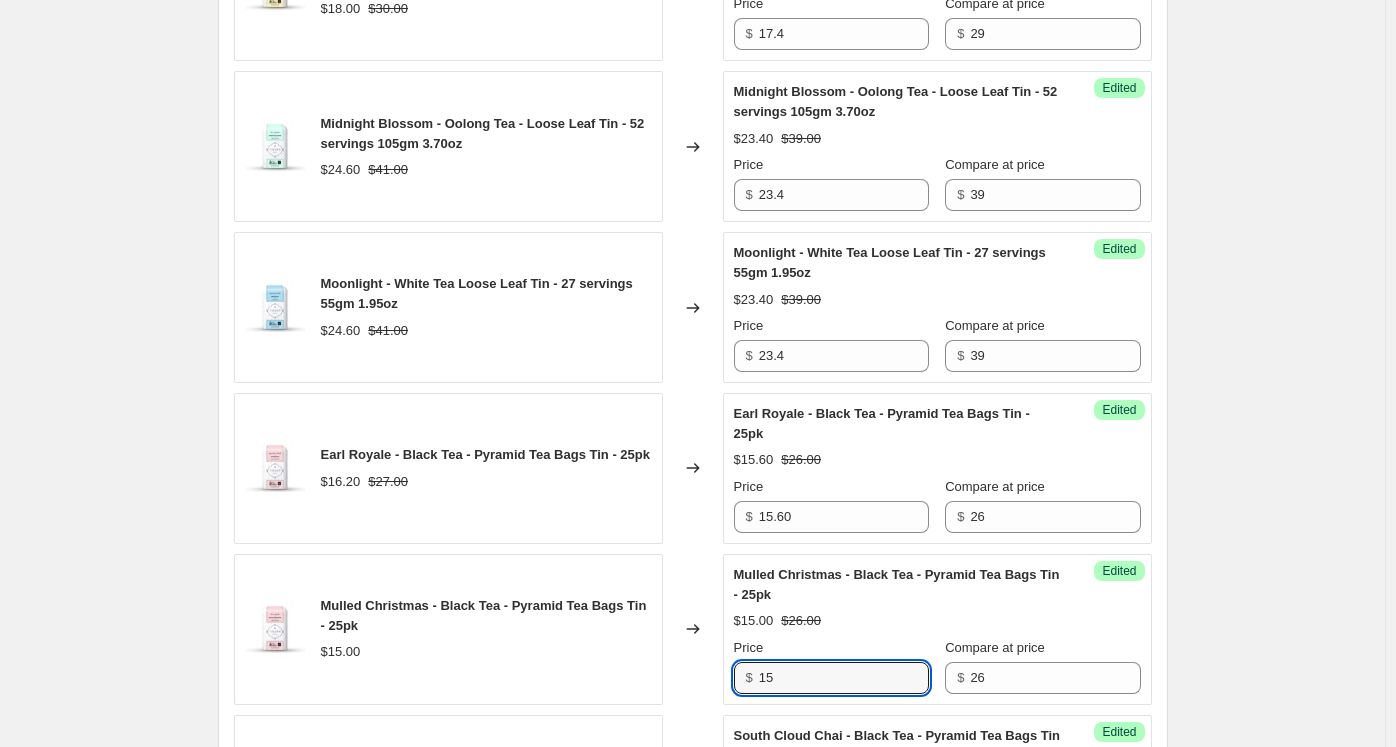 paste on ".60" 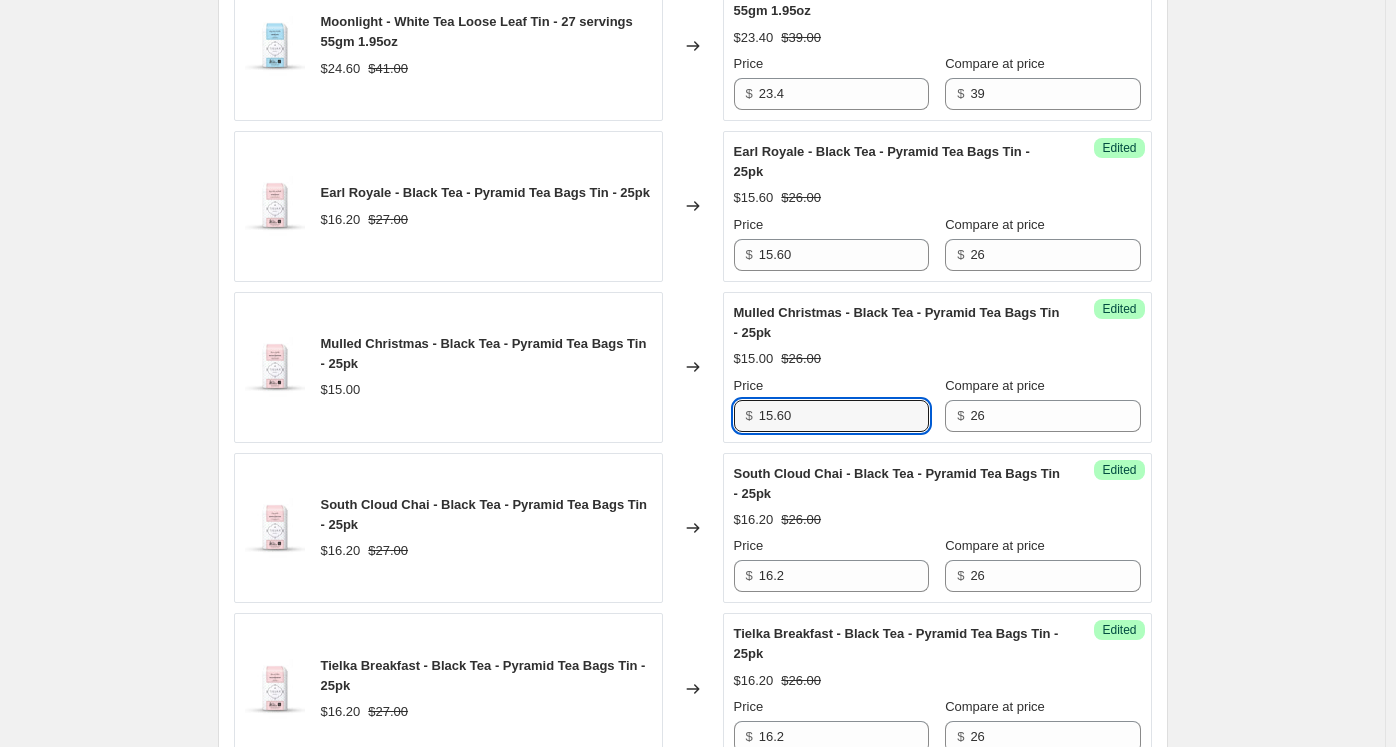 scroll, scrollTop: 2410, scrollLeft: 0, axis: vertical 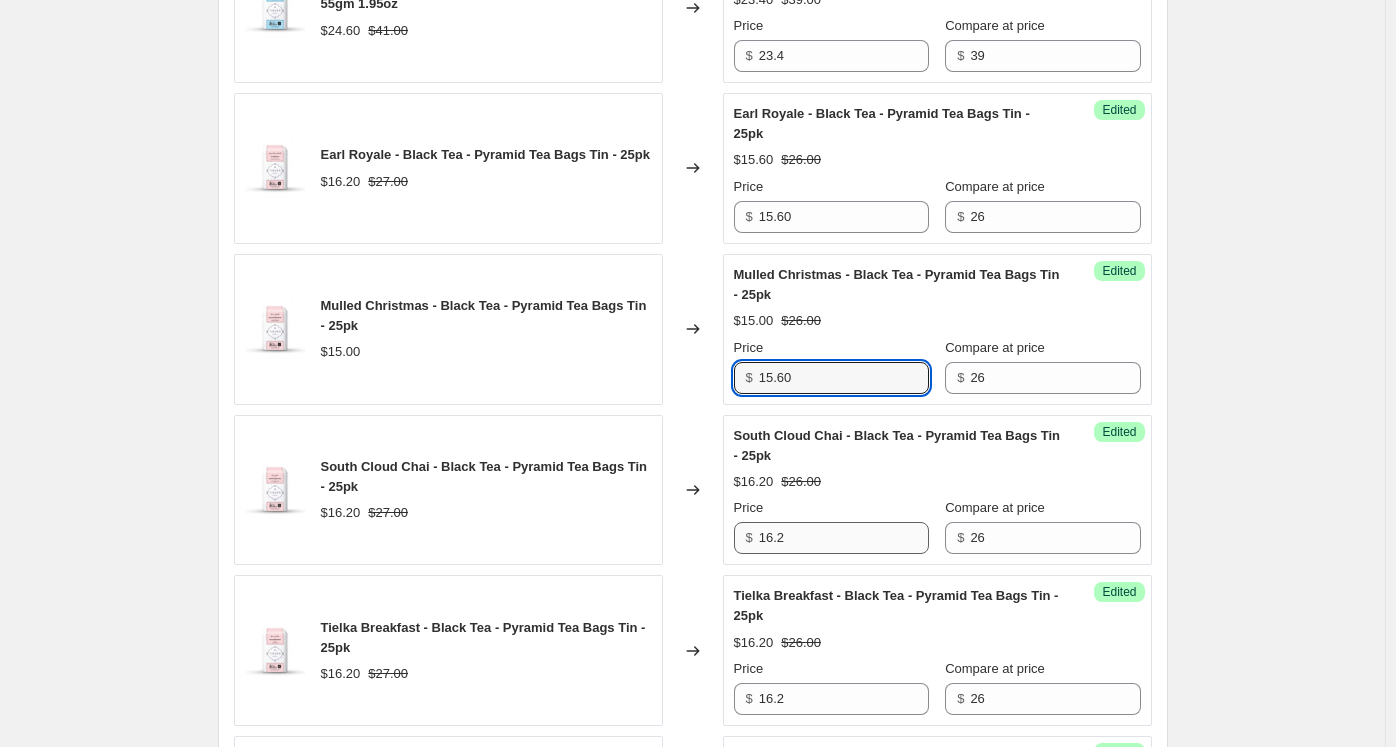 type on "15.60" 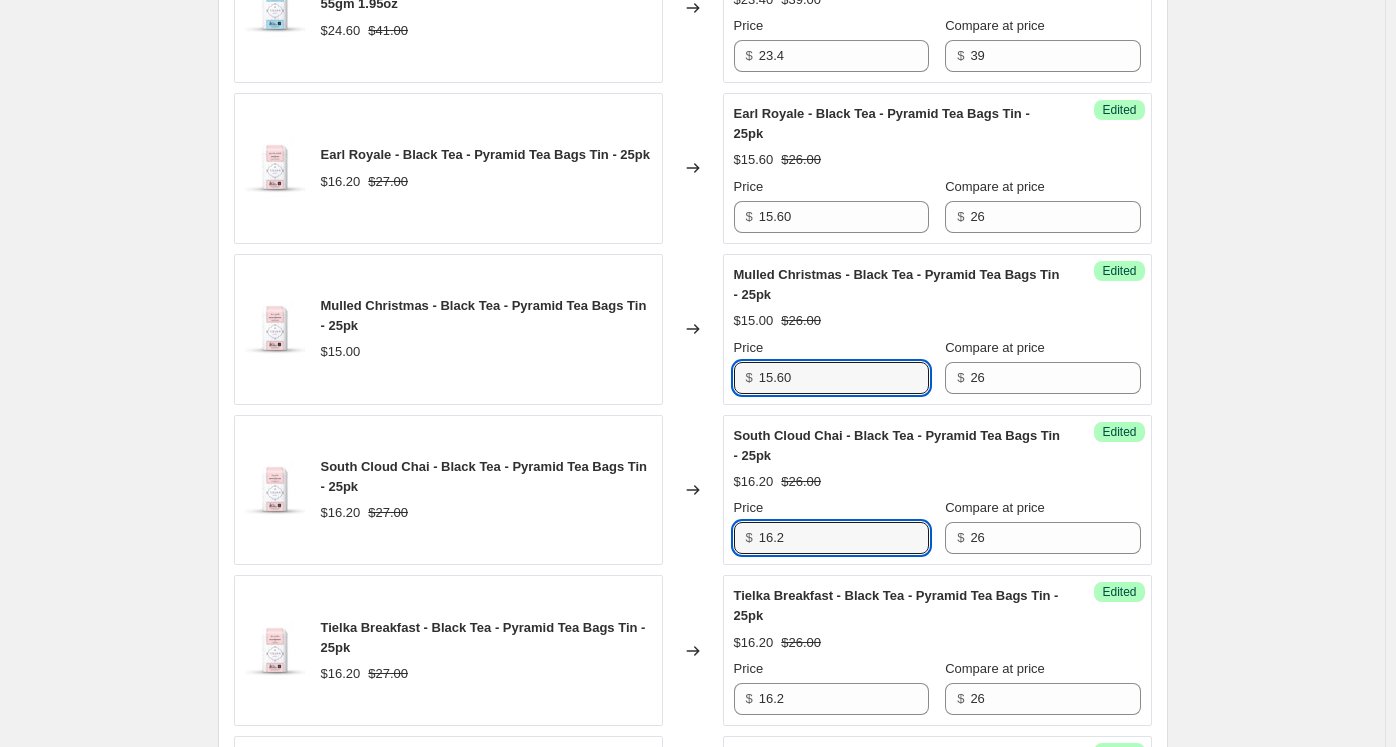 drag, startPoint x: 821, startPoint y: 521, endPoint x: 708, endPoint y: 516, distance: 113.110565 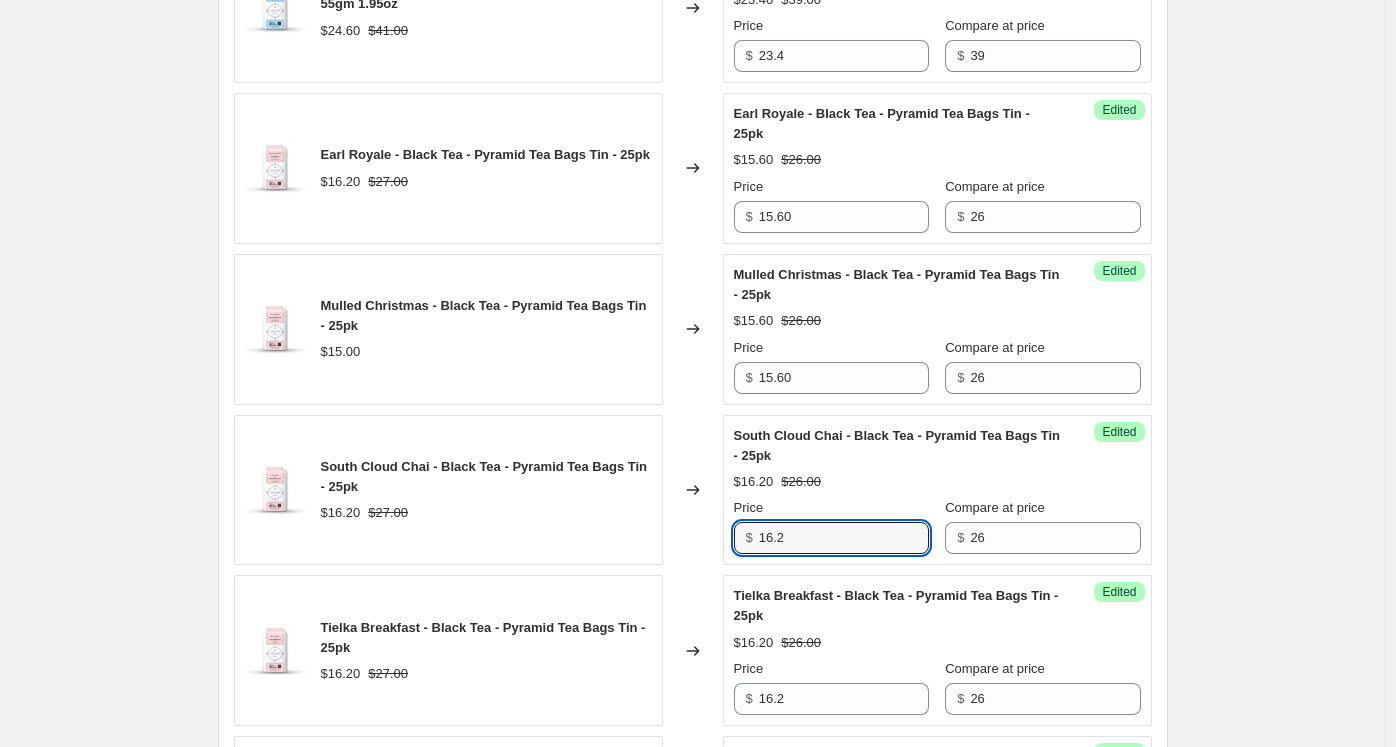 paste on "5.60" 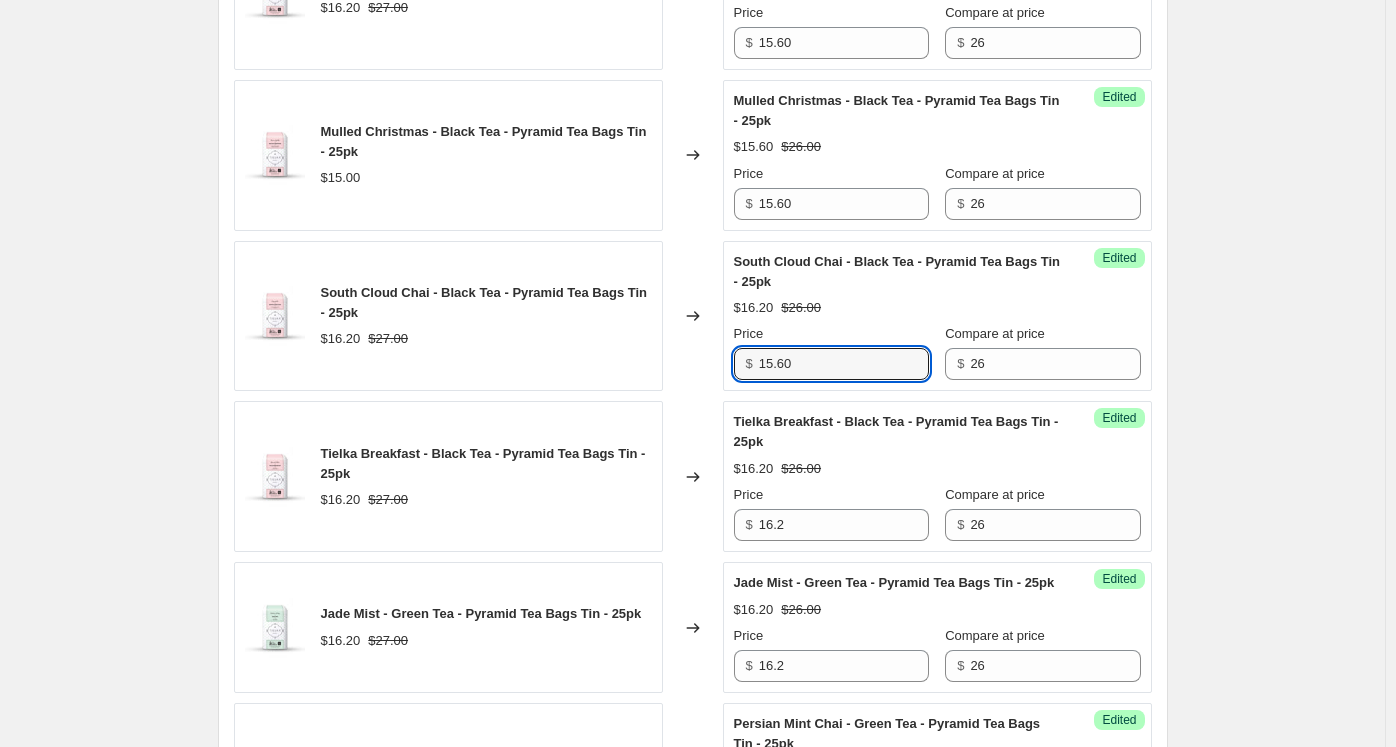 scroll, scrollTop: 2610, scrollLeft: 0, axis: vertical 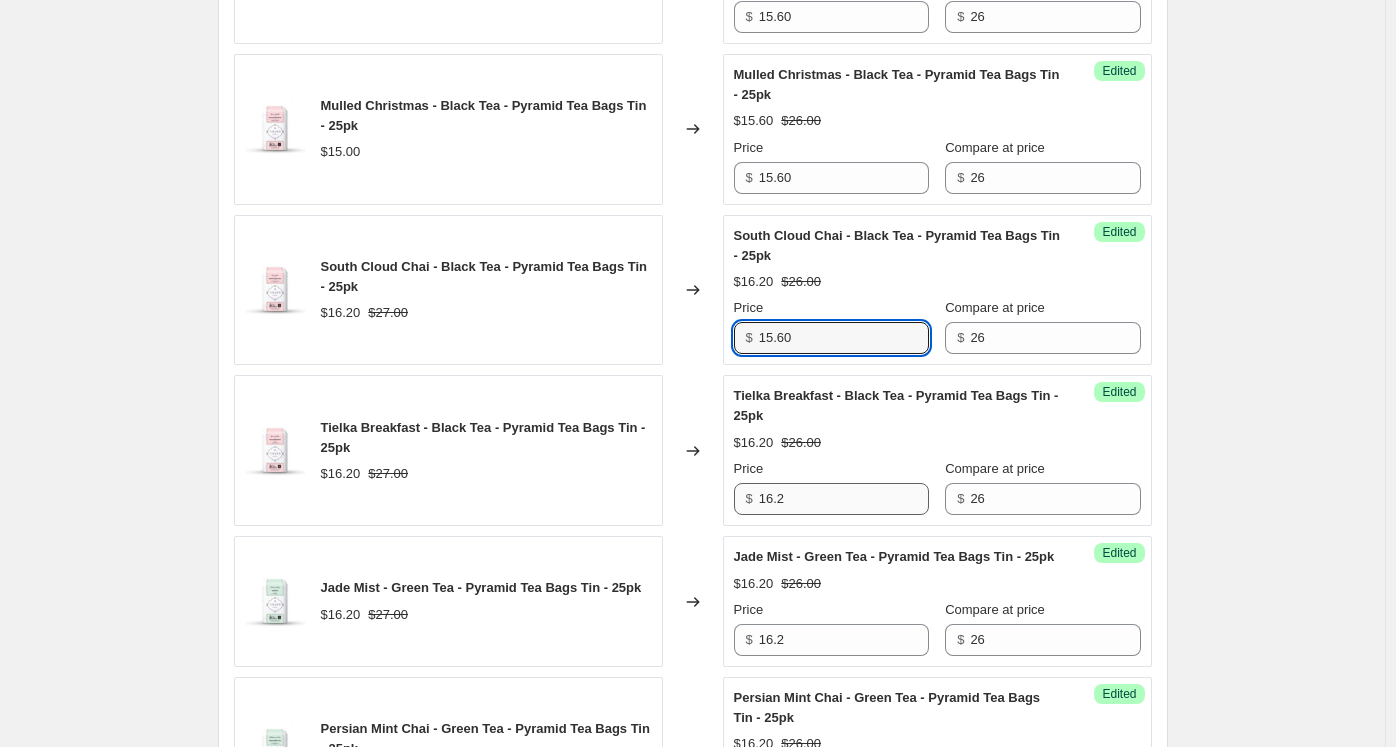 type on "15.60" 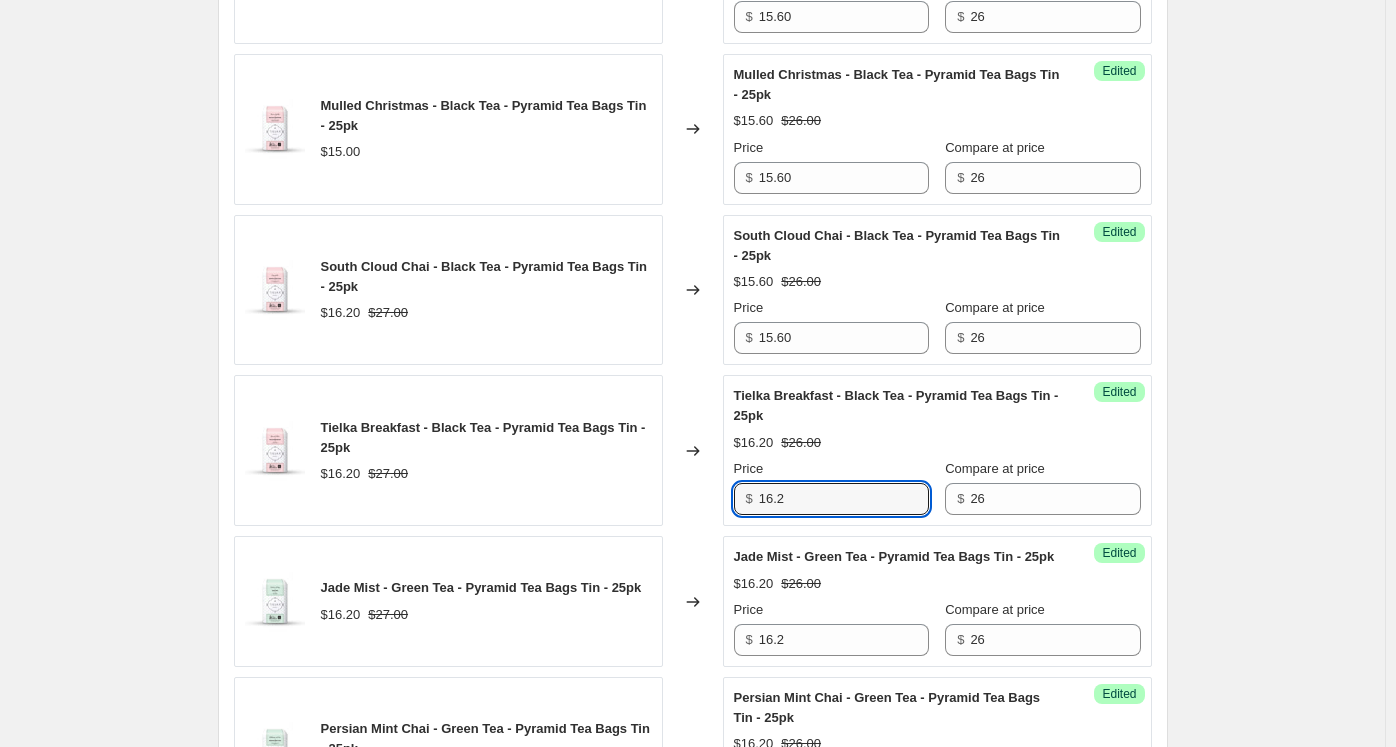 drag, startPoint x: 807, startPoint y: 479, endPoint x: 711, endPoint y: 472, distance: 96.25487 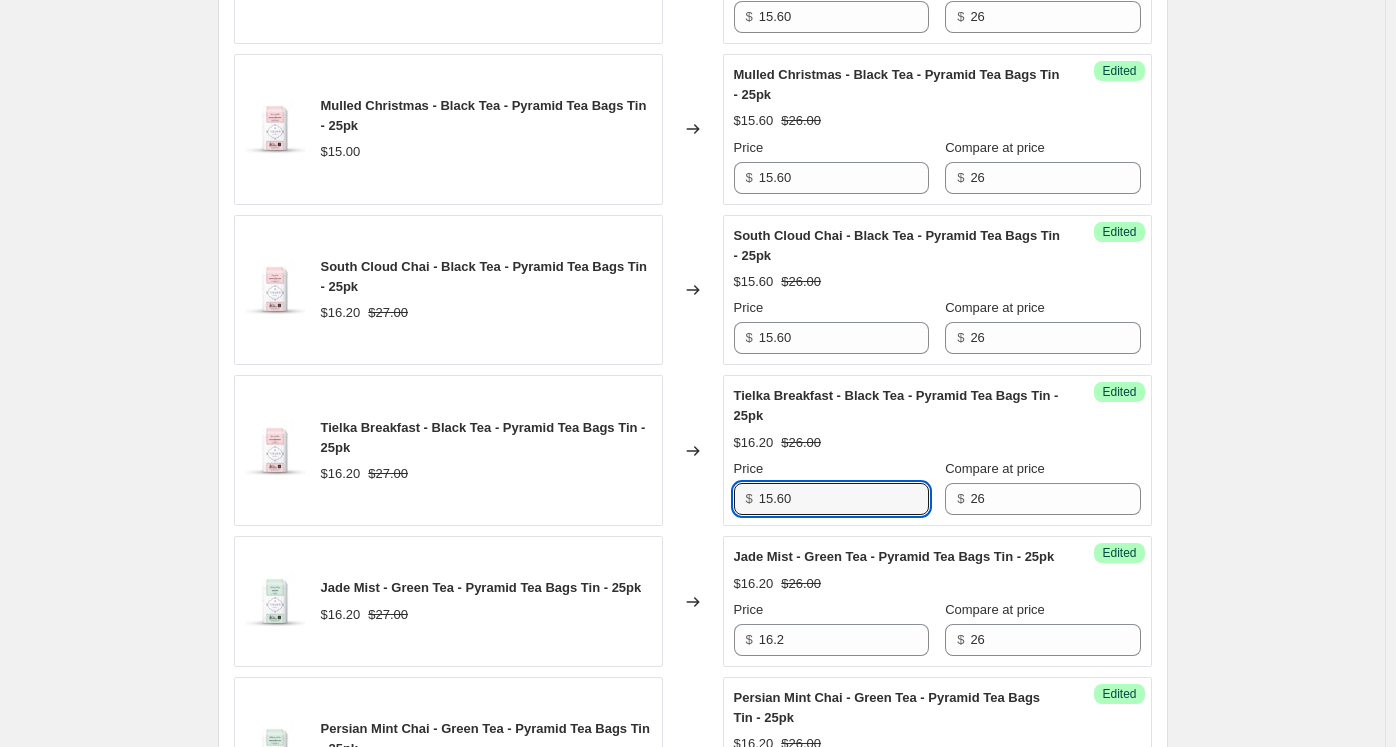 type on "15.60" 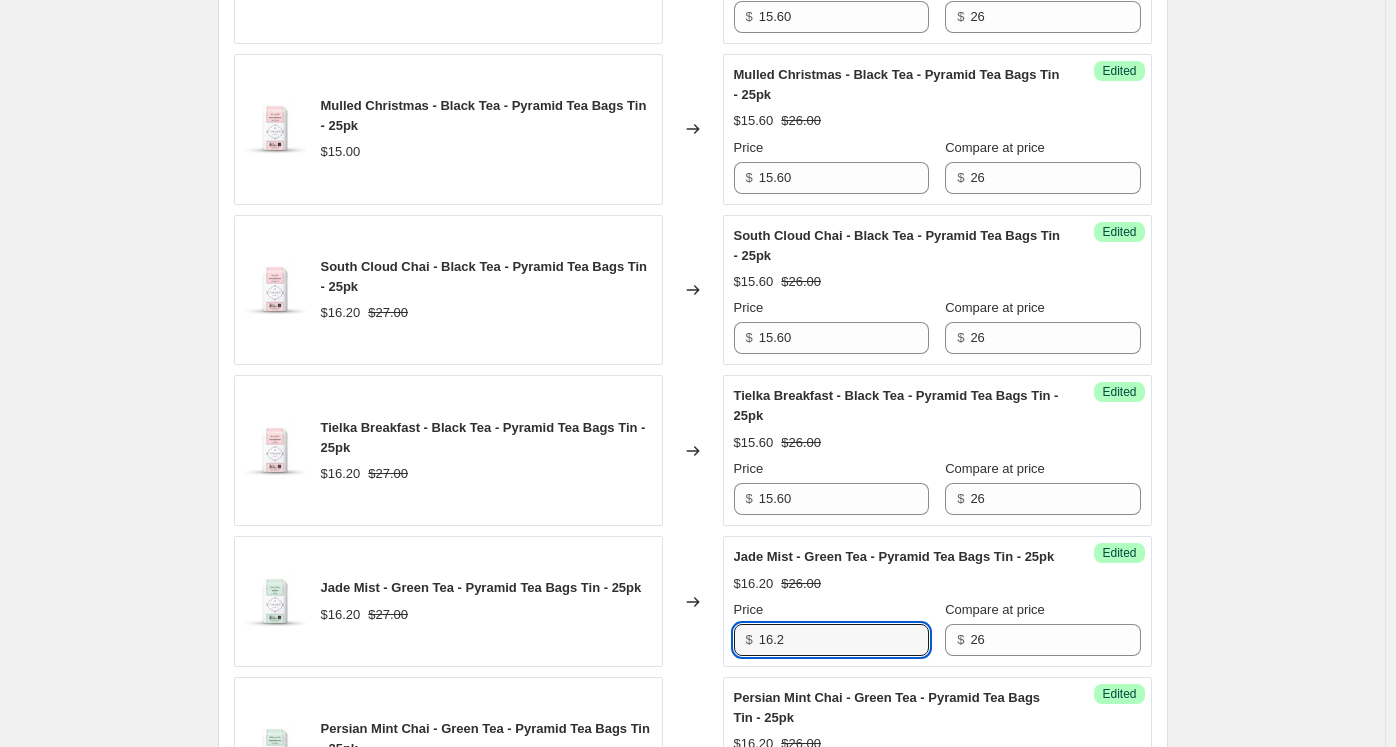 drag, startPoint x: 743, startPoint y: 640, endPoint x: 704, endPoint y: 629, distance: 40.5216 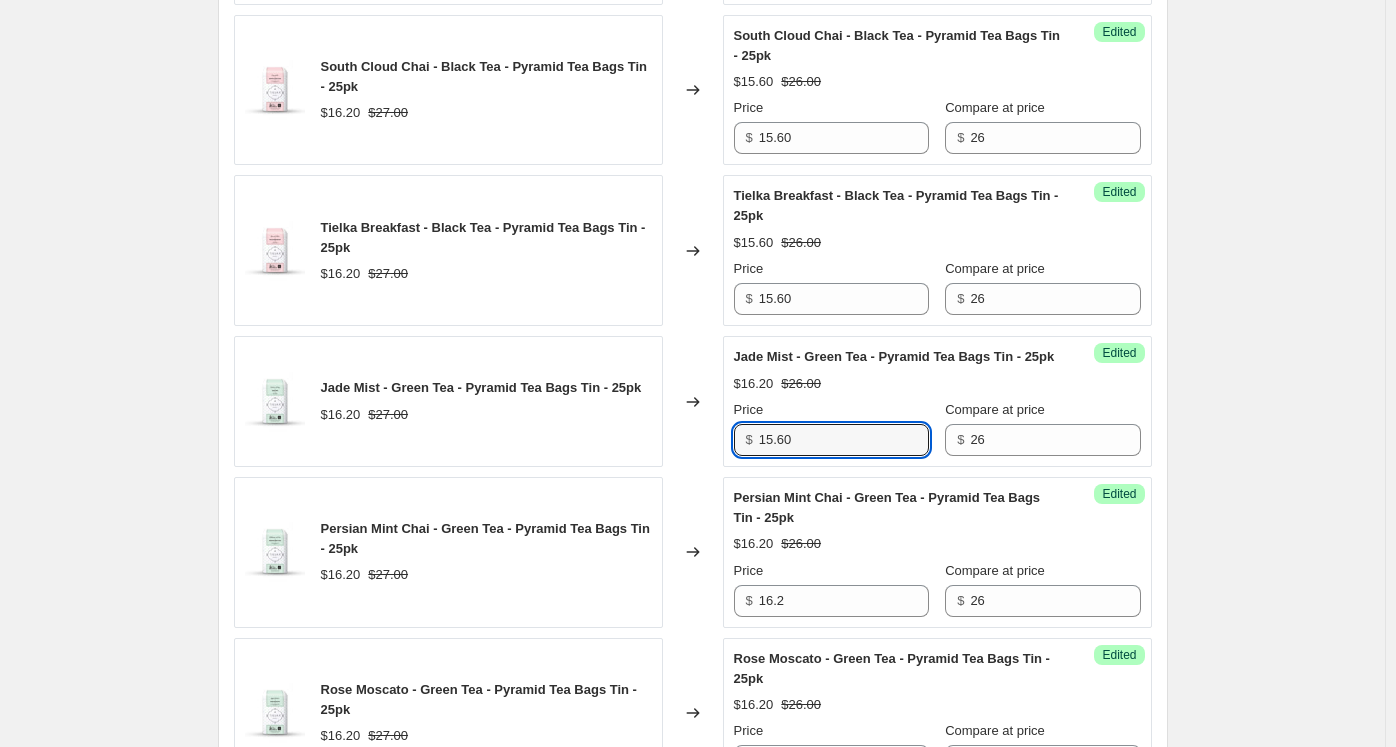 scroll, scrollTop: 2810, scrollLeft: 0, axis: vertical 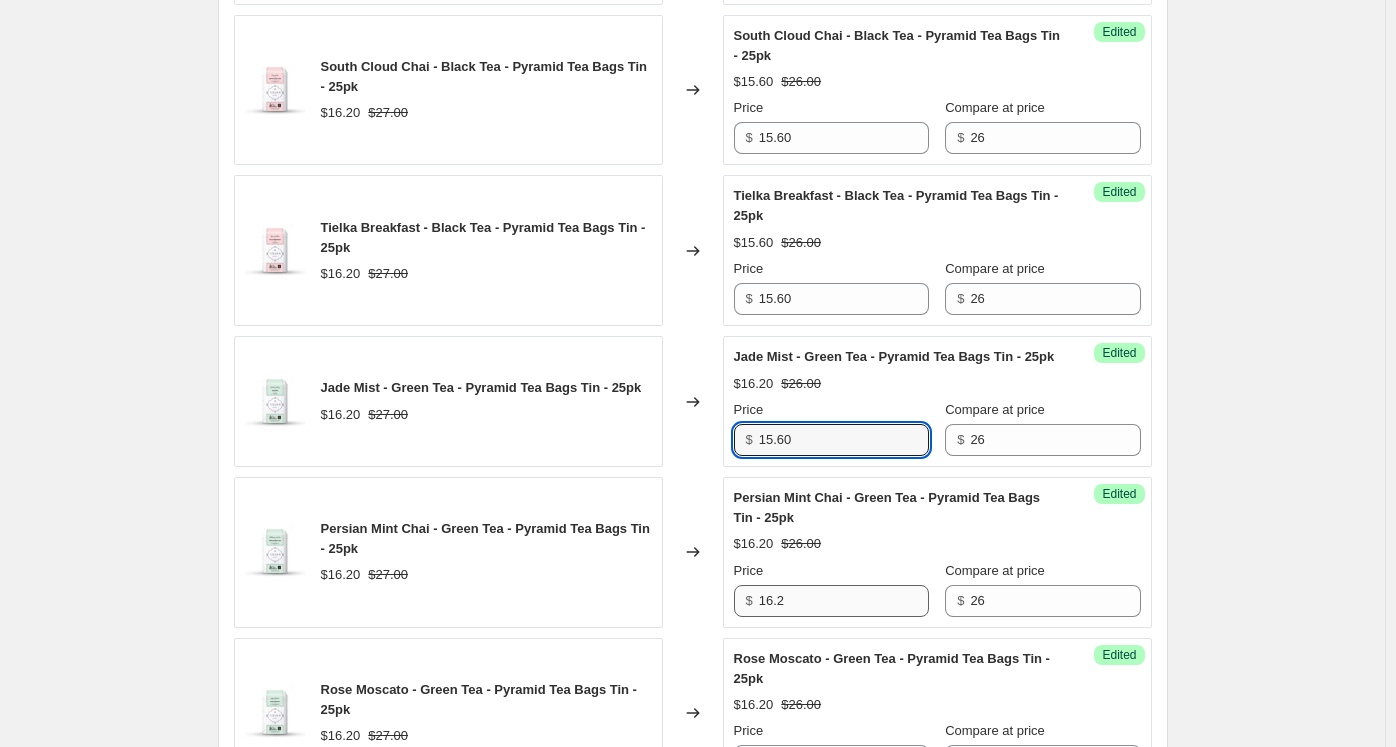 type on "15.60" 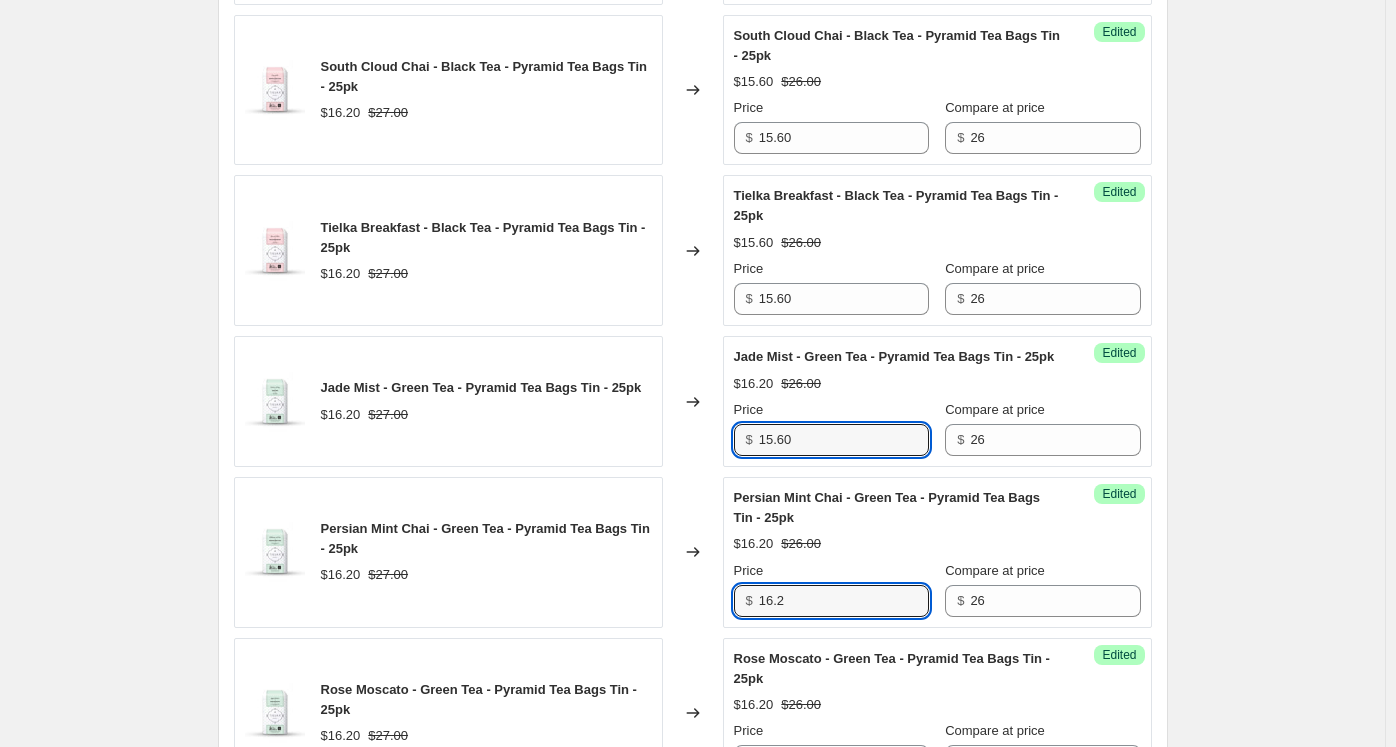drag, startPoint x: 804, startPoint y: 604, endPoint x: 695, endPoint y: 596, distance: 109.29318 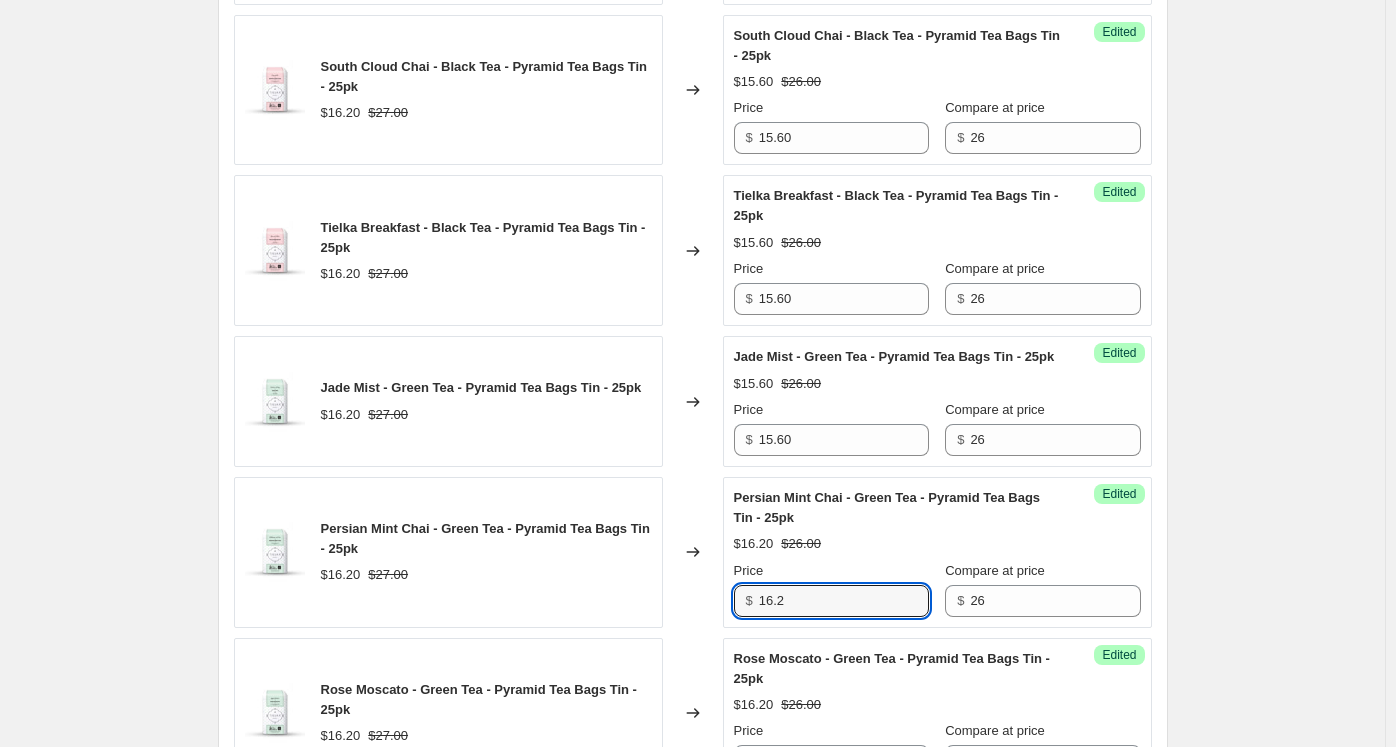 paste on "5.60" 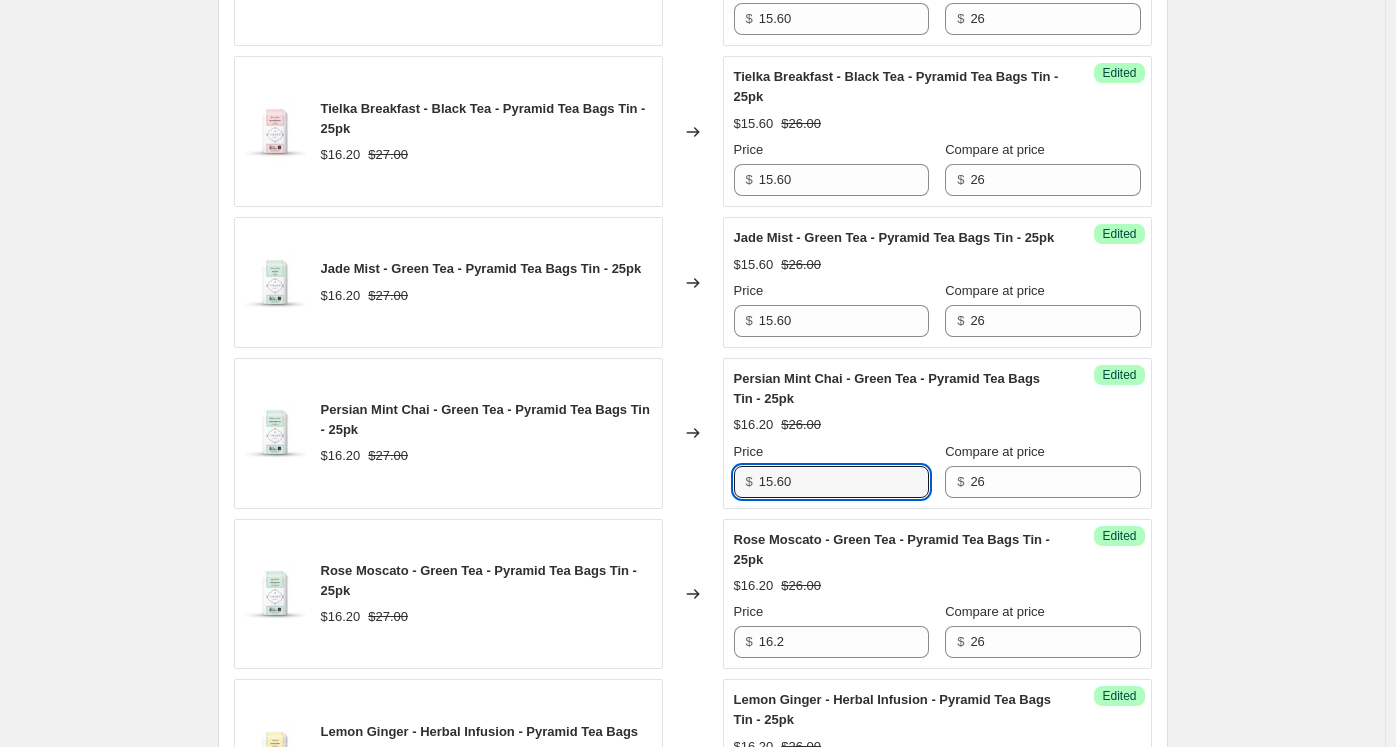 scroll, scrollTop: 3010, scrollLeft: 0, axis: vertical 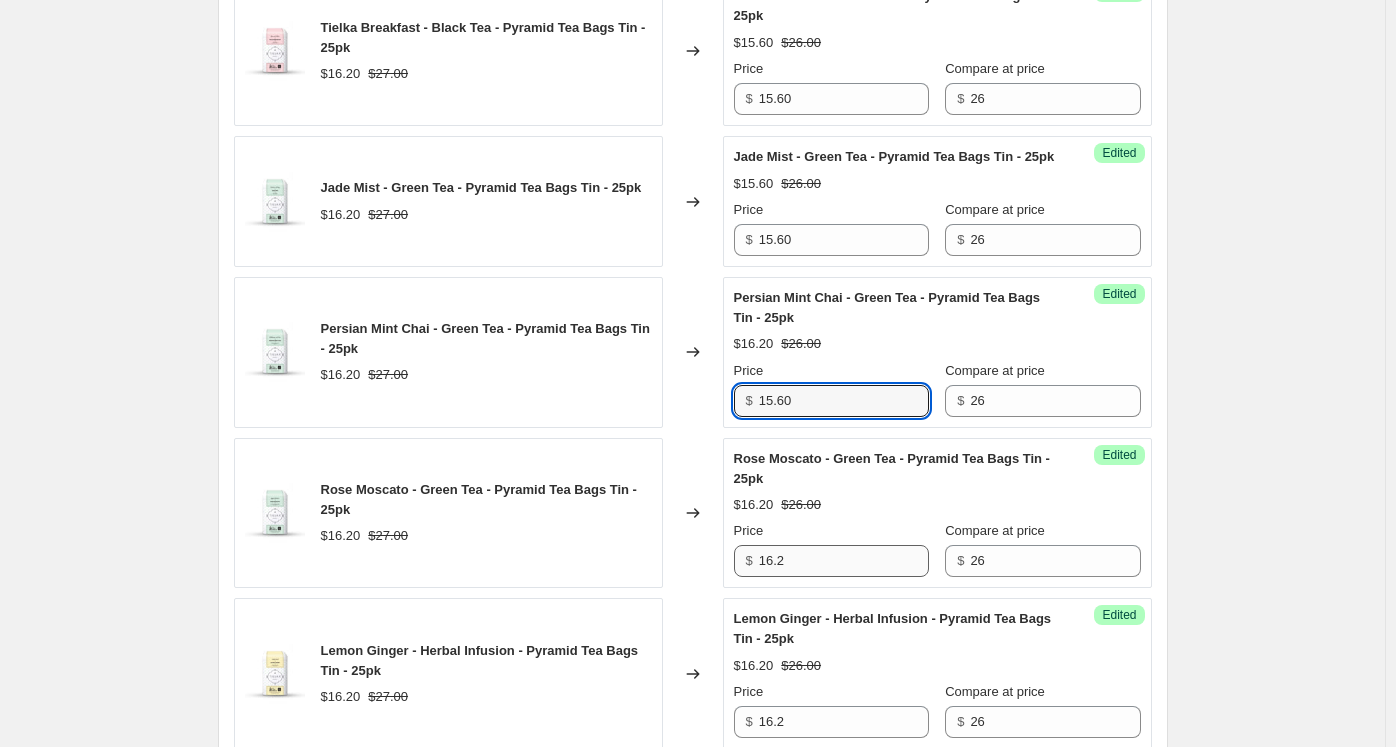 type on "15.60" 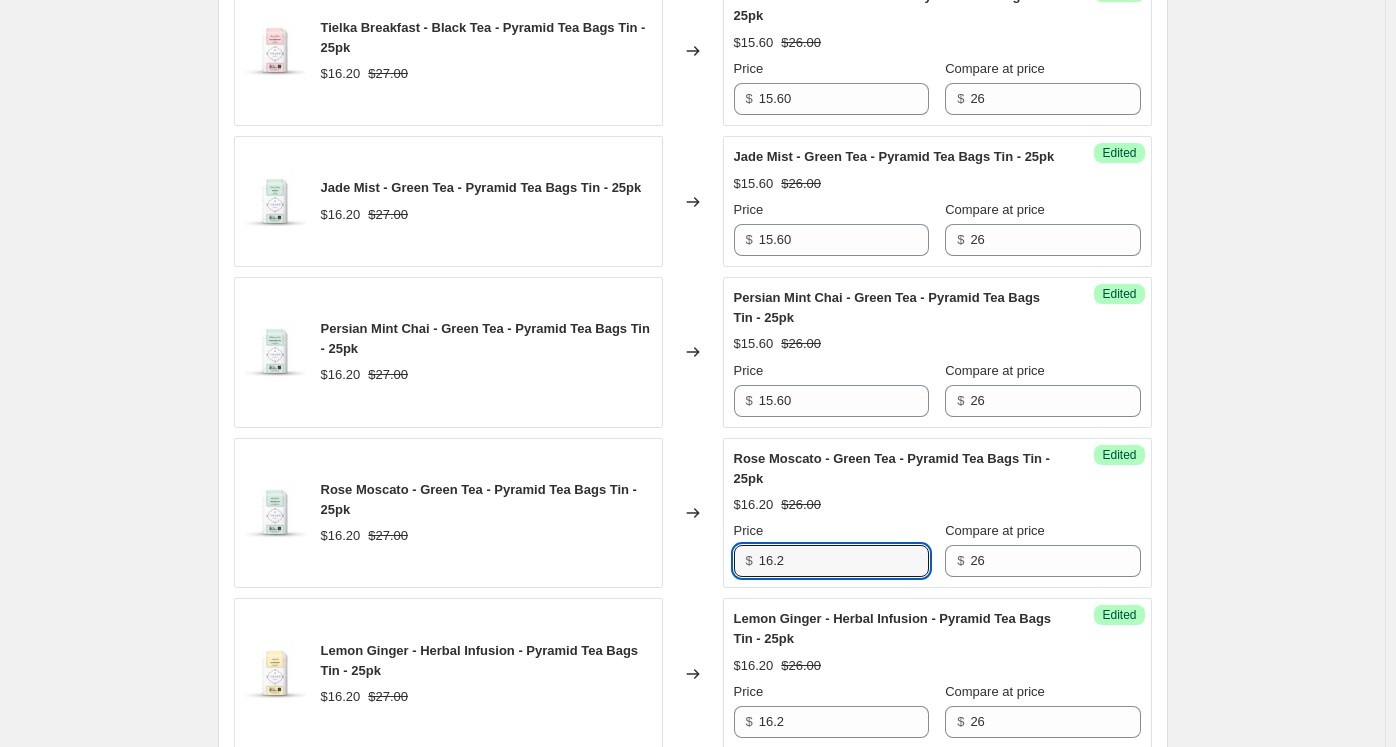 drag, startPoint x: 836, startPoint y: 565, endPoint x: 700, endPoint y: 555, distance: 136.36716 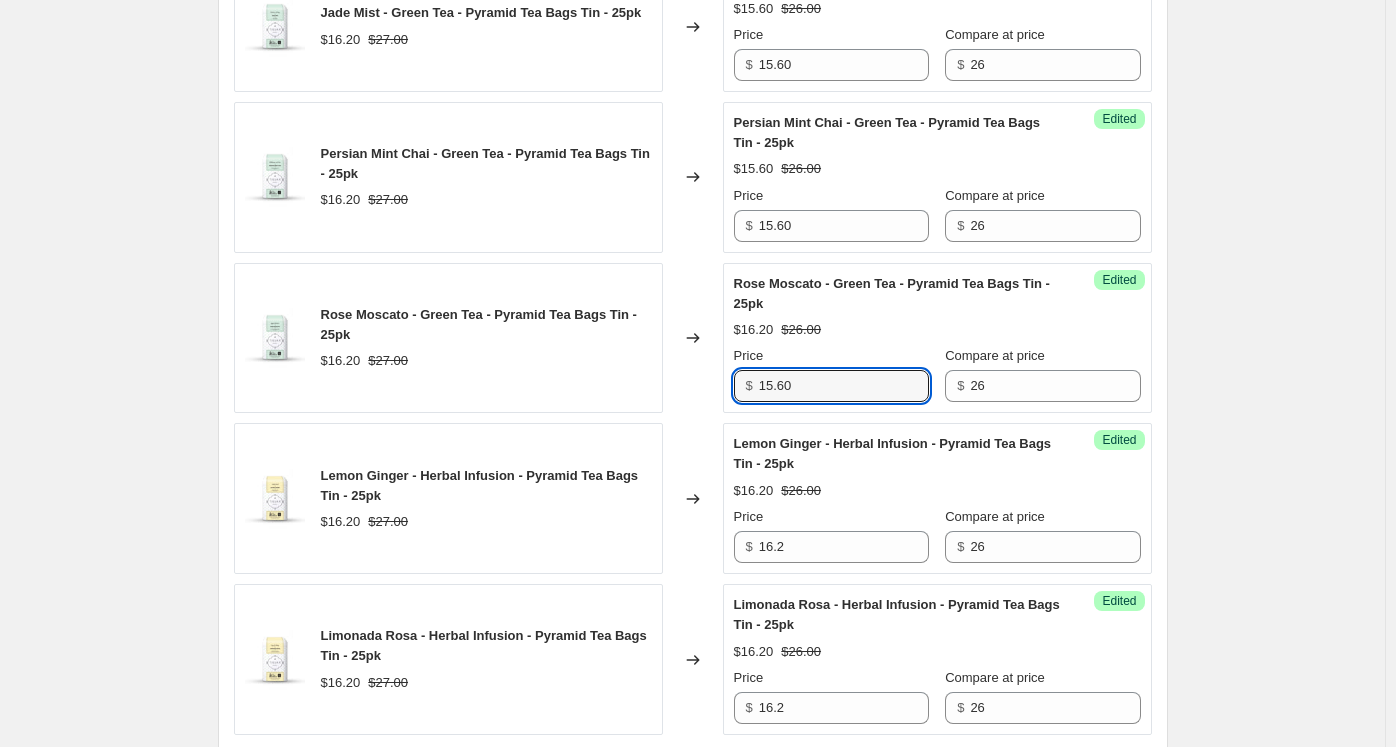 scroll, scrollTop: 3210, scrollLeft: 0, axis: vertical 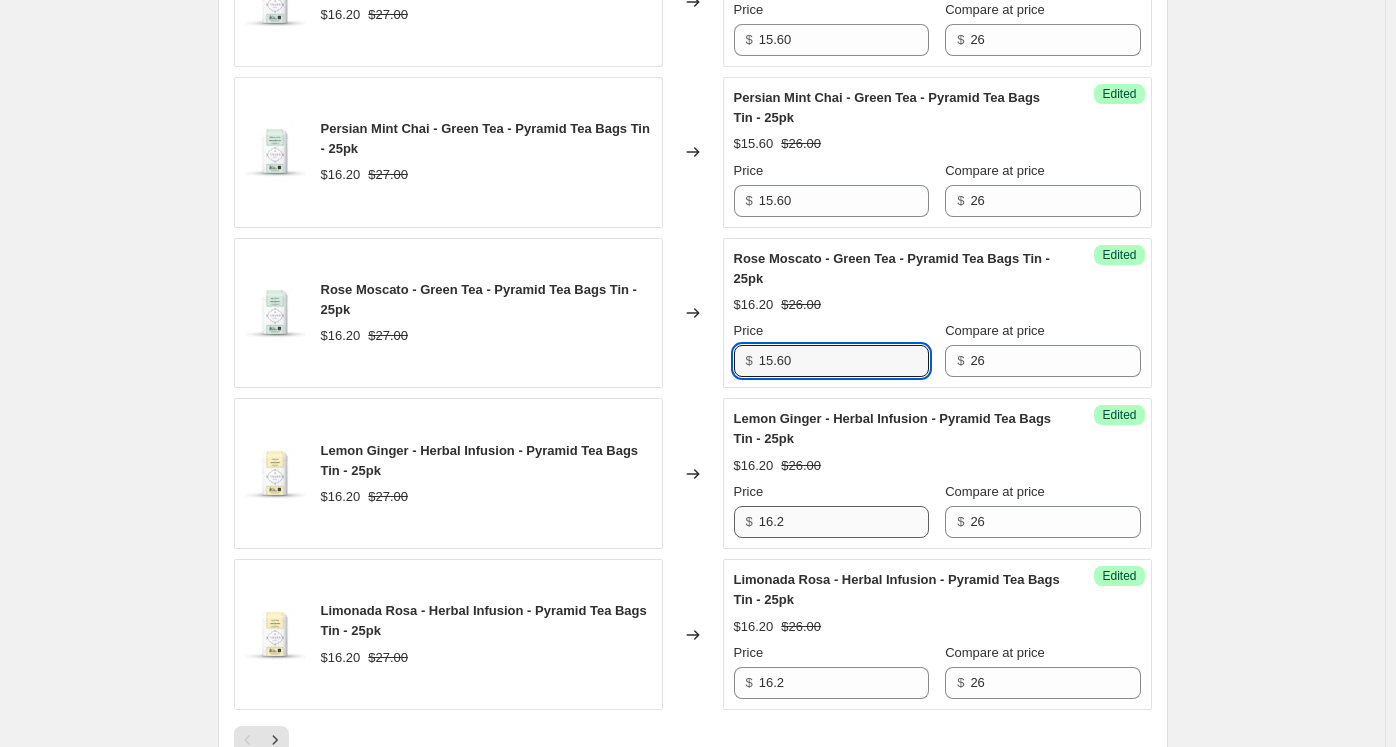 type on "15.60" 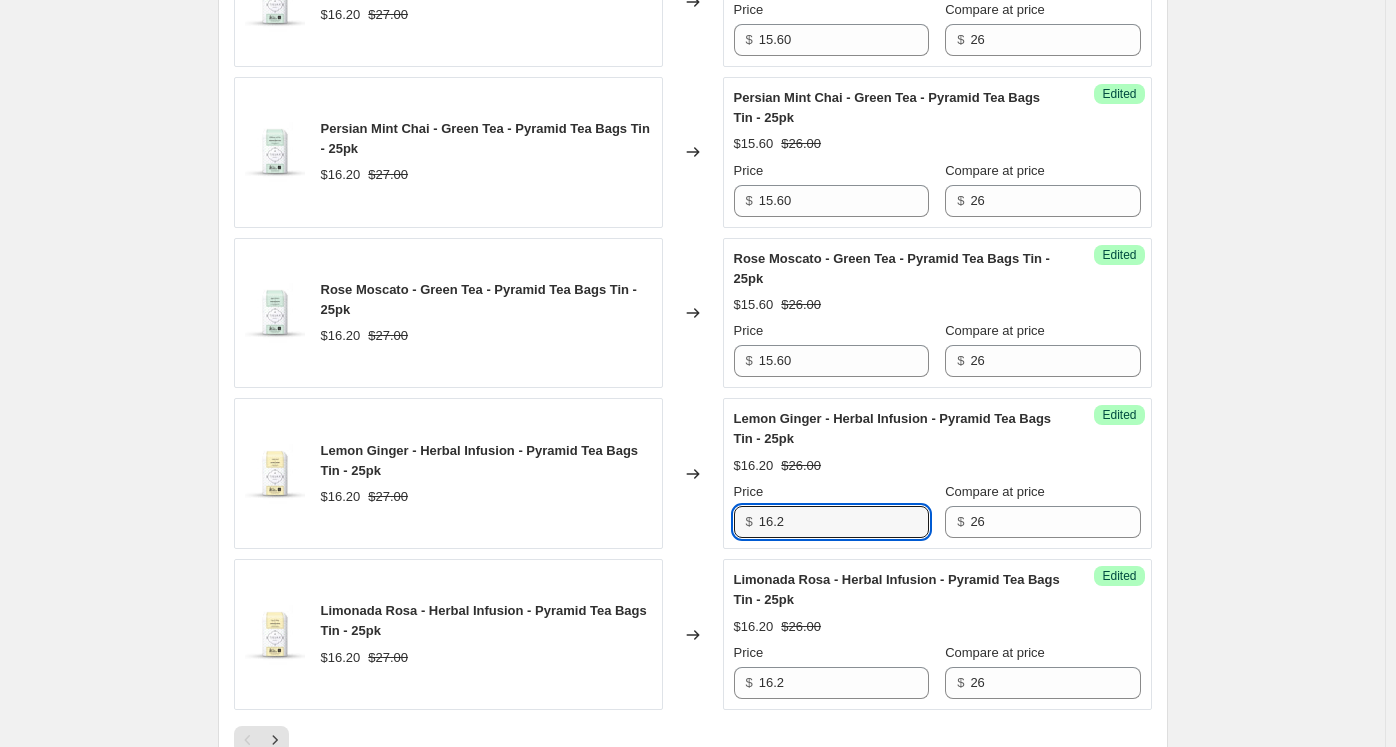 drag, startPoint x: 768, startPoint y: 526, endPoint x: 698, endPoint y: 526, distance: 70 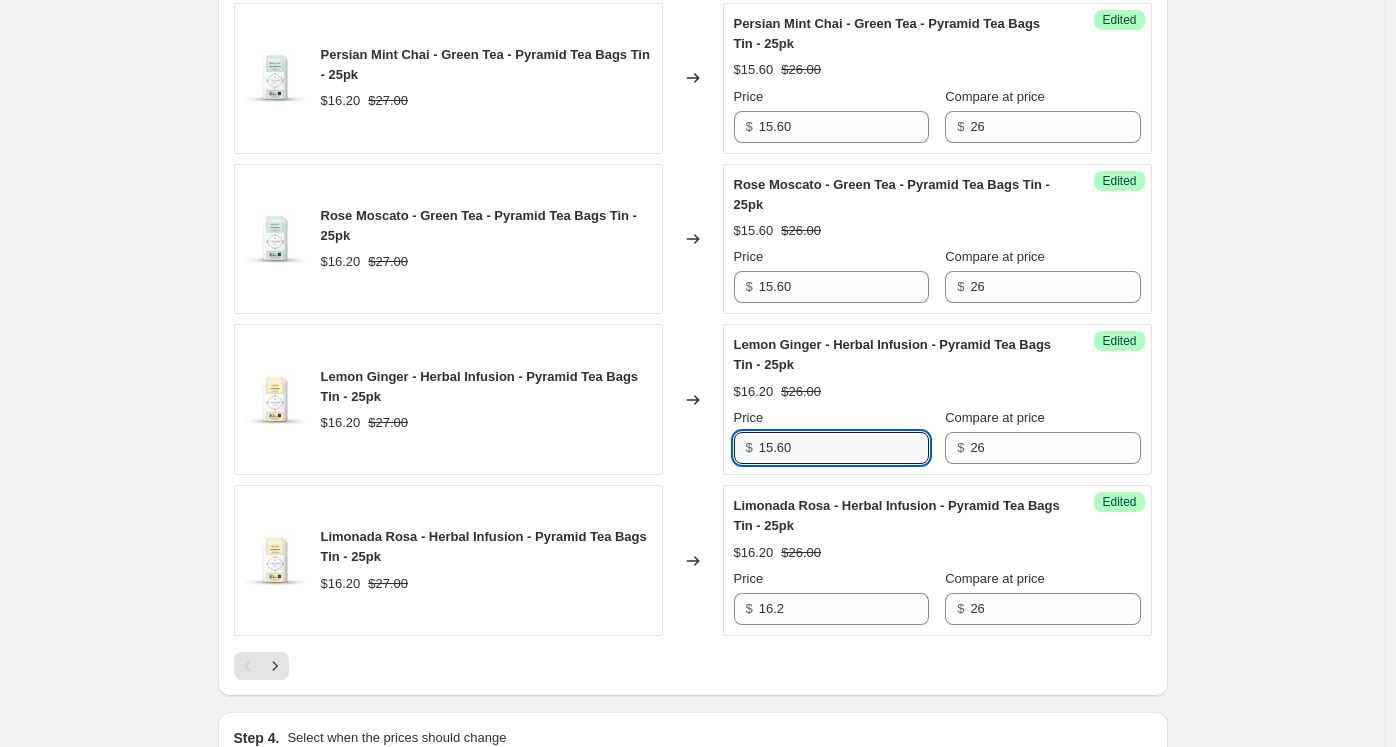 scroll, scrollTop: 3310, scrollLeft: 0, axis: vertical 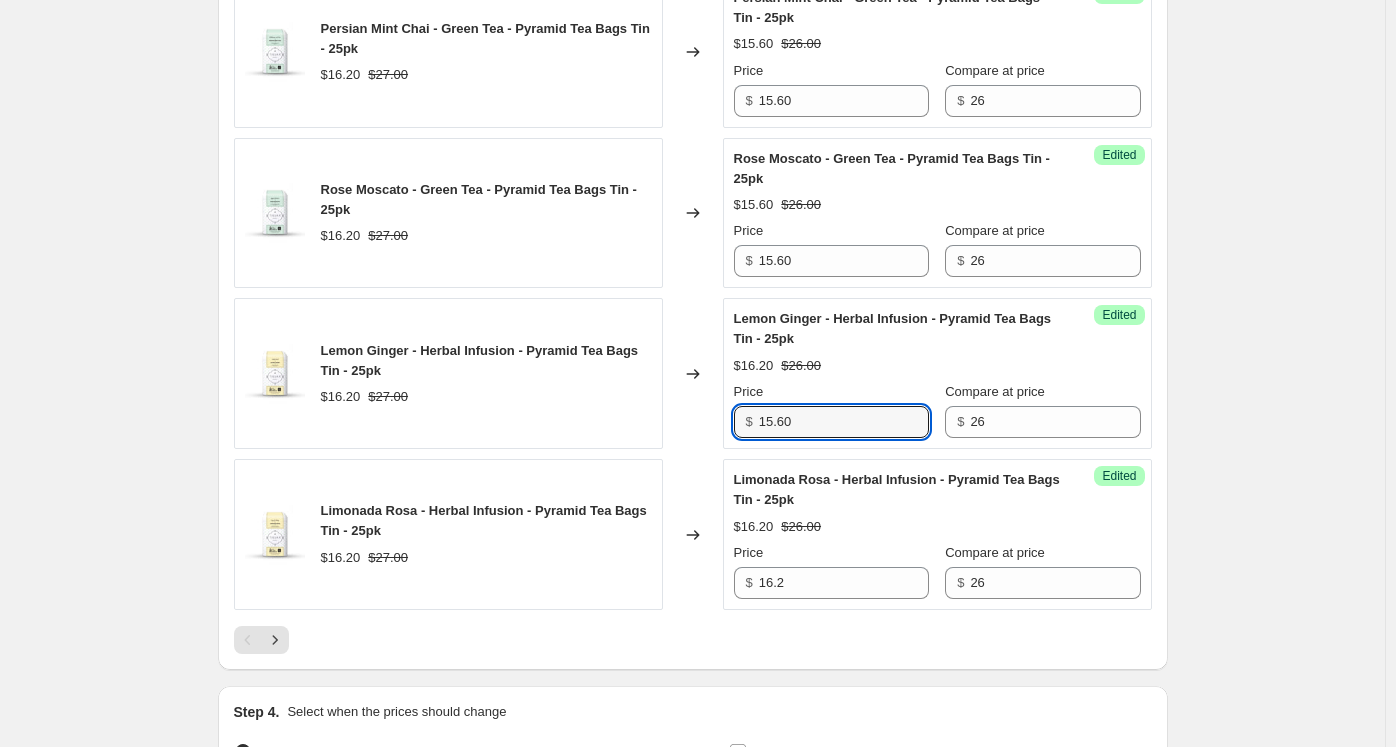 type on "15.60" 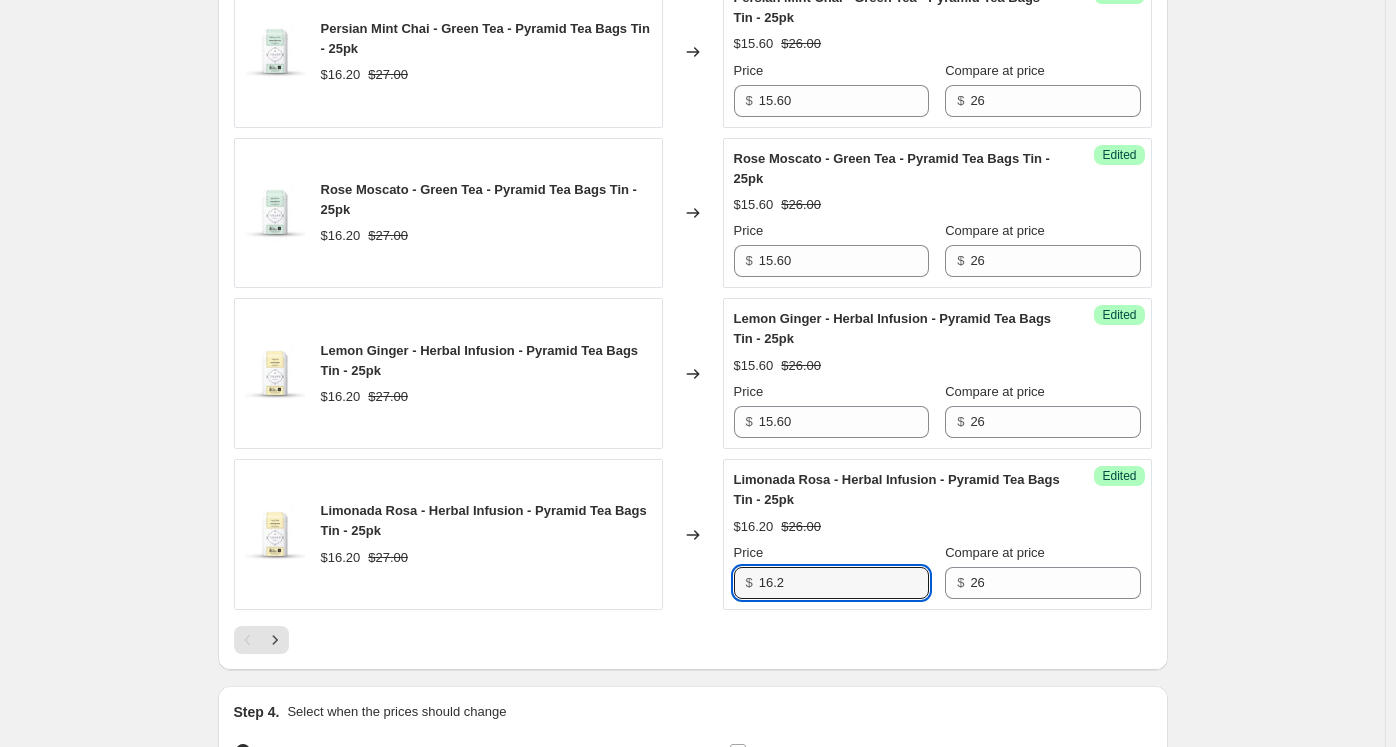 drag, startPoint x: 744, startPoint y: 575, endPoint x: 678, endPoint y: 566, distance: 66.61081 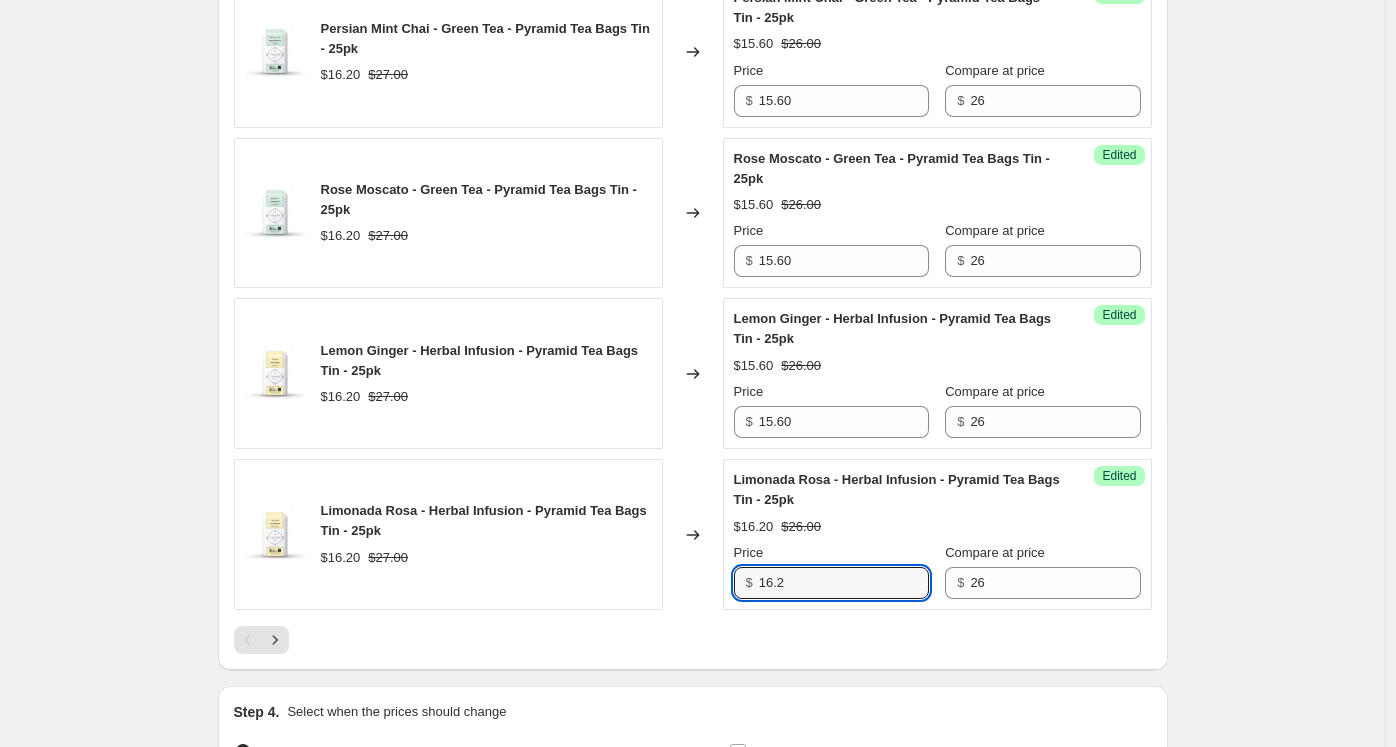 click on "Limonada Rosa - Herbal Infusion -  Pyramid Tea Bags Tin - 25pk $16.20 $27.00 Changed to Success Edited Limonada Rosa - Herbal Infusion -  Pyramid Tea Bags Tin - 25pk $16.20 $26.00 Price $ 16.2 Compare at price $ 26" at bounding box center [693, 534] 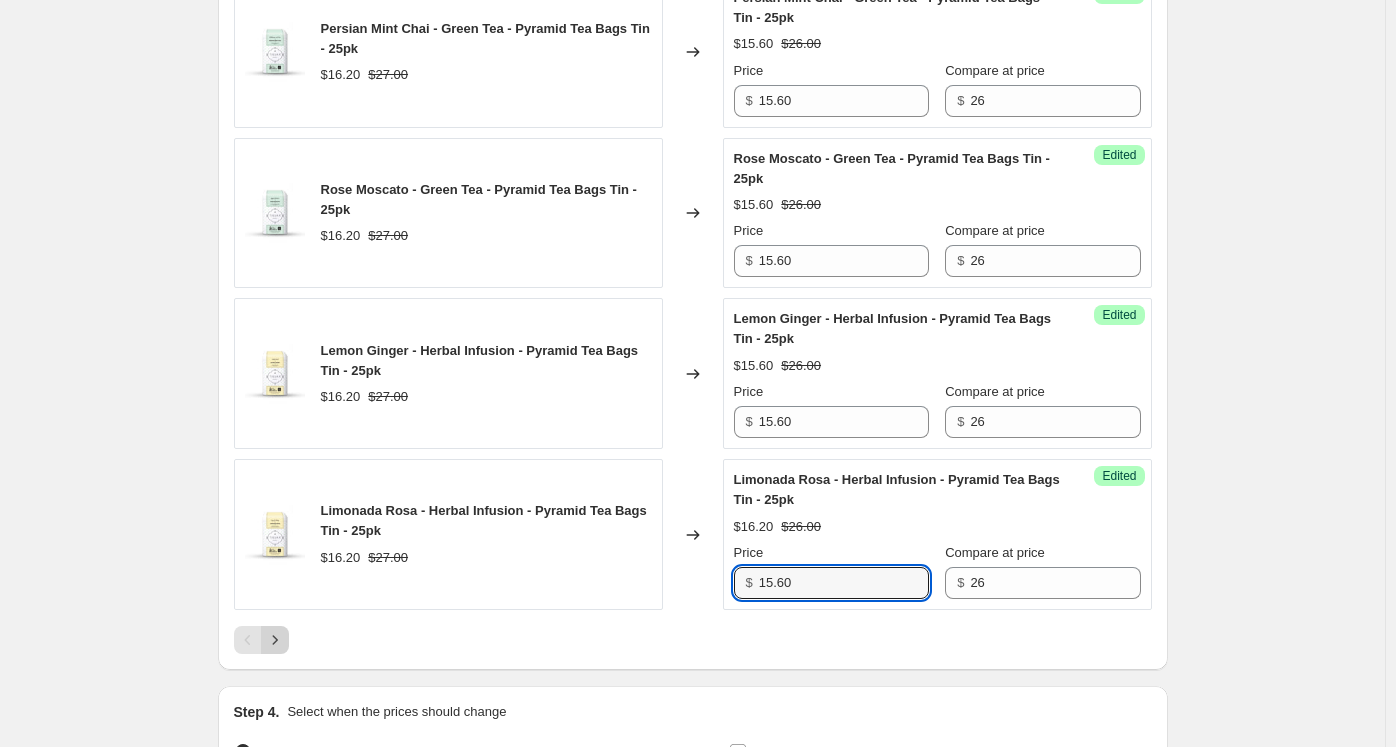 type on "15.60" 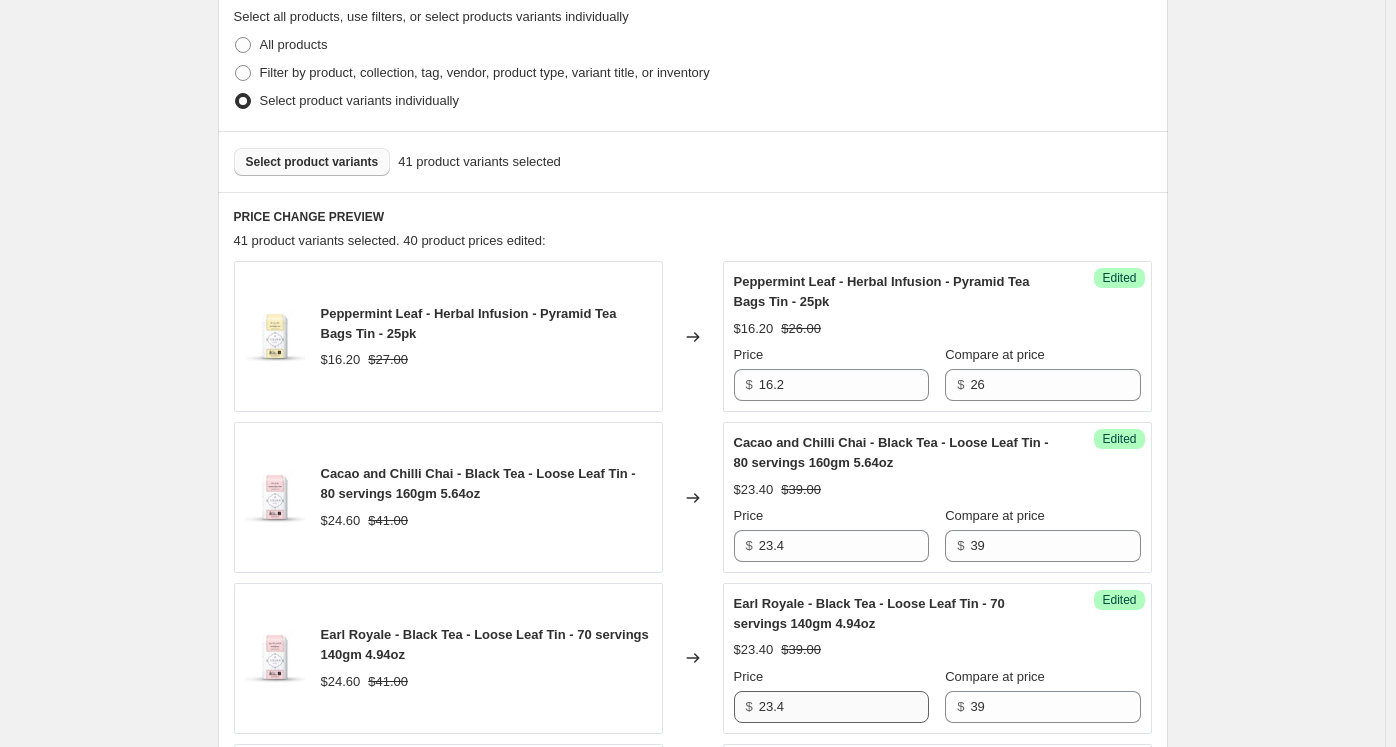 scroll, scrollTop: 510, scrollLeft: 0, axis: vertical 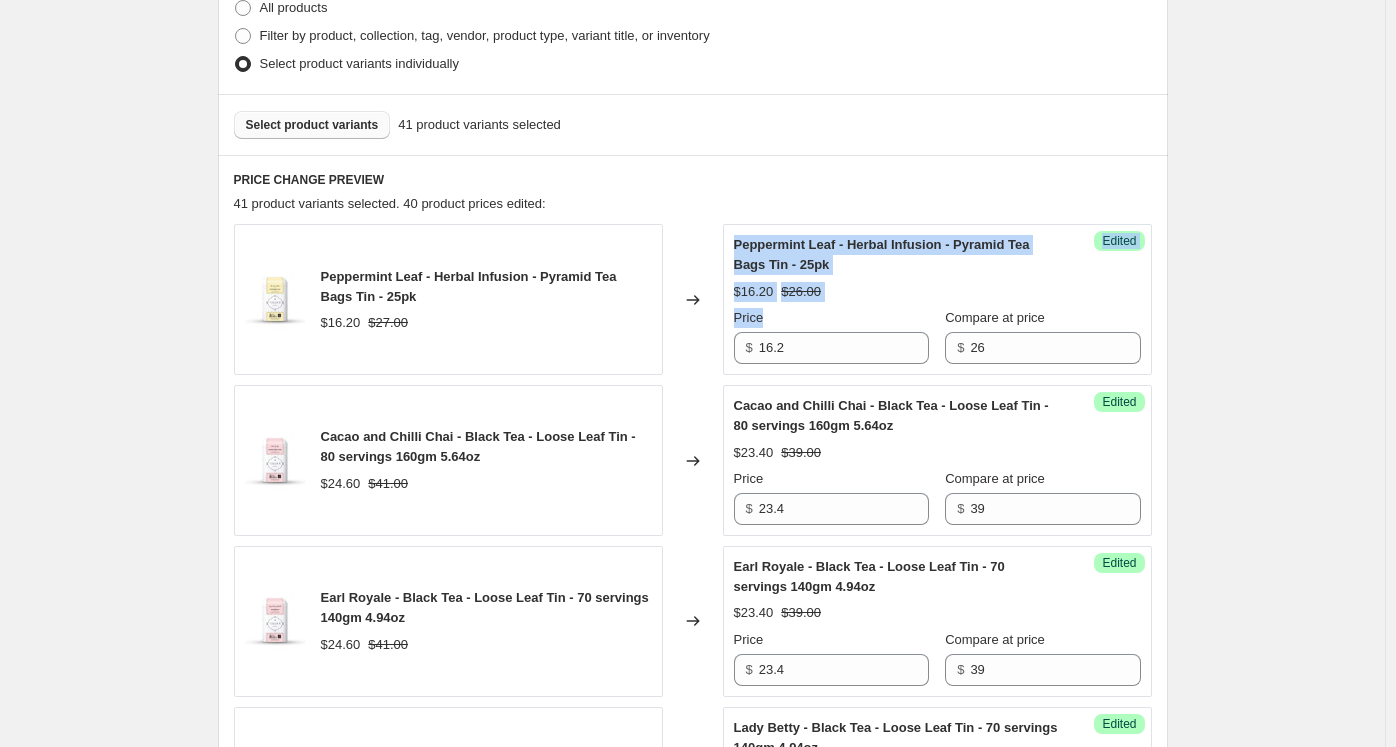 drag, startPoint x: 784, startPoint y: 362, endPoint x: 724, endPoint y: 360, distance: 60.033325 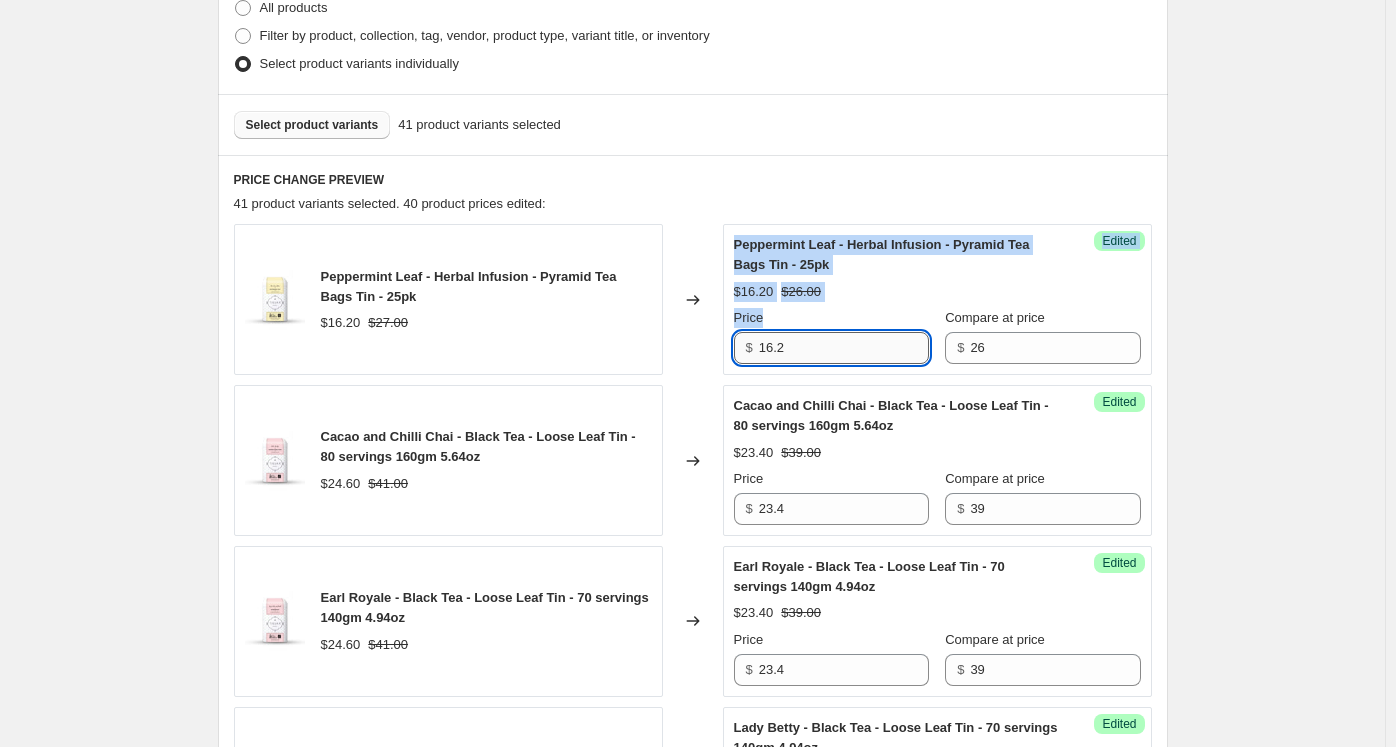 click on "16.2" at bounding box center [844, 348] 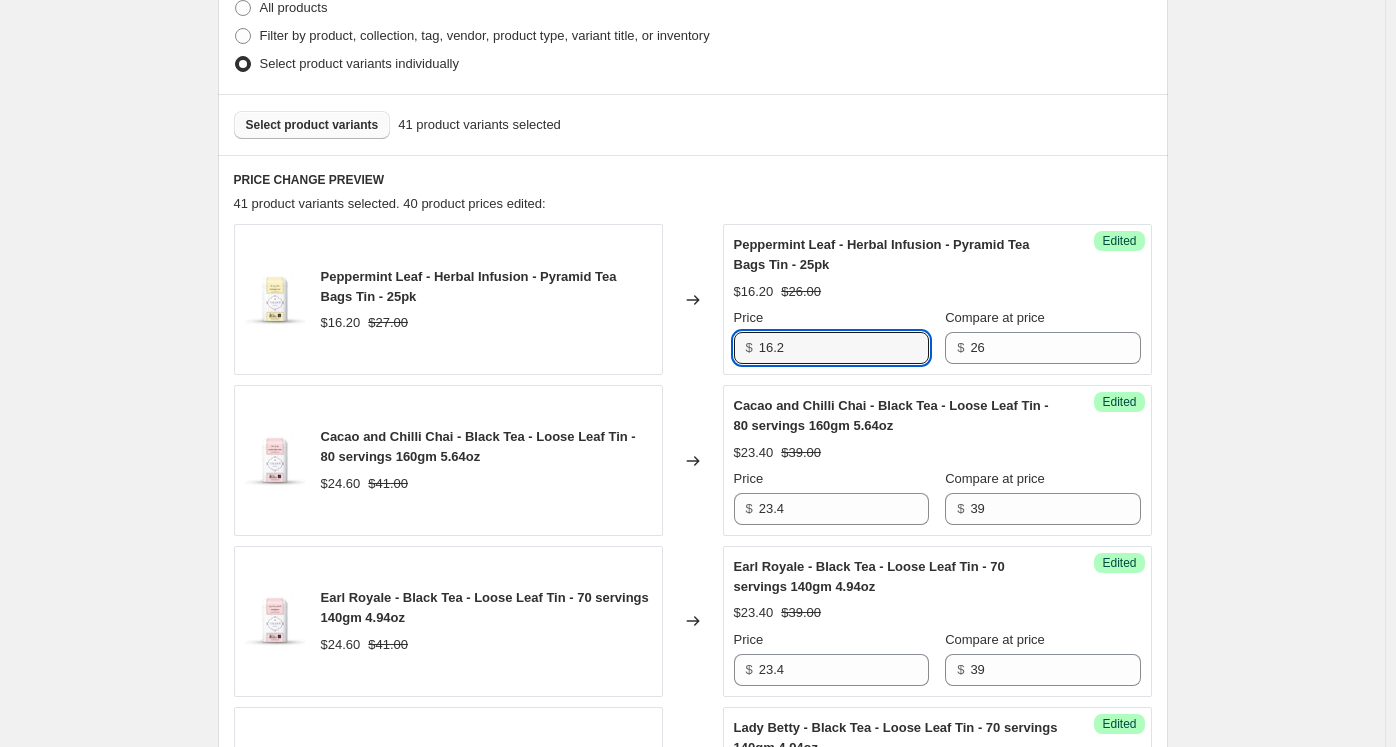 click on "Peppermint Leaf - Herbal Infusion - Pyramid Tea Bags Tin - 25pk $16.20 $27.00 Changed to Success Edited Peppermint Leaf - Herbal Infusion - Pyramid Tea Bags Tin - 25pk $16.20 $26.00 Price $ 16.2 Compare at price $ 26" at bounding box center [693, 299] 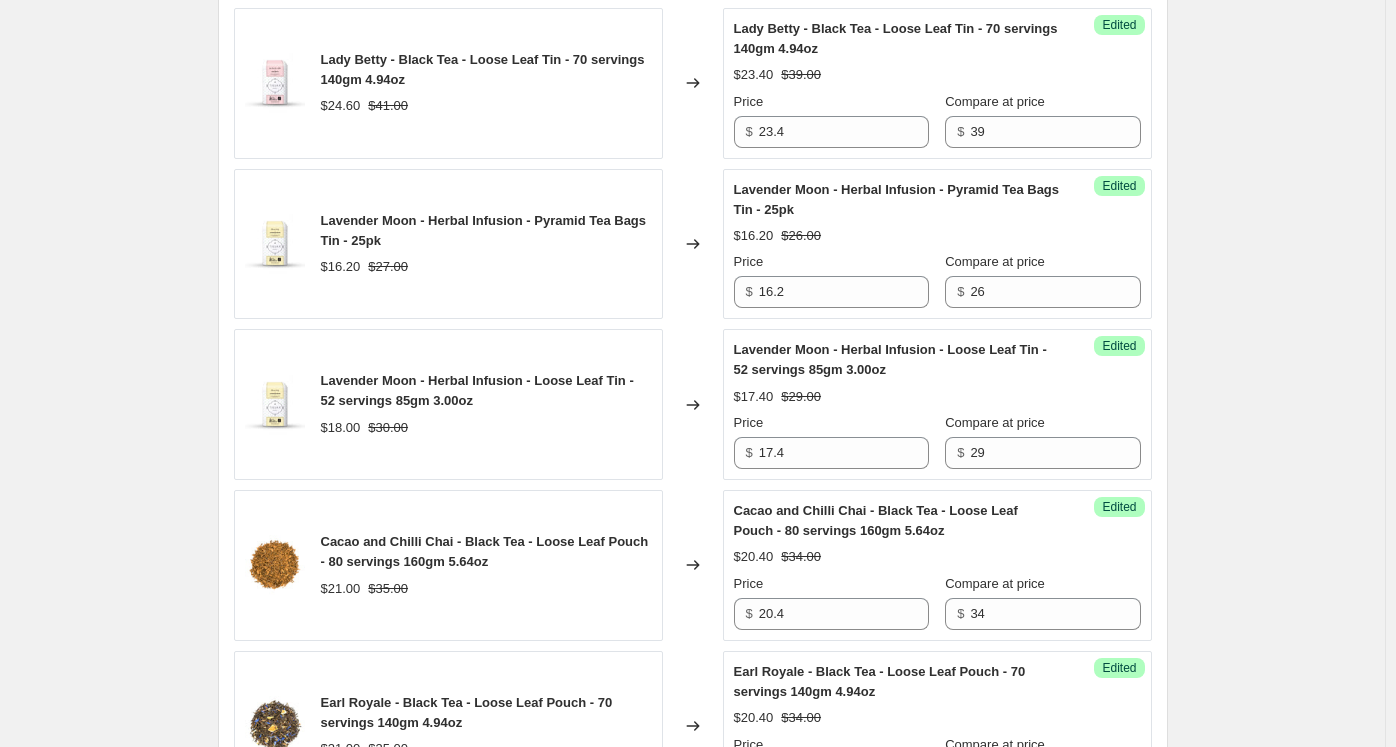 scroll, scrollTop: 1210, scrollLeft: 0, axis: vertical 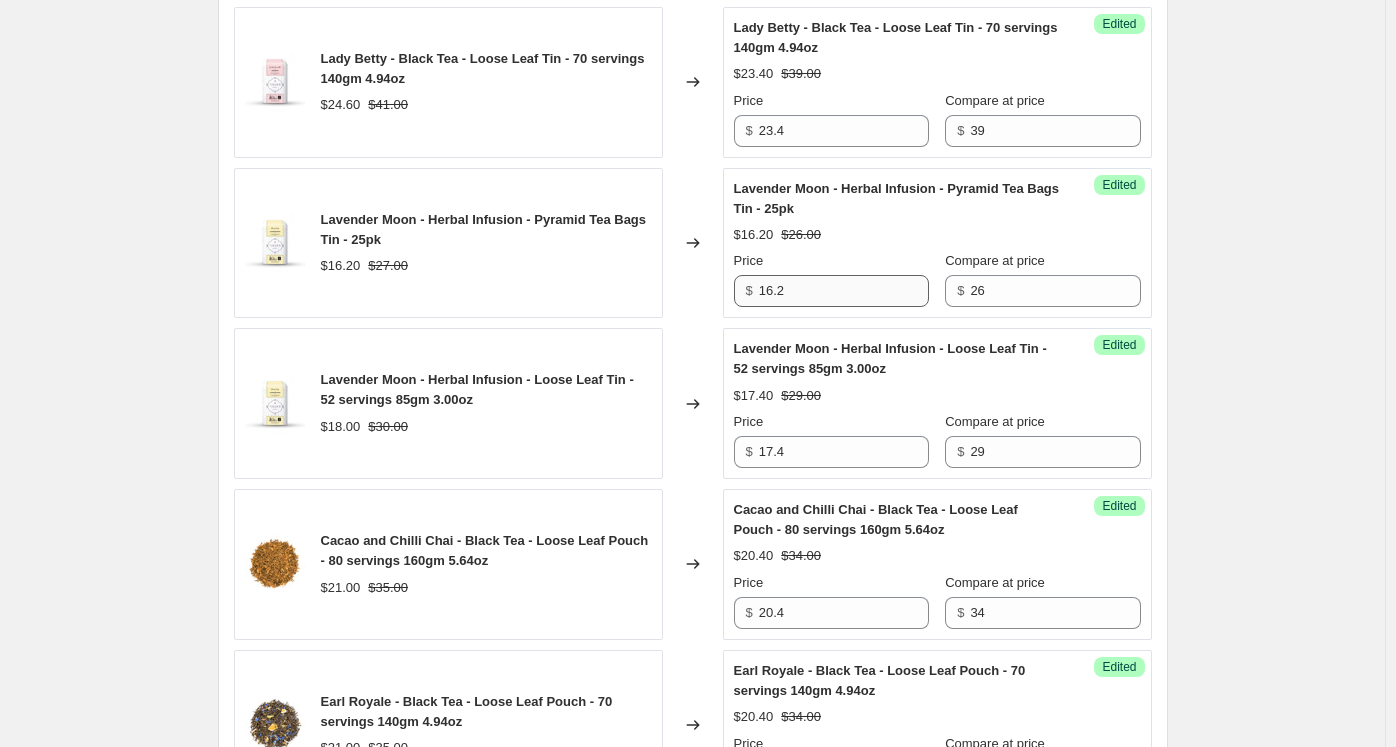 type on "15.60" 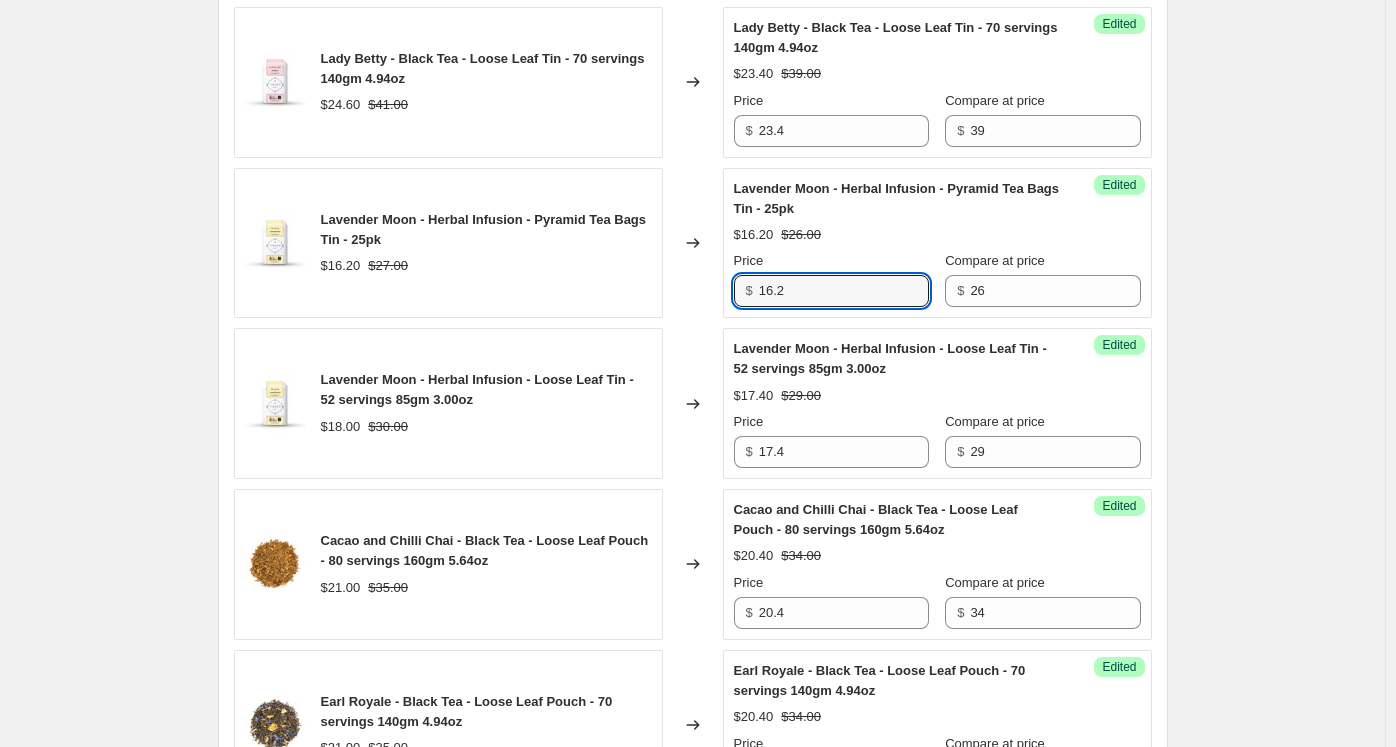 drag, startPoint x: 811, startPoint y: 280, endPoint x: 716, endPoint y: 279, distance: 95.005264 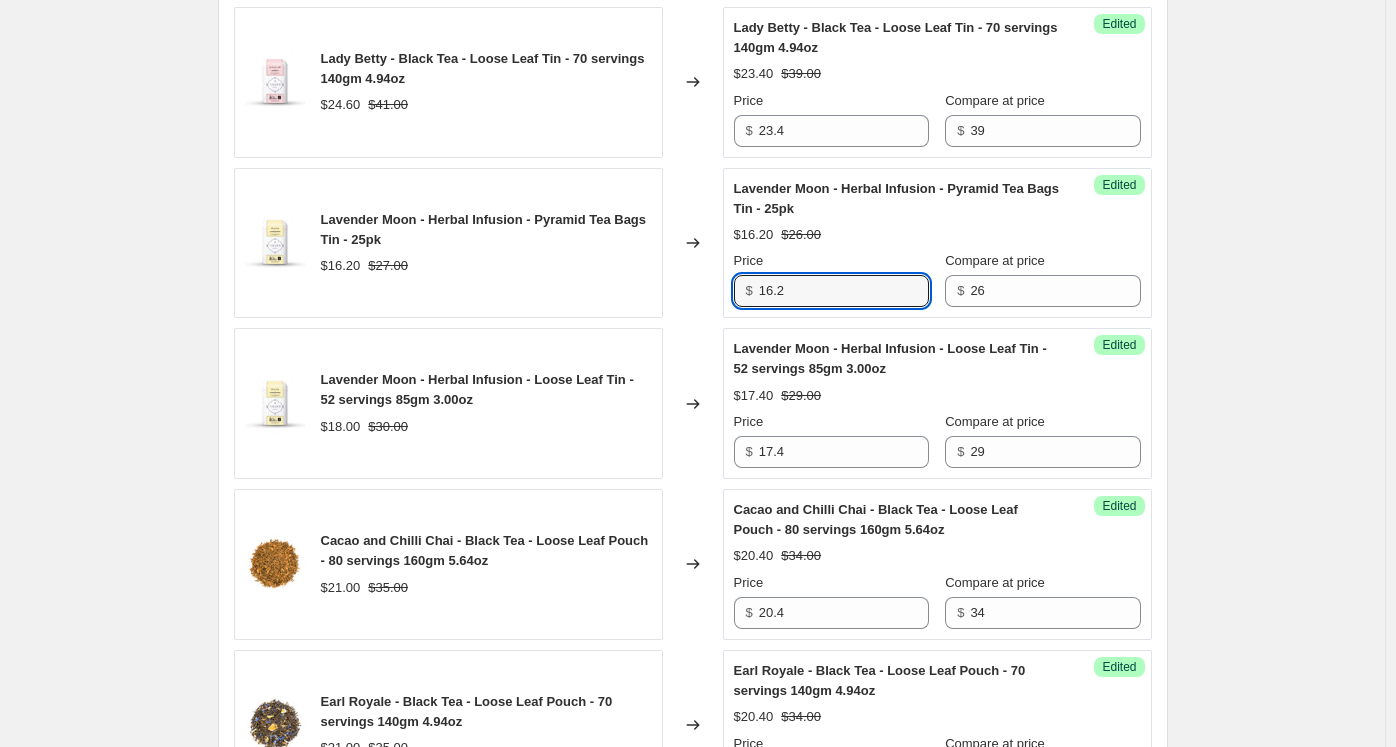 paste on "5.60" 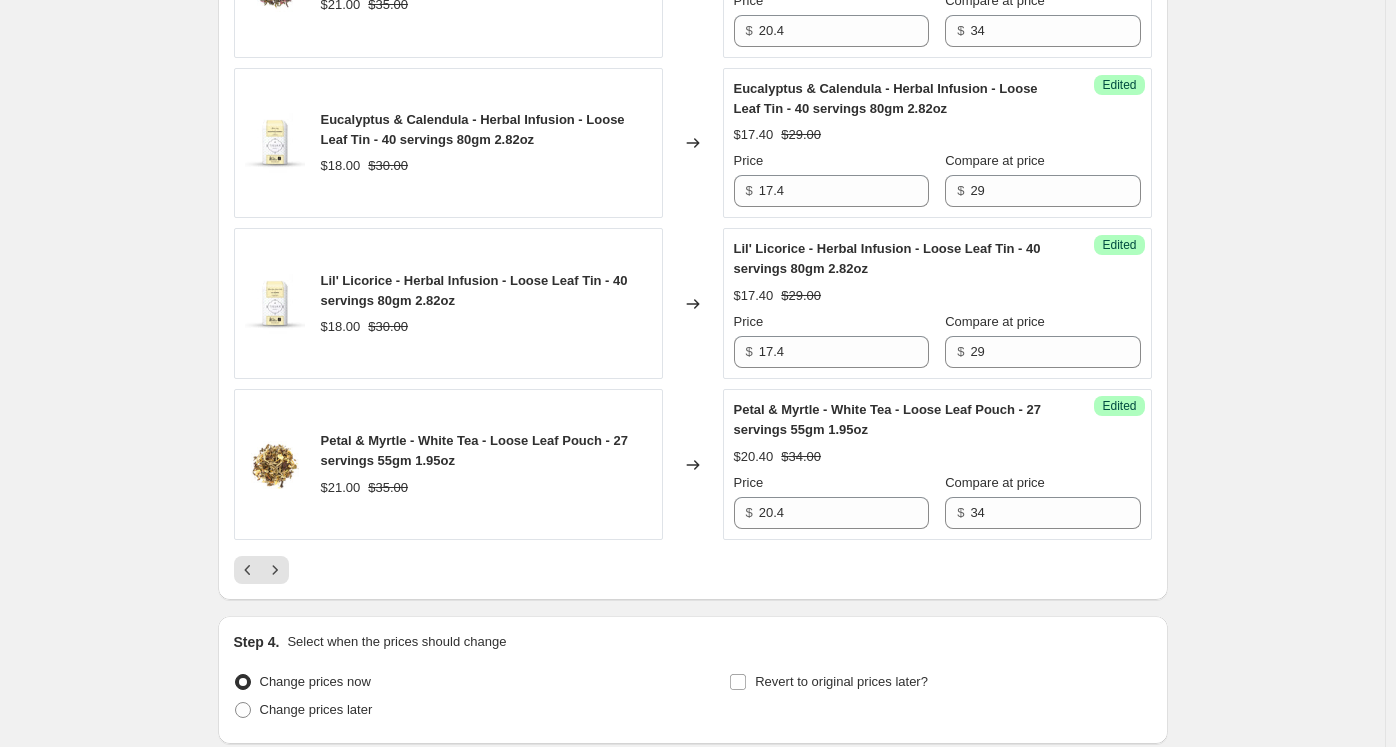 scroll, scrollTop: 3510, scrollLeft: 0, axis: vertical 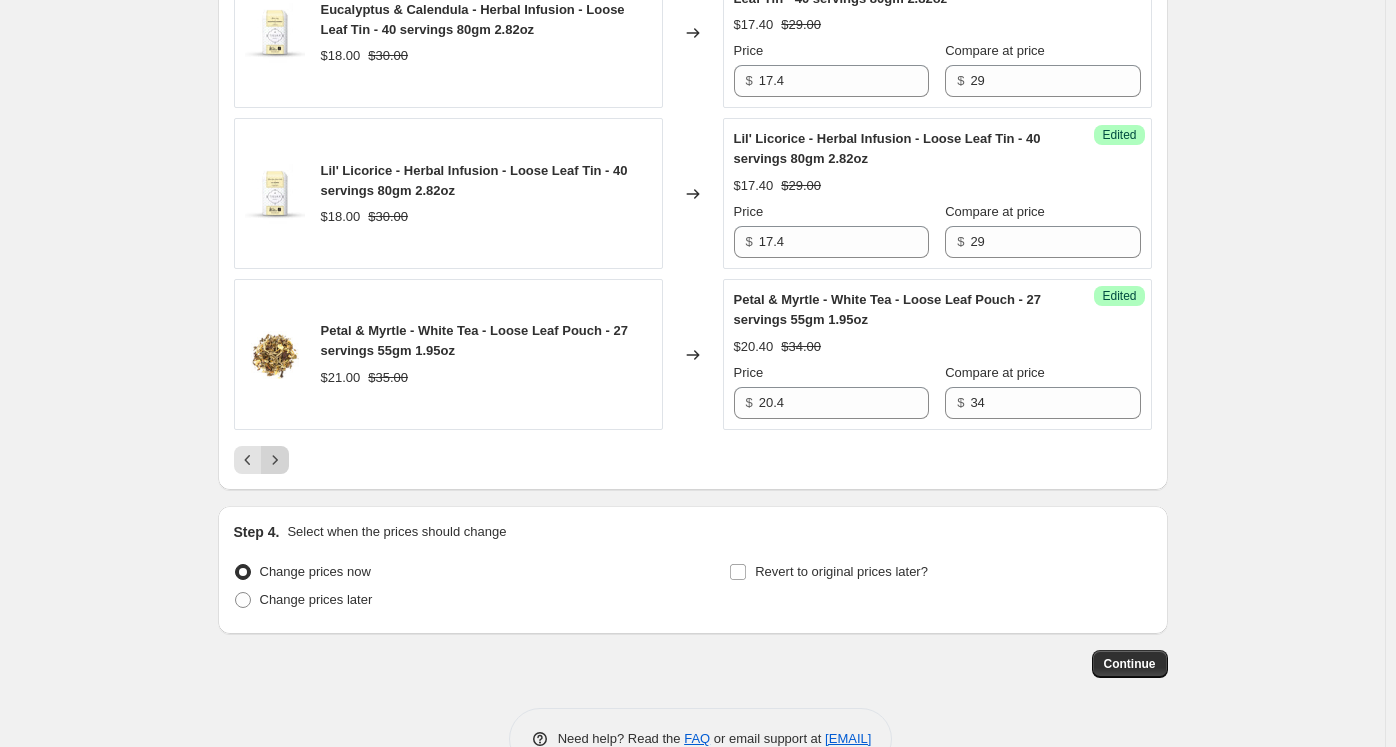 click 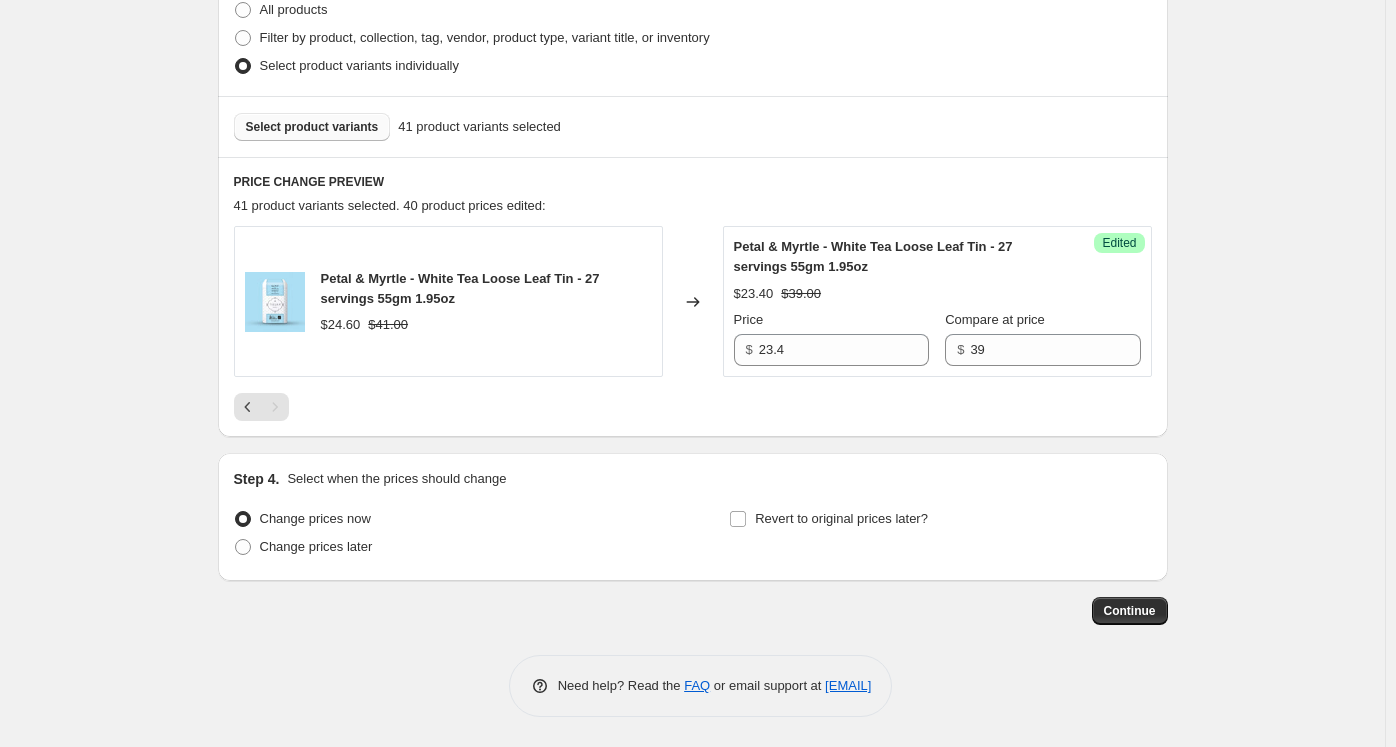 scroll, scrollTop: 505, scrollLeft: 0, axis: vertical 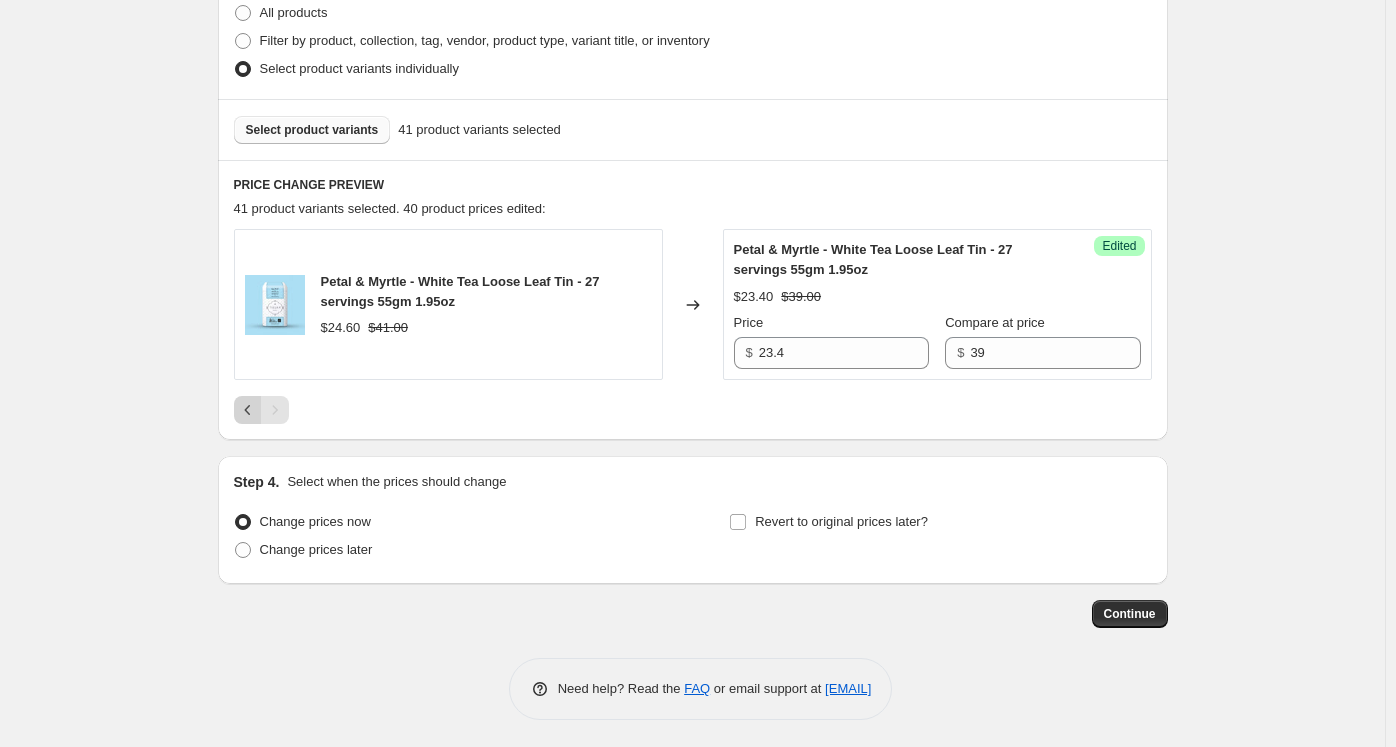 click 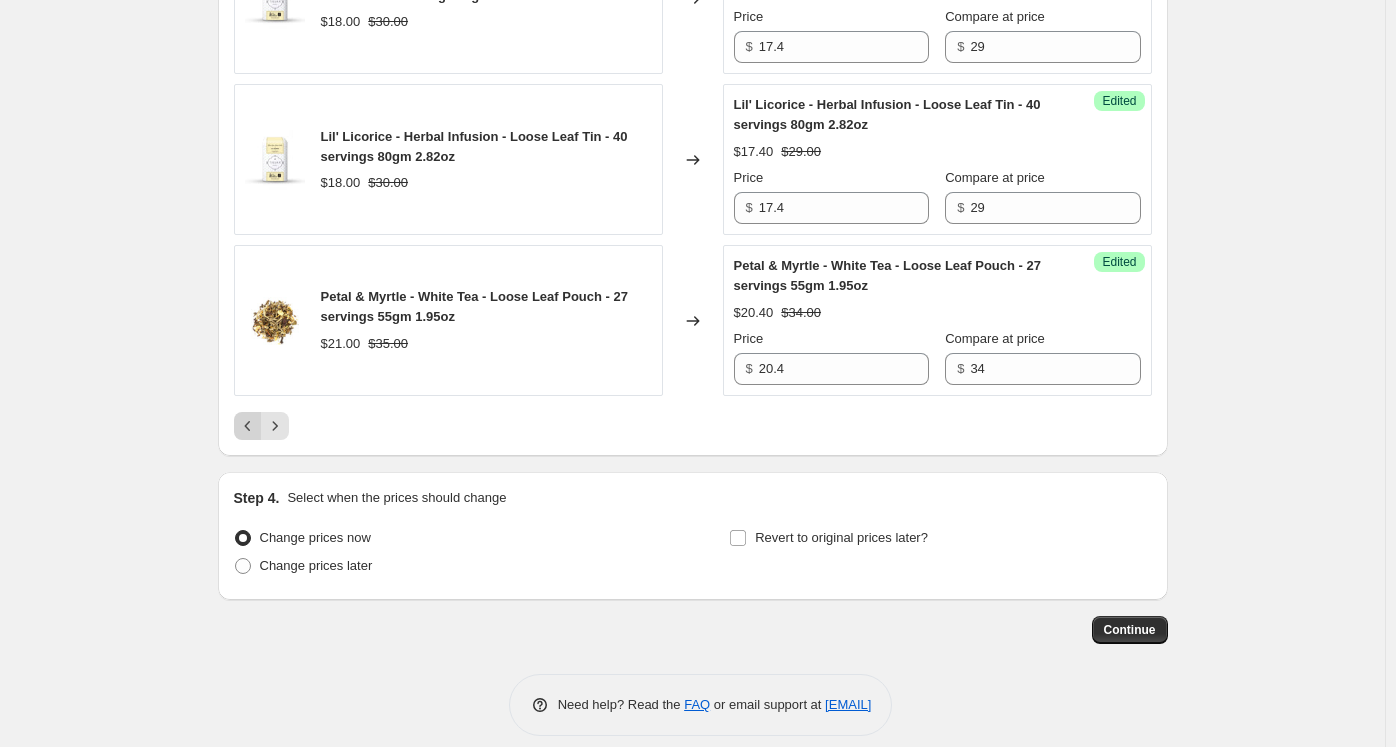 click 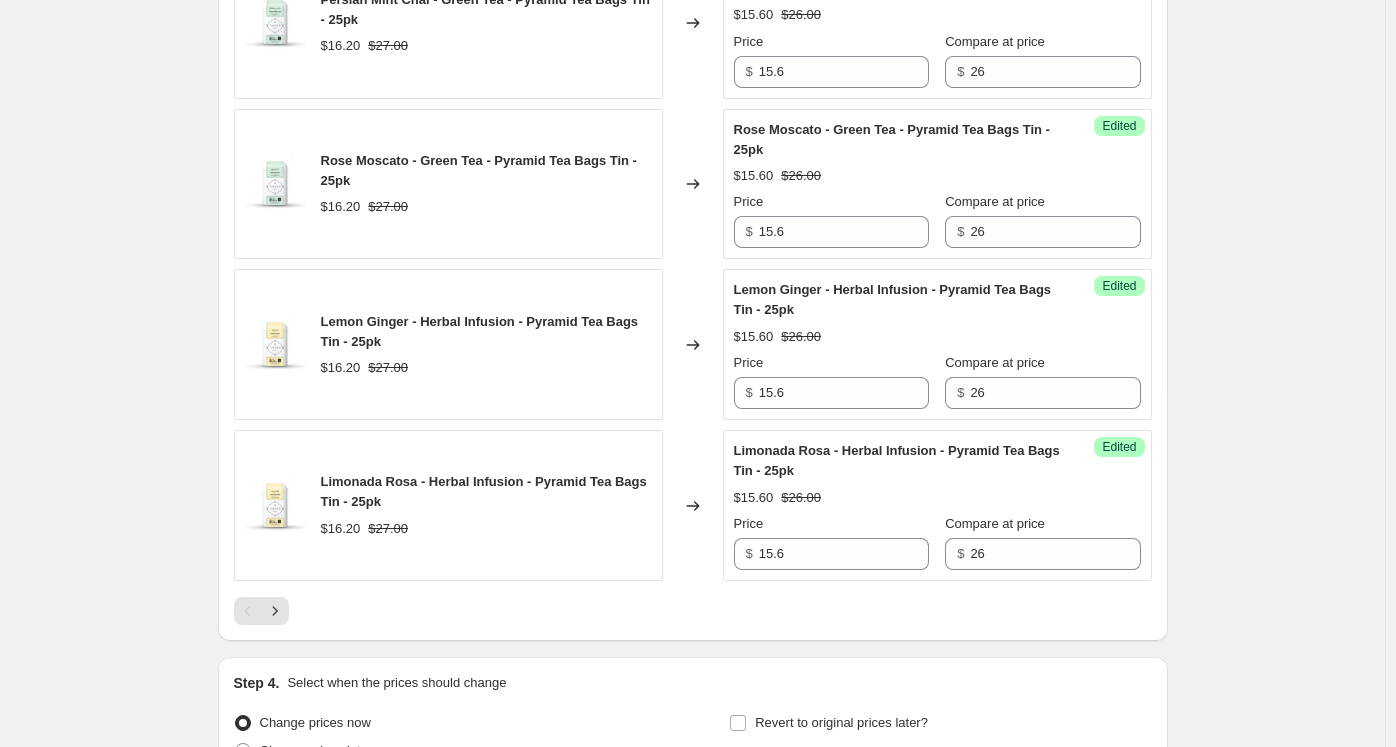 scroll, scrollTop: 3344, scrollLeft: 0, axis: vertical 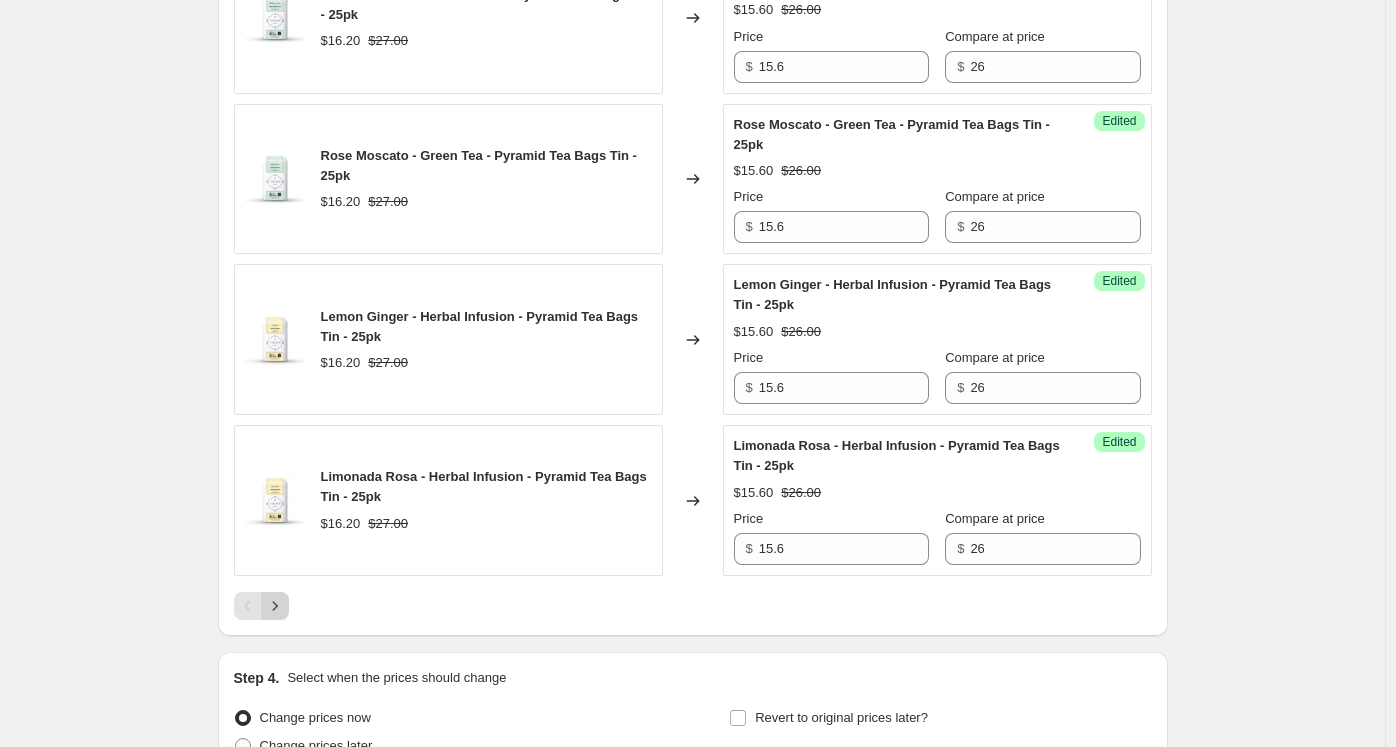 click 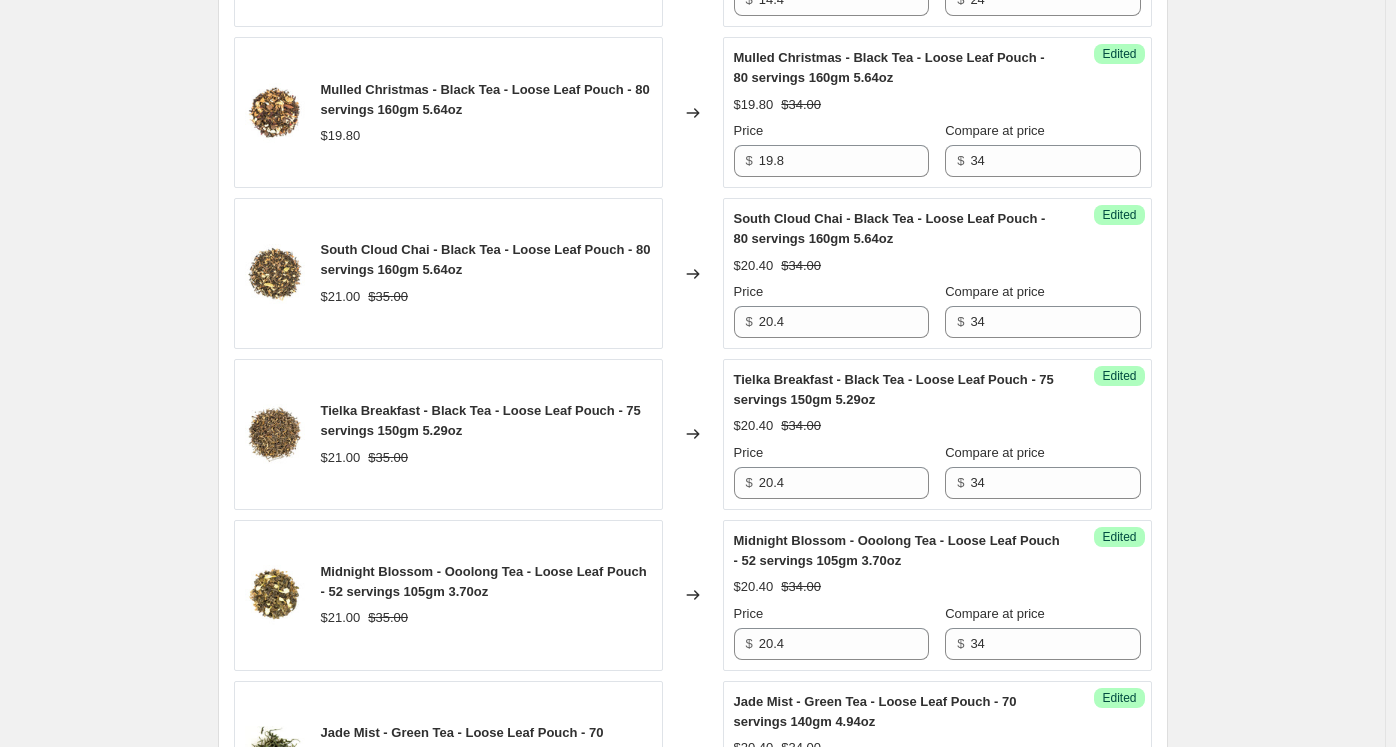scroll, scrollTop: 2044, scrollLeft: 0, axis: vertical 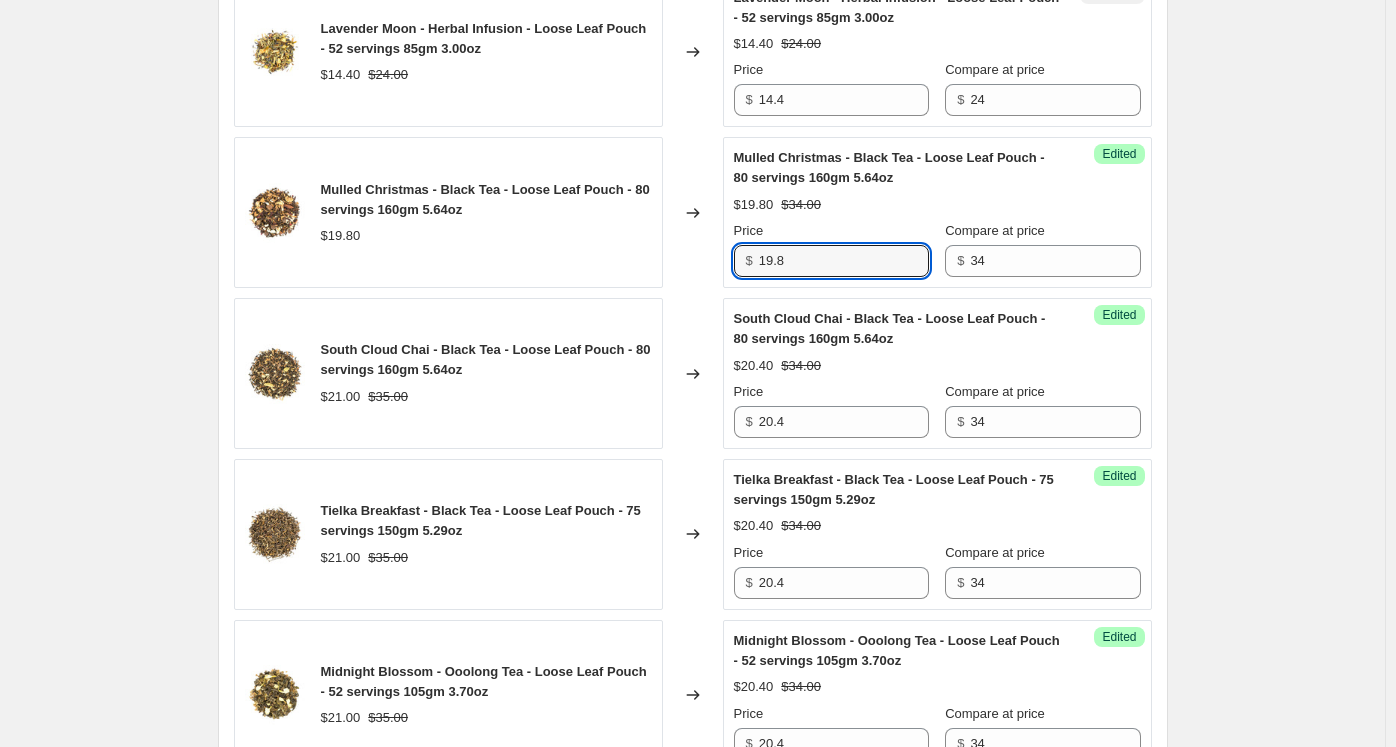 drag, startPoint x: 836, startPoint y: 263, endPoint x: 744, endPoint y: 260, distance: 92.0489 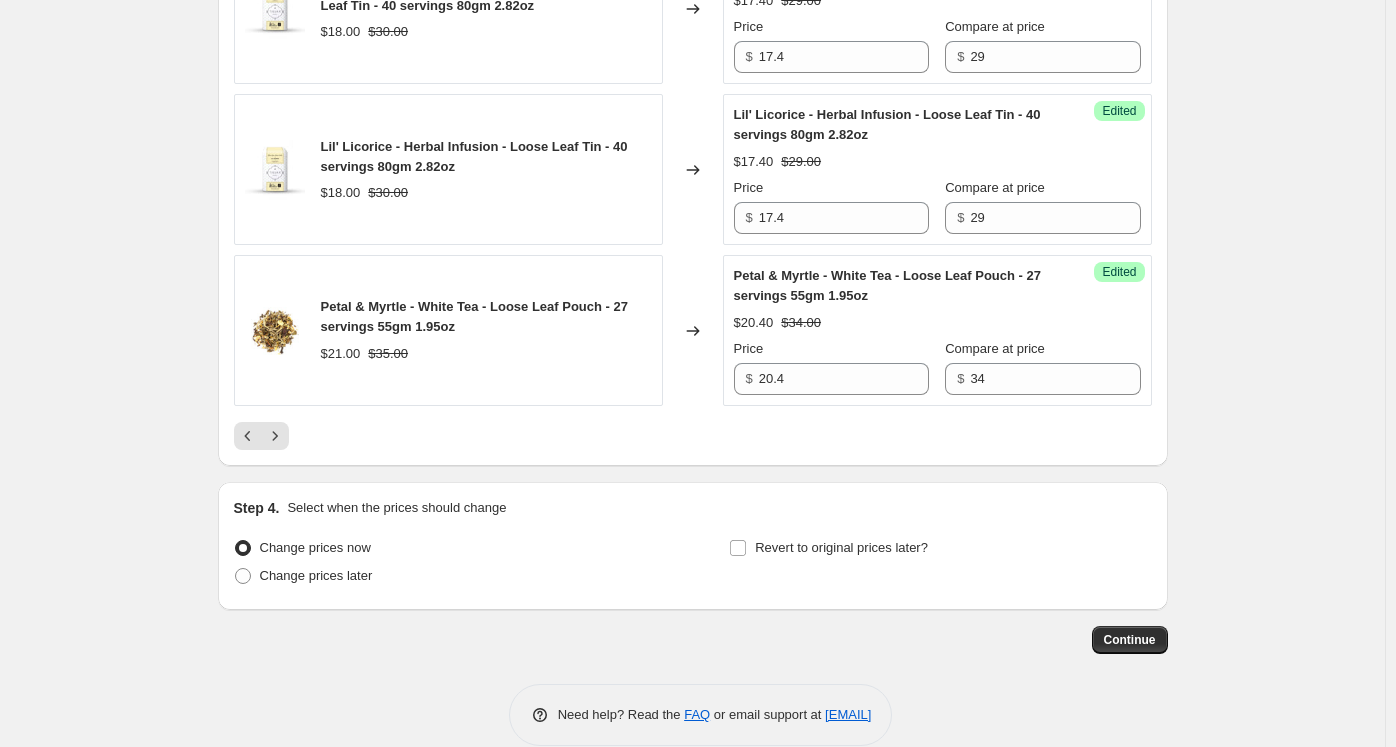 scroll, scrollTop: 3544, scrollLeft: 0, axis: vertical 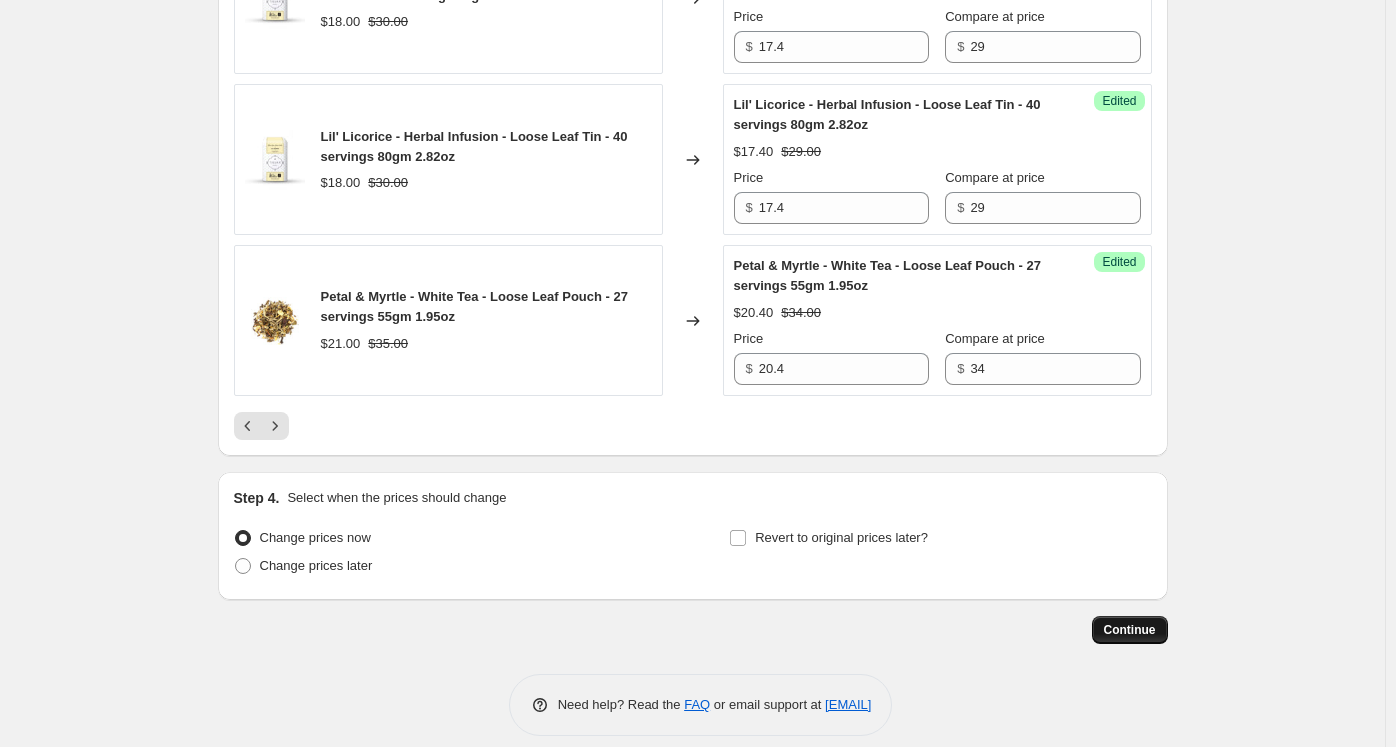 type on "20.4" 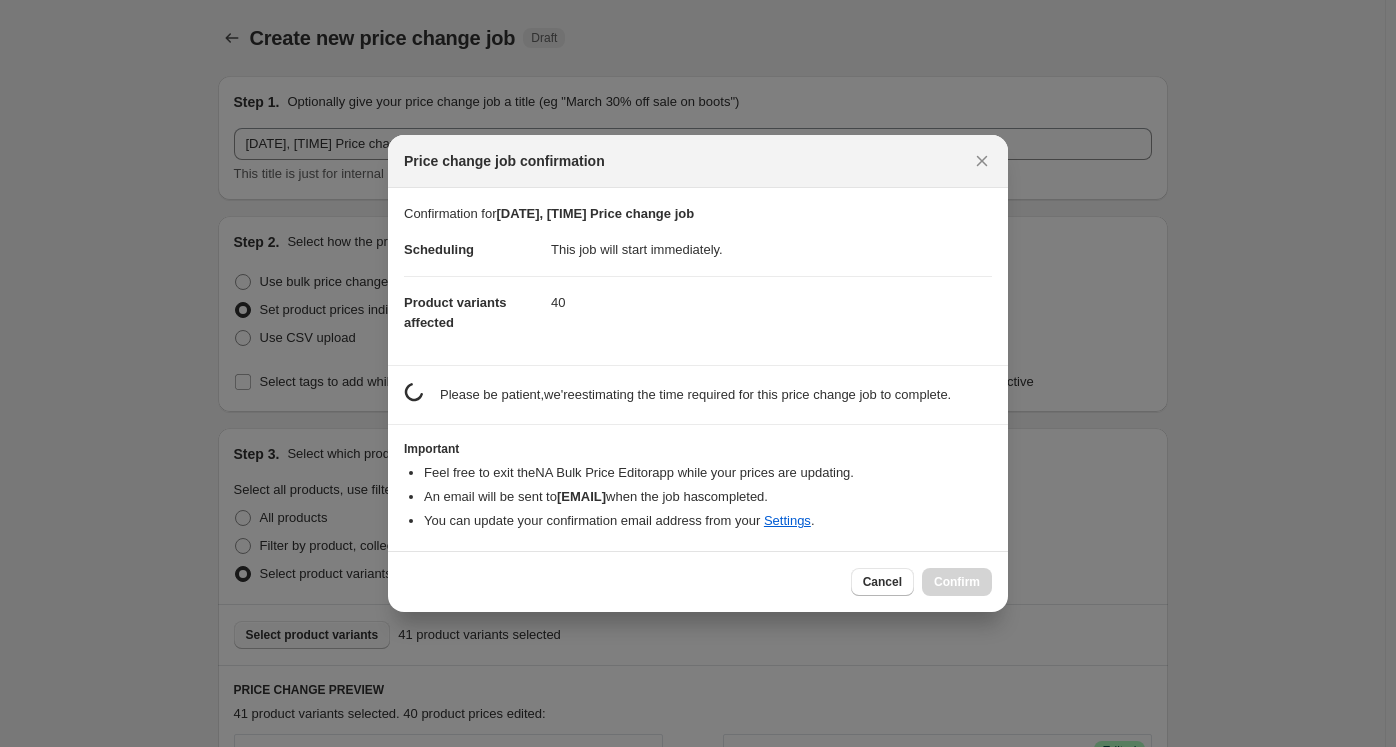 scroll, scrollTop: 0, scrollLeft: 0, axis: both 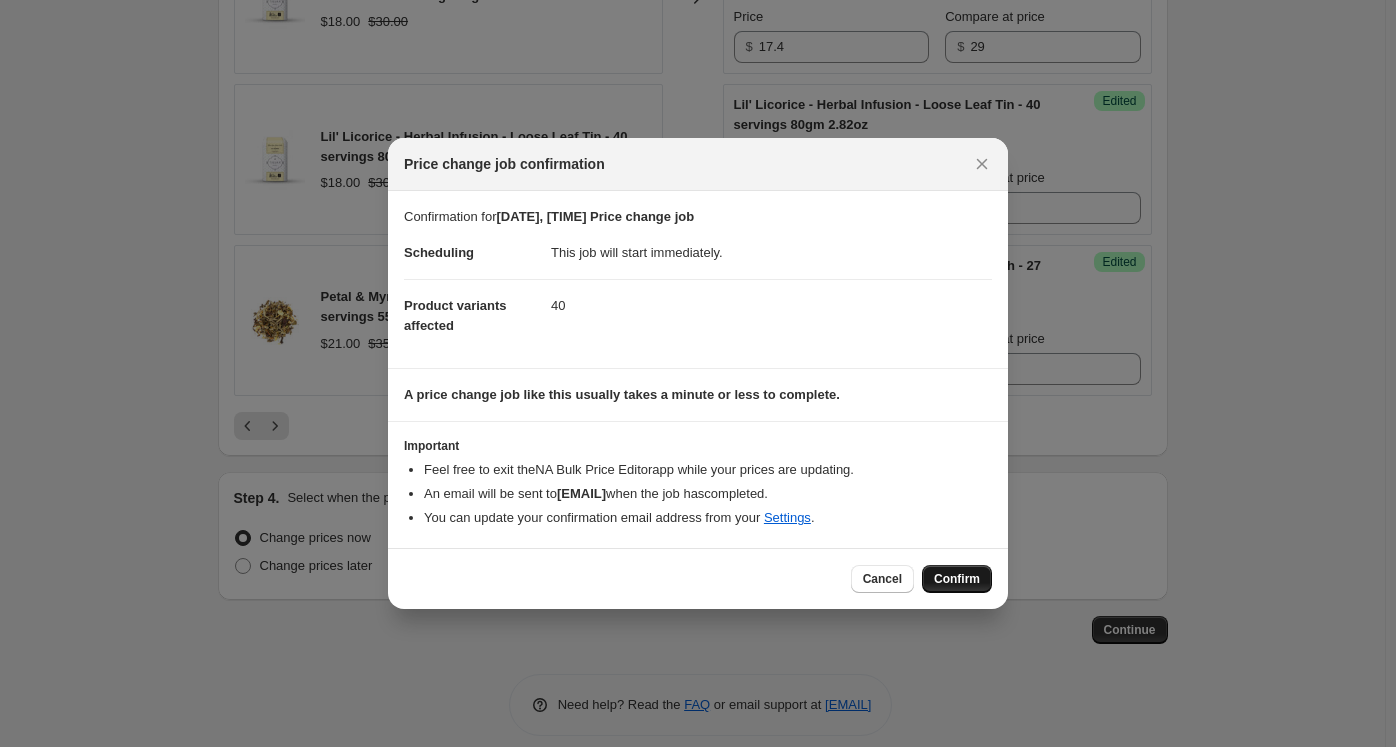 click on "Confirm" at bounding box center [957, 579] 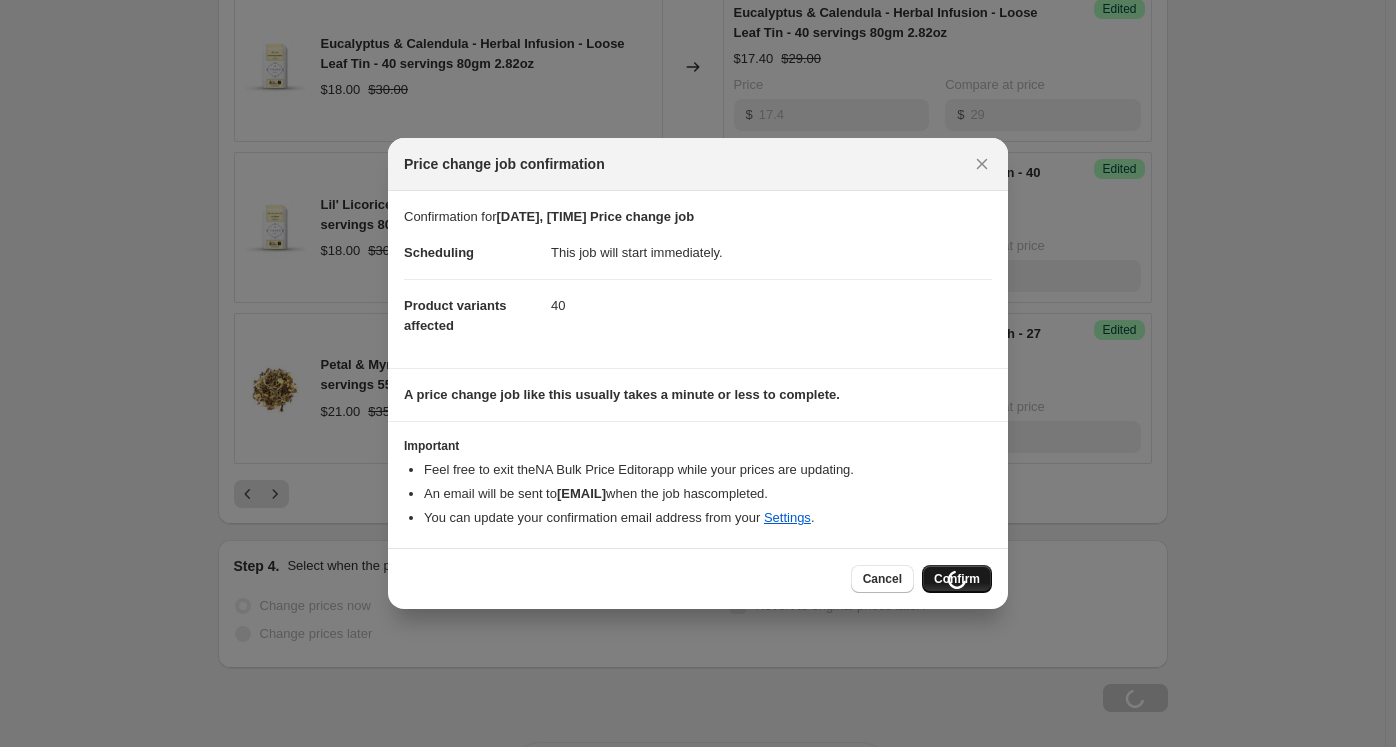 scroll, scrollTop: 3612, scrollLeft: 0, axis: vertical 